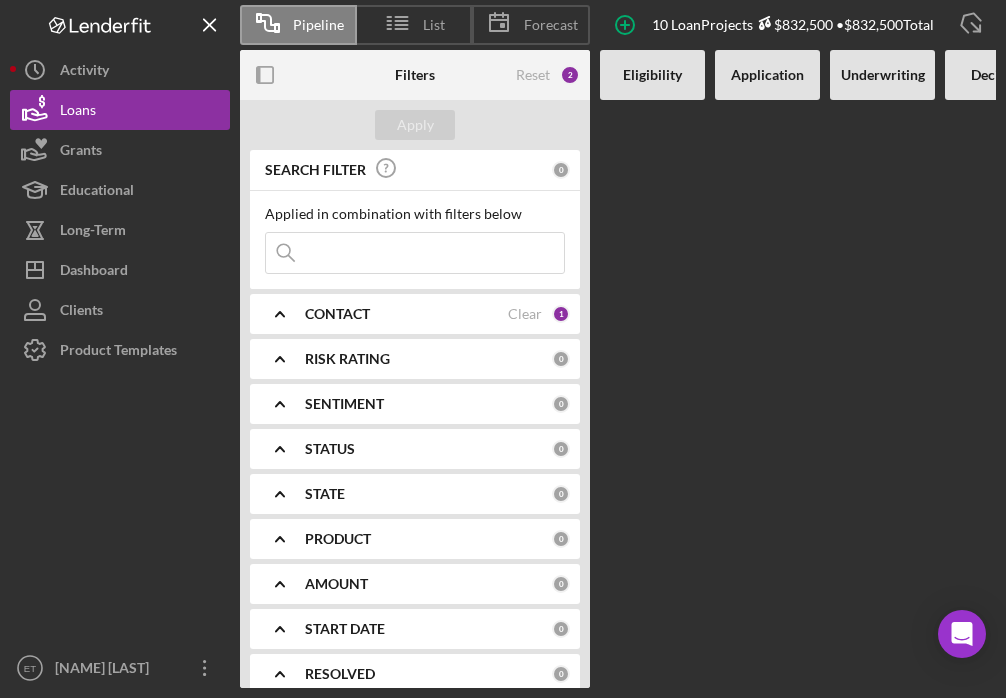 scroll, scrollTop: 0, scrollLeft: 0, axis: both 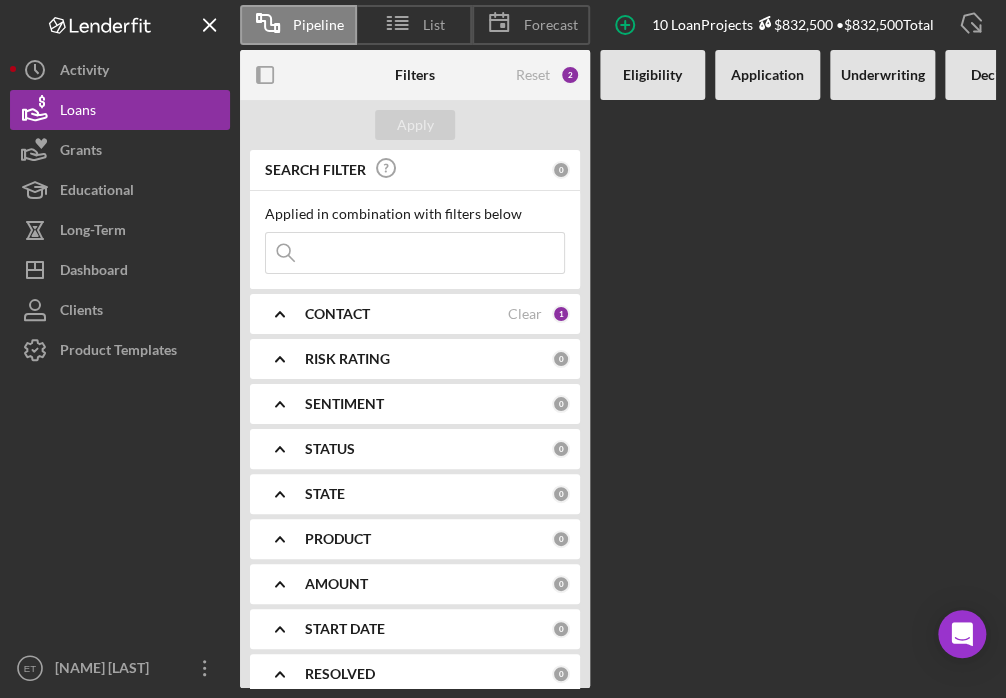 click at bounding box center [415, 253] 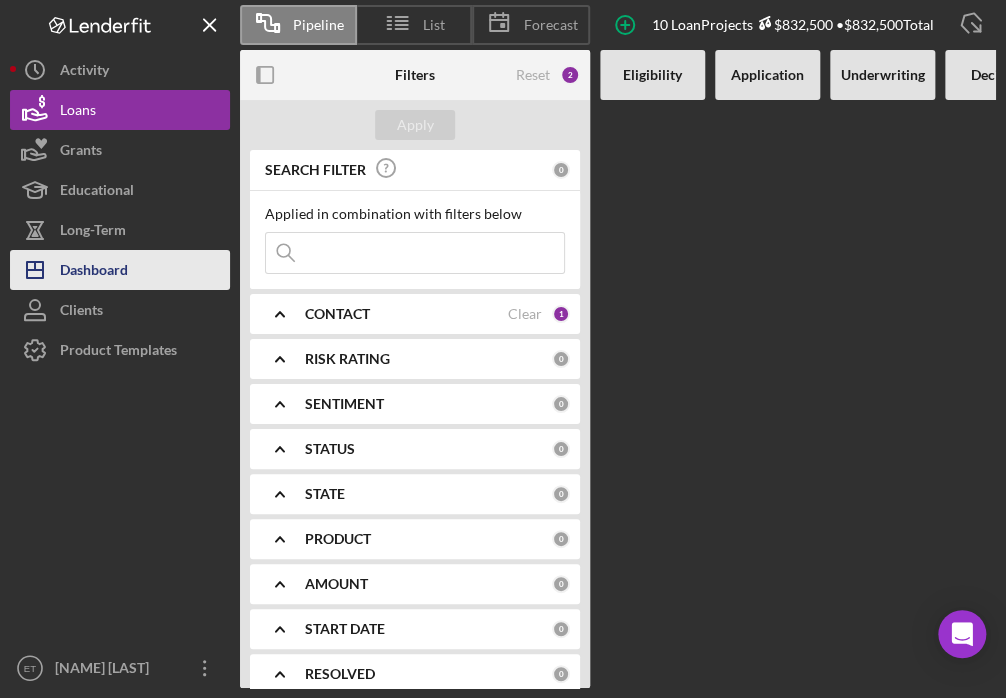 click on "Dashboard" at bounding box center (94, 272) 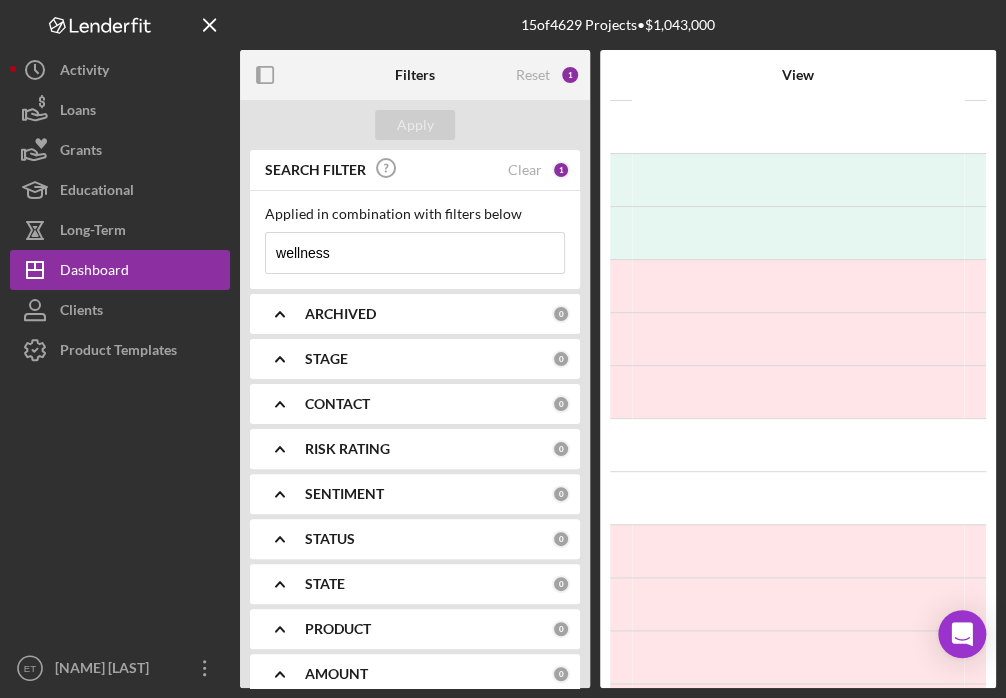 click on "wellness" at bounding box center (415, 253) 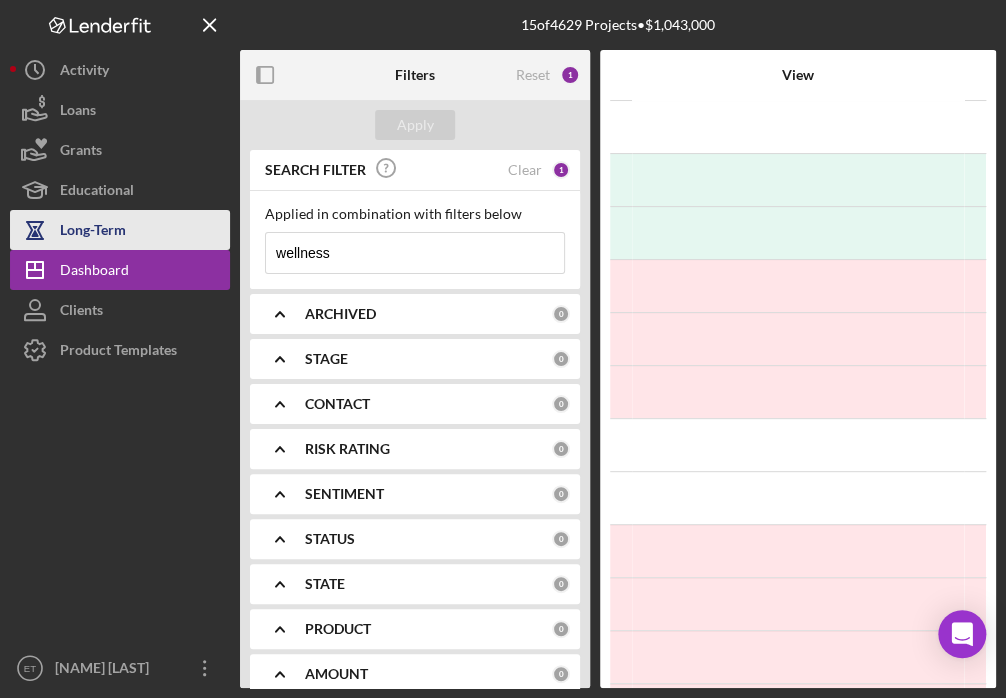drag, startPoint x: 145, startPoint y: 230, endPoint x: 135, endPoint y: 219, distance: 14.866069 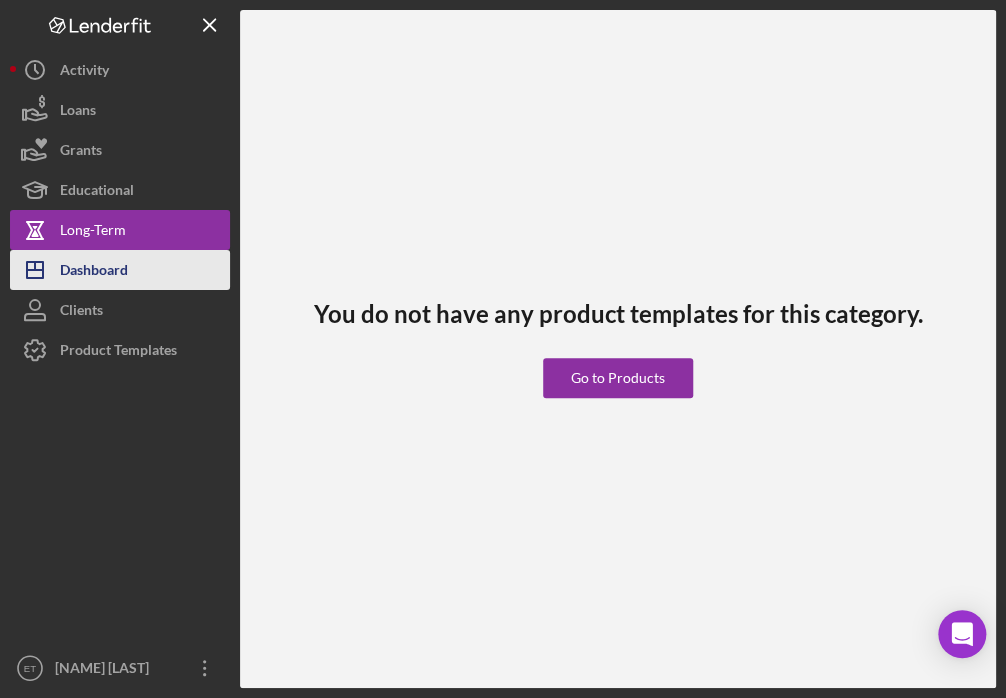 click on "Dashboard" at bounding box center [94, 272] 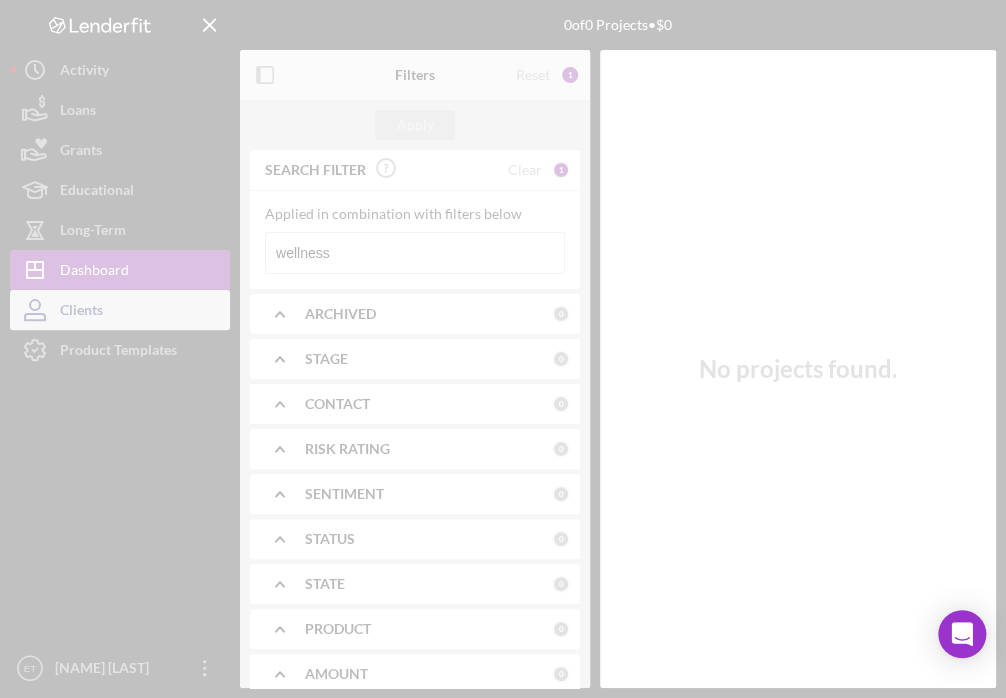 click at bounding box center (503, 349) 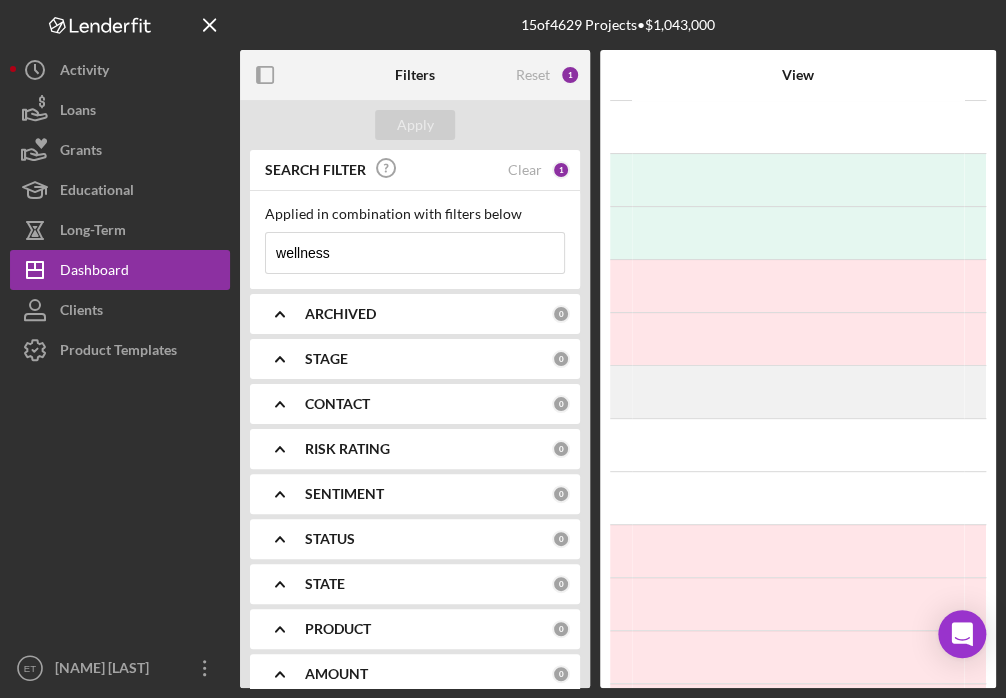 click on "2 years ago [NAME] [LAST] Icon/Navigate" at bounding box center (798, 392) 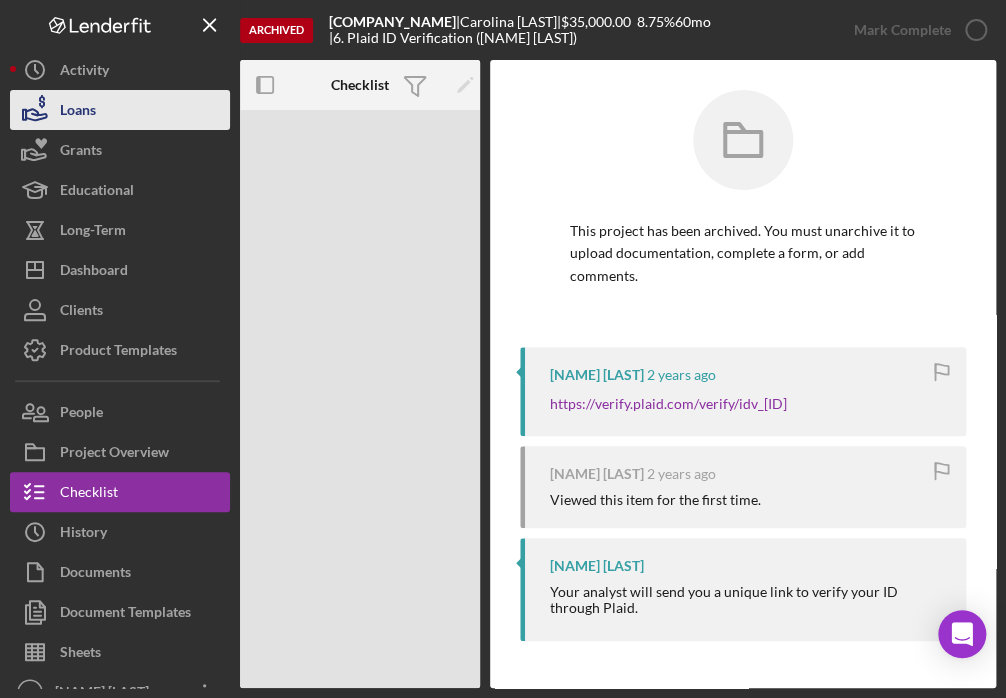 click on "Loans" at bounding box center [120, 110] 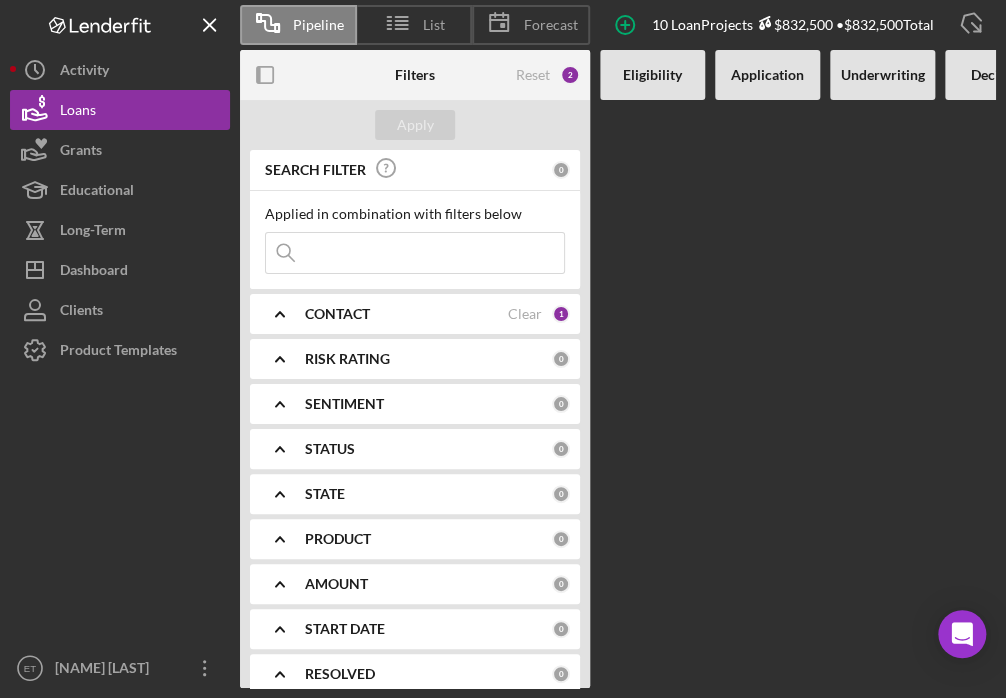 click at bounding box center [415, 253] 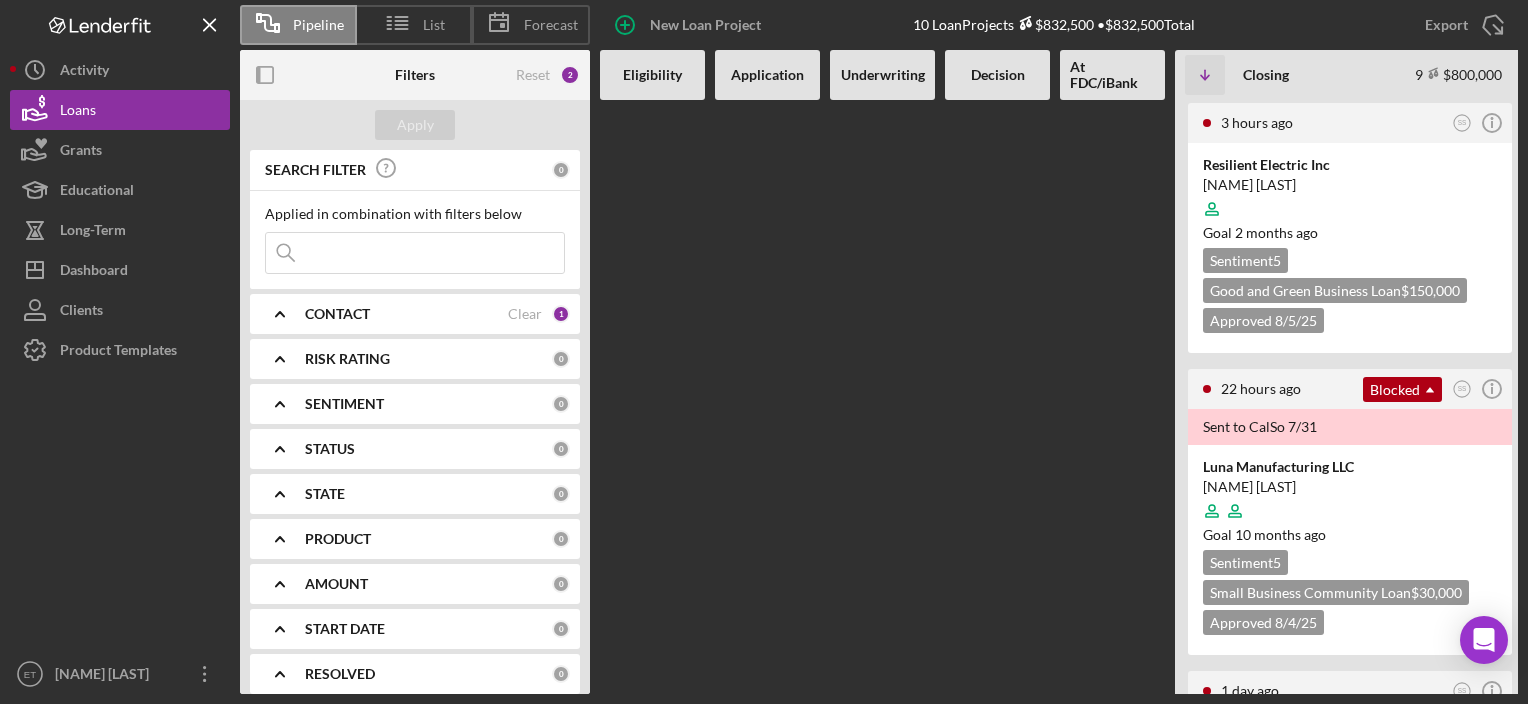 scroll, scrollTop: 906, scrollLeft: 0, axis: vertical 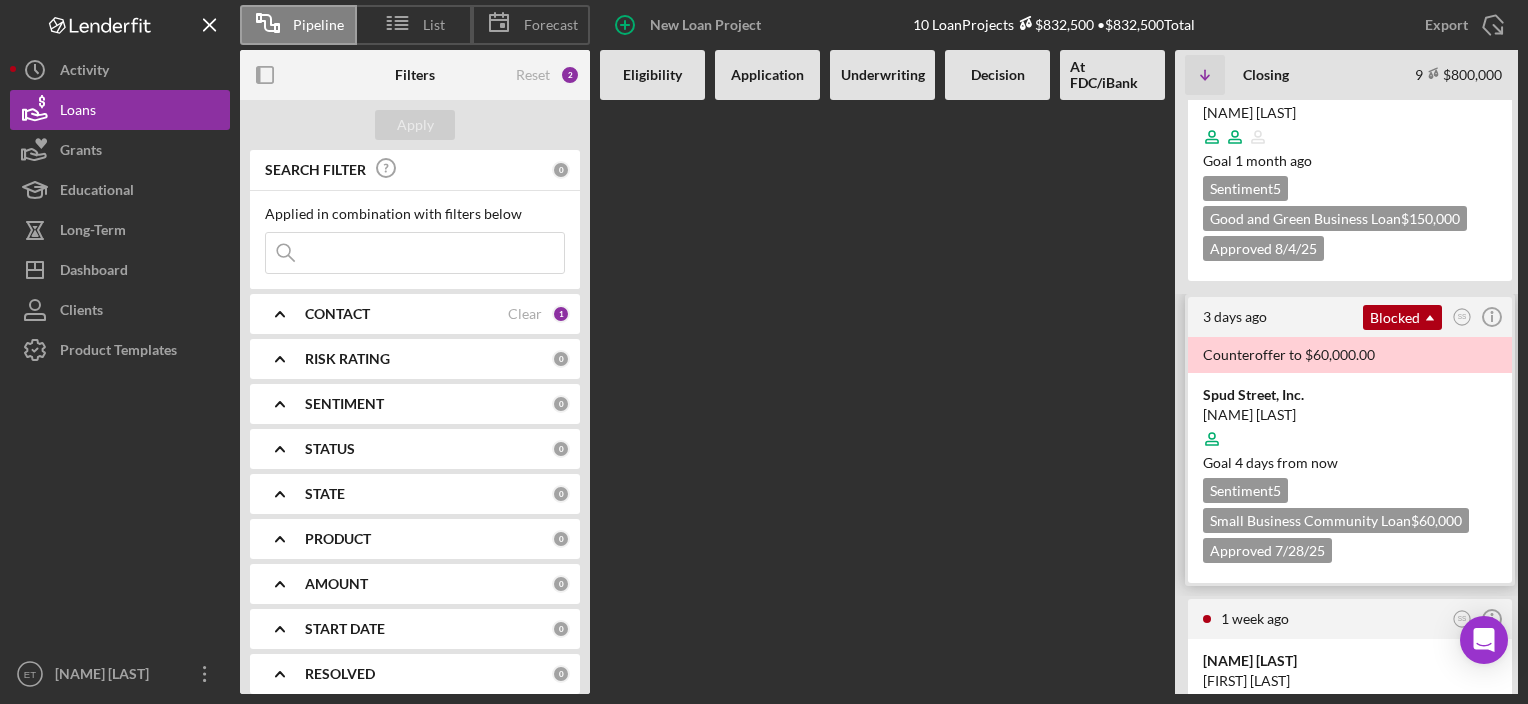 click on "[NAME] [LAST]" at bounding box center (1350, 415) 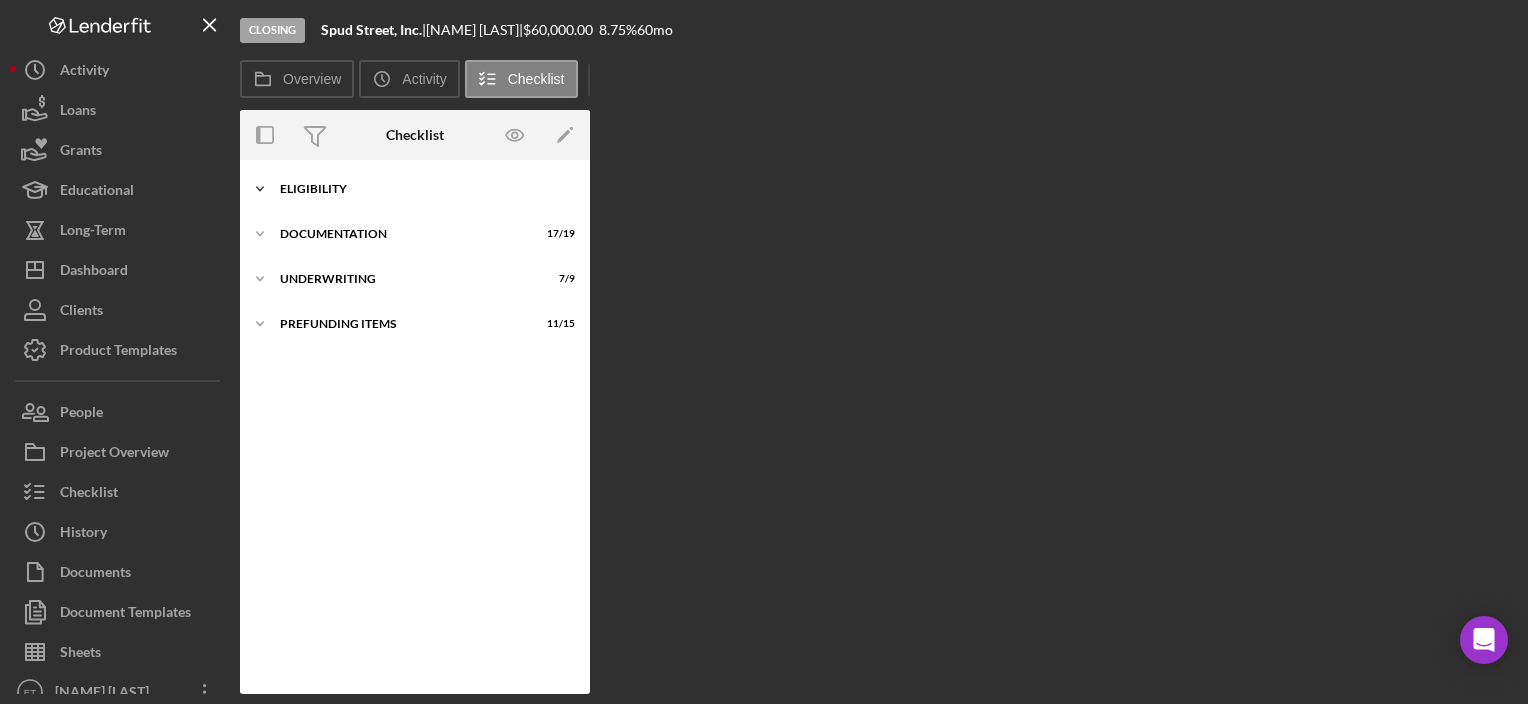 click on "Icon/Expander Eligibility 6 / 6" at bounding box center [415, 189] 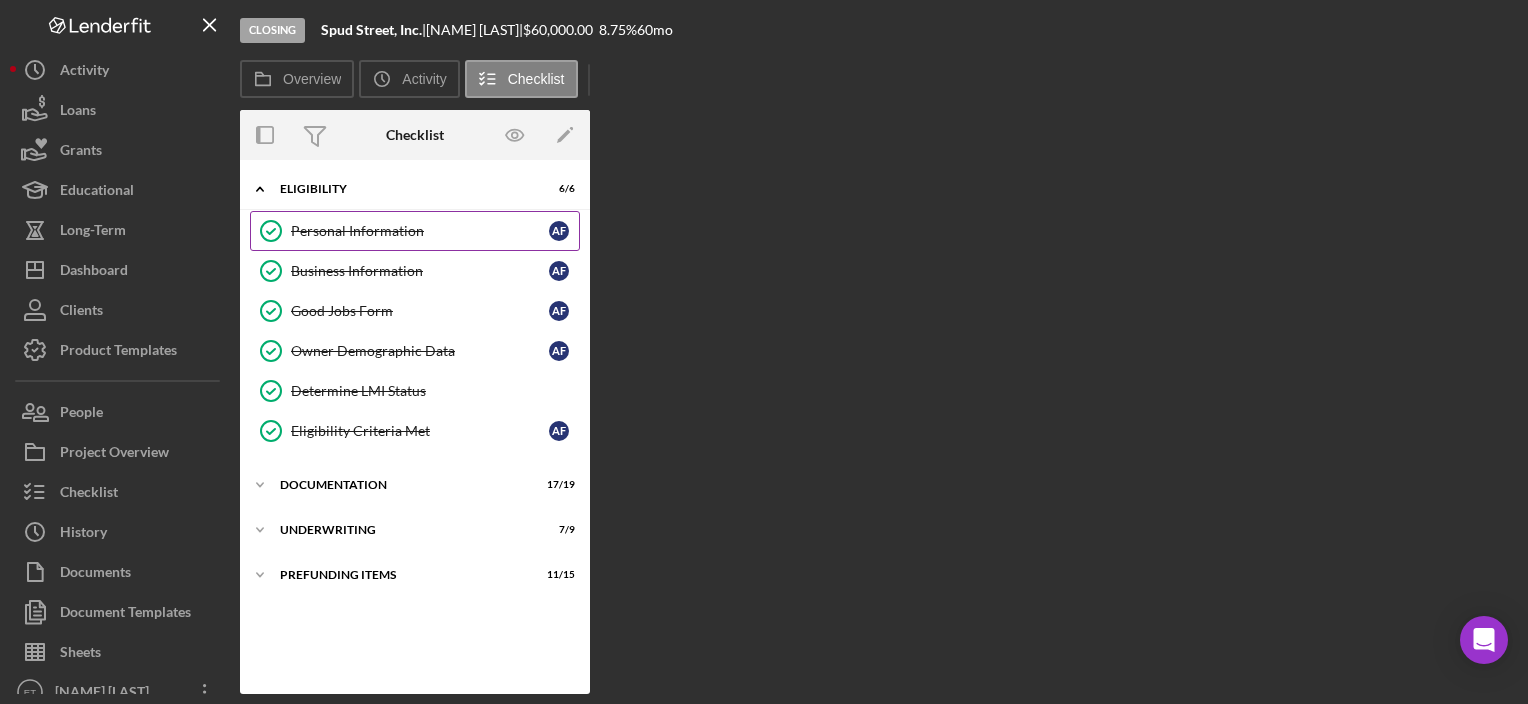 click on "Personal Information" at bounding box center [420, 231] 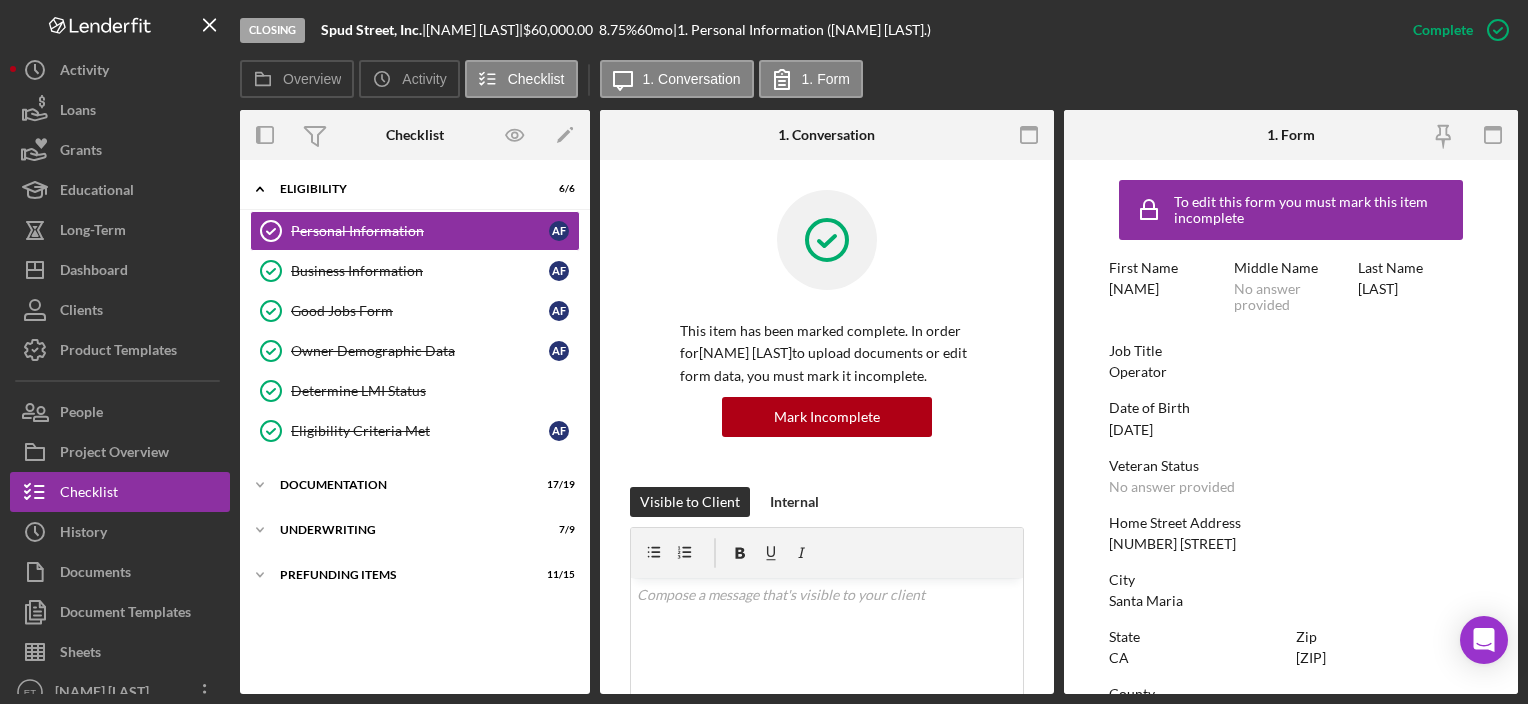 scroll, scrollTop: 415, scrollLeft: 0, axis: vertical 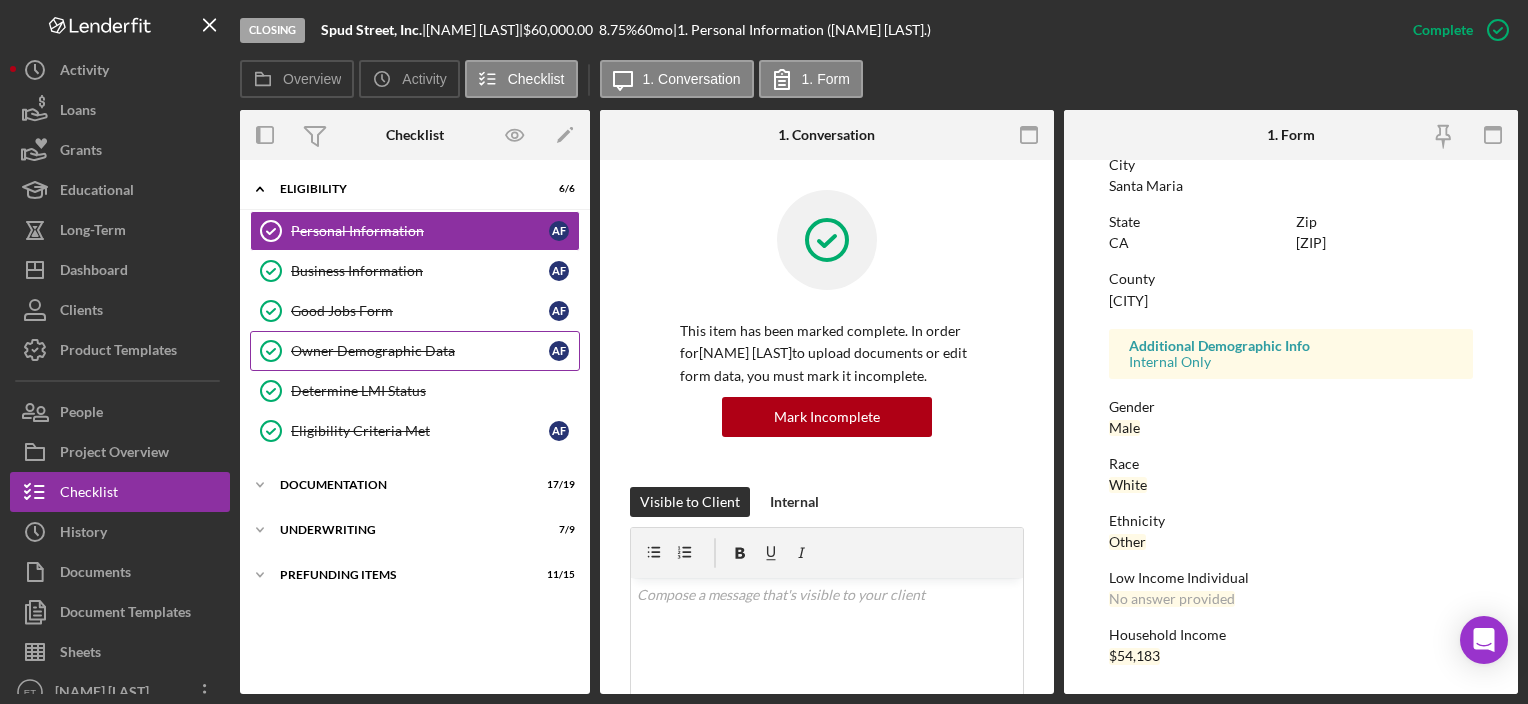 click on "Owner Demographic Data" at bounding box center (420, 351) 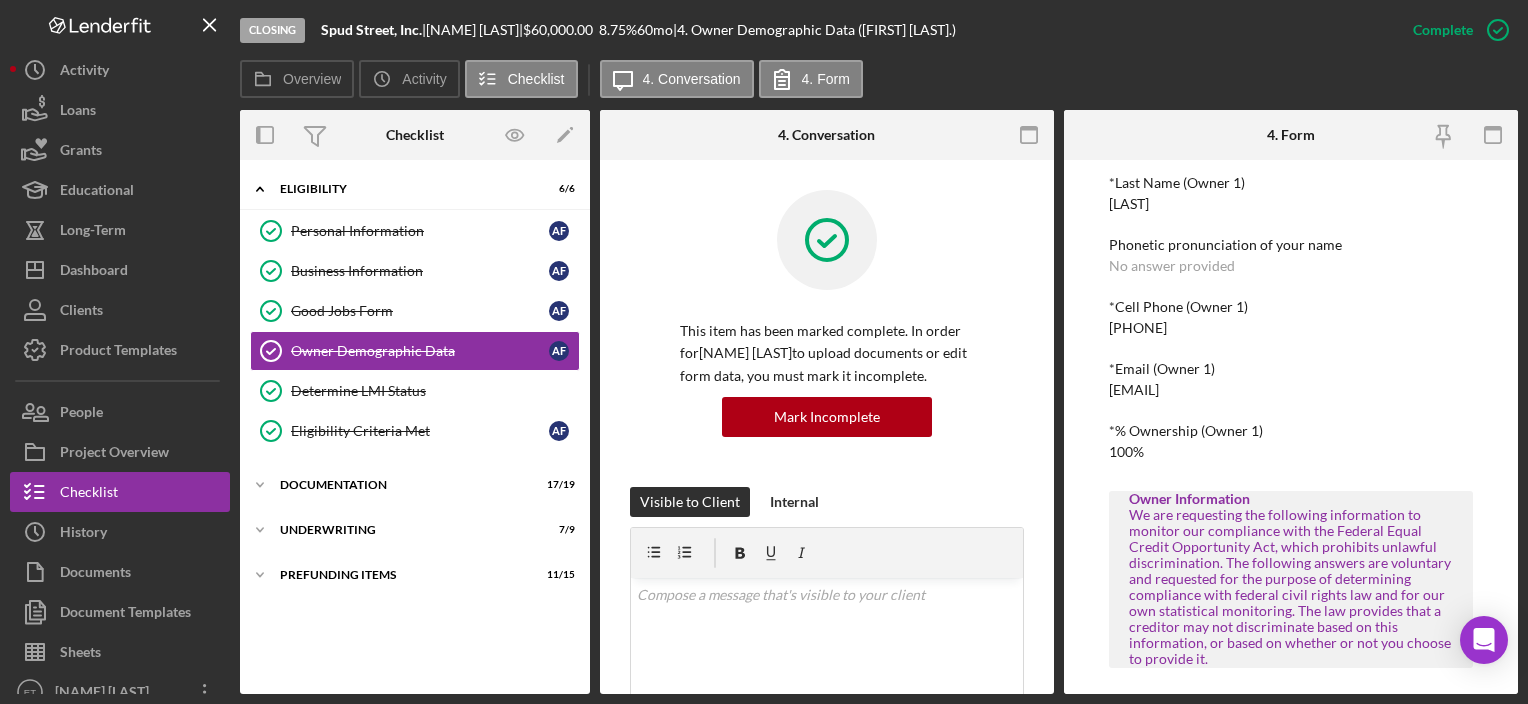 scroll, scrollTop: 700, scrollLeft: 0, axis: vertical 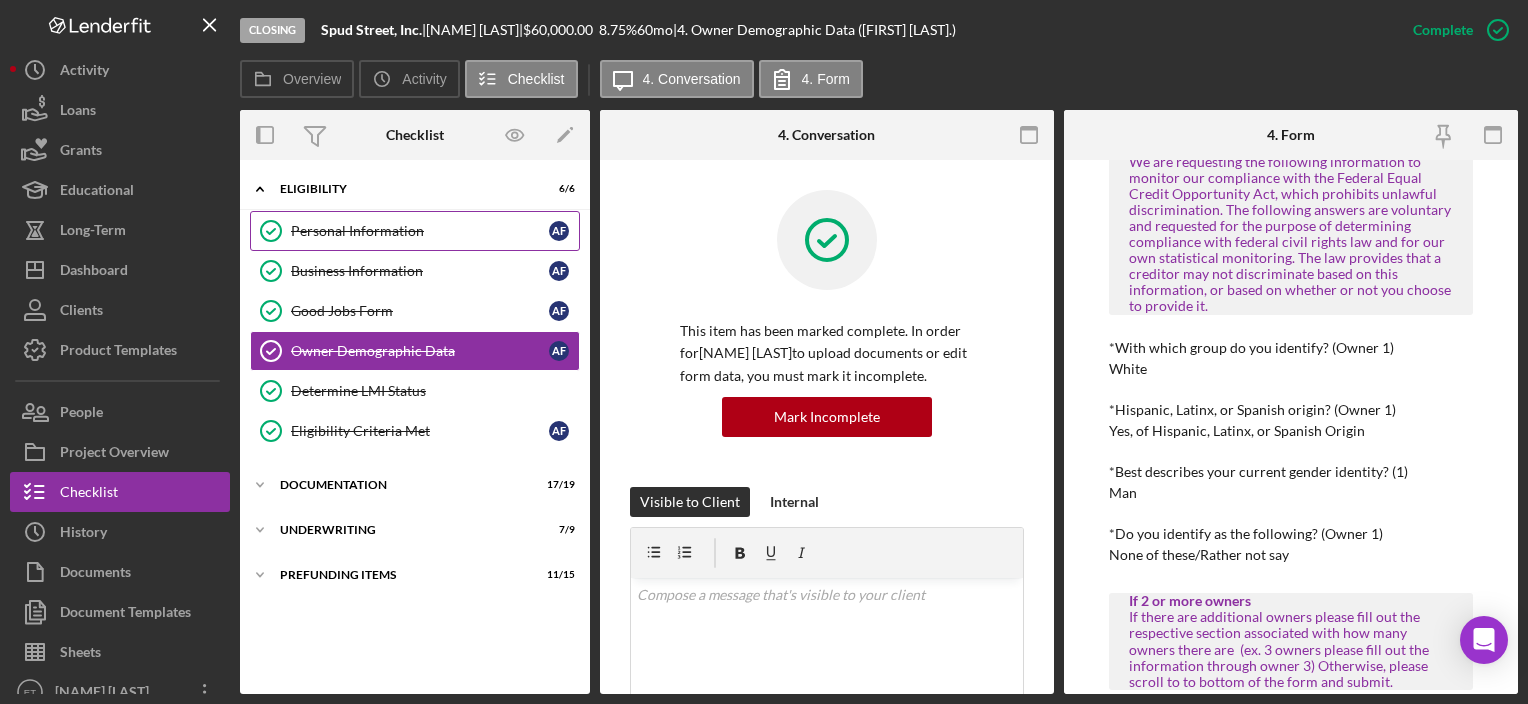 click on "Personal Information" at bounding box center [420, 231] 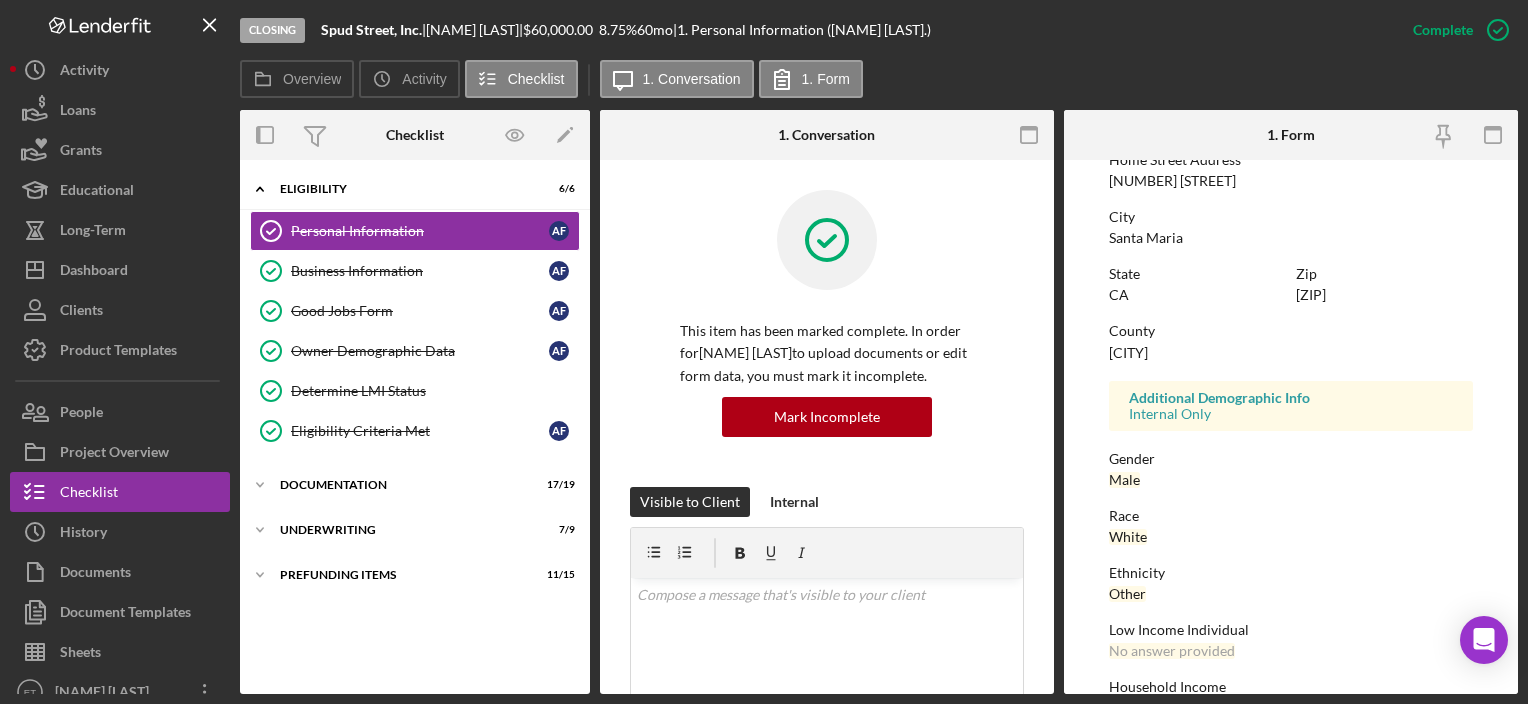 scroll, scrollTop: 415, scrollLeft: 0, axis: vertical 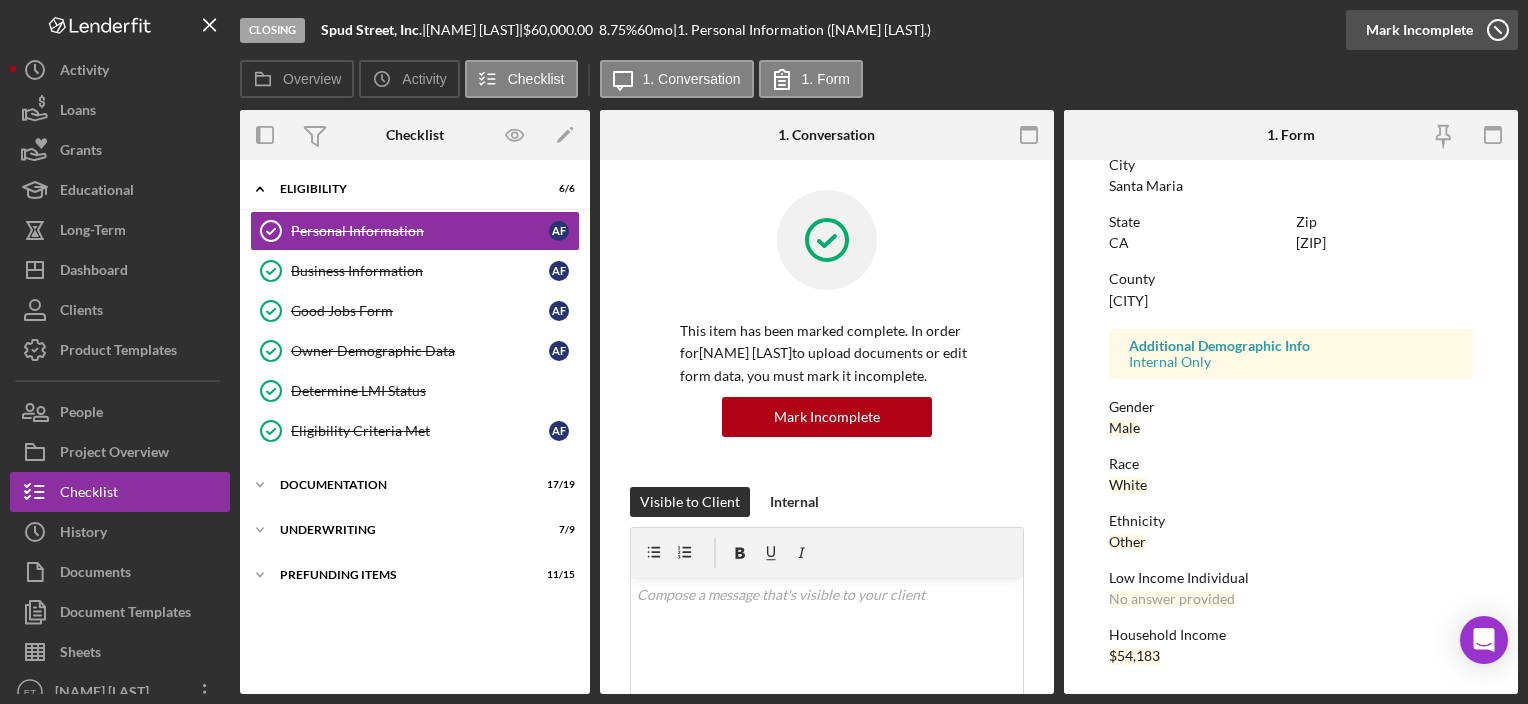 click on "Mark Incomplete" at bounding box center (1419, 30) 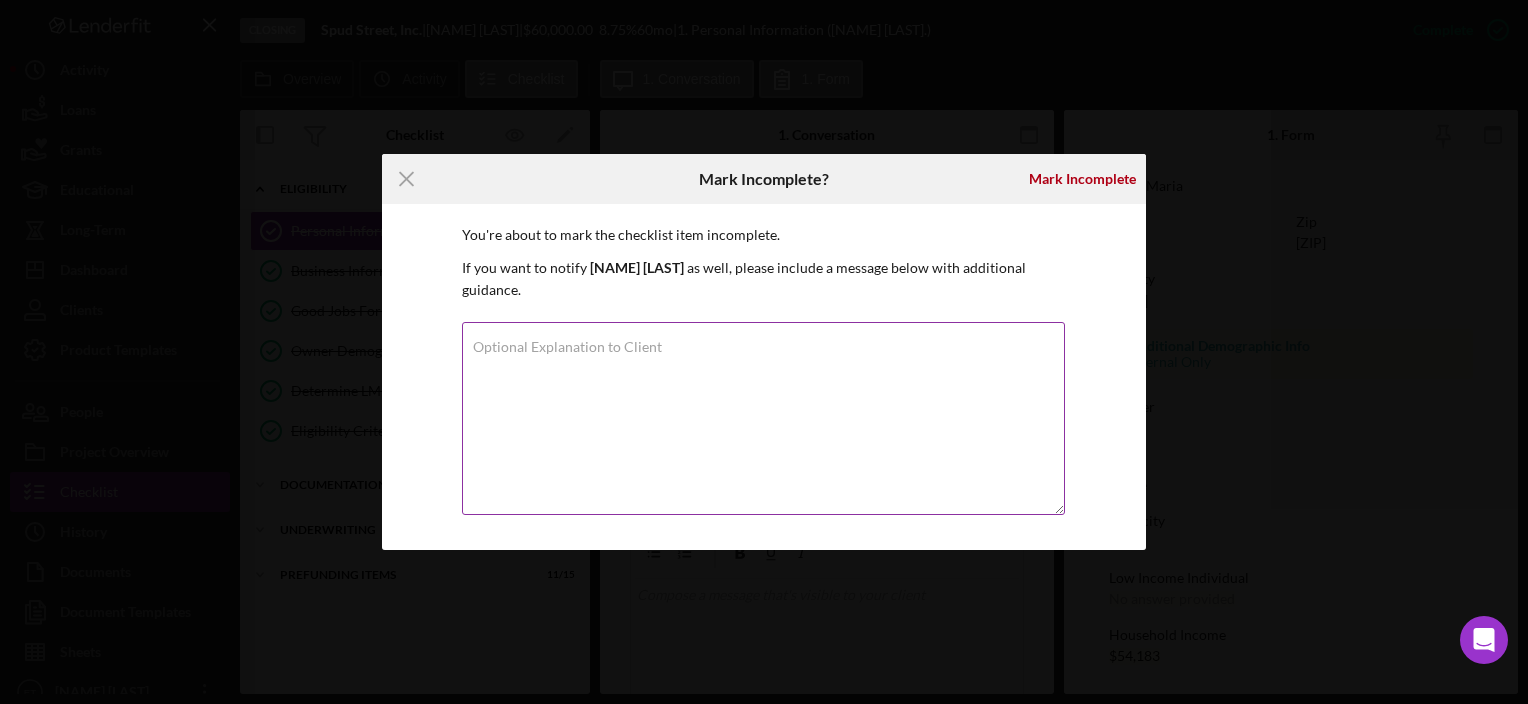 click on "Optional Explanation to Client" at bounding box center (764, 420) 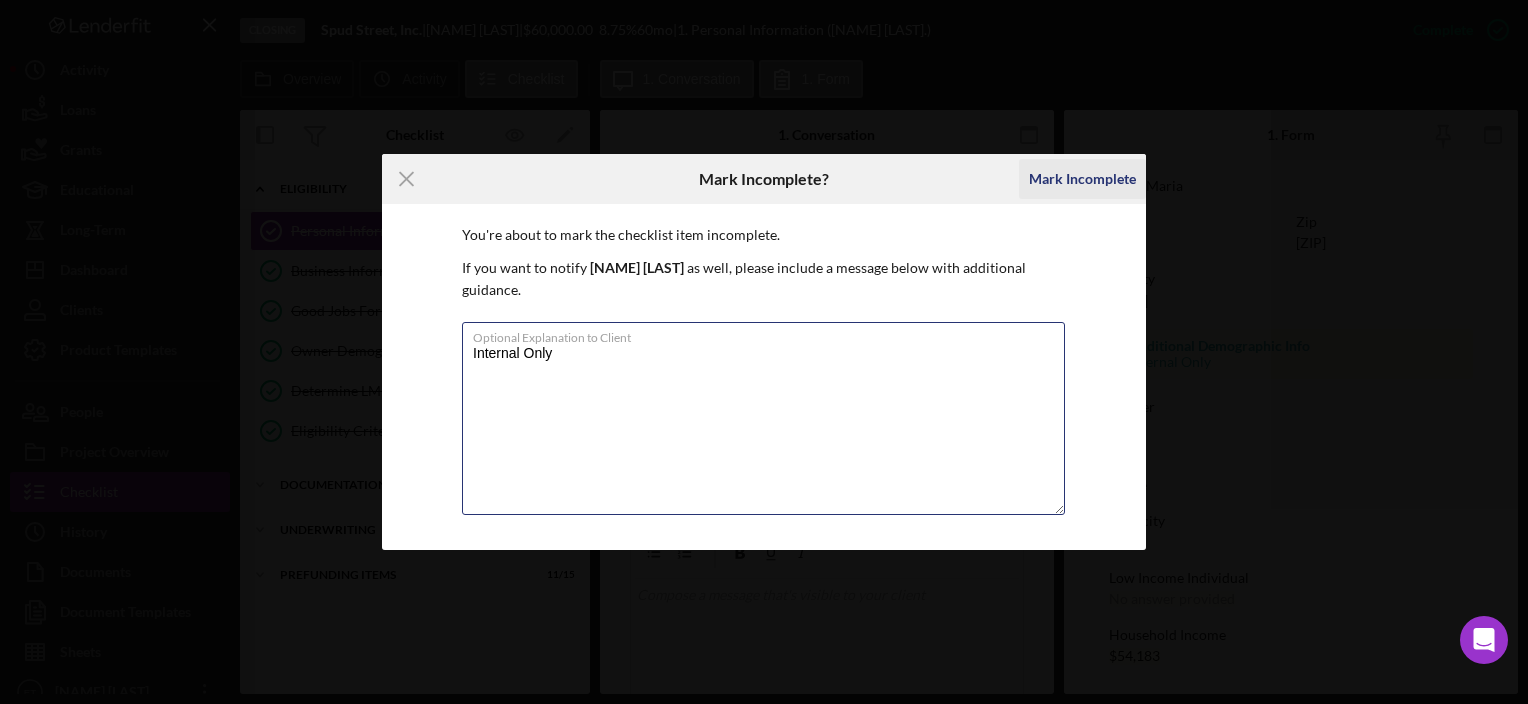 type on "Internal Only" 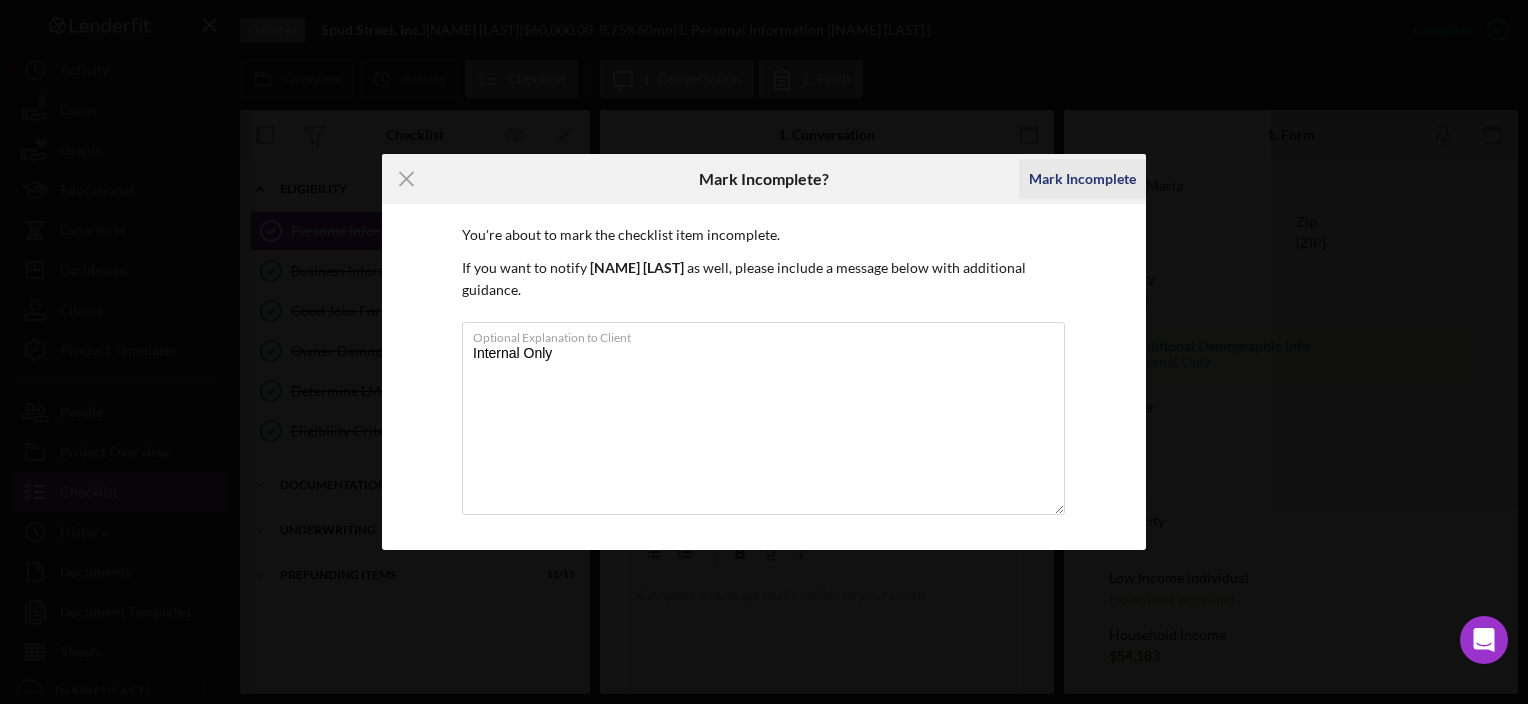 click on "Mark Incomplete" at bounding box center [1082, 179] 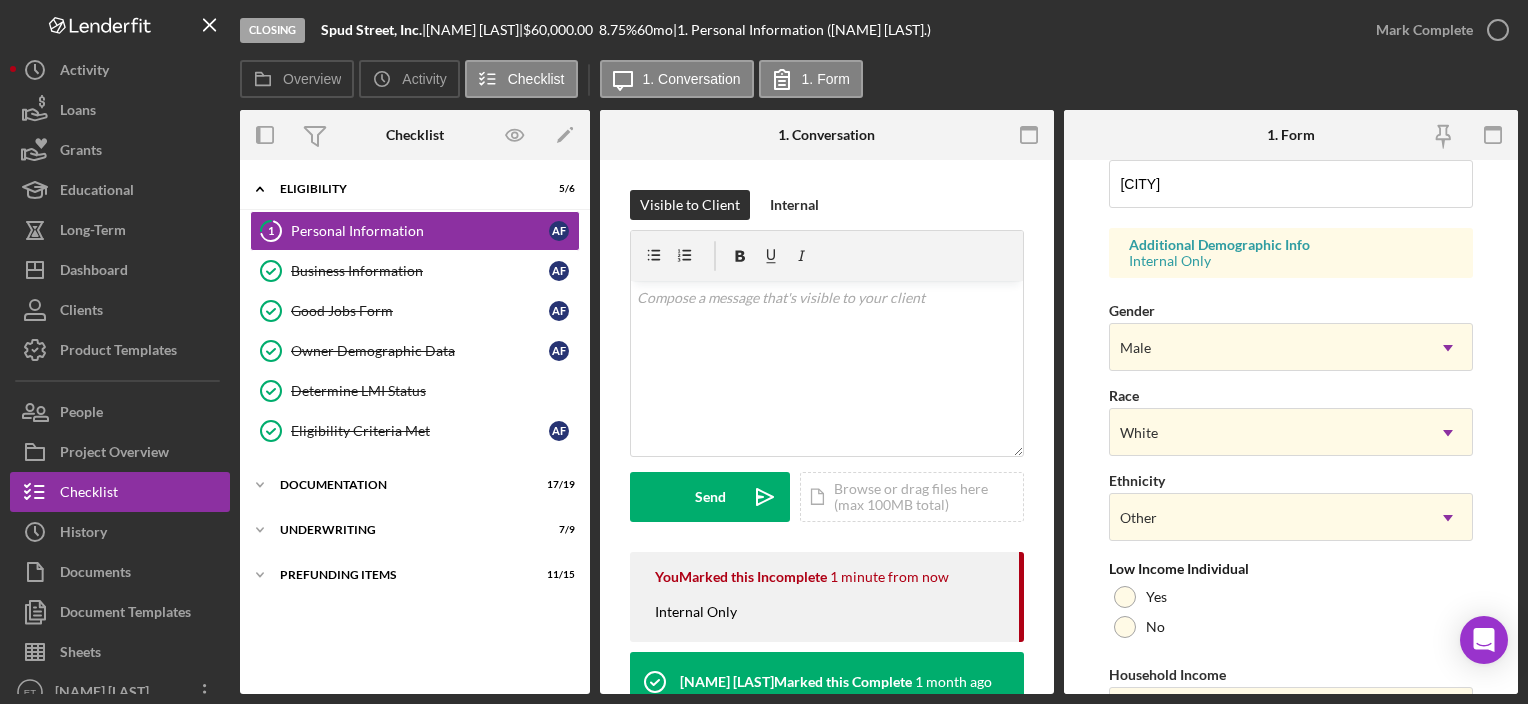 scroll, scrollTop: 797, scrollLeft: 0, axis: vertical 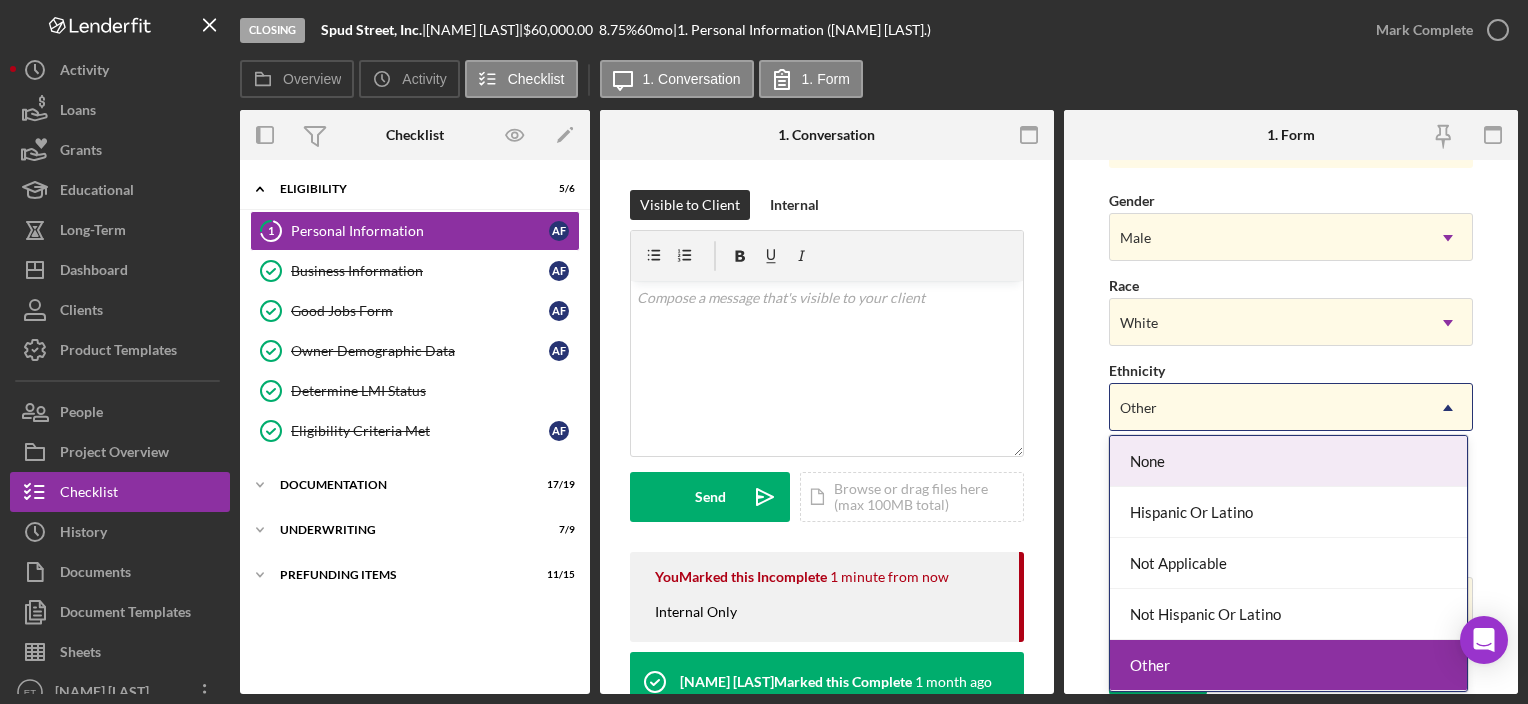 click on "Other" at bounding box center (1266, 408) 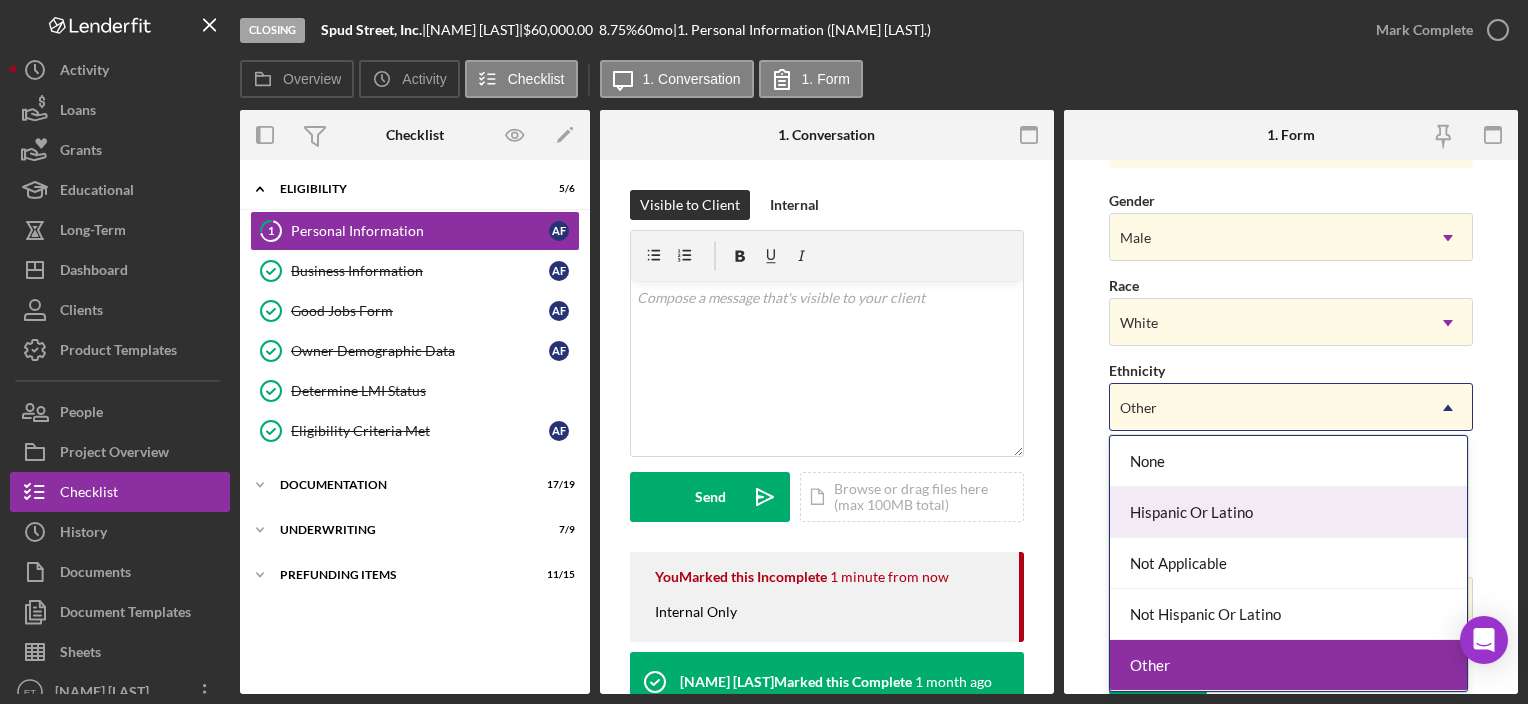 click on "Hispanic Or Latino" at bounding box center (1288, 512) 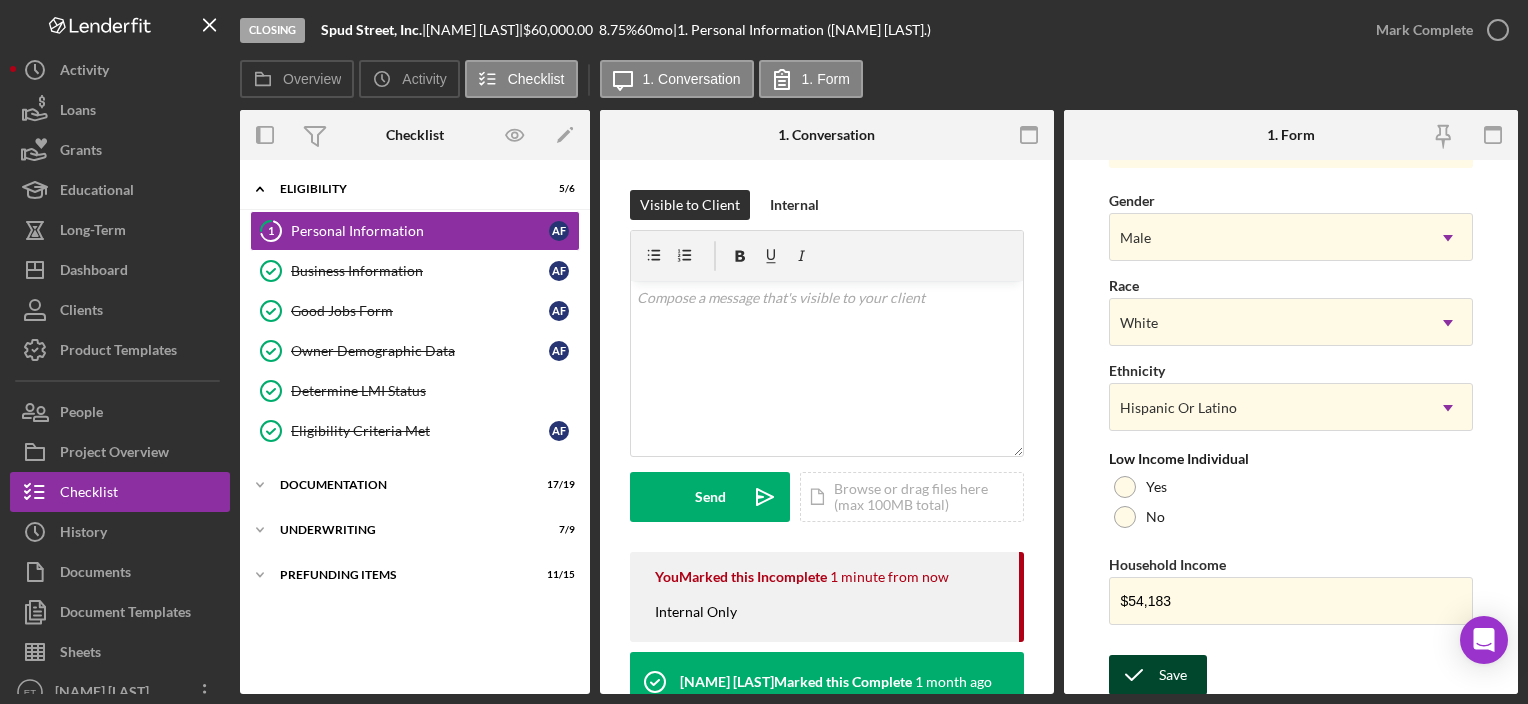 click 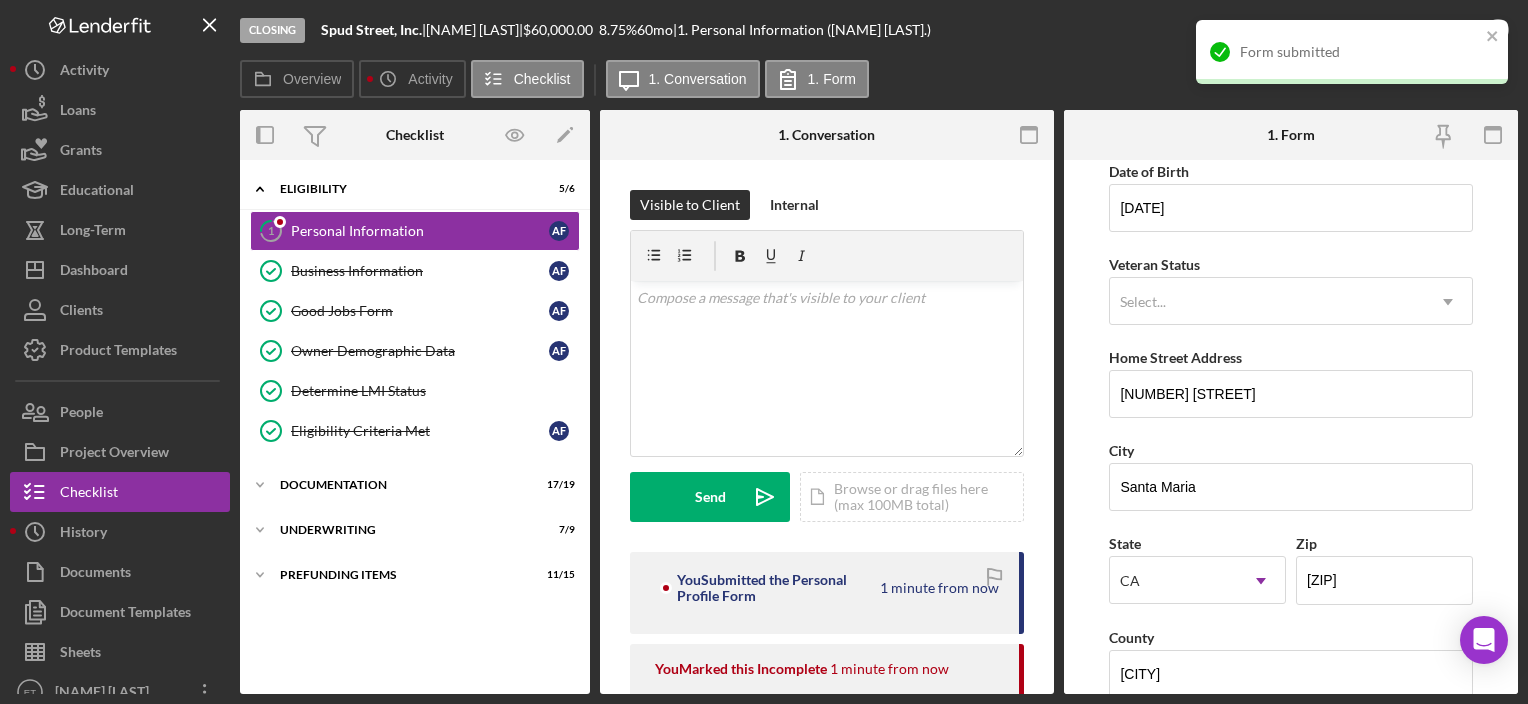 scroll, scrollTop: 0, scrollLeft: 0, axis: both 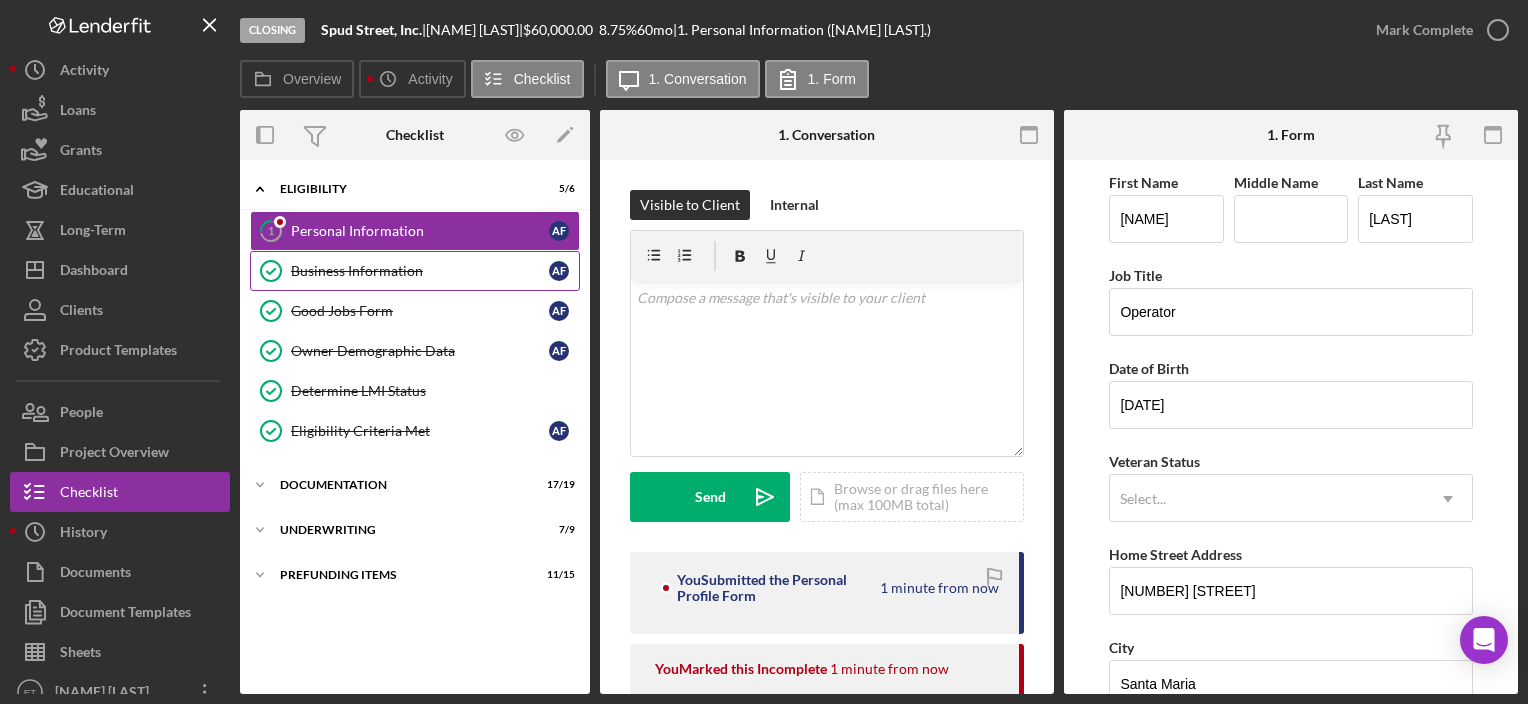 click on "Business Information Business Information A F" at bounding box center [415, 271] 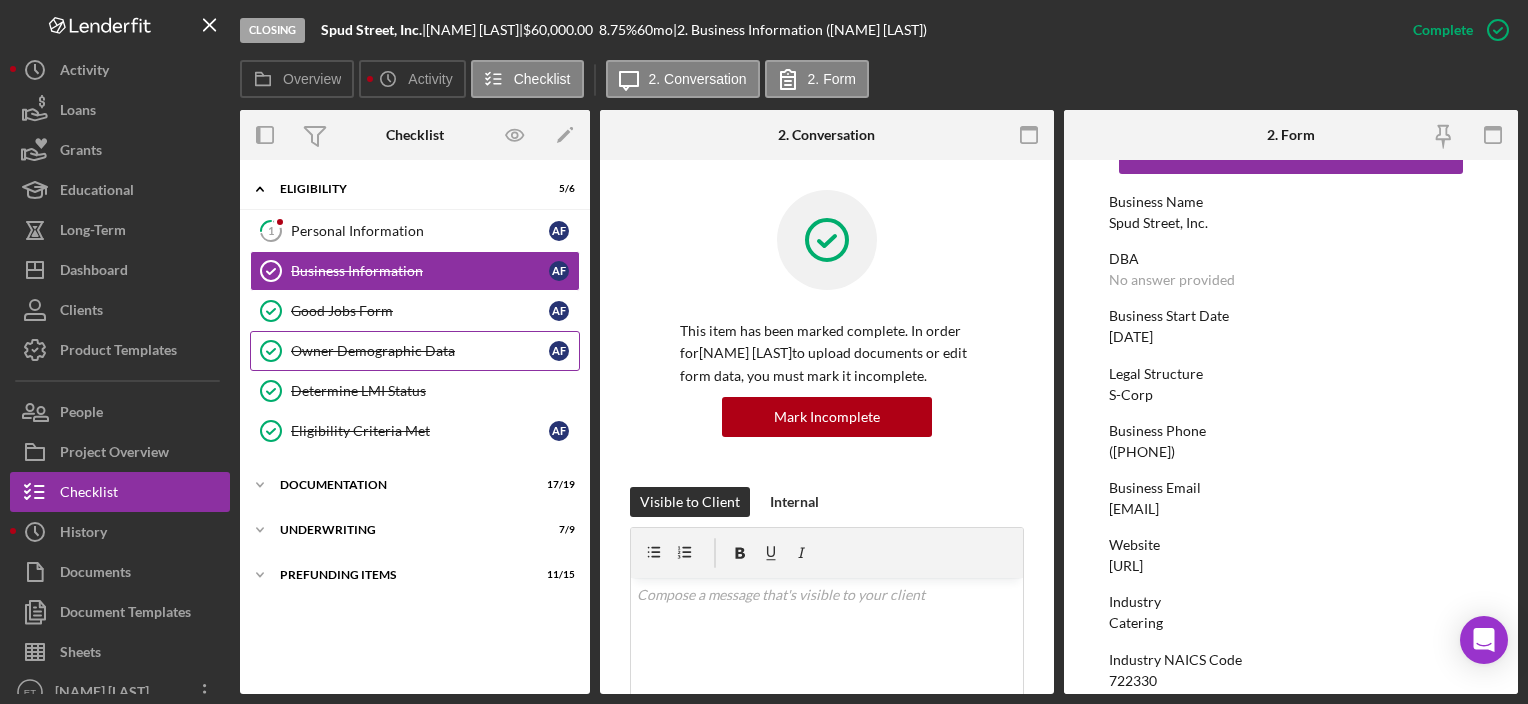 scroll, scrollTop: 100, scrollLeft: 0, axis: vertical 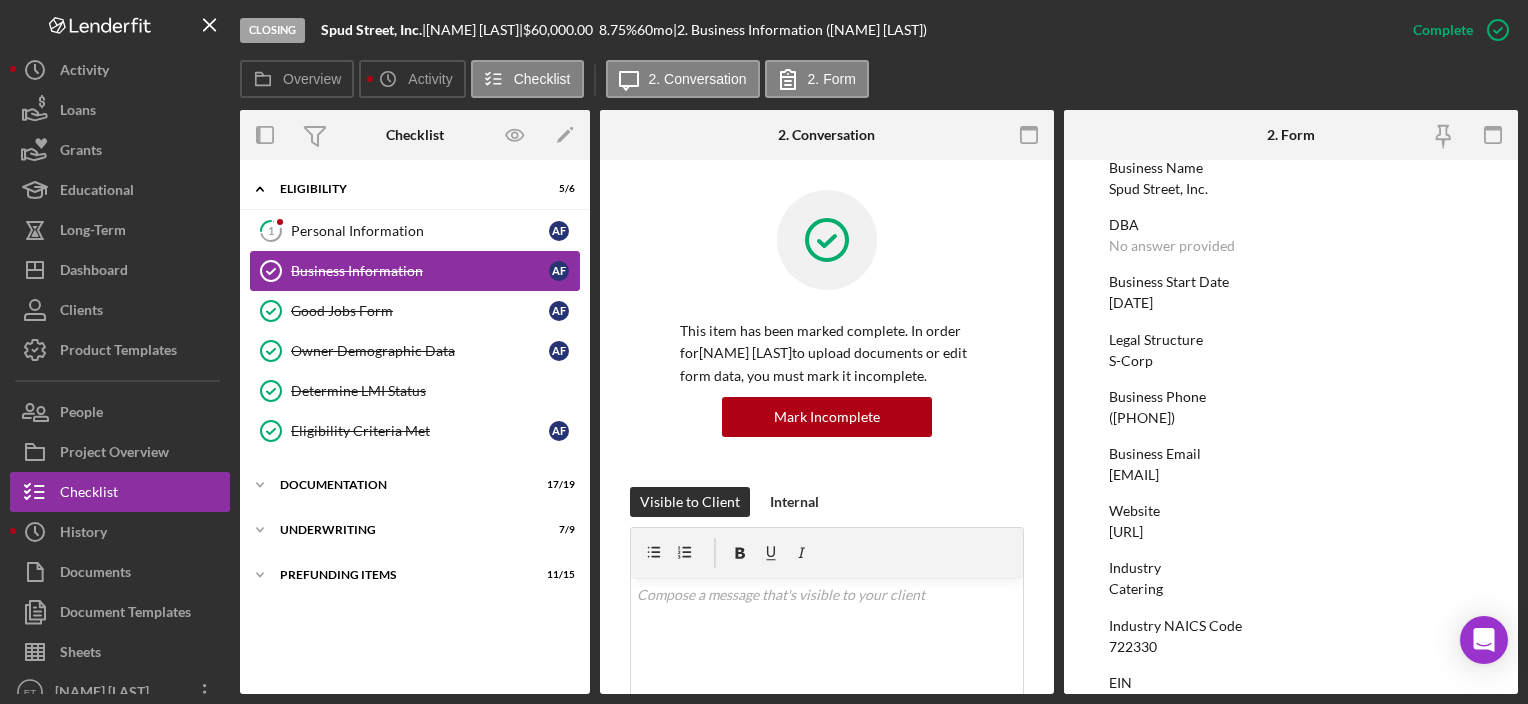 click on "Business Information Business Information A F" at bounding box center [415, 271] 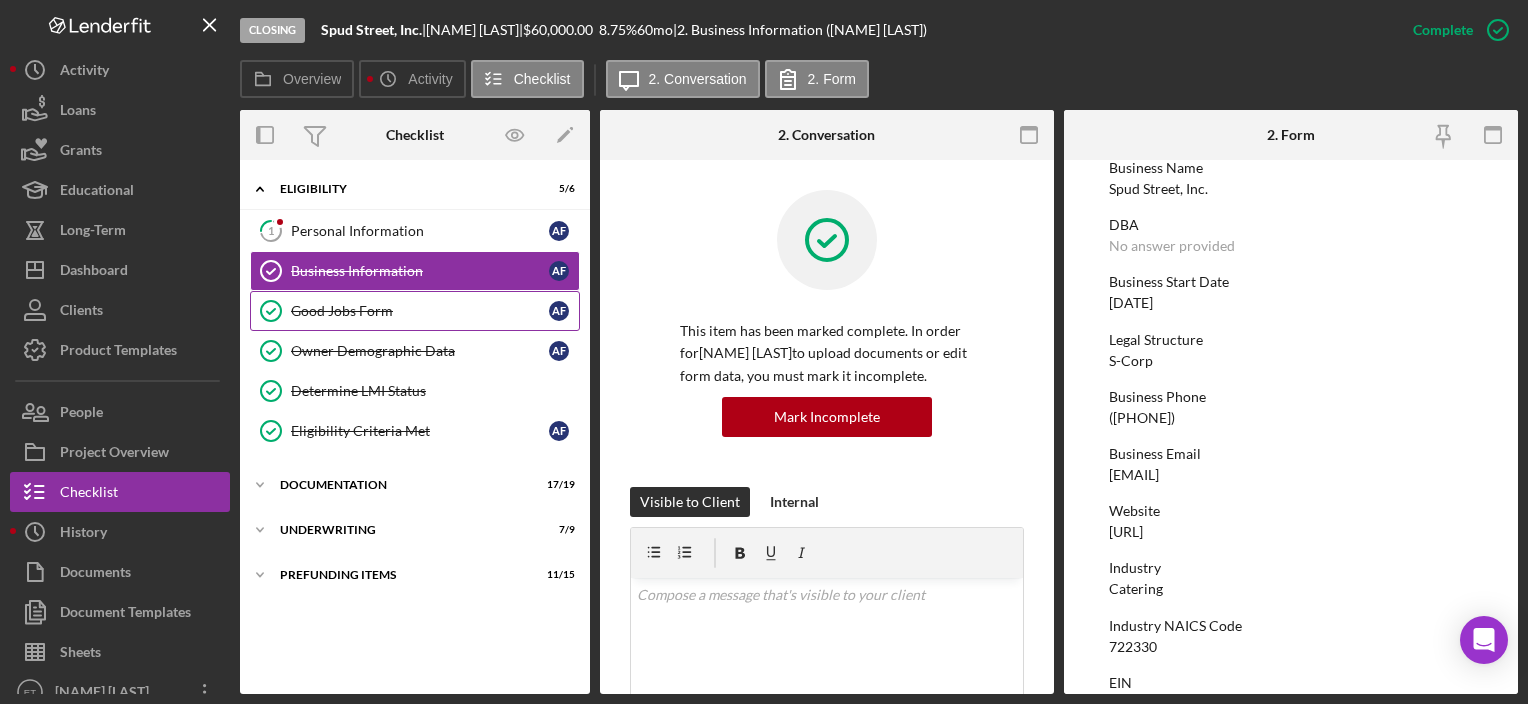 click on "Good Jobs Form" at bounding box center [420, 311] 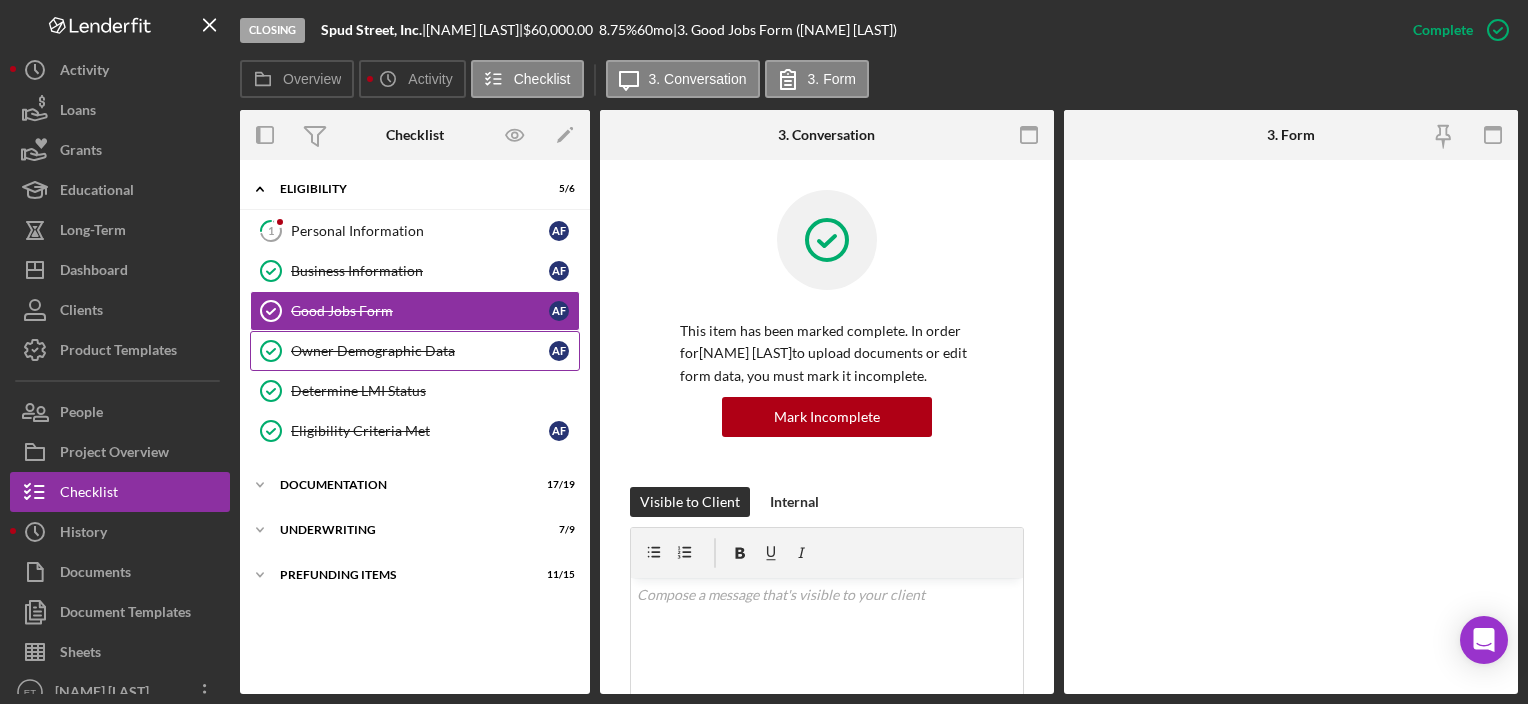 click on "Owner Demographic Data Owner Demographic Data A F" at bounding box center (415, 351) 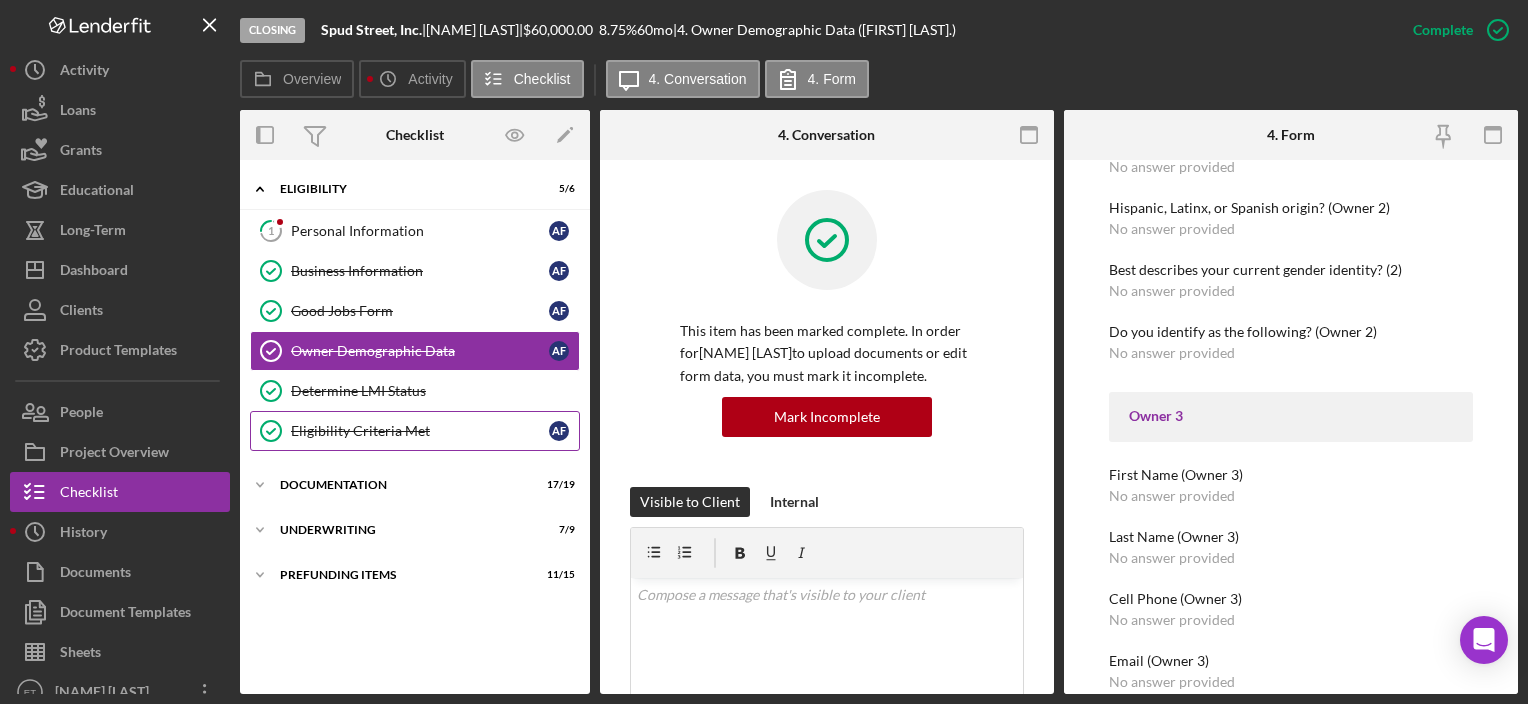 scroll, scrollTop: 2000, scrollLeft: 0, axis: vertical 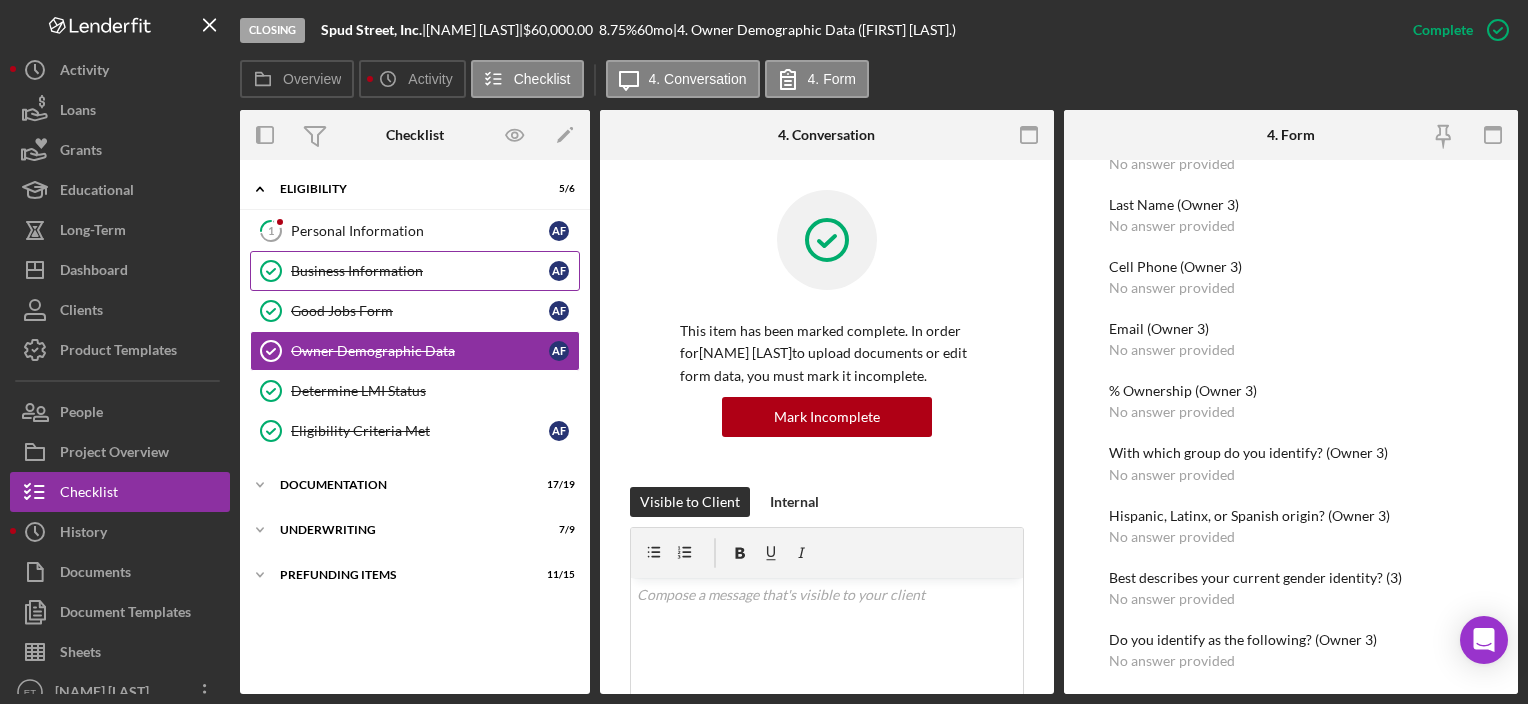 click on "Business Information" at bounding box center (420, 271) 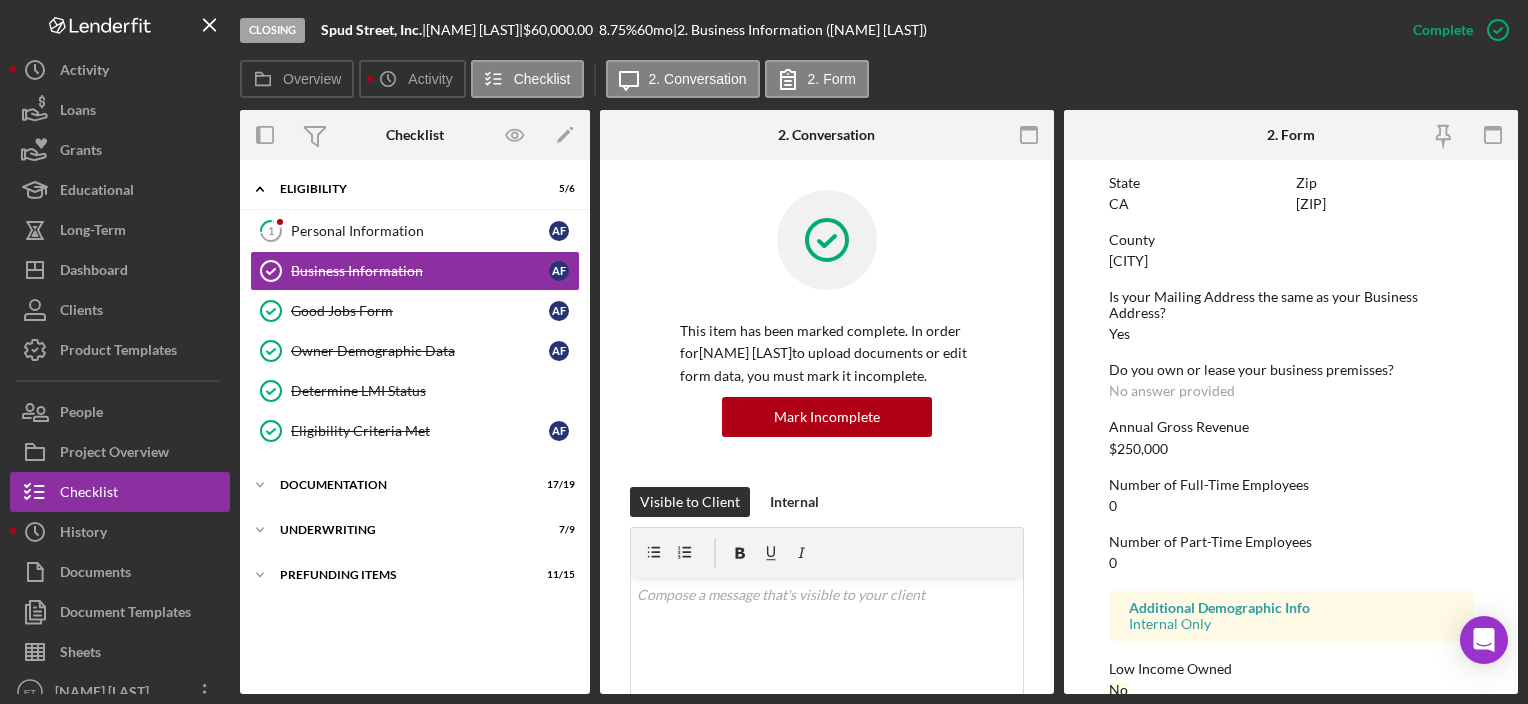 scroll, scrollTop: 990, scrollLeft: 0, axis: vertical 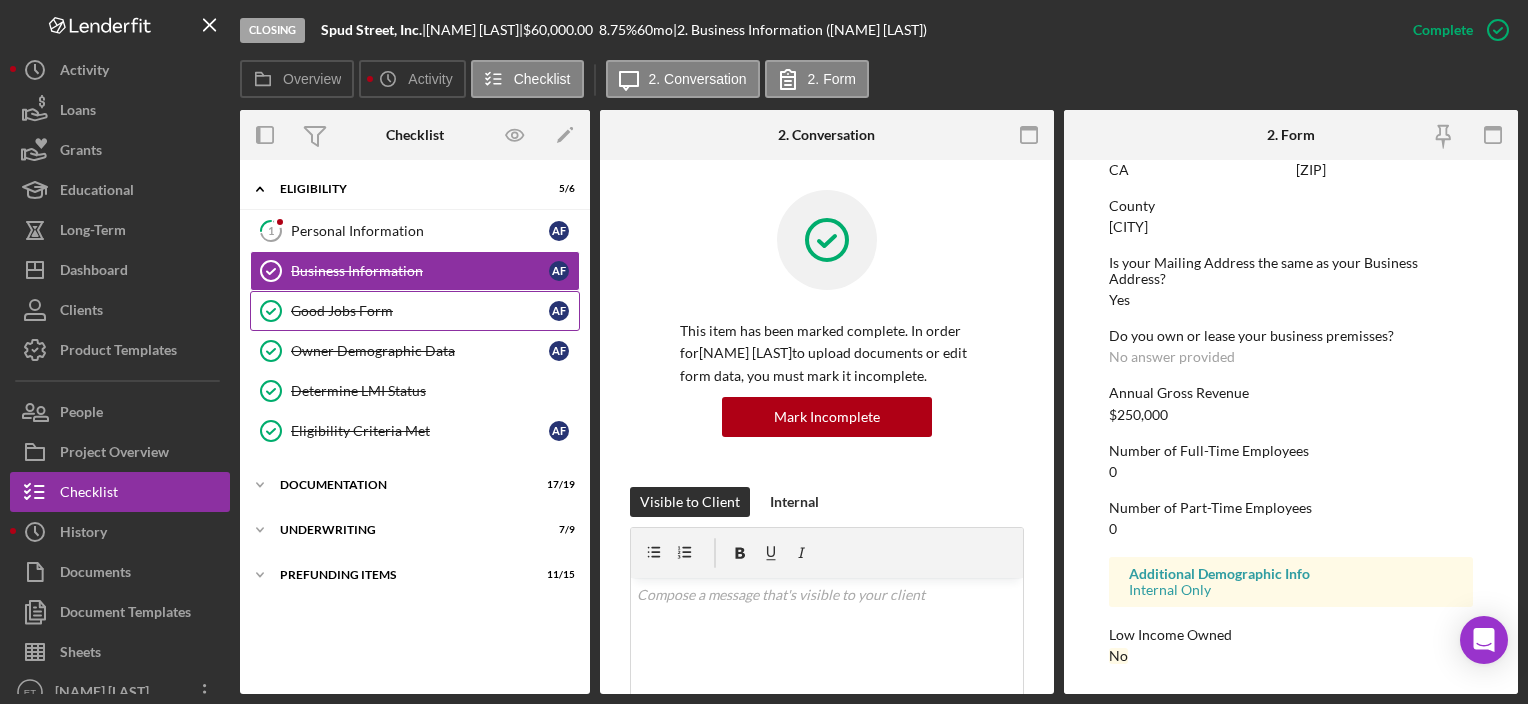 click on "Good Jobs Form" at bounding box center [420, 311] 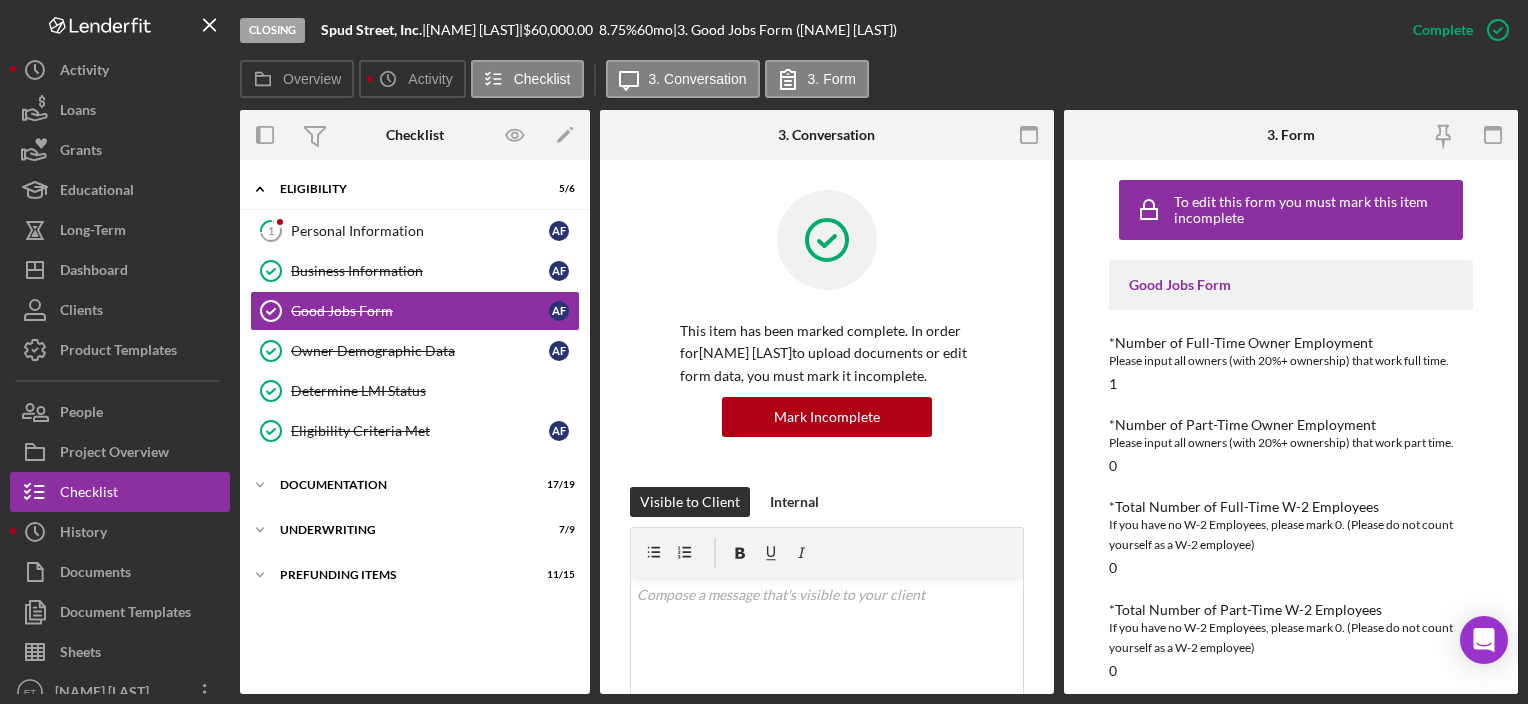click on "*Number of Full-Time Owner Employment Please input all owners (with 20%+ ownership) that work full time. [NUMBER]" at bounding box center [1290, 363] 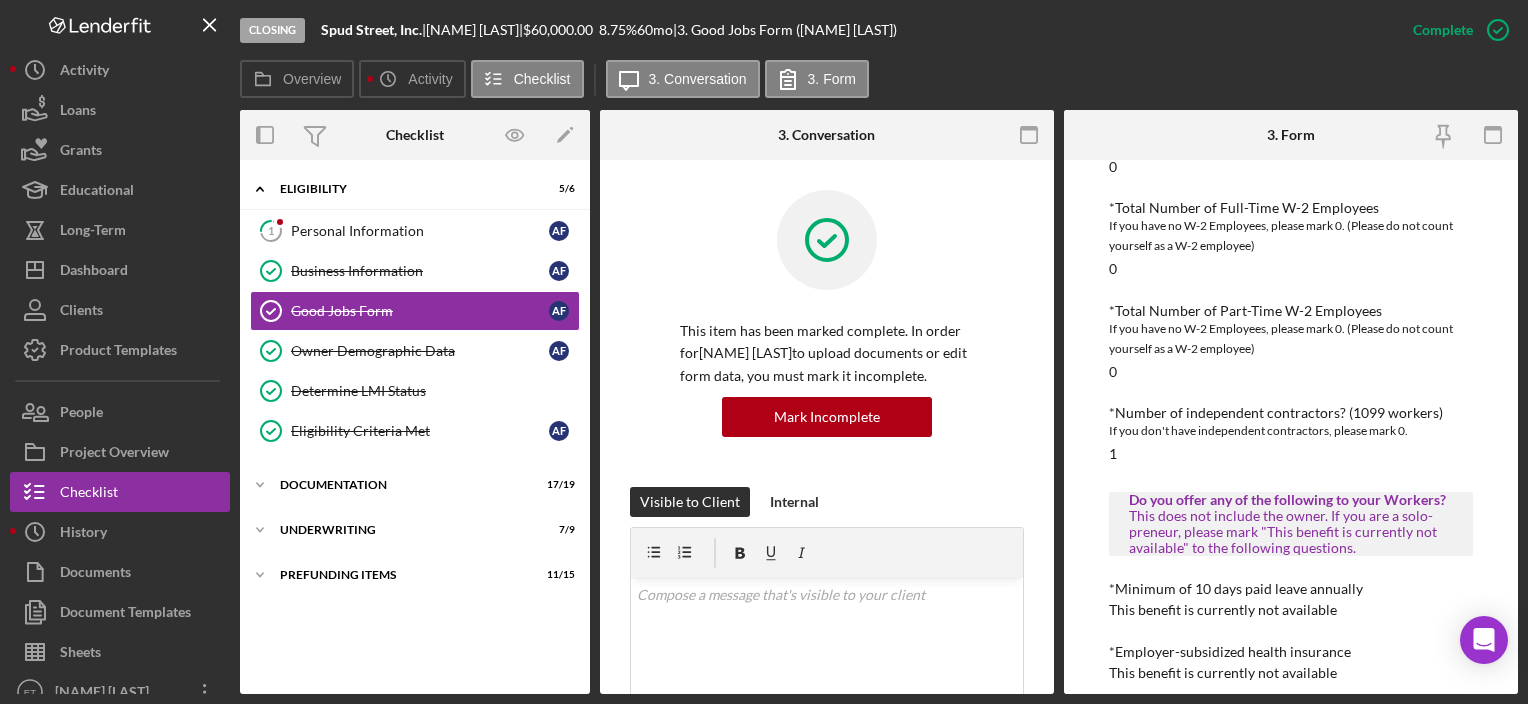 scroll, scrollTop: 300, scrollLeft: 0, axis: vertical 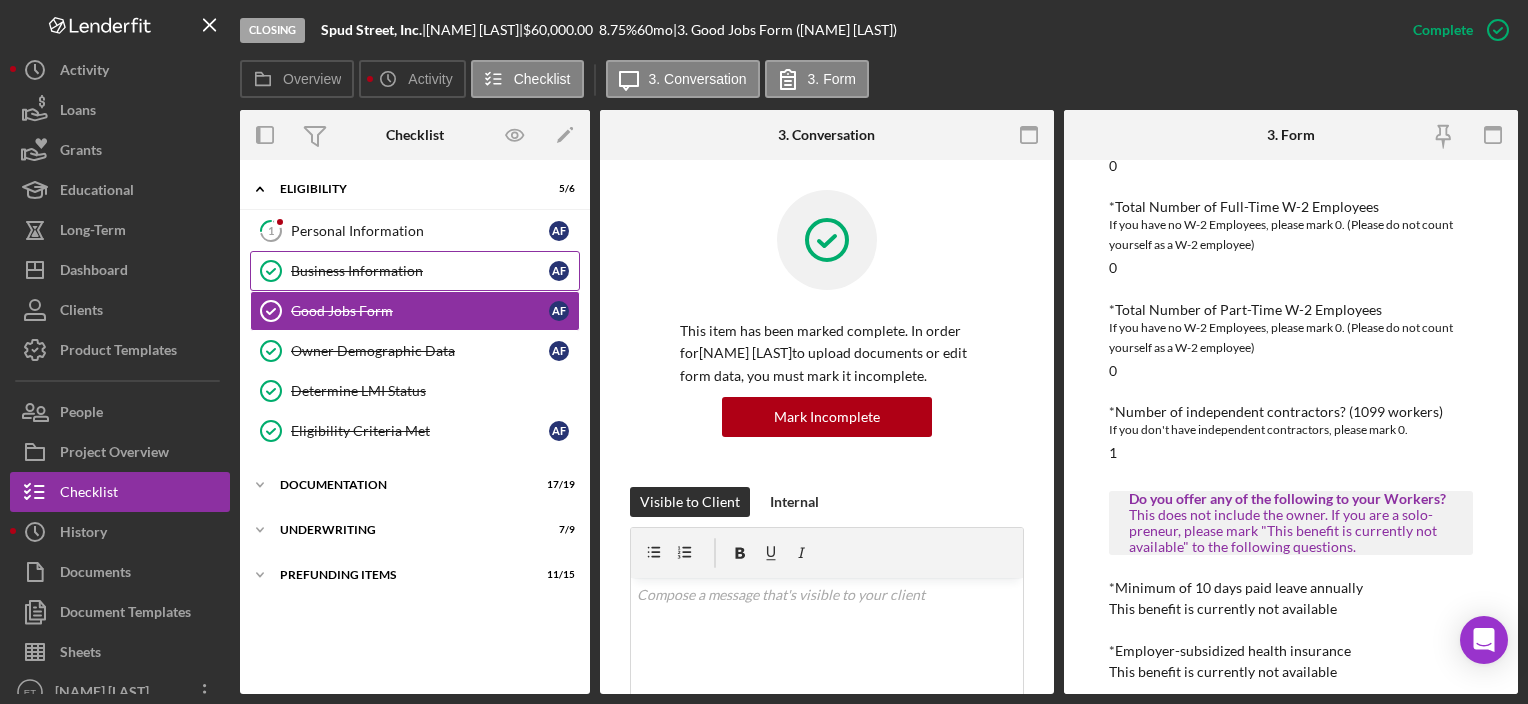 click on "Business Information" at bounding box center (420, 271) 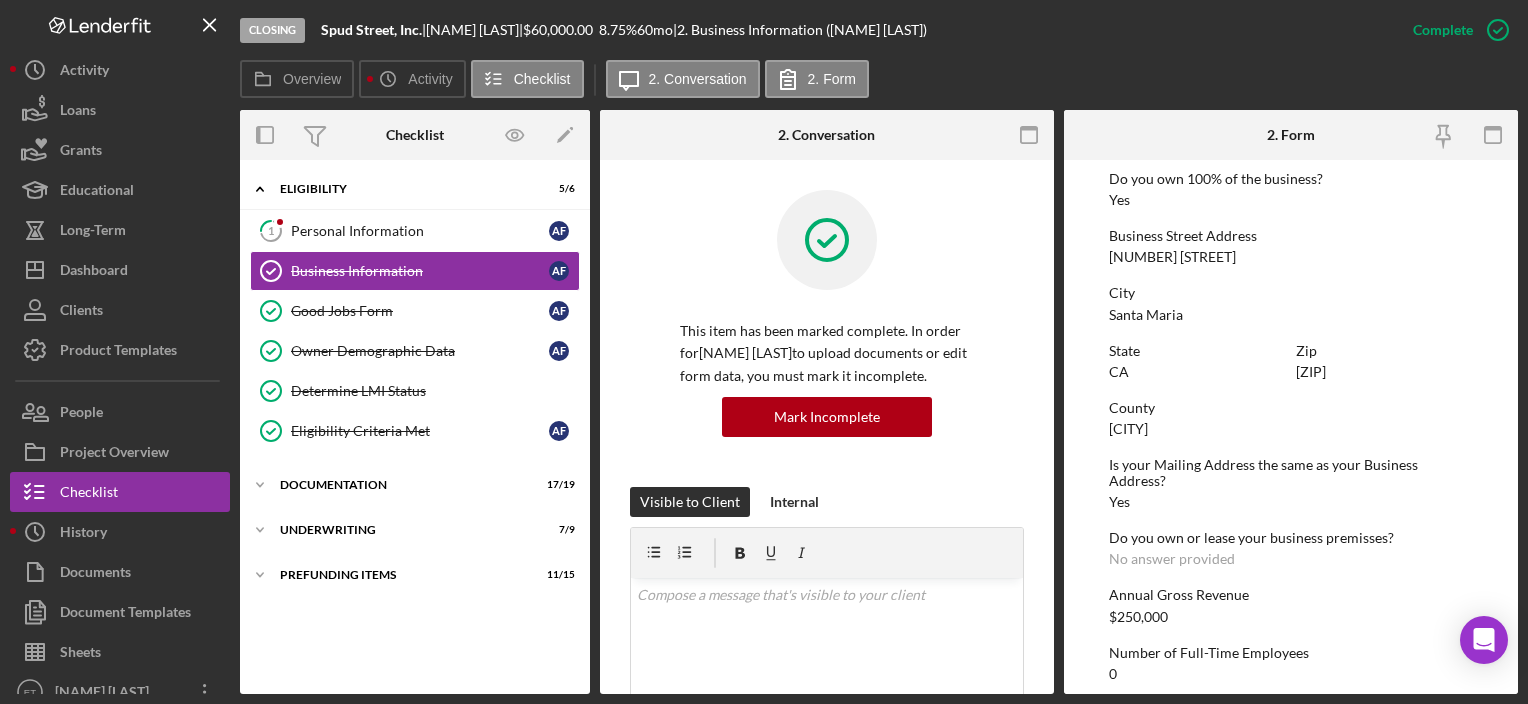 scroll, scrollTop: 990, scrollLeft: 0, axis: vertical 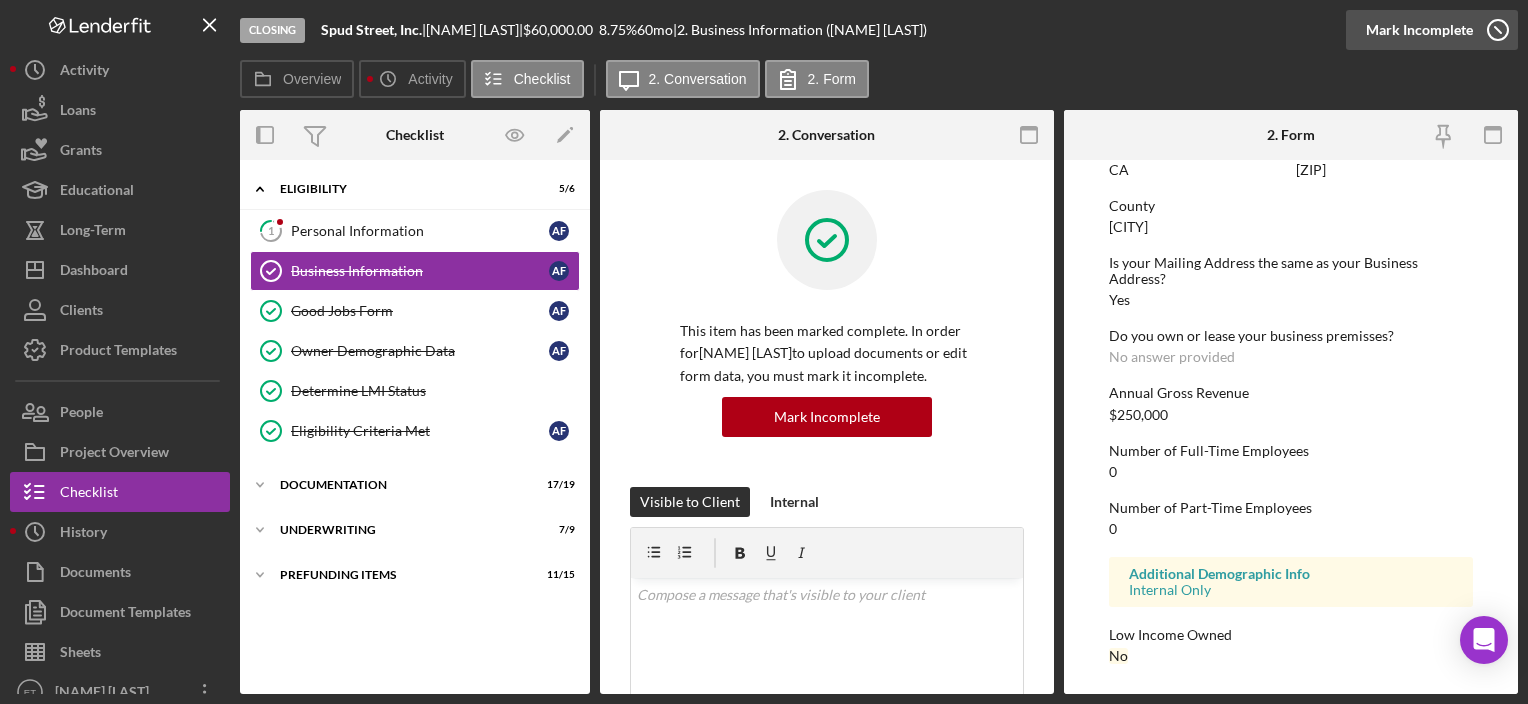 click on "Mark Incomplete" at bounding box center [1419, 30] 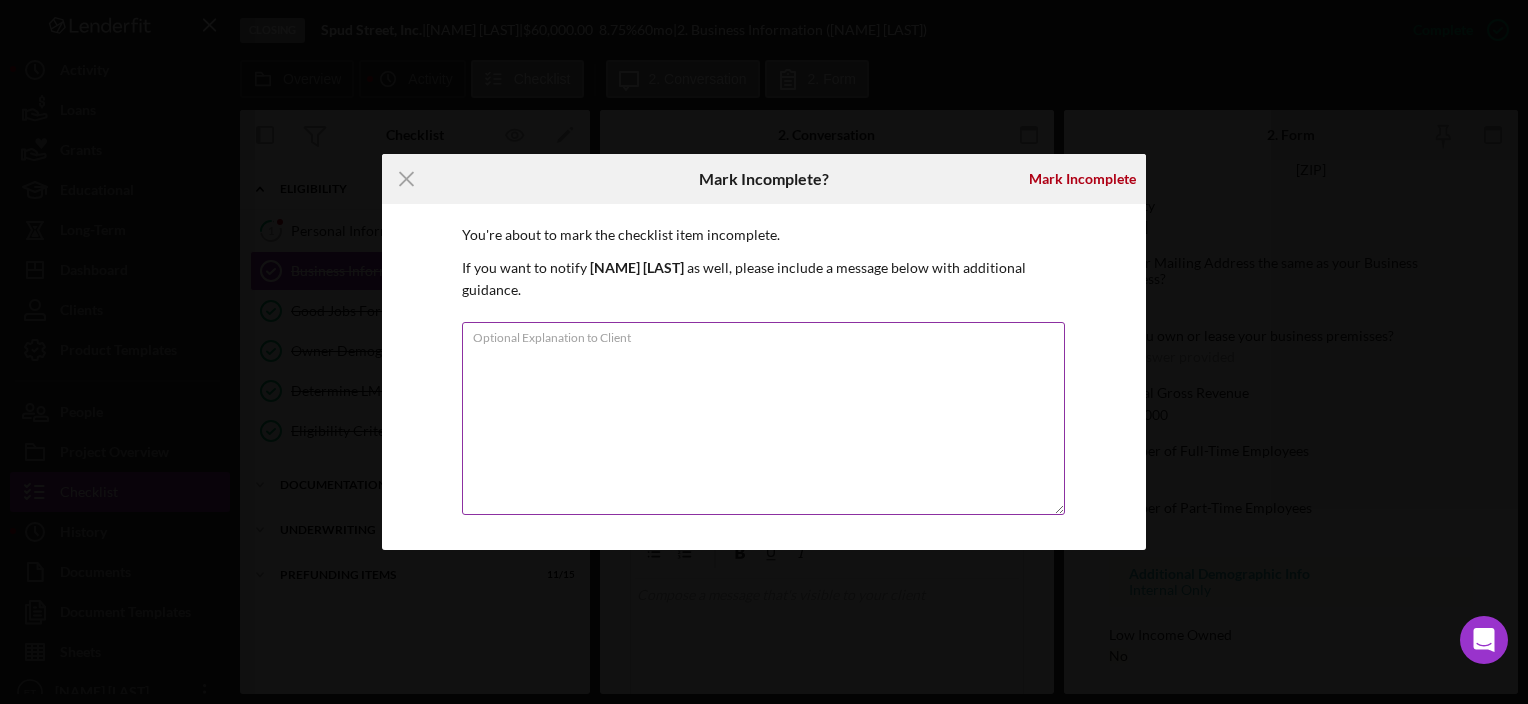 click on "Optional Explanation to Client" at bounding box center (763, 418) 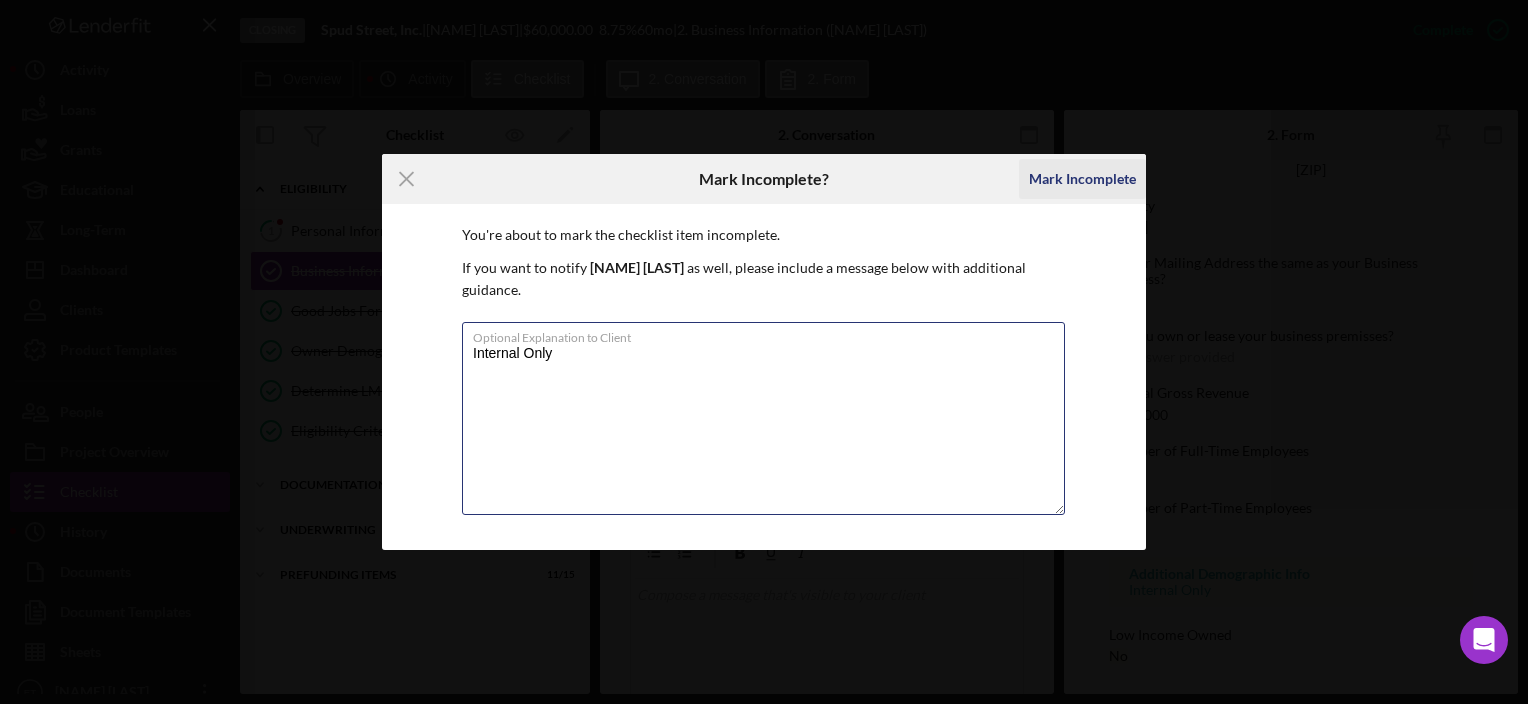 type on "Internal Only" 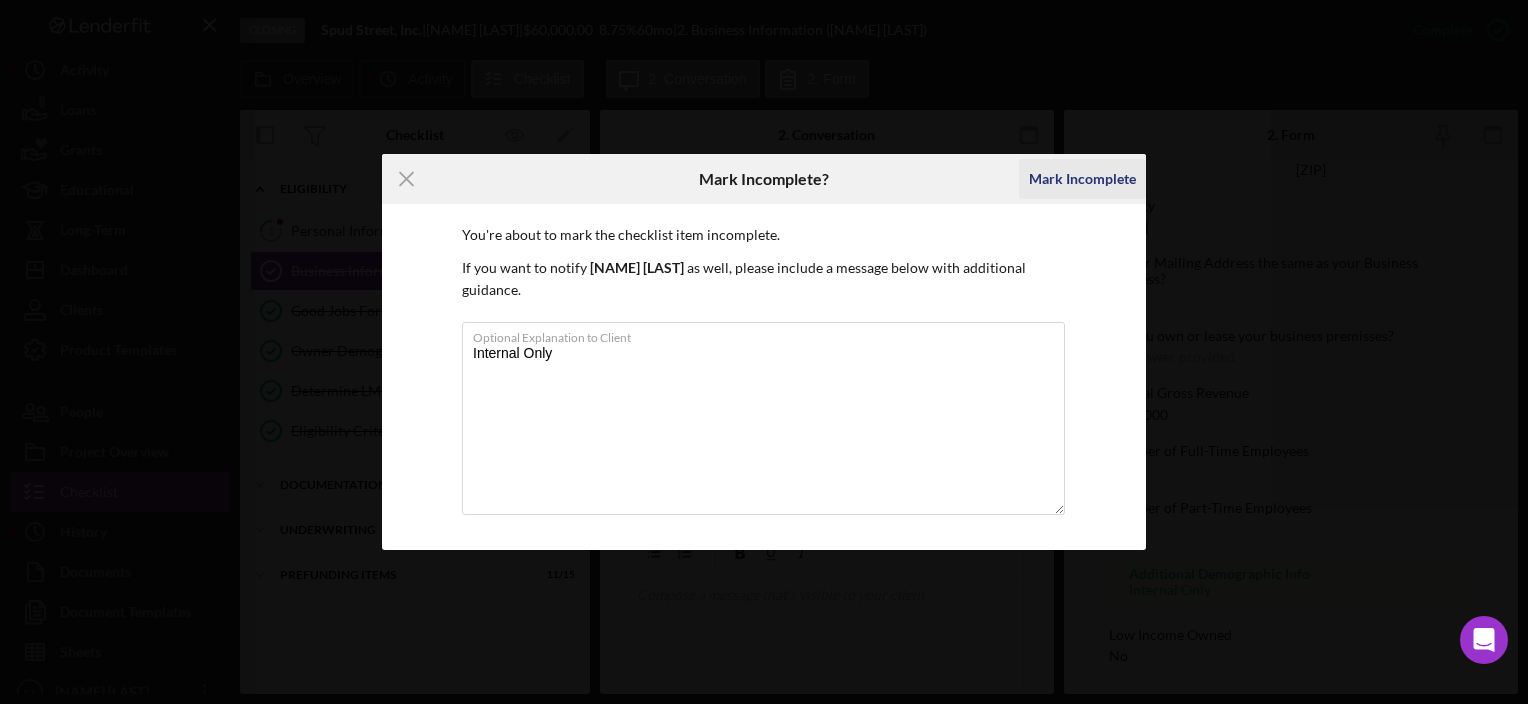 click on "Mark Incomplete" at bounding box center (1082, 179) 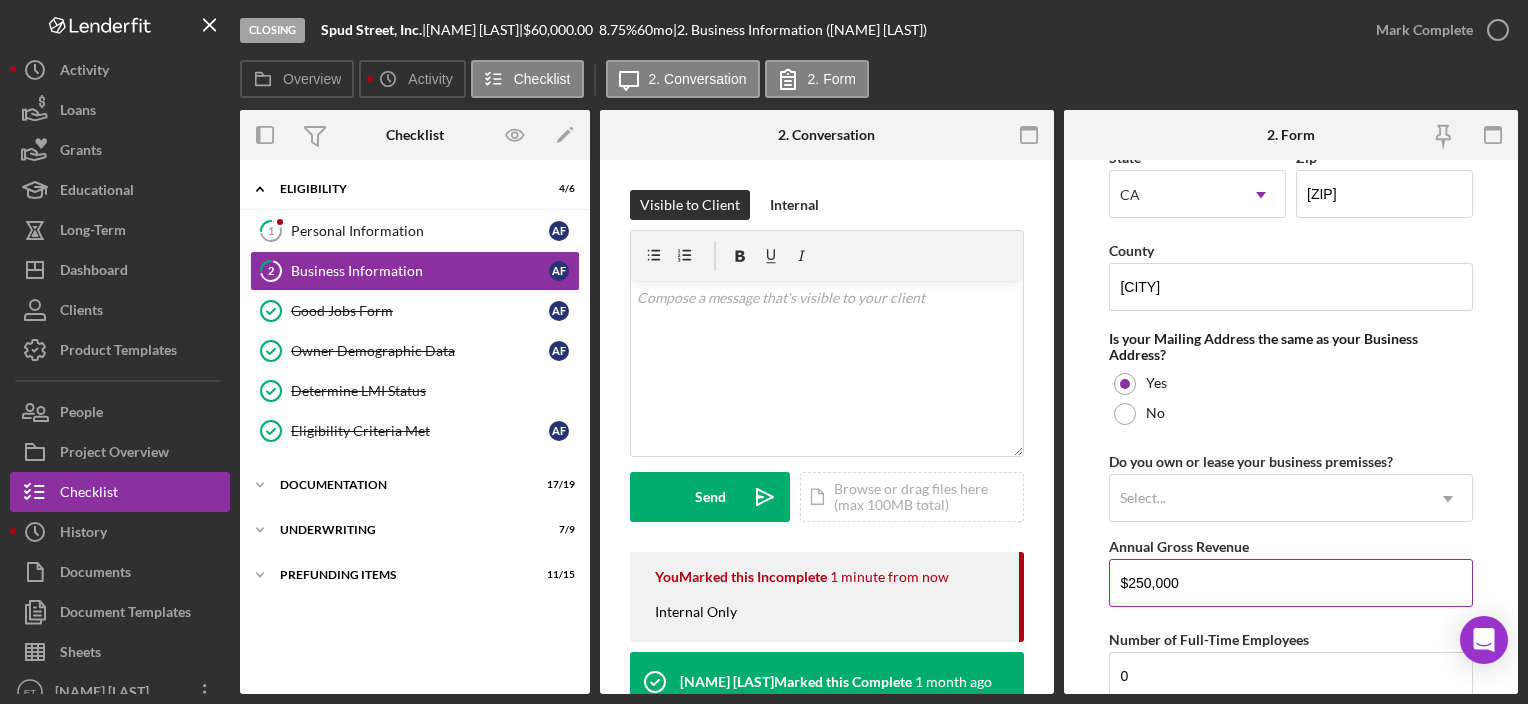 scroll, scrollTop: 1695, scrollLeft: 0, axis: vertical 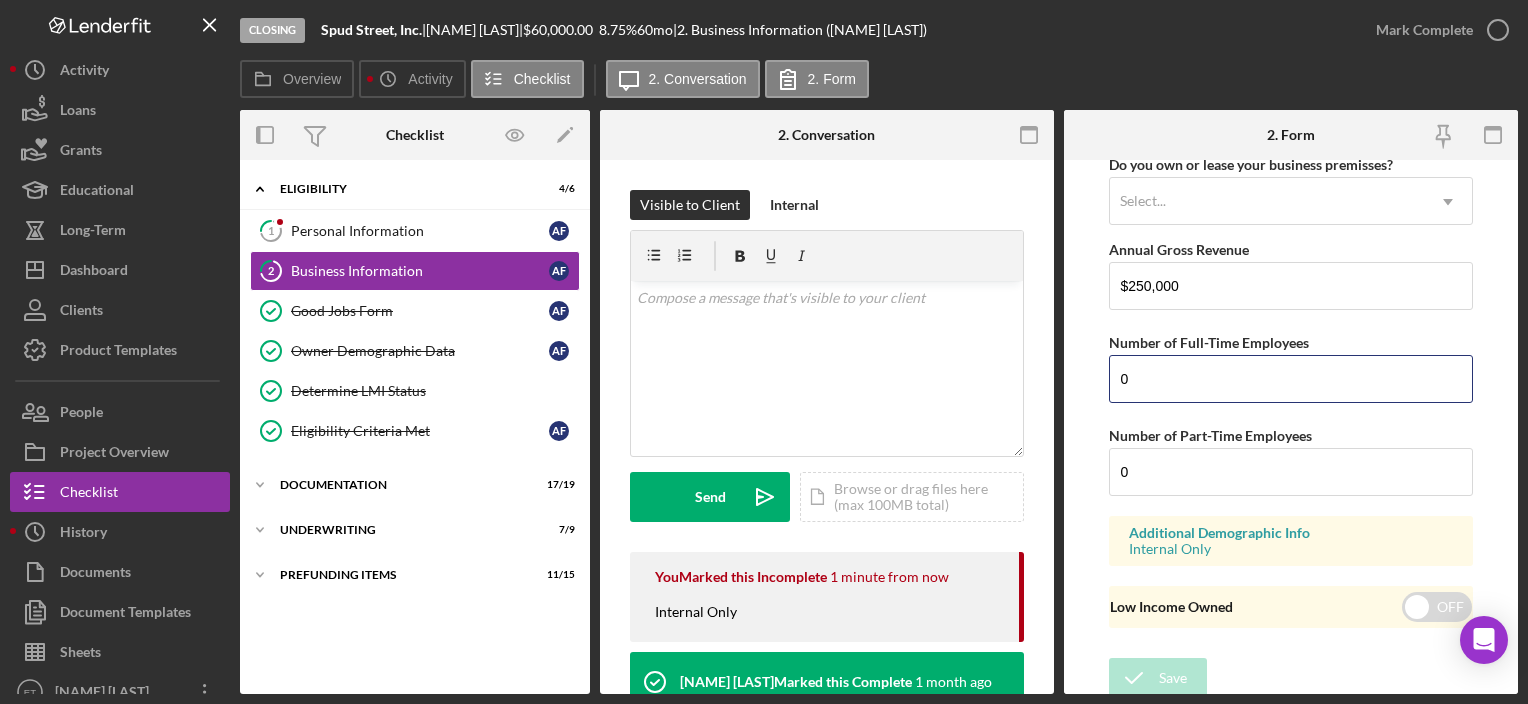 drag, startPoint x: 1161, startPoint y: 360, endPoint x: 1051, endPoint y: 360, distance: 110 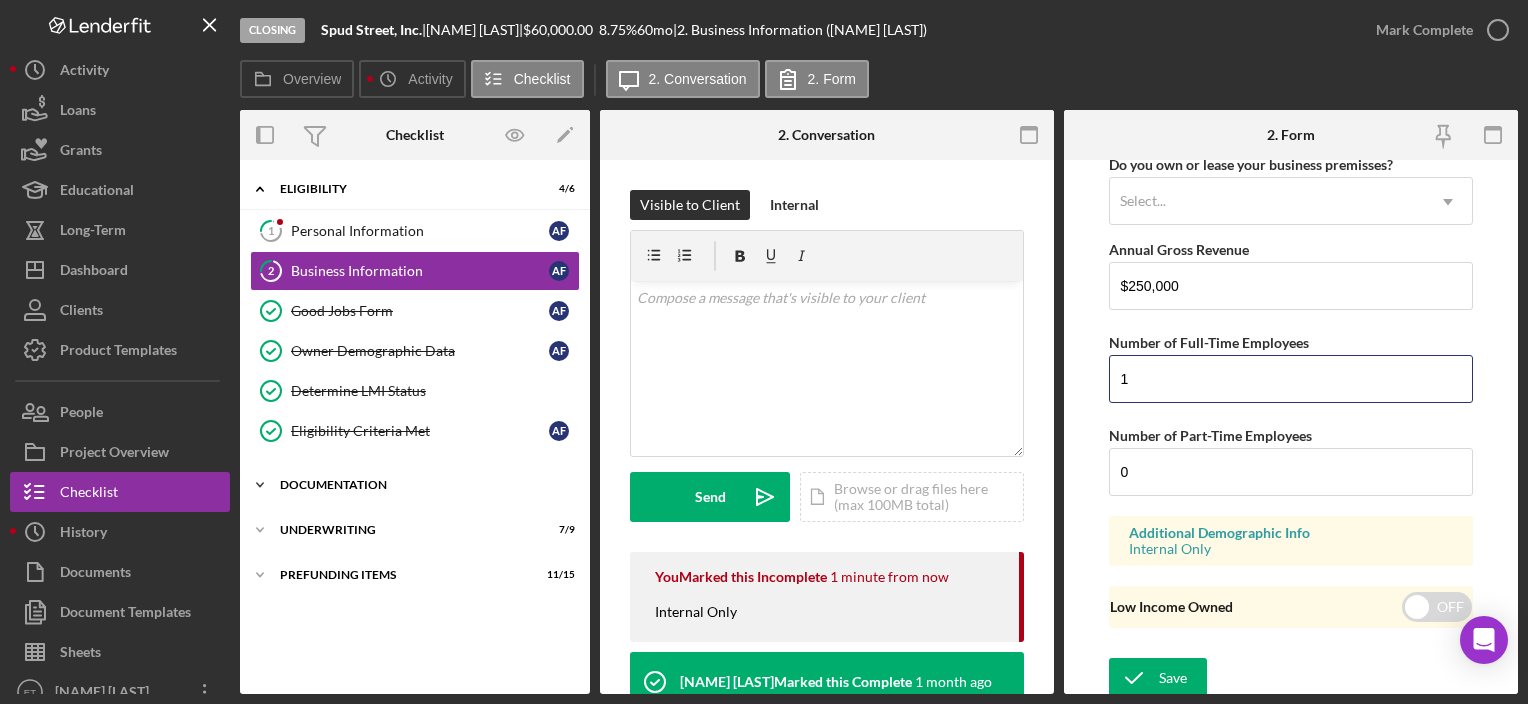 type on "1" 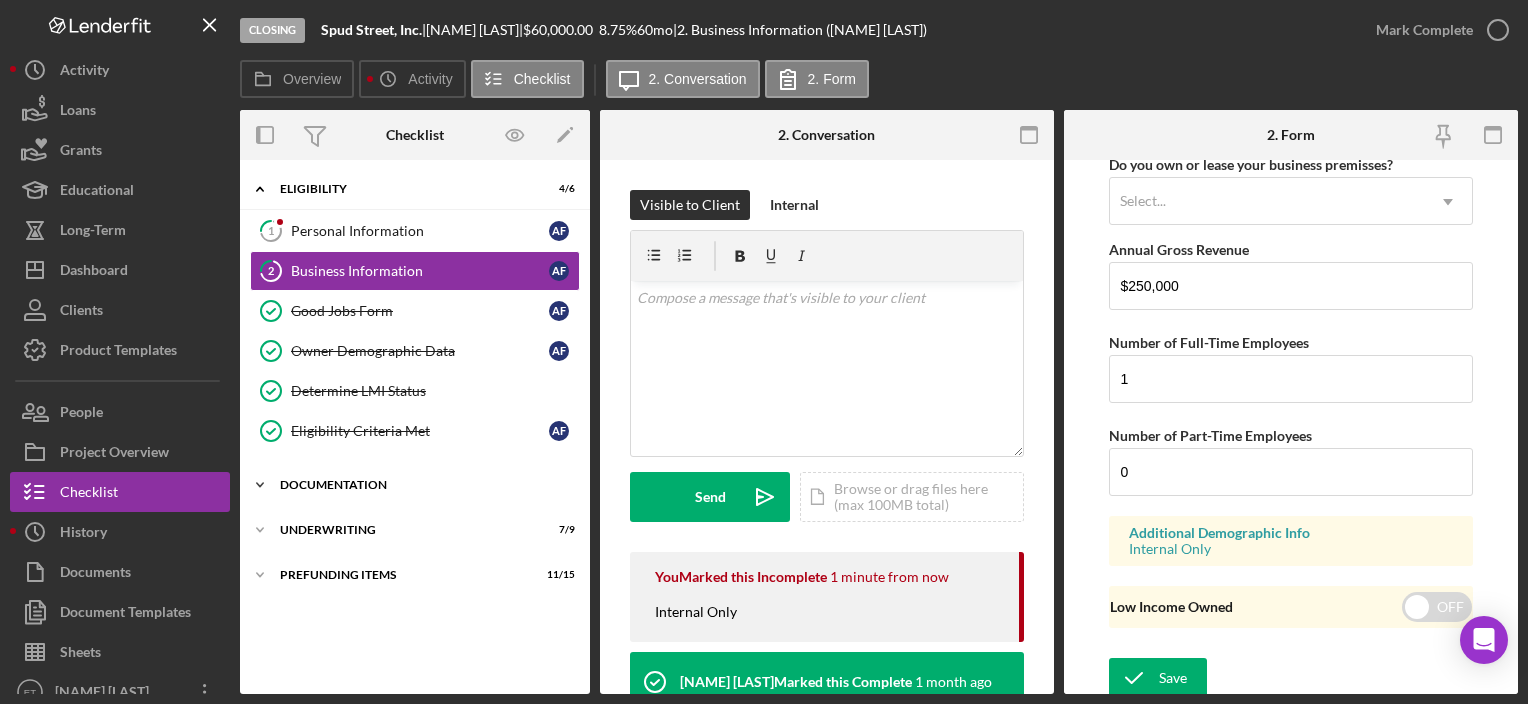 click on "Icon/Expander Documentation 17 / 19" at bounding box center [415, 485] 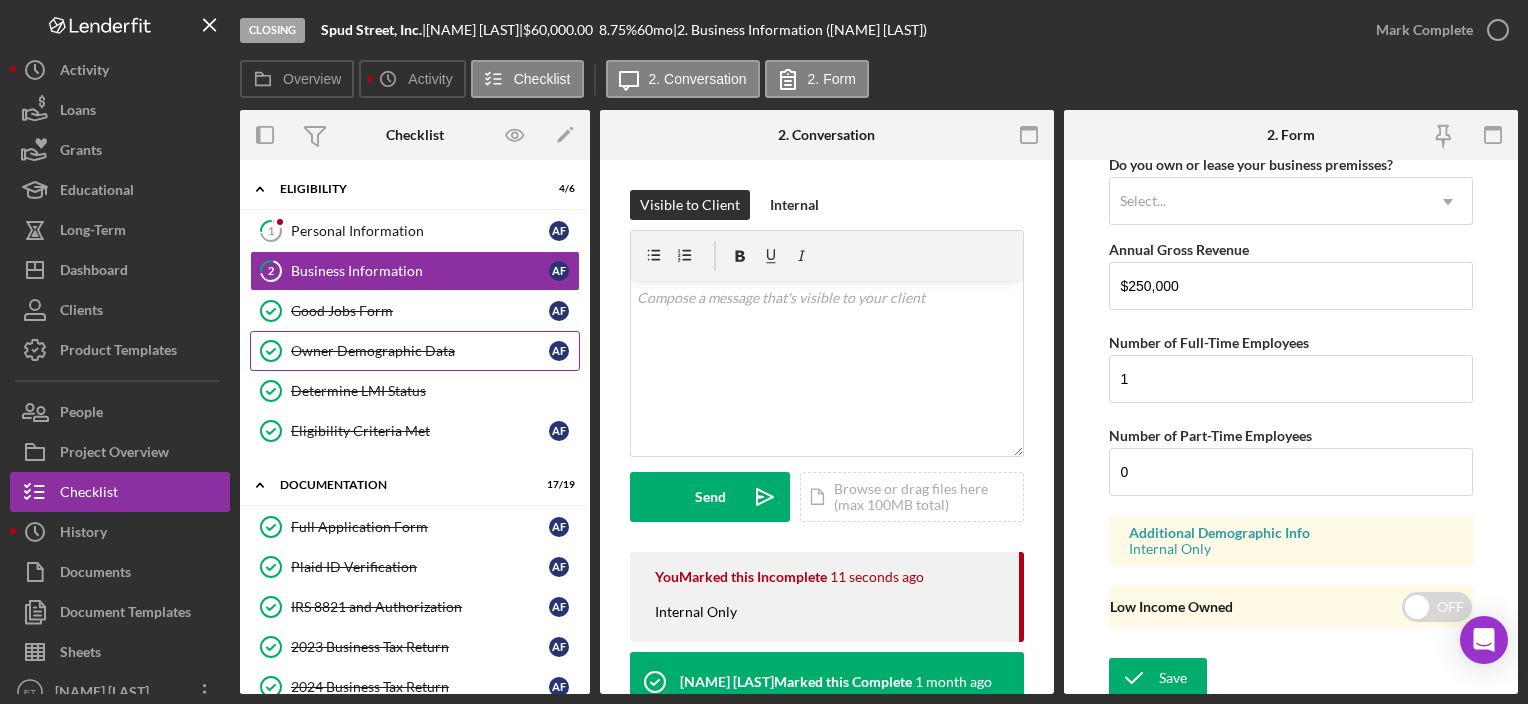 click on "Owner Demographic Data" at bounding box center [420, 351] 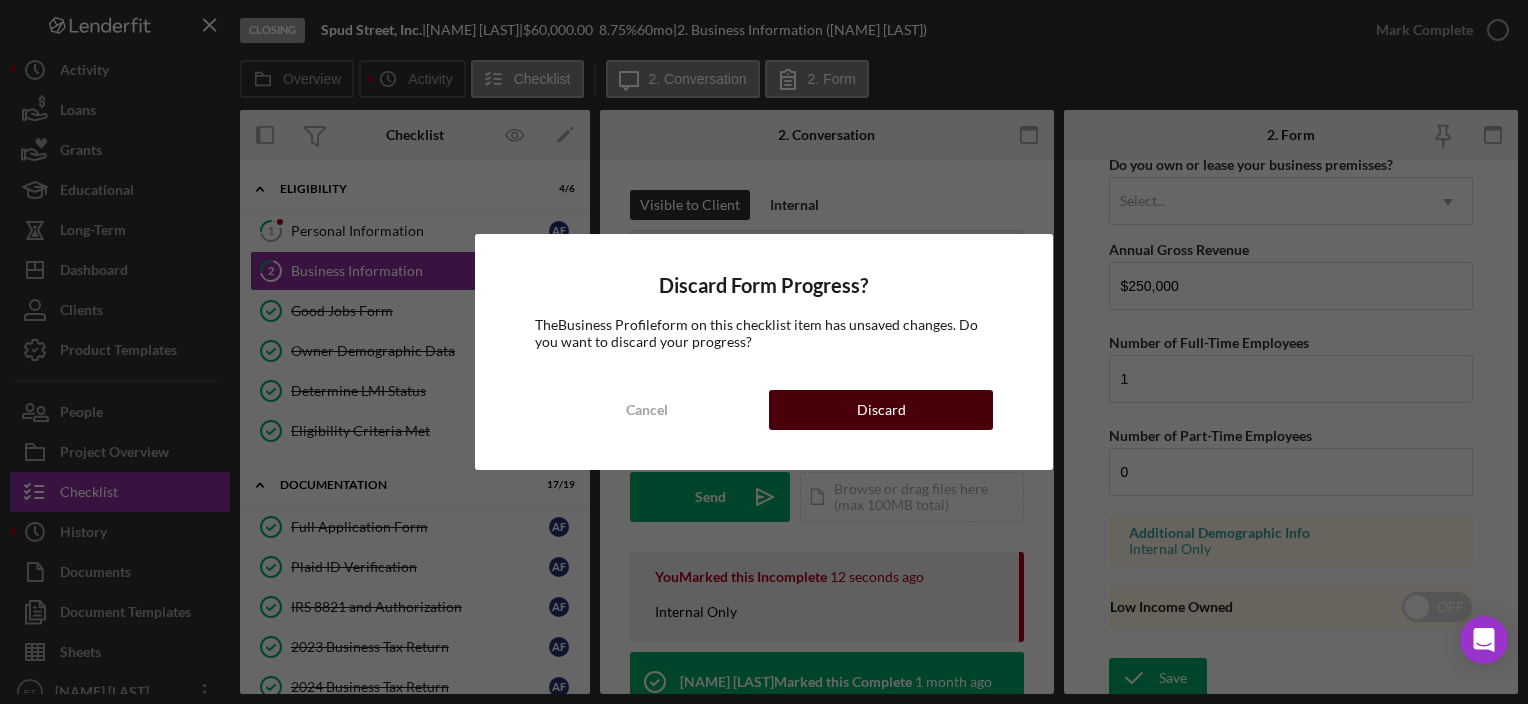 click on "Discard" at bounding box center [881, 410] 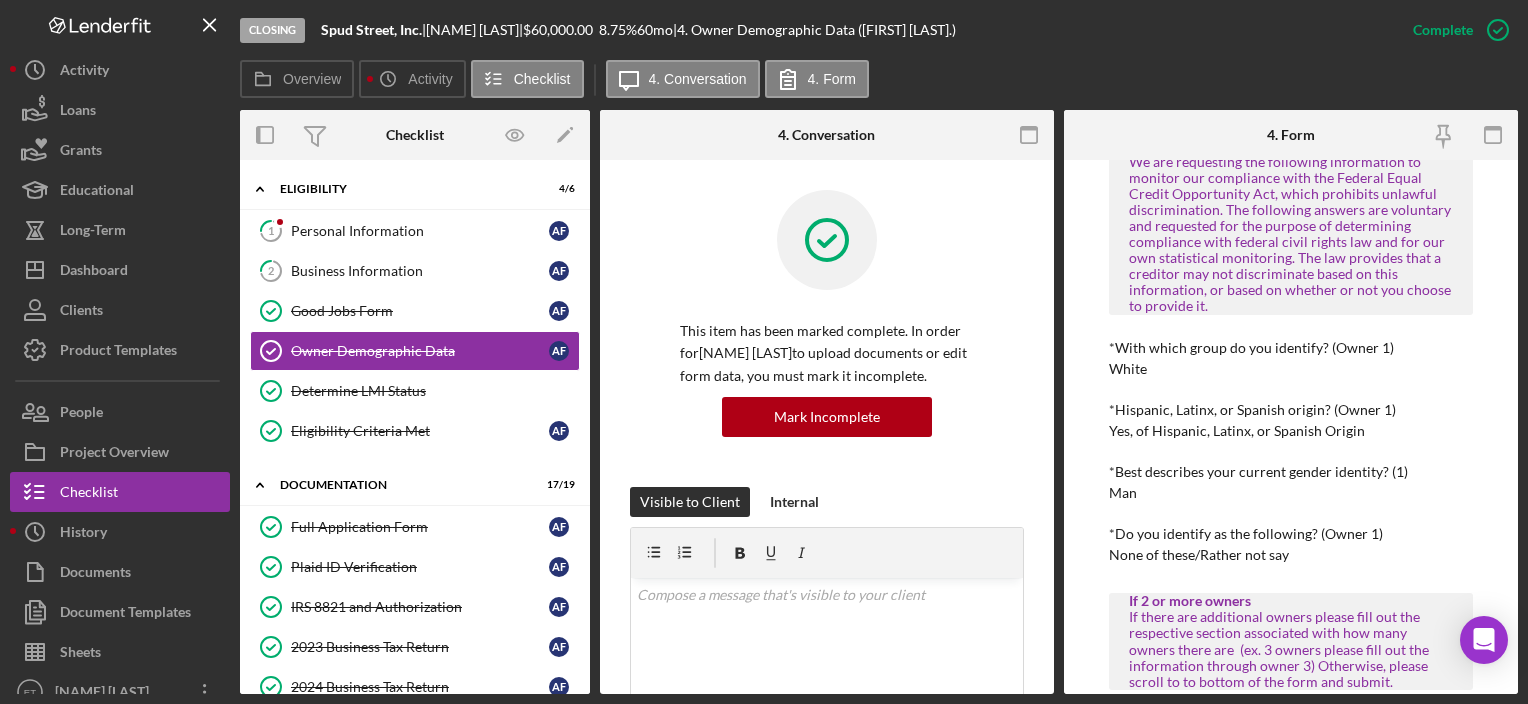 scroll, scrollTop: 800, scrollLeft: 0, axis: vertical 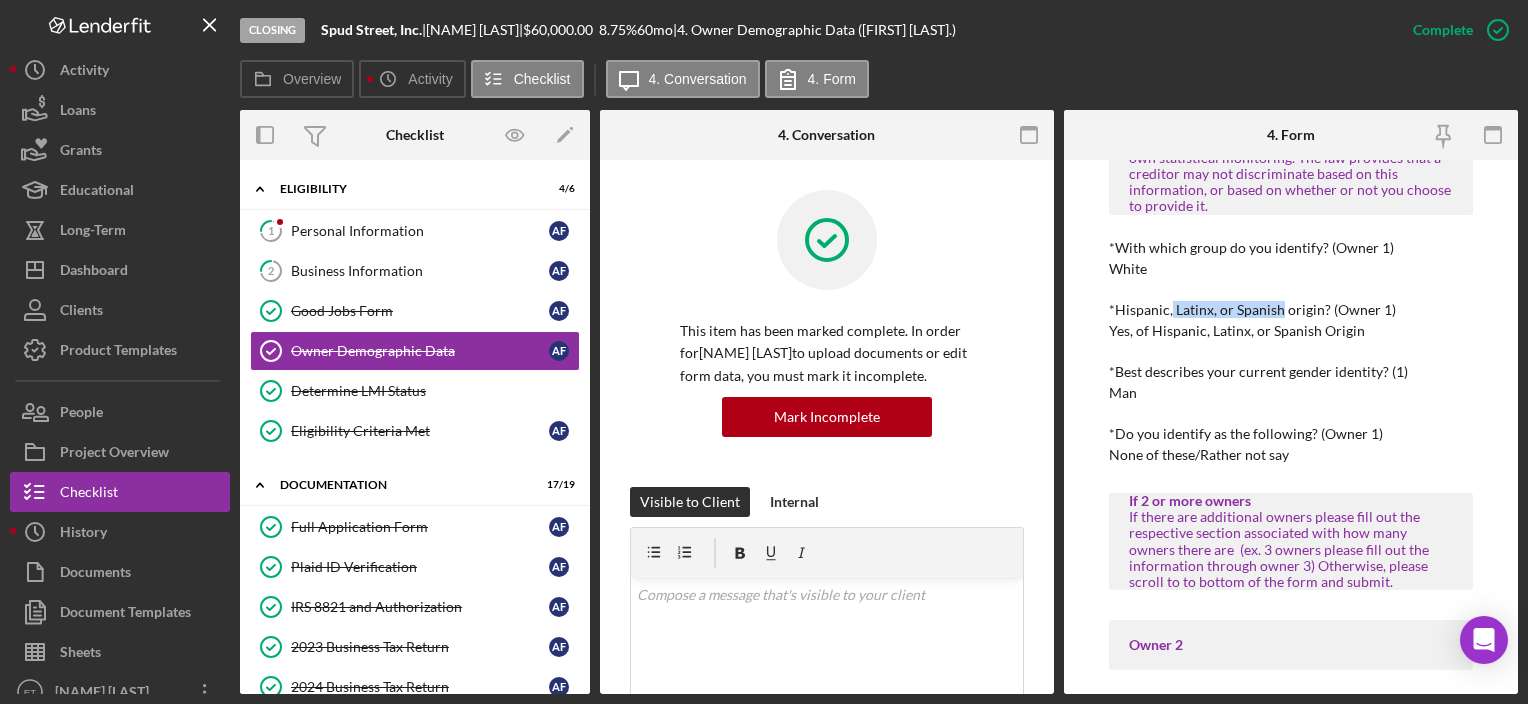 drag, startPoint x: 1171, startPoint y: 309, endPoint x: 1280, endPoint y: 311, distance: 109.01835 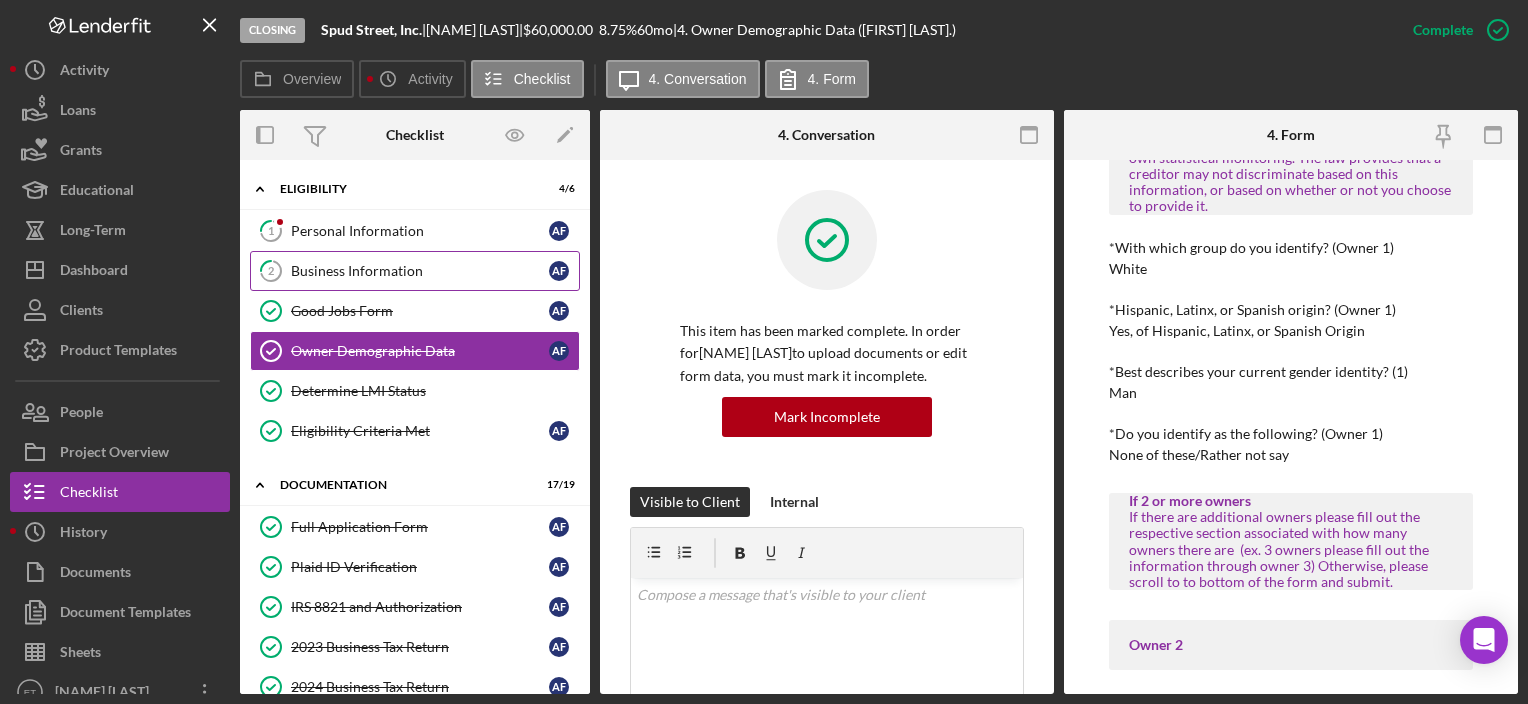 click on "Business Information" at bounding box center (420, 271) 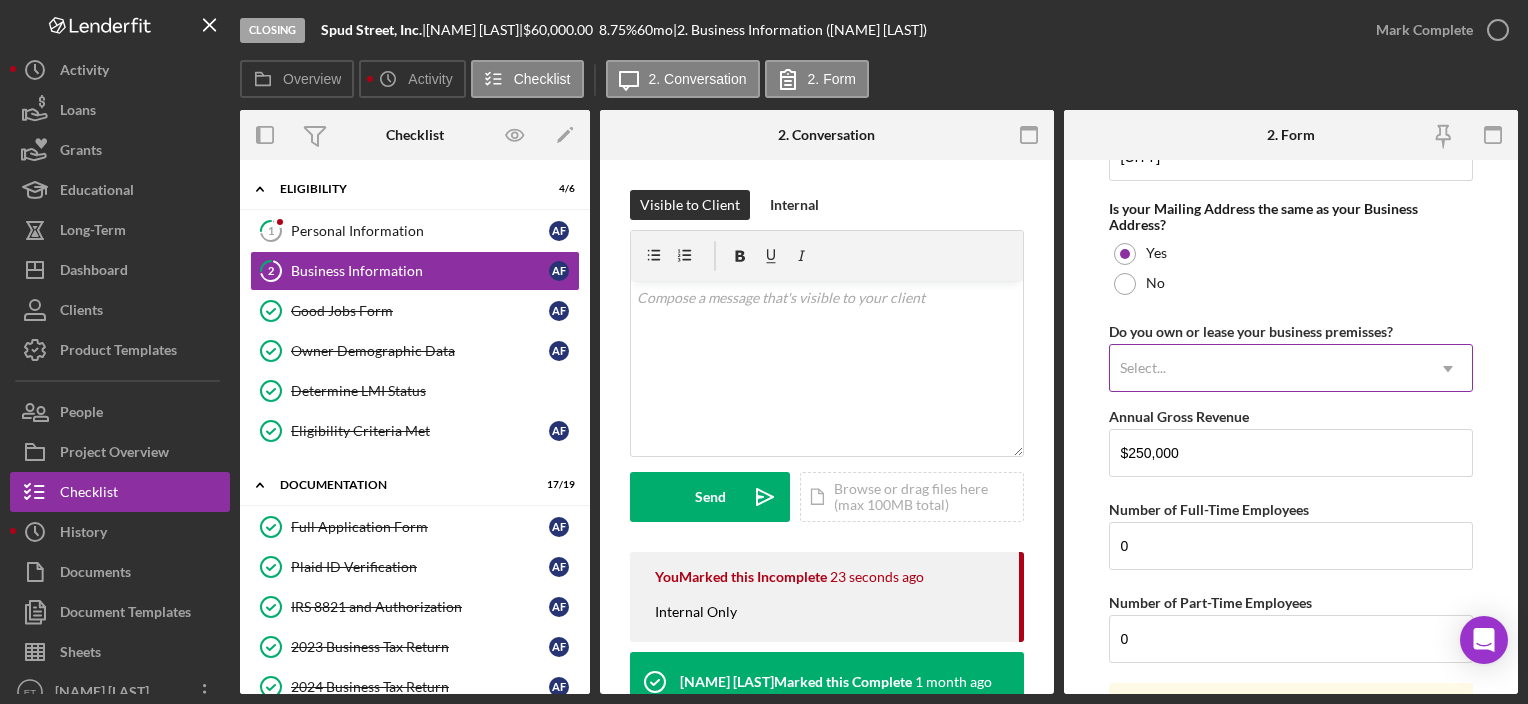 scroll, scrollTop: 1695, scrollLeft: 0, axis: vertical 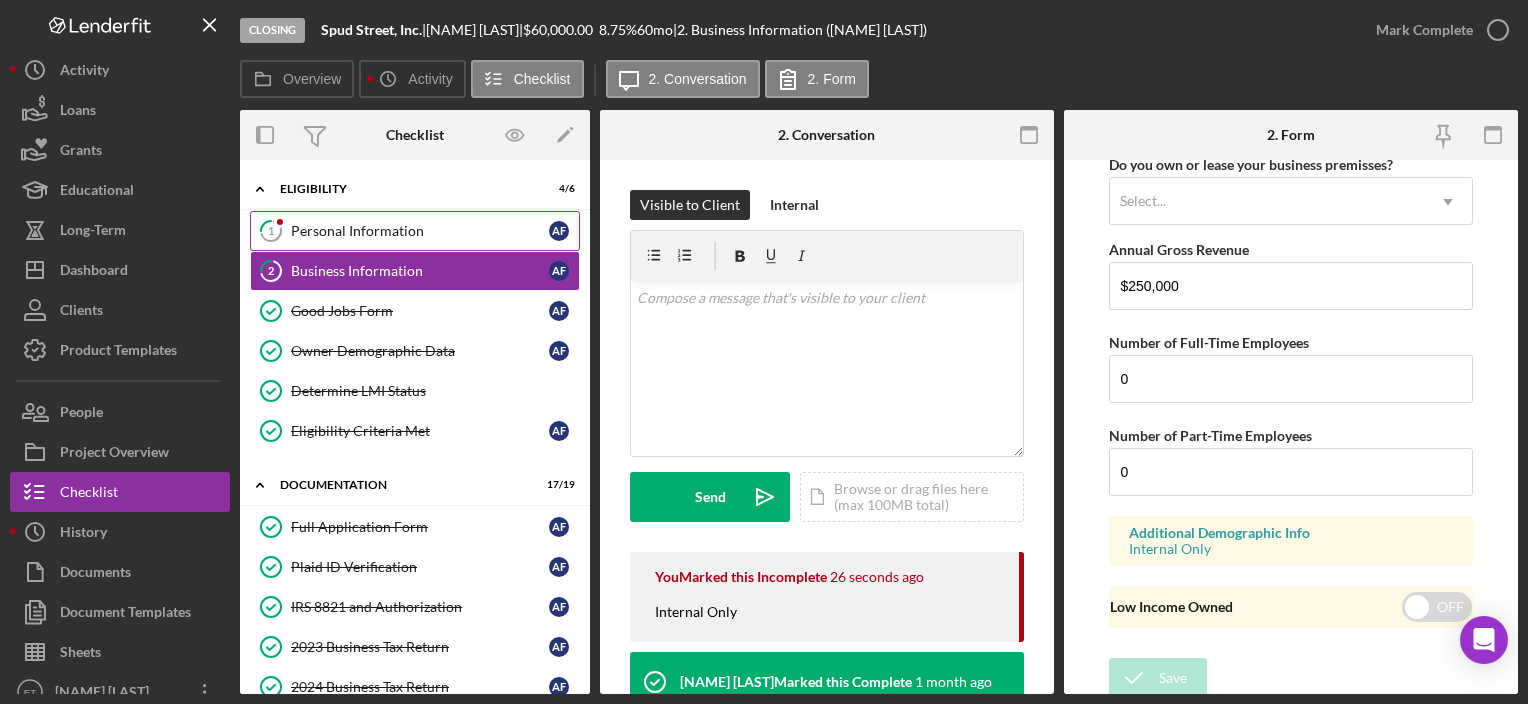 click on "1 Personal Information [FIRST] [LAST]" at bounding box center (415, 231) 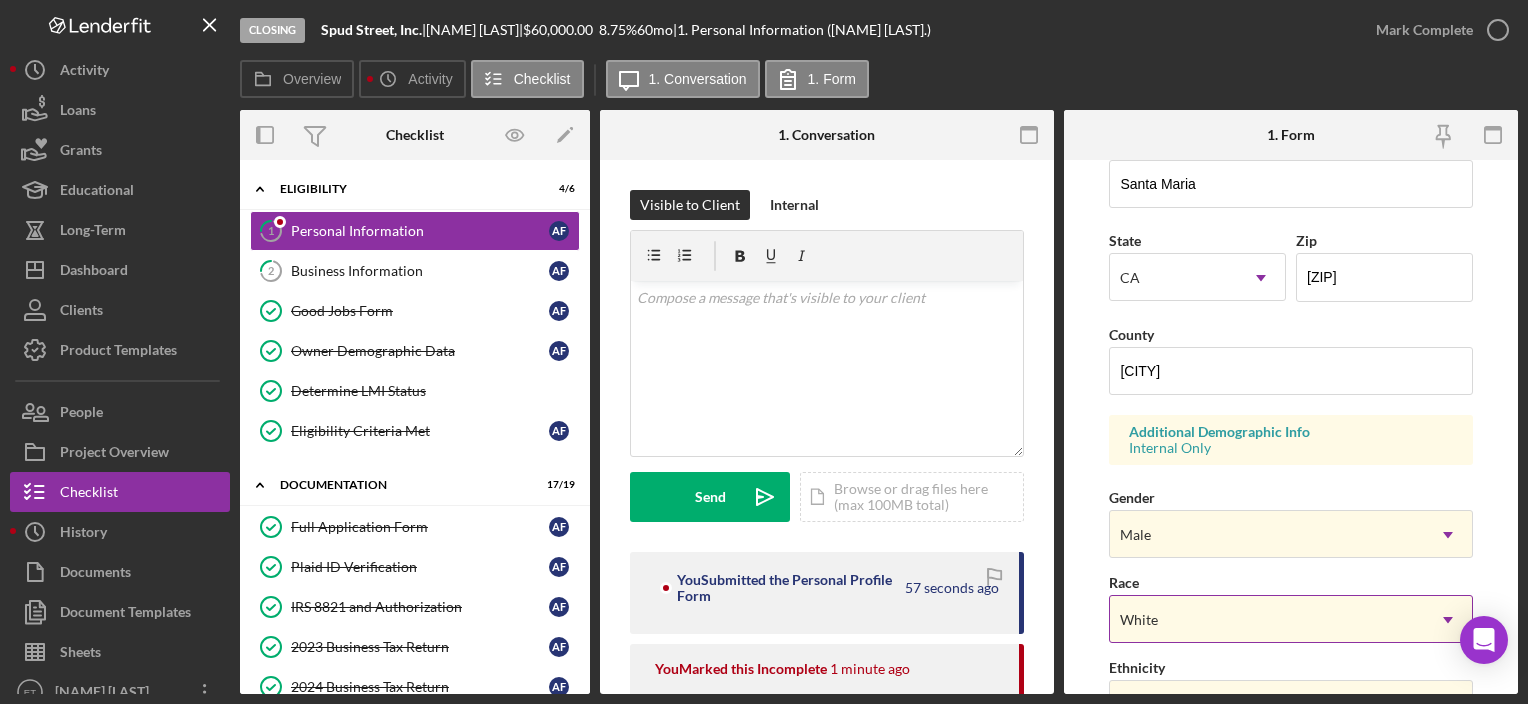scroll, scrollTop: 797, scrollLeft: 0, axis: vertical 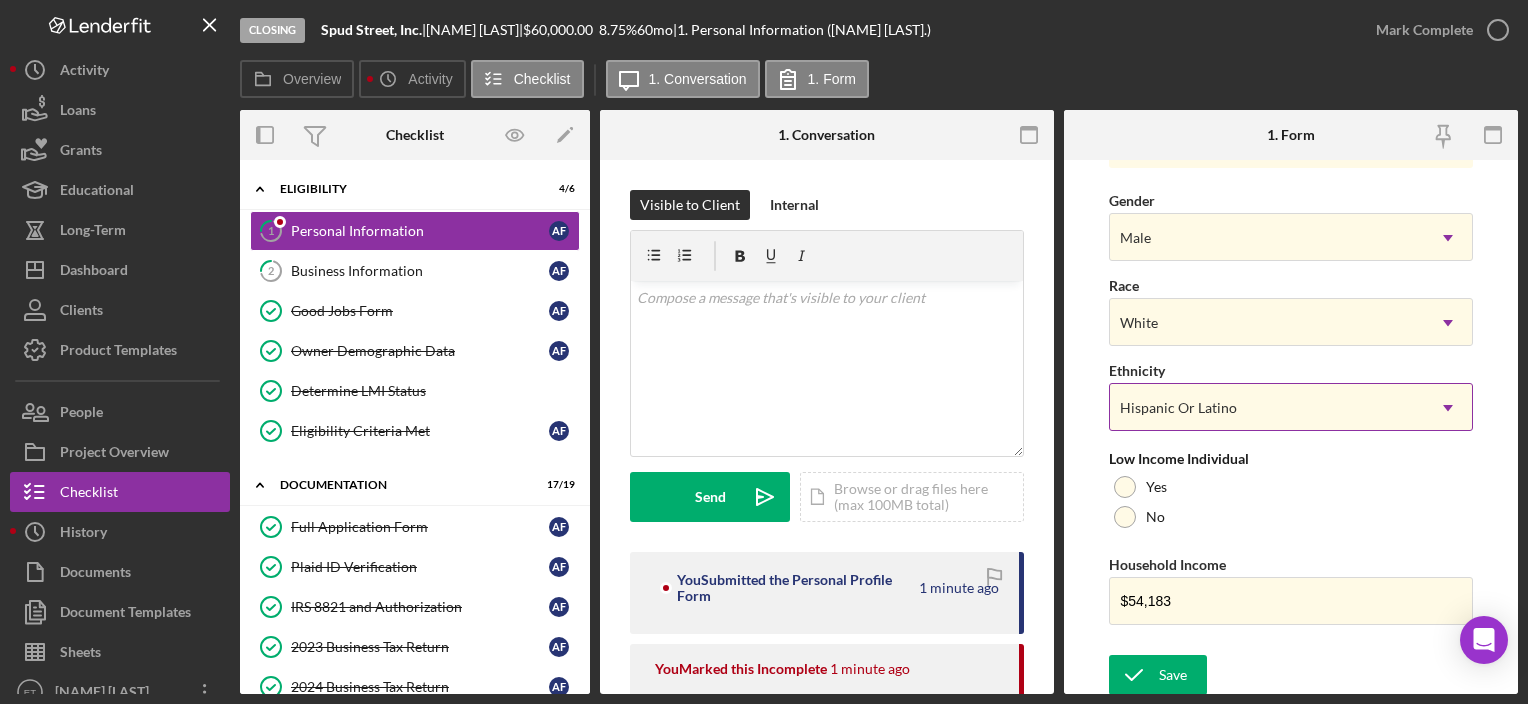 click on "Hispanic Or Latino" at bounding box center [1266, 408] 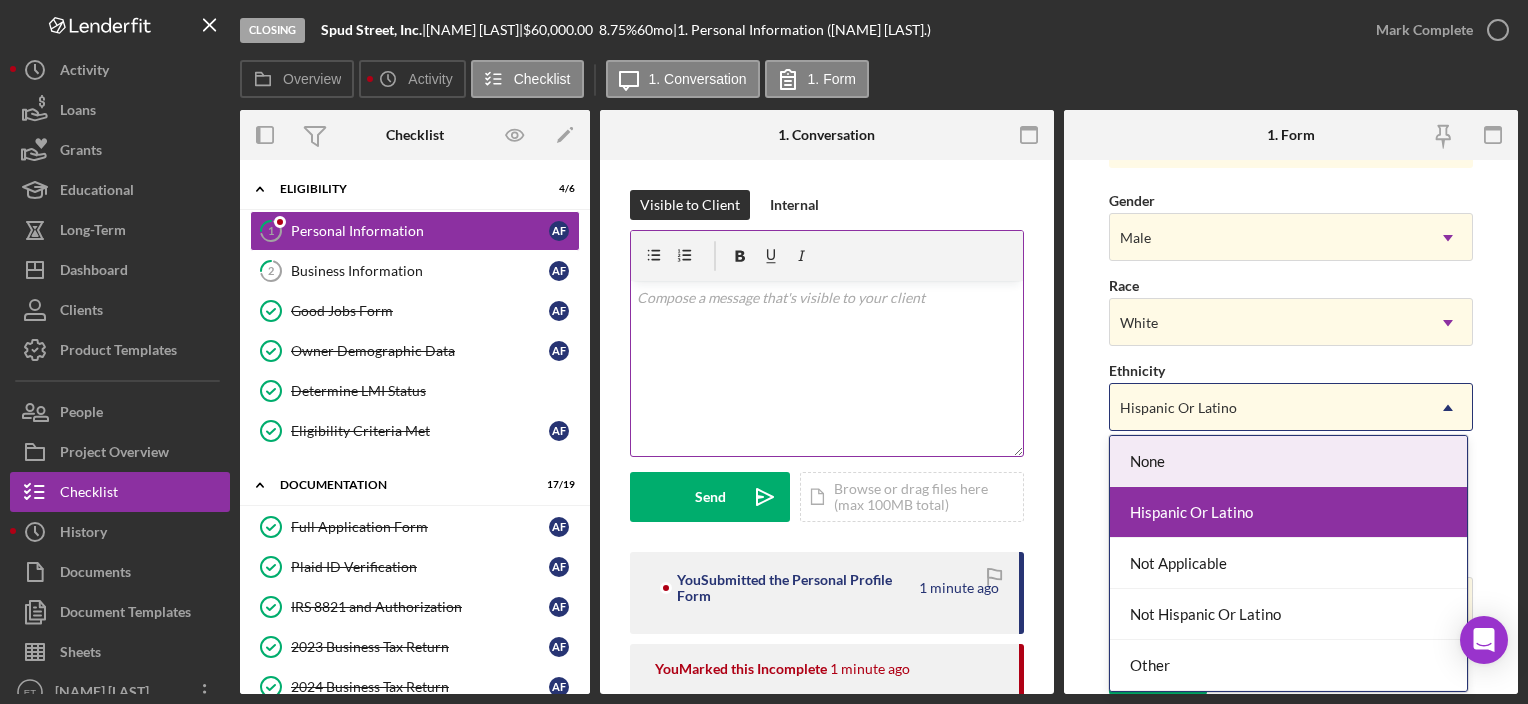 click on "v Color teal Color pink Remove color Add row above Add row below Add column before Add column after Merge cells Split cells Remove column Remove row Remove table" at bounding box center (827, 368) 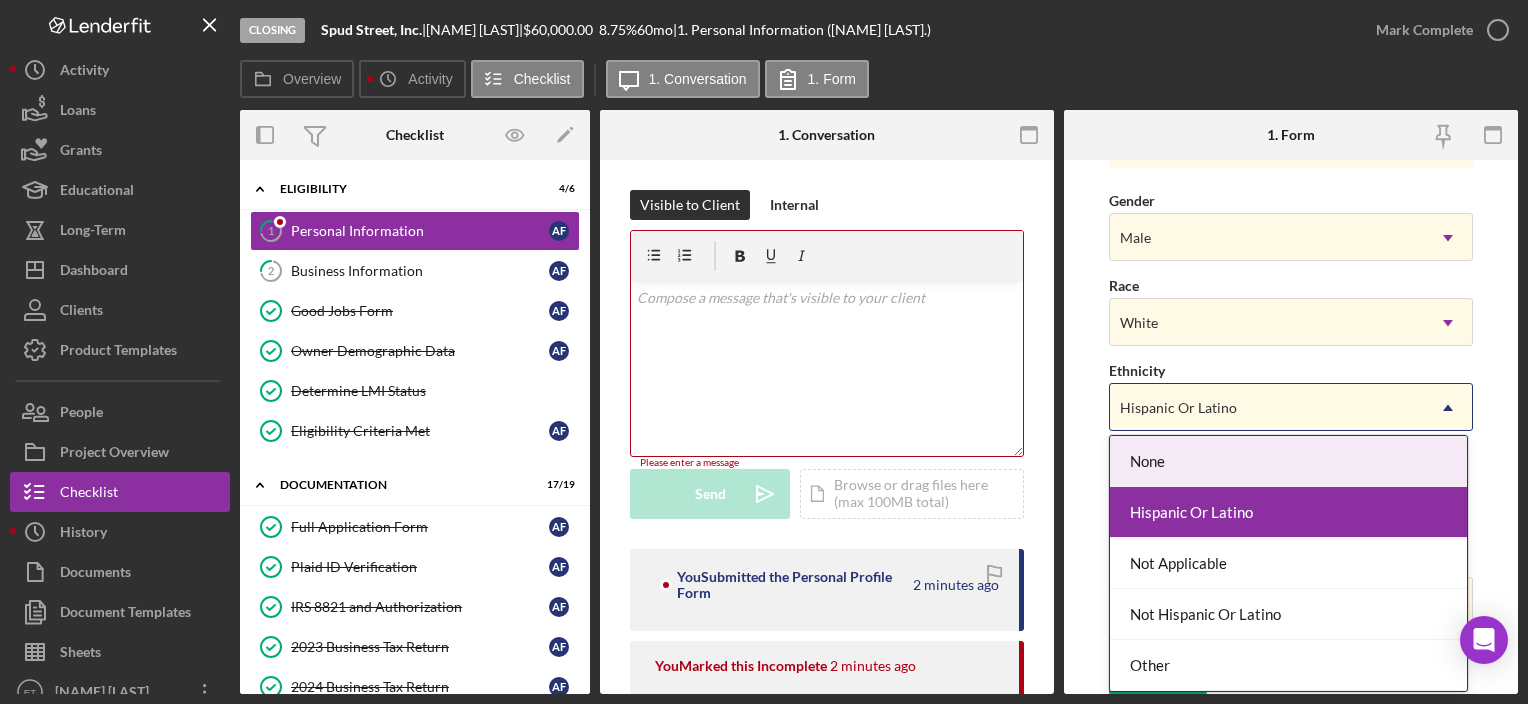 click on "Hispanic Or Latino" at bounding box center [1178, 408] 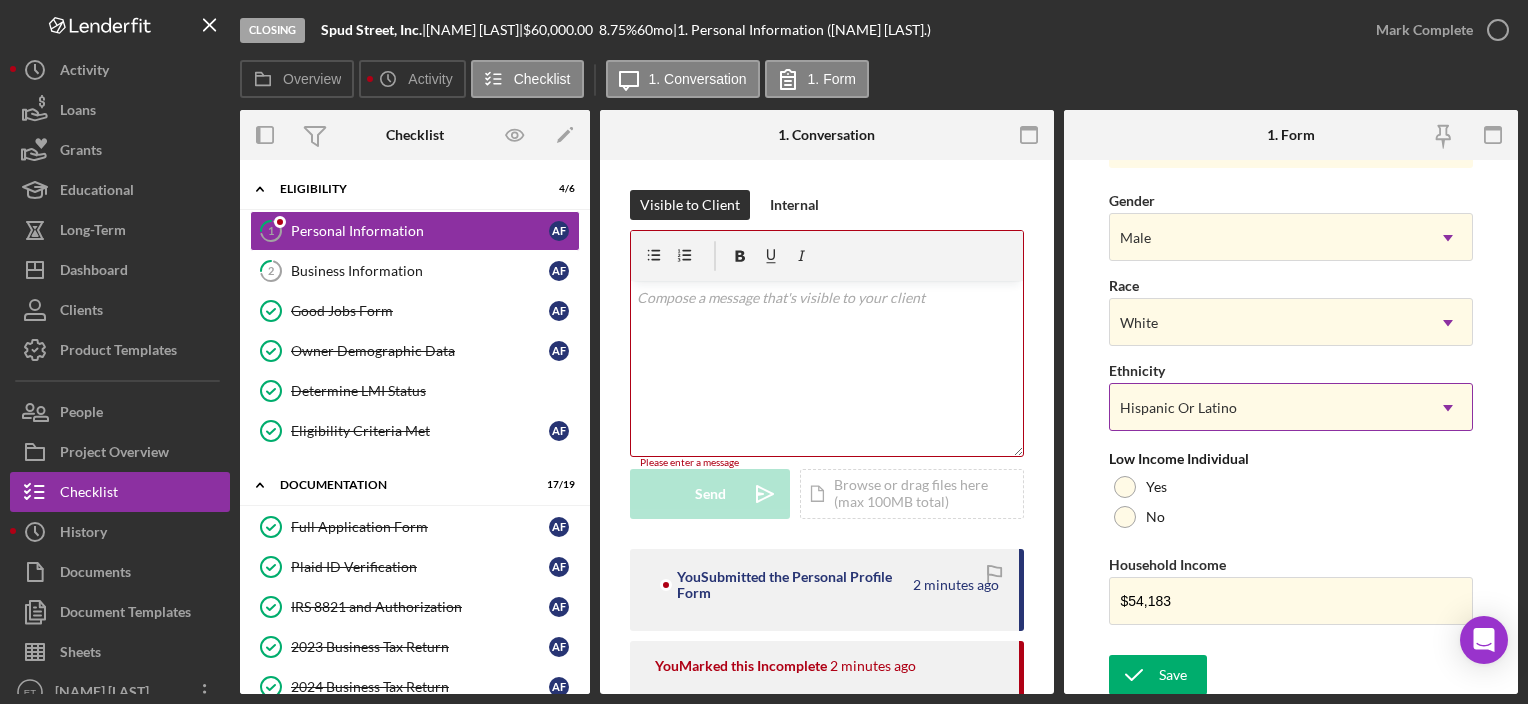 click on "Hispanic Or Latino" at bounding box center [1178, 408] 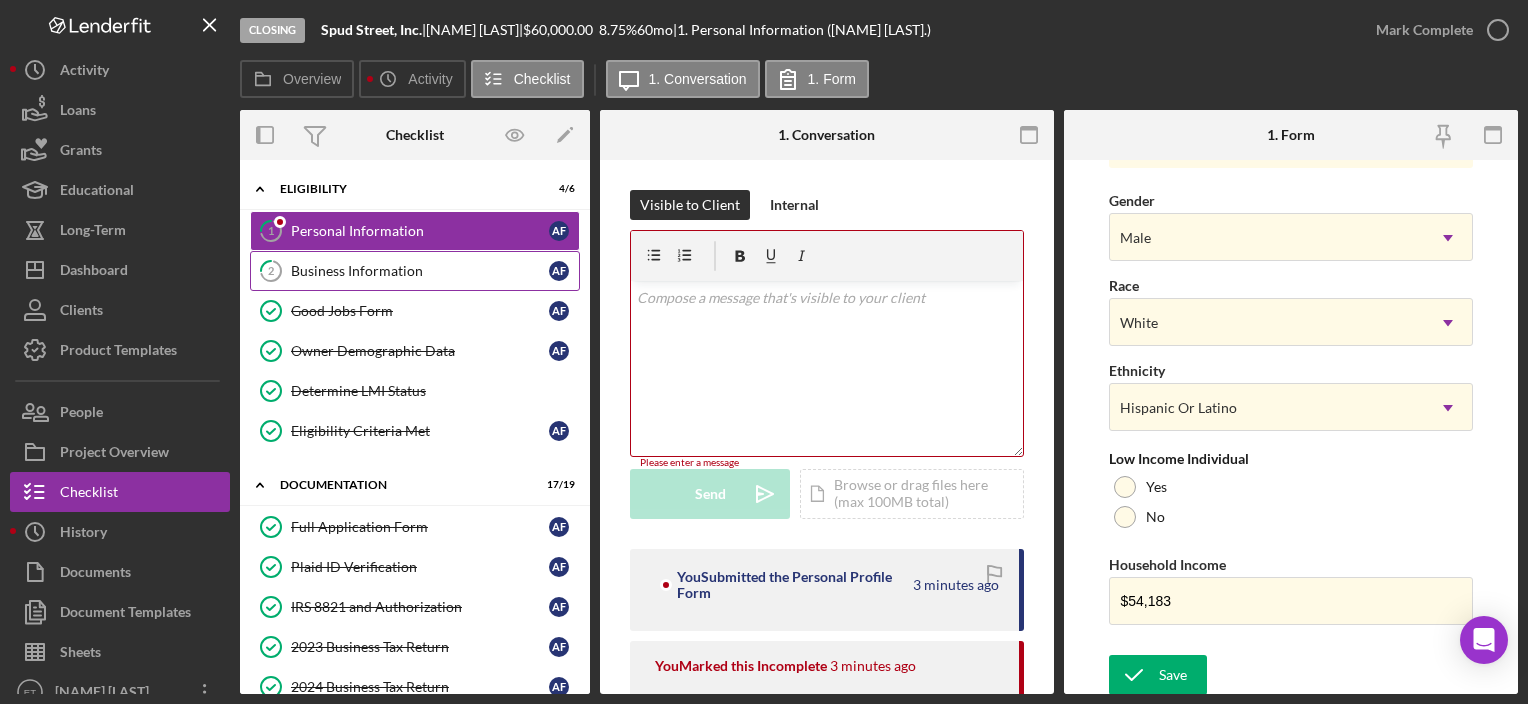 click on "2 Business Information A [LAST]" at bounding box center (415, 271) 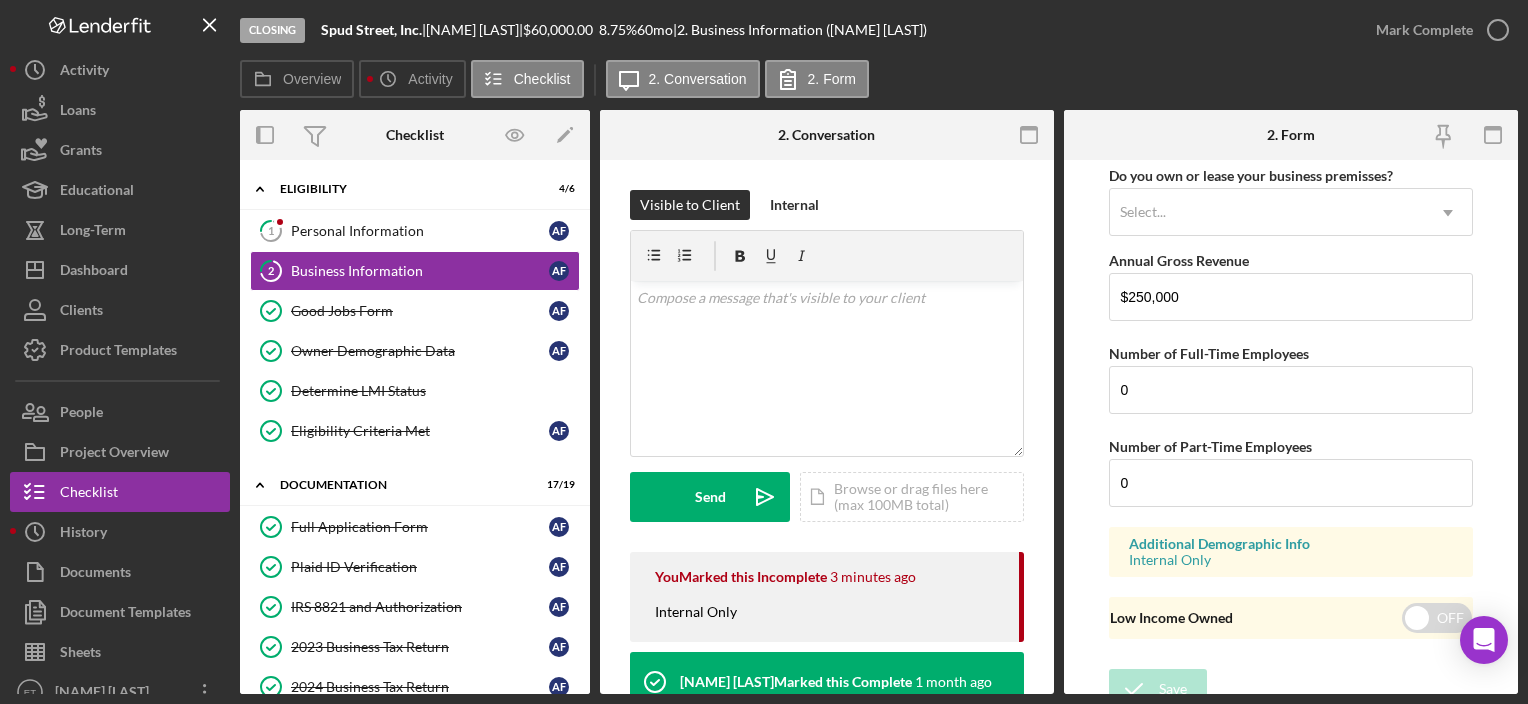 scroll, scrollTop: 1695, scrollLeft: 0, axis: vertical 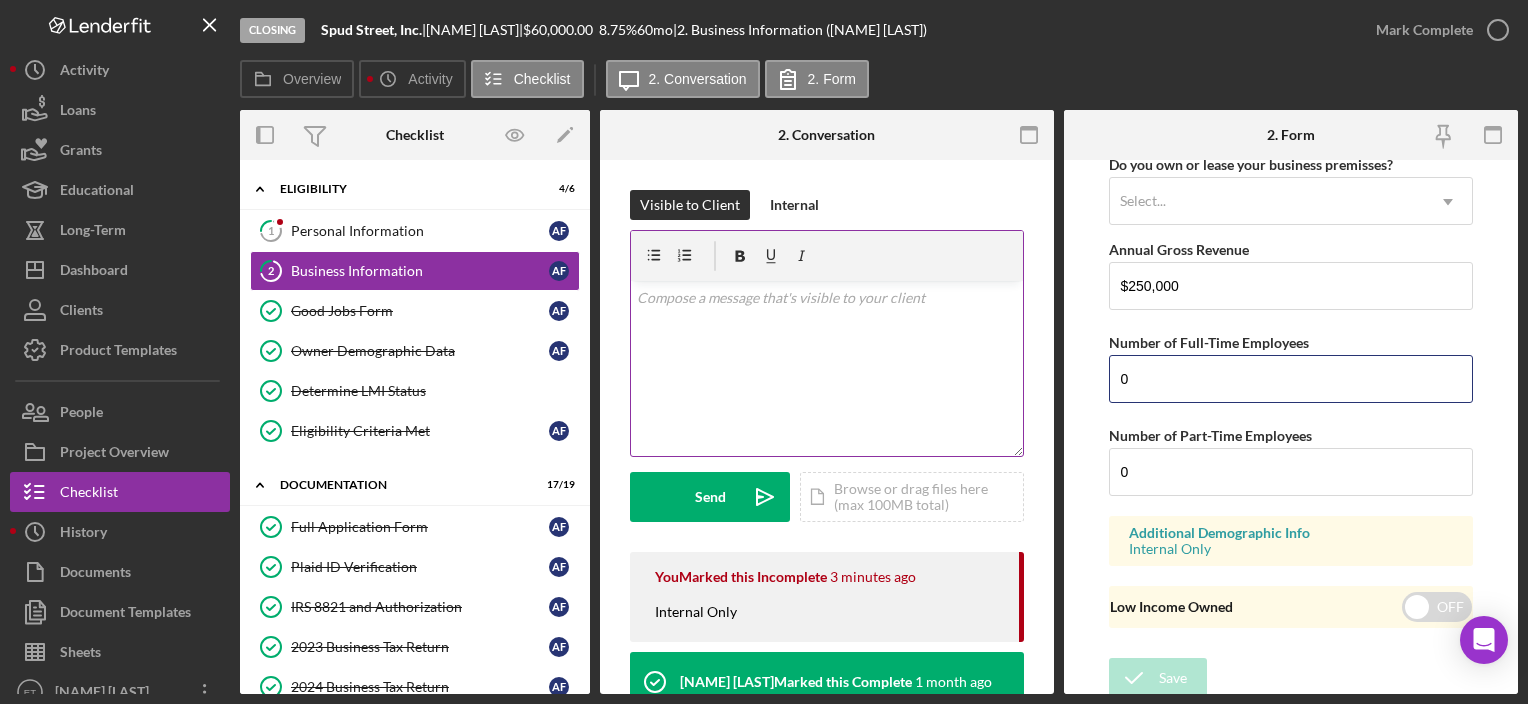 drag, startPoint x: 1183, startPoint y: 379, endPoint x: 996, endPoint y: 384, distance: 187.06683 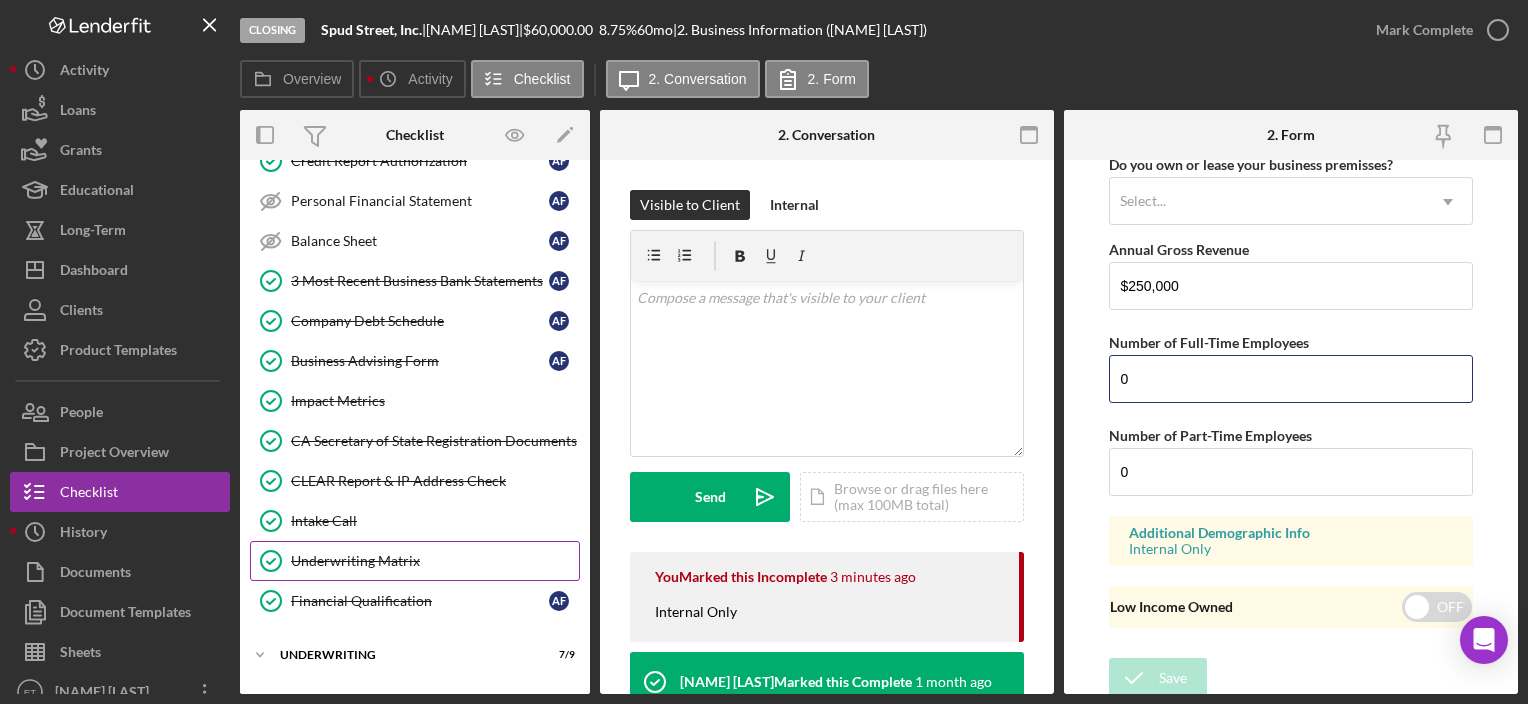scroll, scrollTop: 672, scrollLeft: 0, axis: vertical 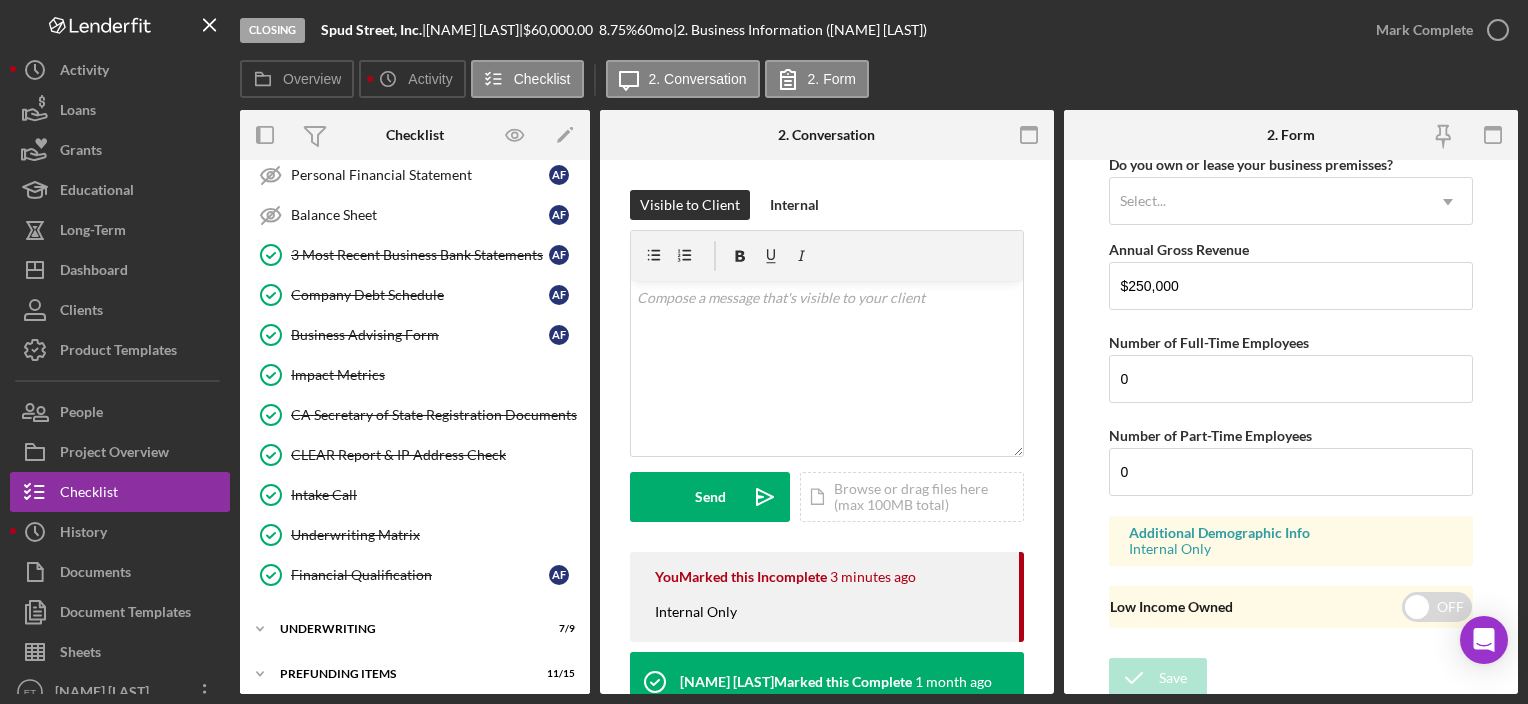 click on "Icon/Expander Eligibility 4 / 6 1 Personal Information [FIRST] [LAST] 2 Business Information [FIRST] [LAST] Good Jobs Form Good Jobs Form [FIRST] [LAST] Owner Demographic Data Owner Demographic Data [FIRST] [LAST] Determine LMI Status Determine LMI Status Eligibility Criteria Met Eligibility Criteria Met [FIRST] [LAST] Icon/Expander Documentation 17 / 19 Full Application Form Full Application Form [FIRST] [LAST] Plaid ID Verification Plaid ID Verification [FIRST] [LAST] IRS 8821 and Authorization IRS 8821 and Authorization [FIRST] [LAST] 2023 Business Tax Return 2023 Business Tax Return [FIRST] [LAST] 2024 Business Tax Return 2024 Business Tax Return [FIRST] [LAST] 2025 Year to Date Profit and Loss Statement 2025 Year to Date Profit and Loss Statement [FIRST] [LAST] Personal Tax Return Personal Tax Return [FIRST] [LAST] Credit Report Authorization Credit Report Authorization [FIRST] [LAST] Personal Financial Statement Personal Financial Statement [FIRST] [LAST] Balance Sheet Balance Sheet [FIRST] [LAST] 3 Most Recent Business Bank Statements 3 Most Recent Business Bank Statements [FIRST] [LAST] Company Debt Schedule Company Debt Schedule [FIRST] [LAST] Business Advising Form [FIRST] [LAST] Intake Call [FIRST]" at bounding box center (415, 96) 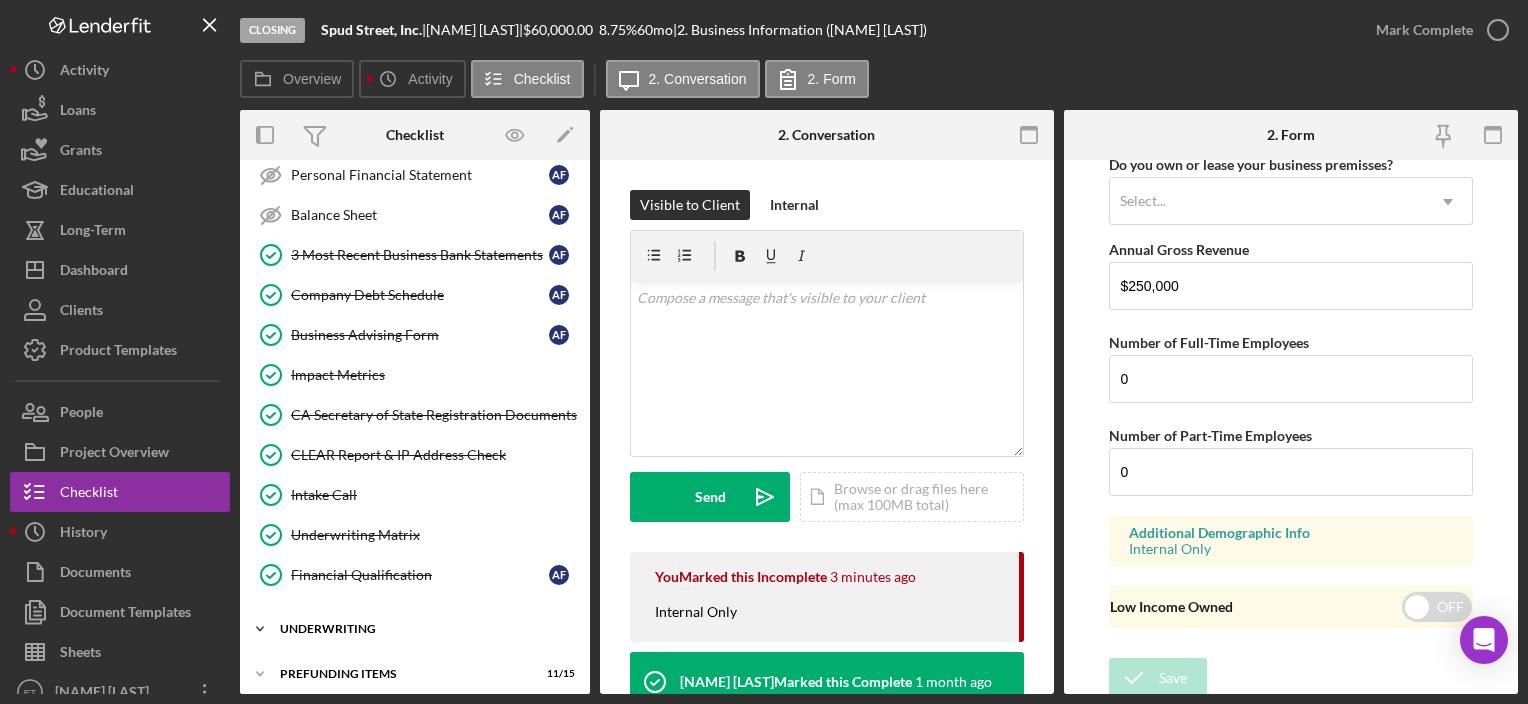 click on "Icon/Expander Underwriting 7 / 9" at bounding box center (415, 629) 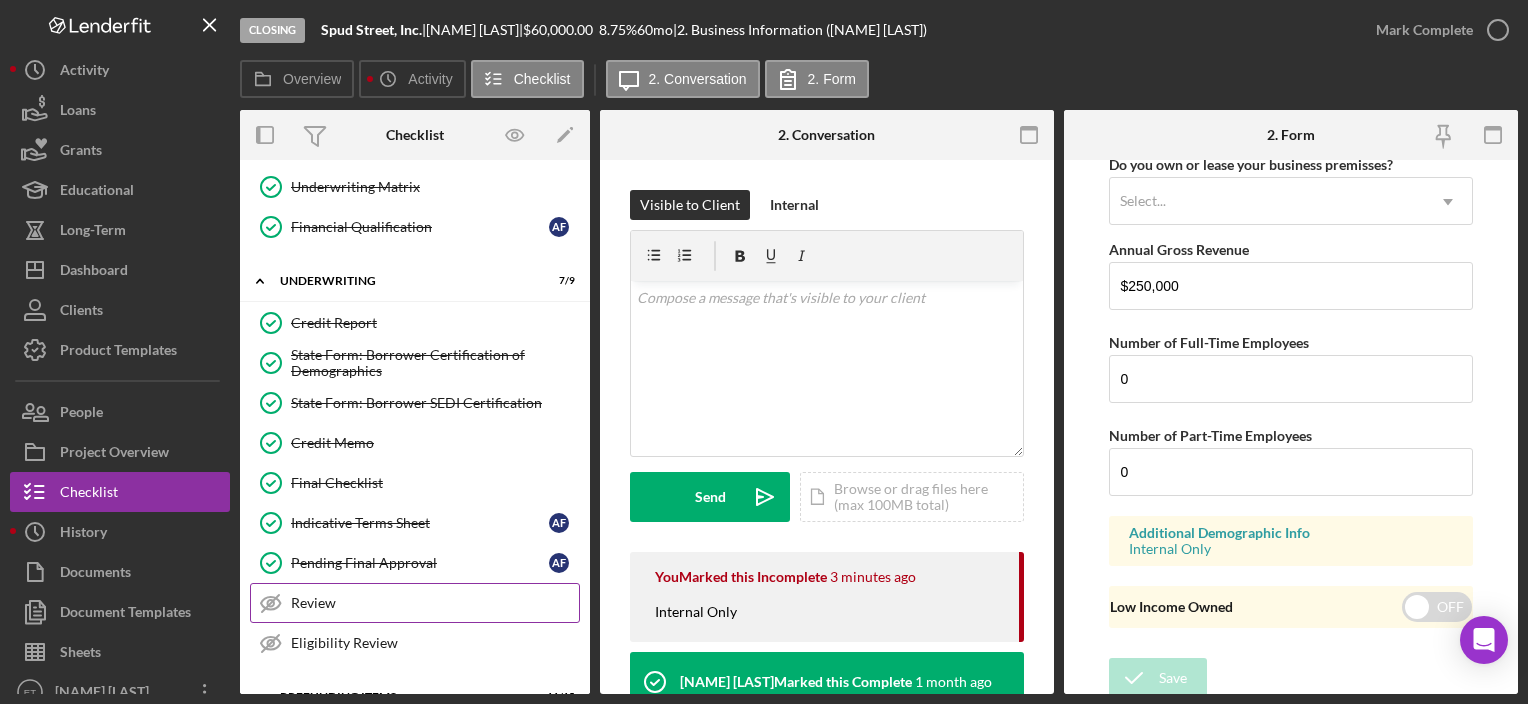 scroll, scrollTop: 1039, scrollLeft: 0, axis: vertical 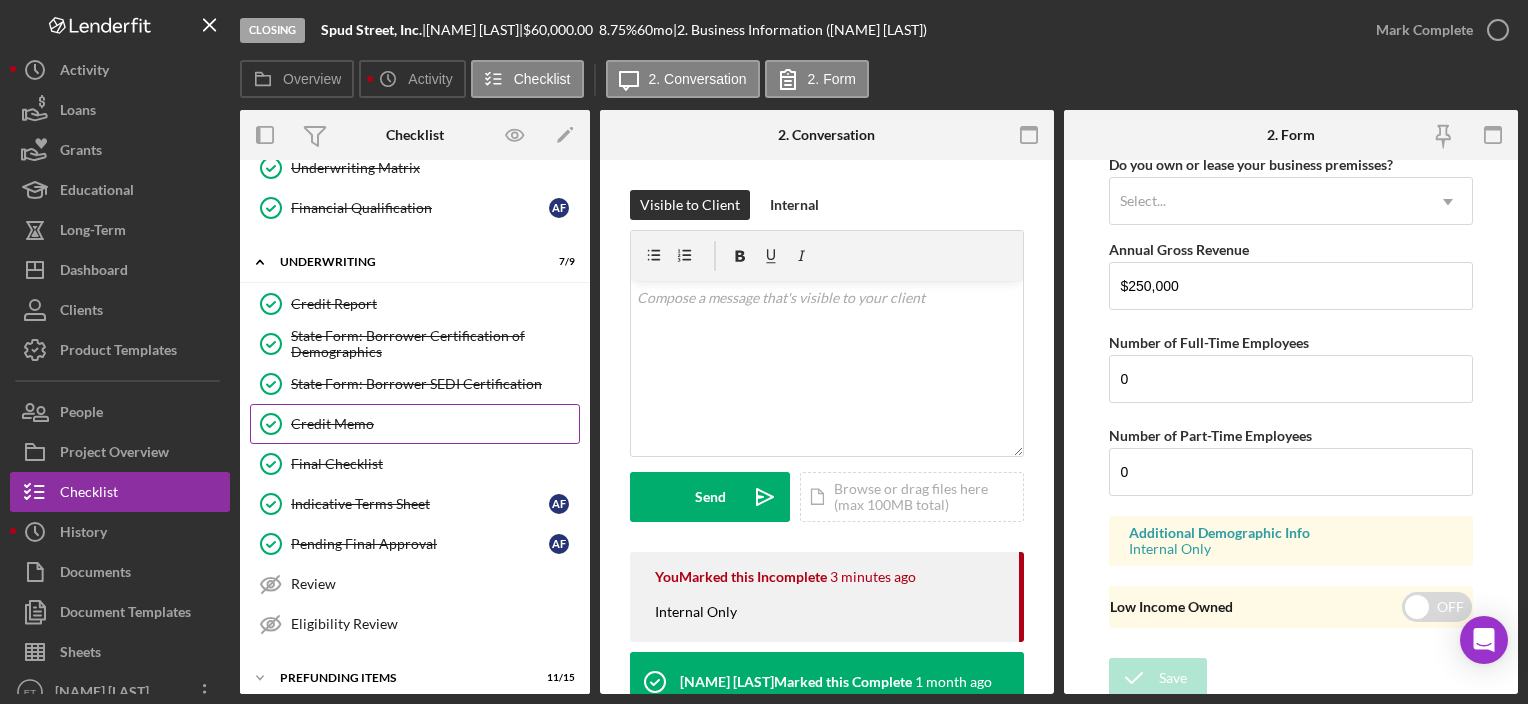 click on "Credit Memo Credit Memo" at bounding box center [415, 424] 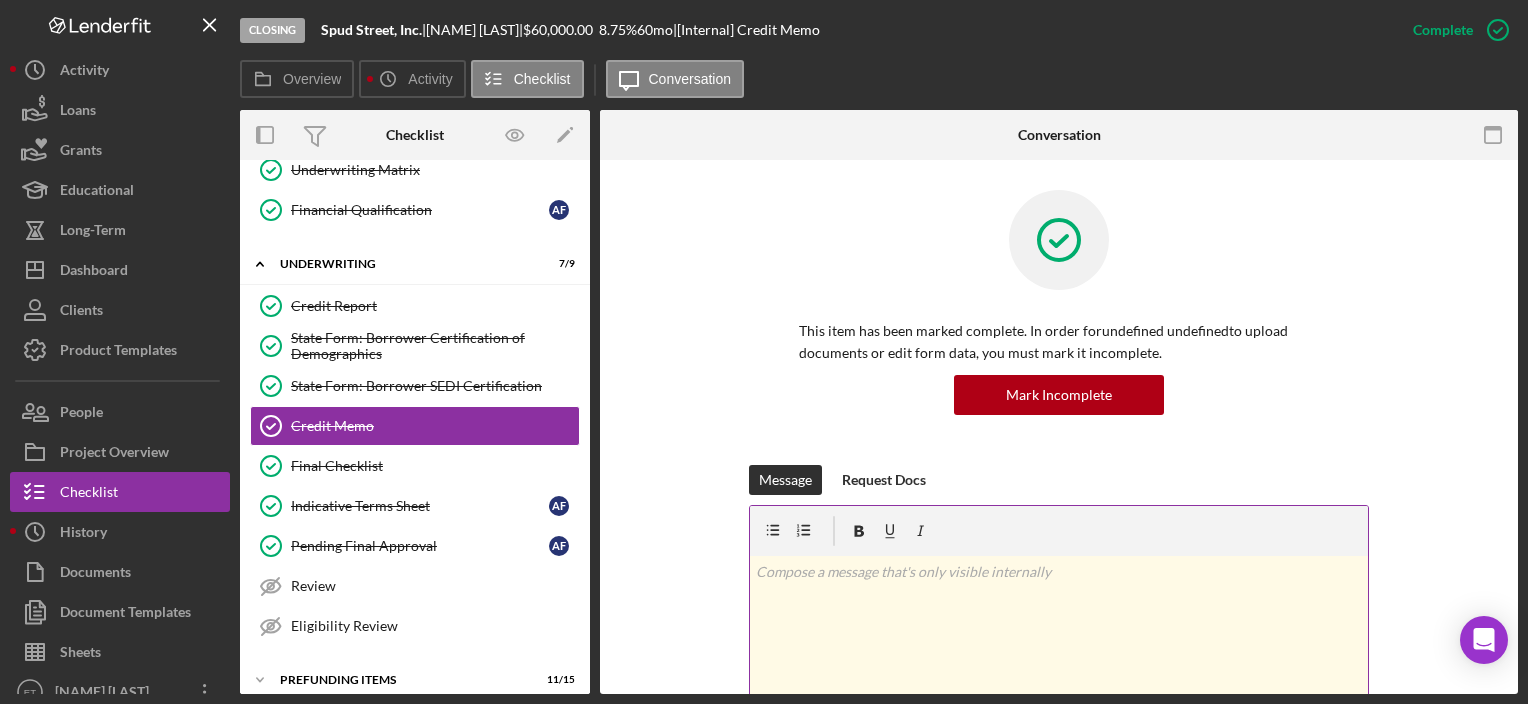 scroll, scrollTop: 1039, scrollLeft: 0, axis: vertical 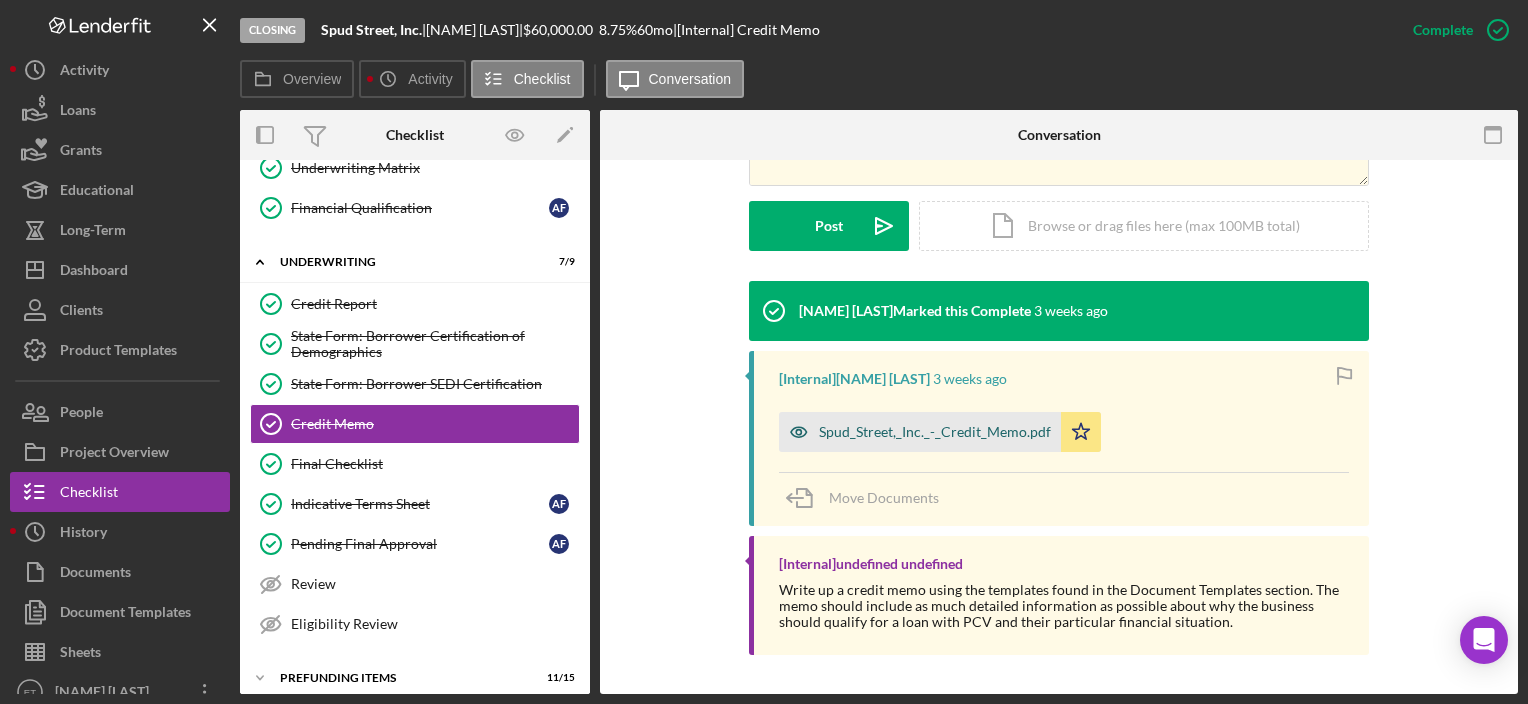 click on "Spud_Street,_Inc._-_Credit_Memo.pdf" at bounding box center (935, 432) 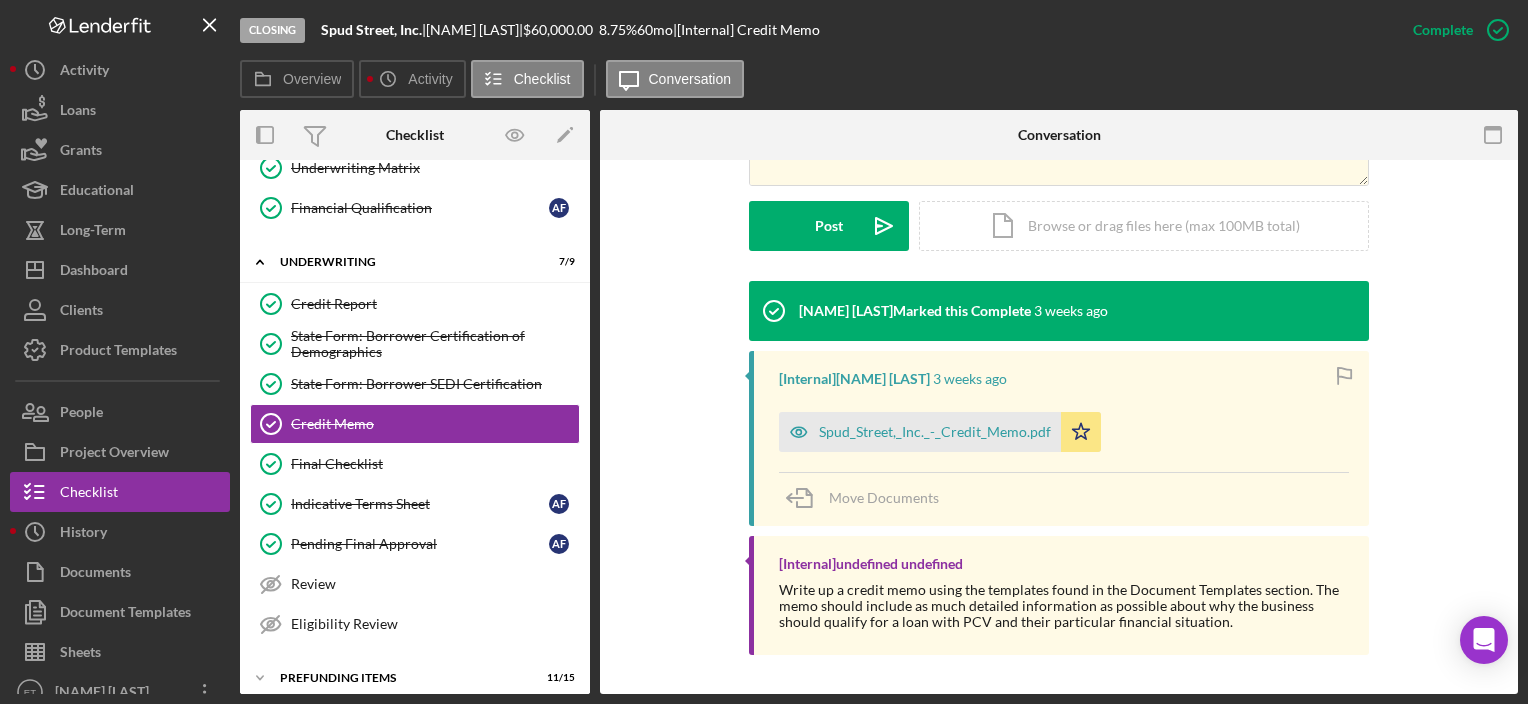 scroll, scrollTop: 568, scrollLeft: 0, axis: vertical 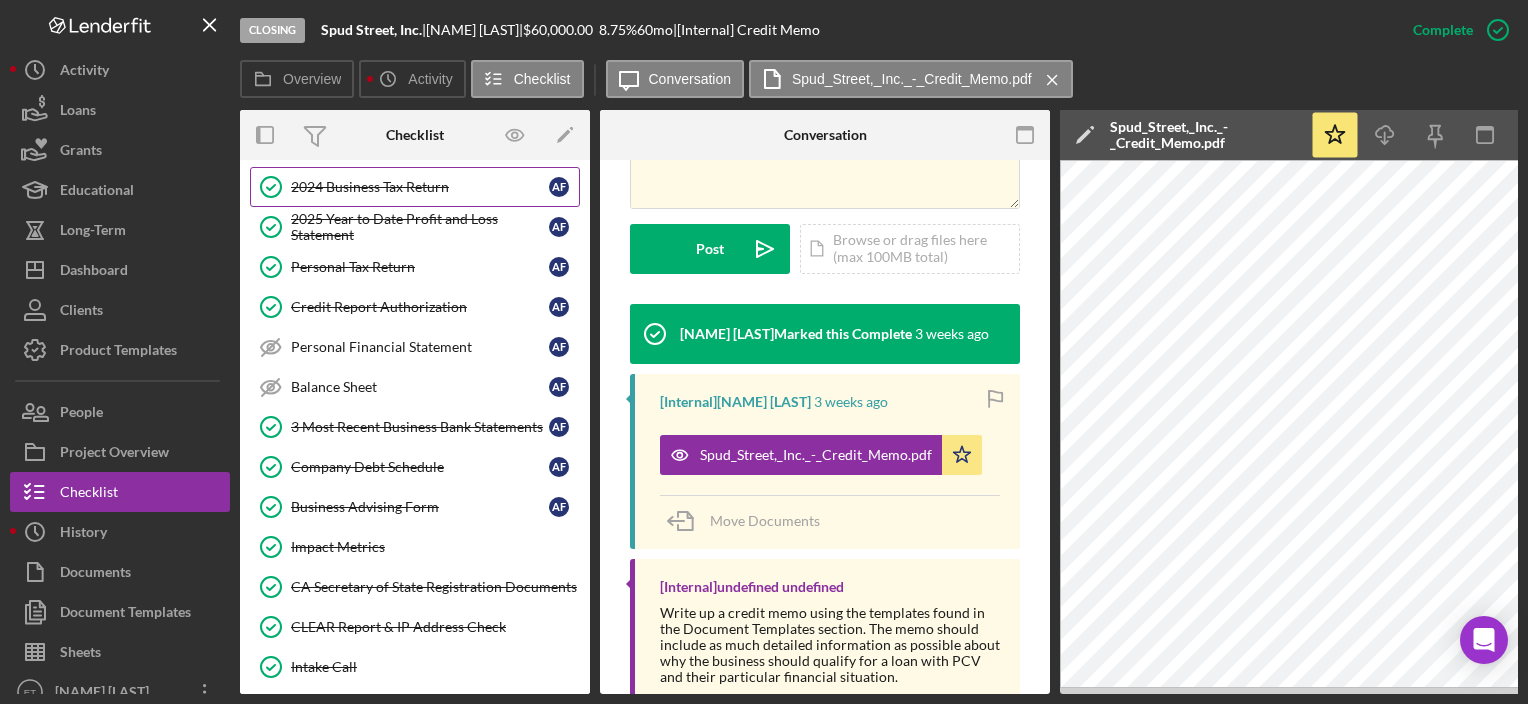 click on "2024 Business Tax Return" at bounding box center (420, 187) 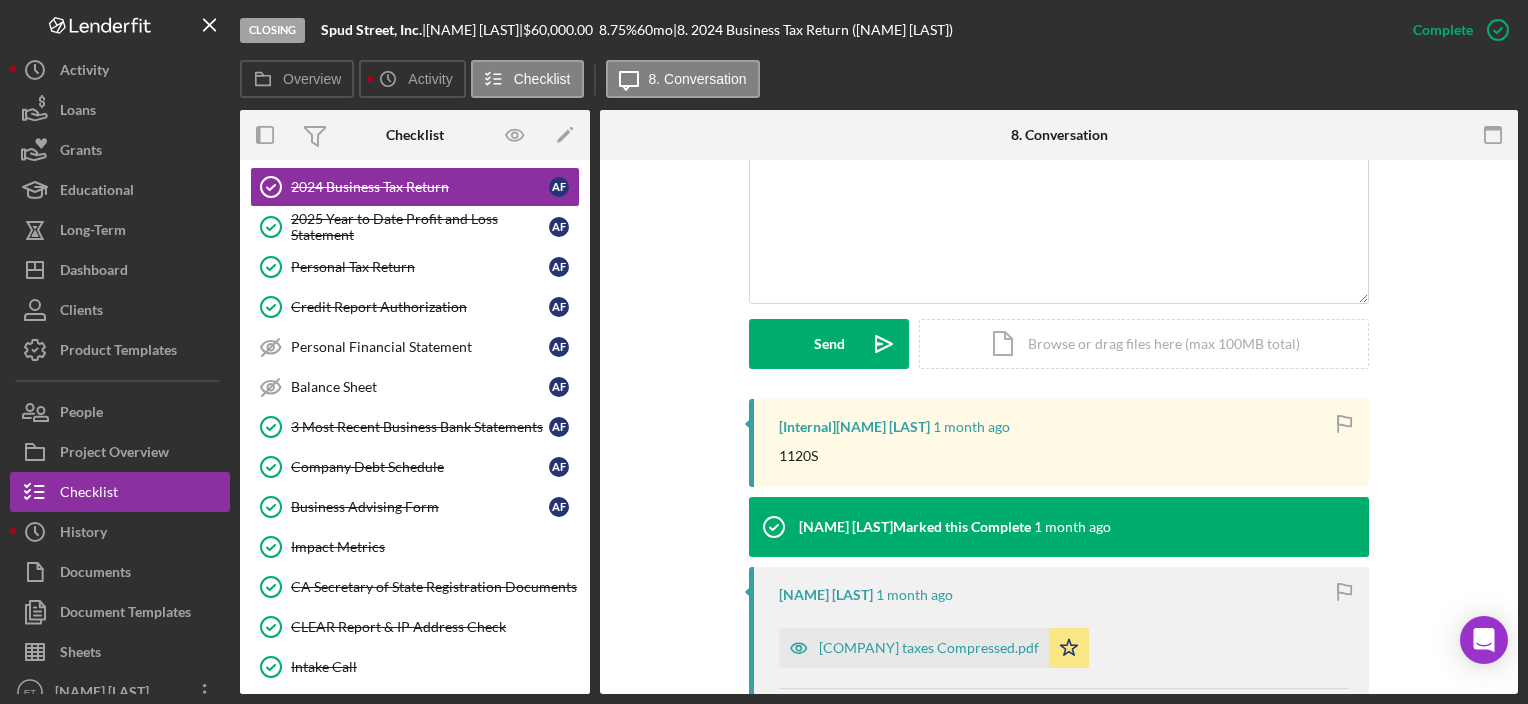 scroll, scrollTop: 500, scrollLeft: 0, axis: vertical 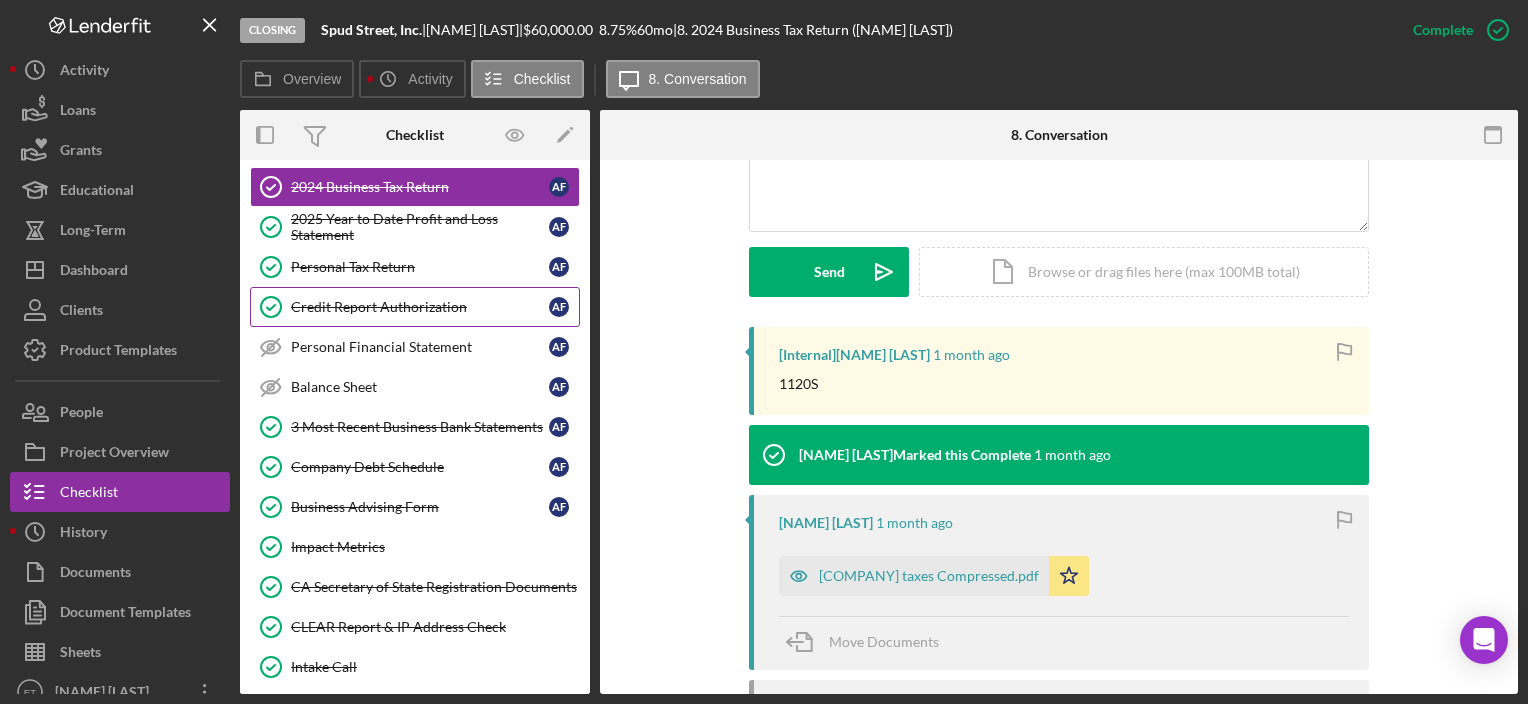 click on "Credit Report Authorization Credit Report Authorization [FIRST] [LAST]" at bounding box center [415, 307] 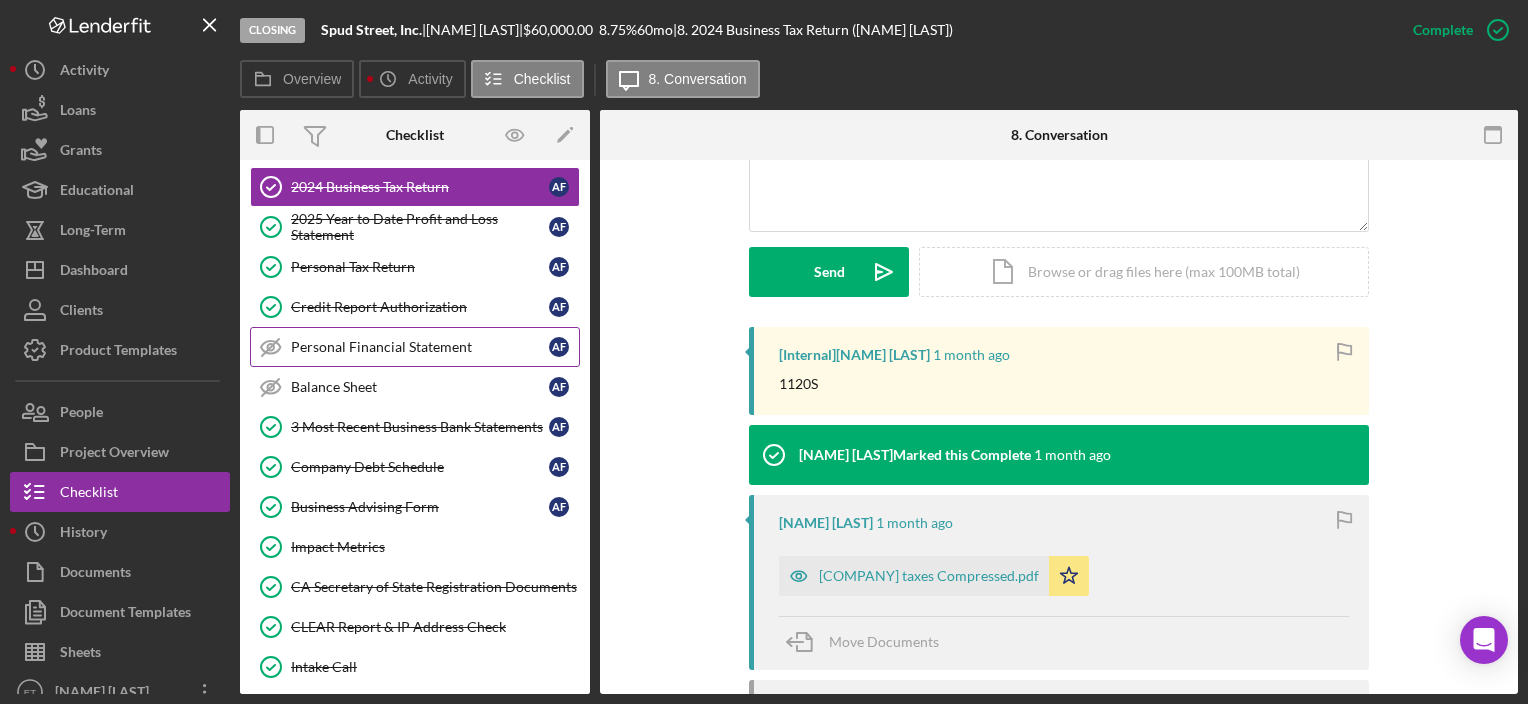 scroll, scrollTop: 0, scrollLeft: 0, axis: both 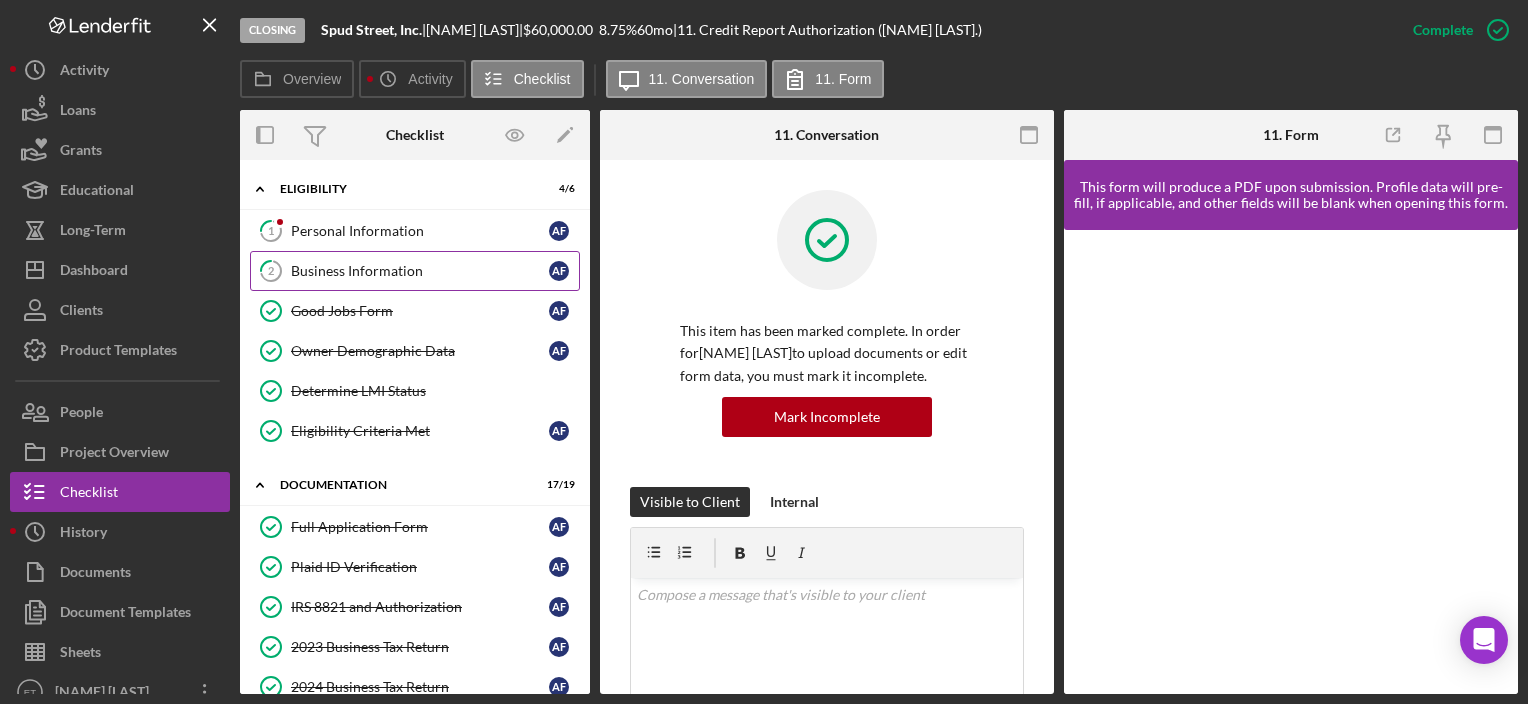 click on "Business Information" at bounding box center (420, 271) 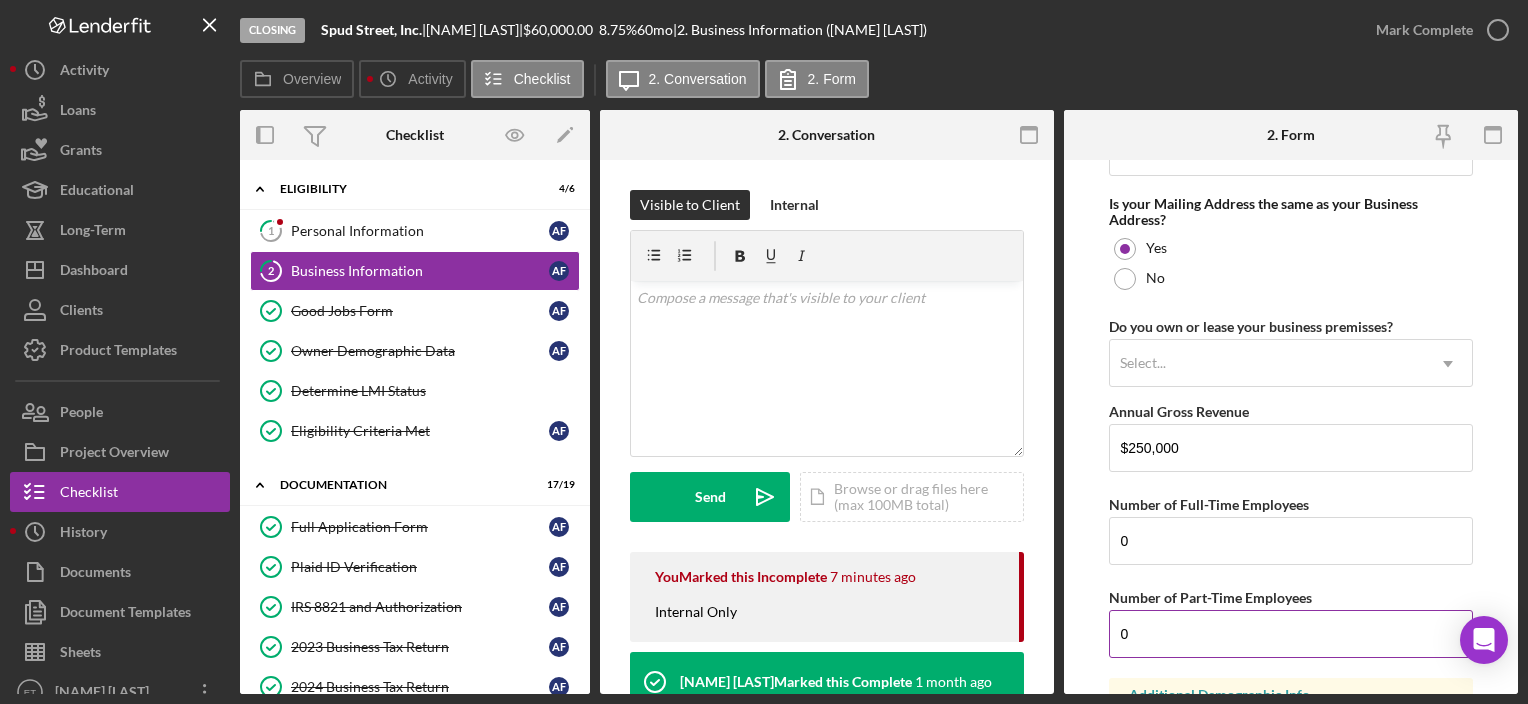 scroll, scrollTop: 1695, scrollLeft: 0, axis: vertical 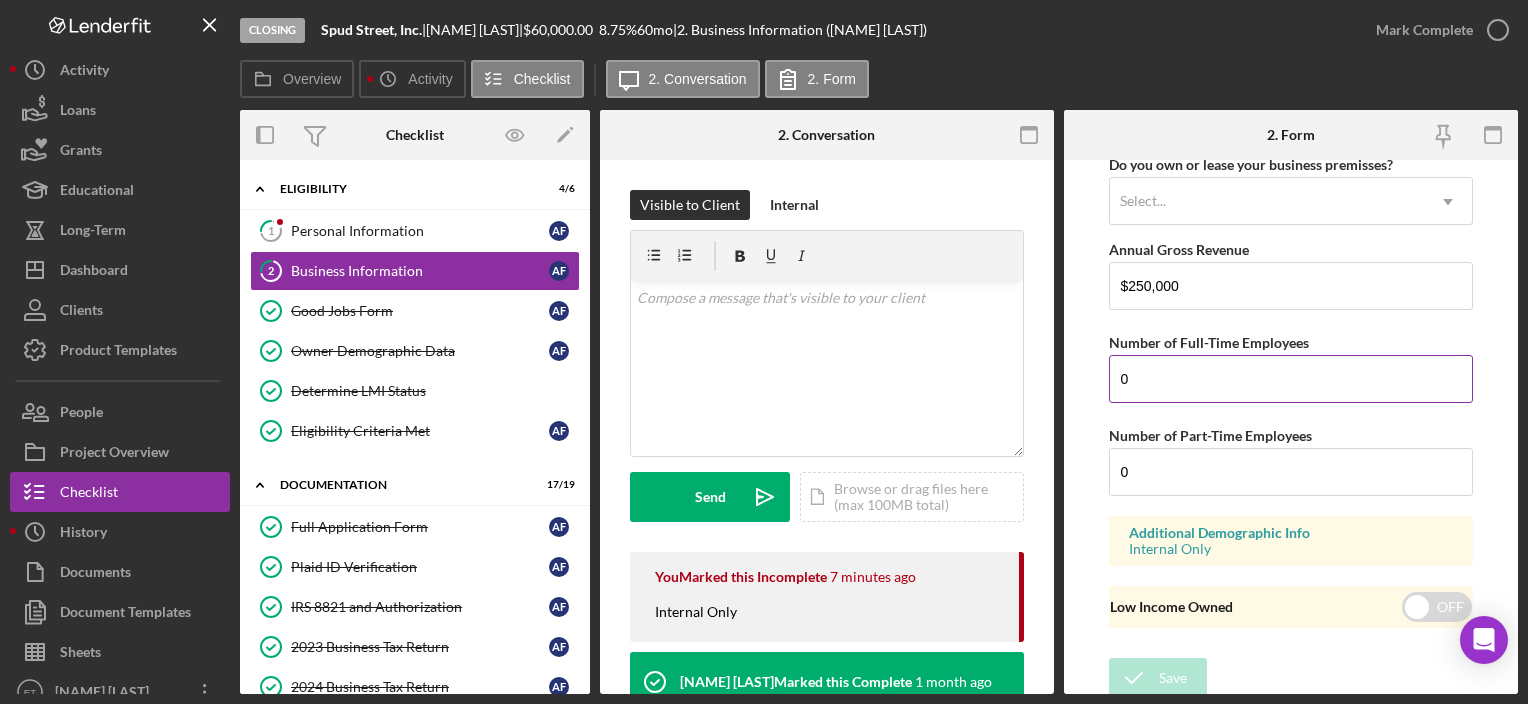 drag, startPoint x: 1194, startPoint y: 370, endPoint x: 1132, endPoint y: 370, distance: 62 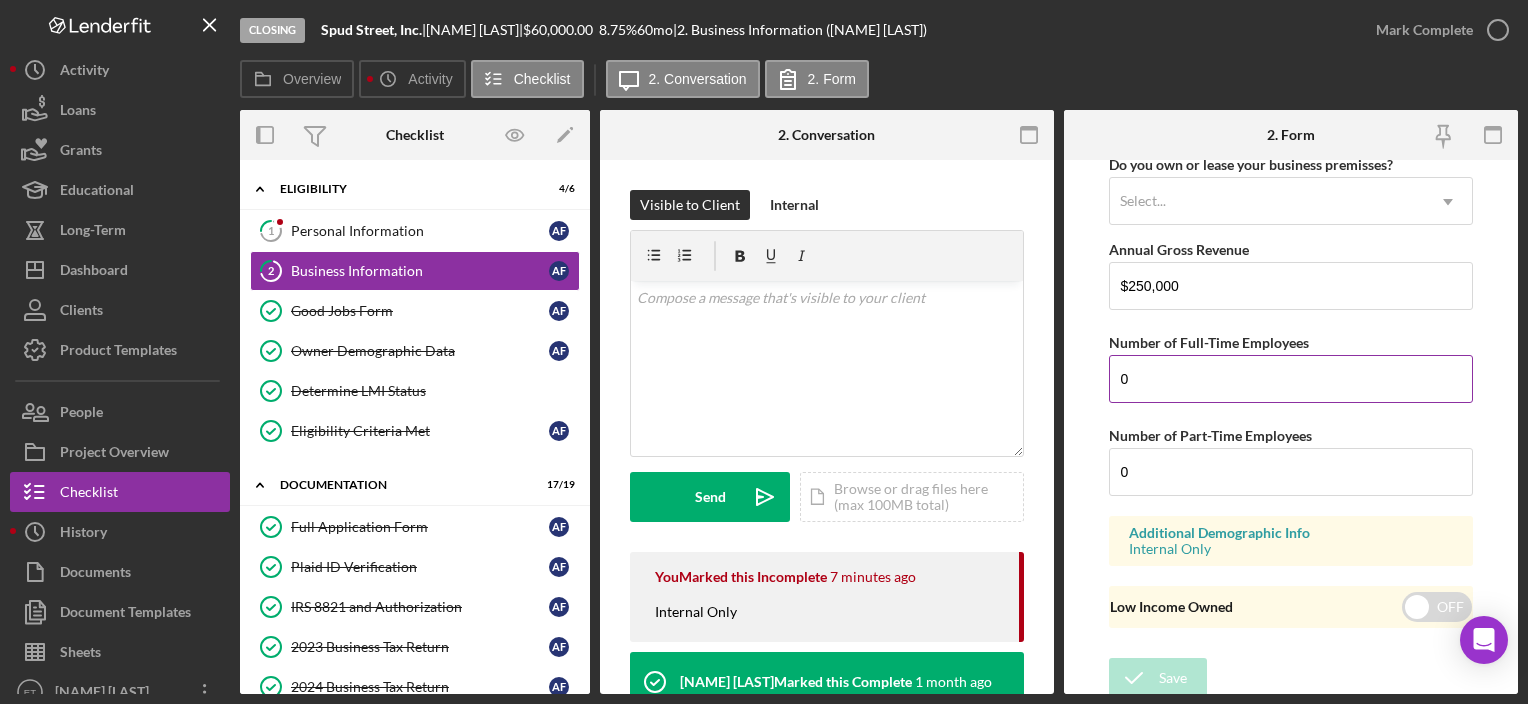 click on "0" at bounding box center [1290, 379] 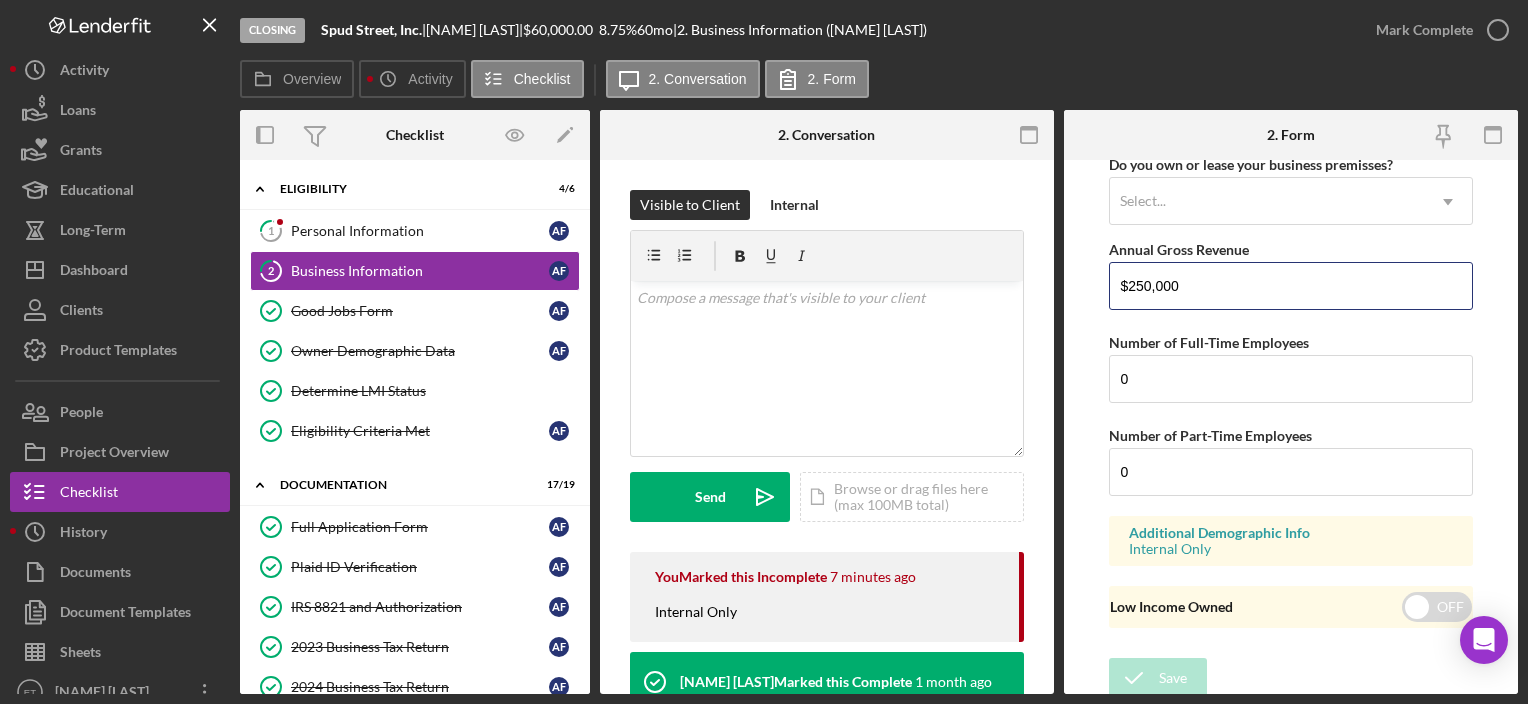 drag, startPoint x: 1224, startPoint y: 300, endPoint x: 1044, endPoint y: 292, distance: 180.17769 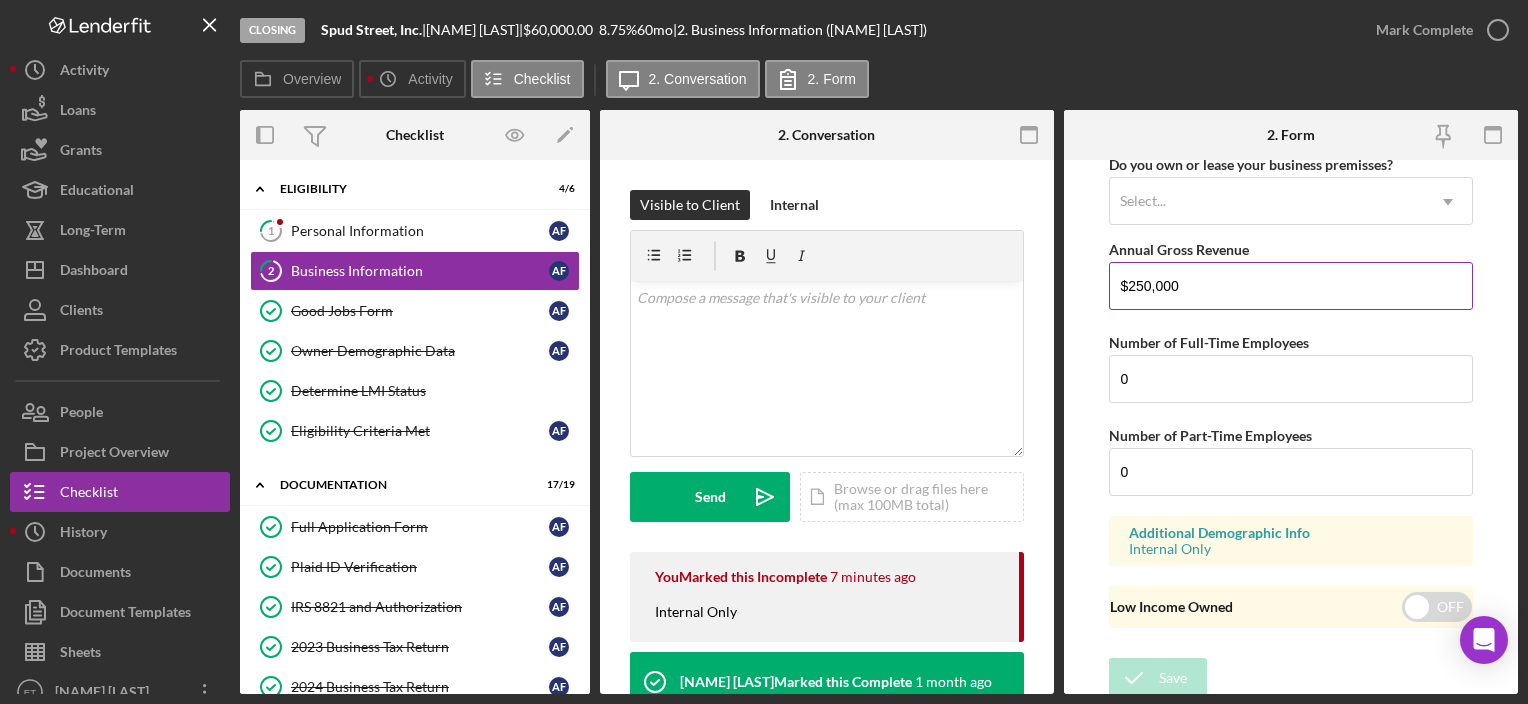 paste on "133,883" 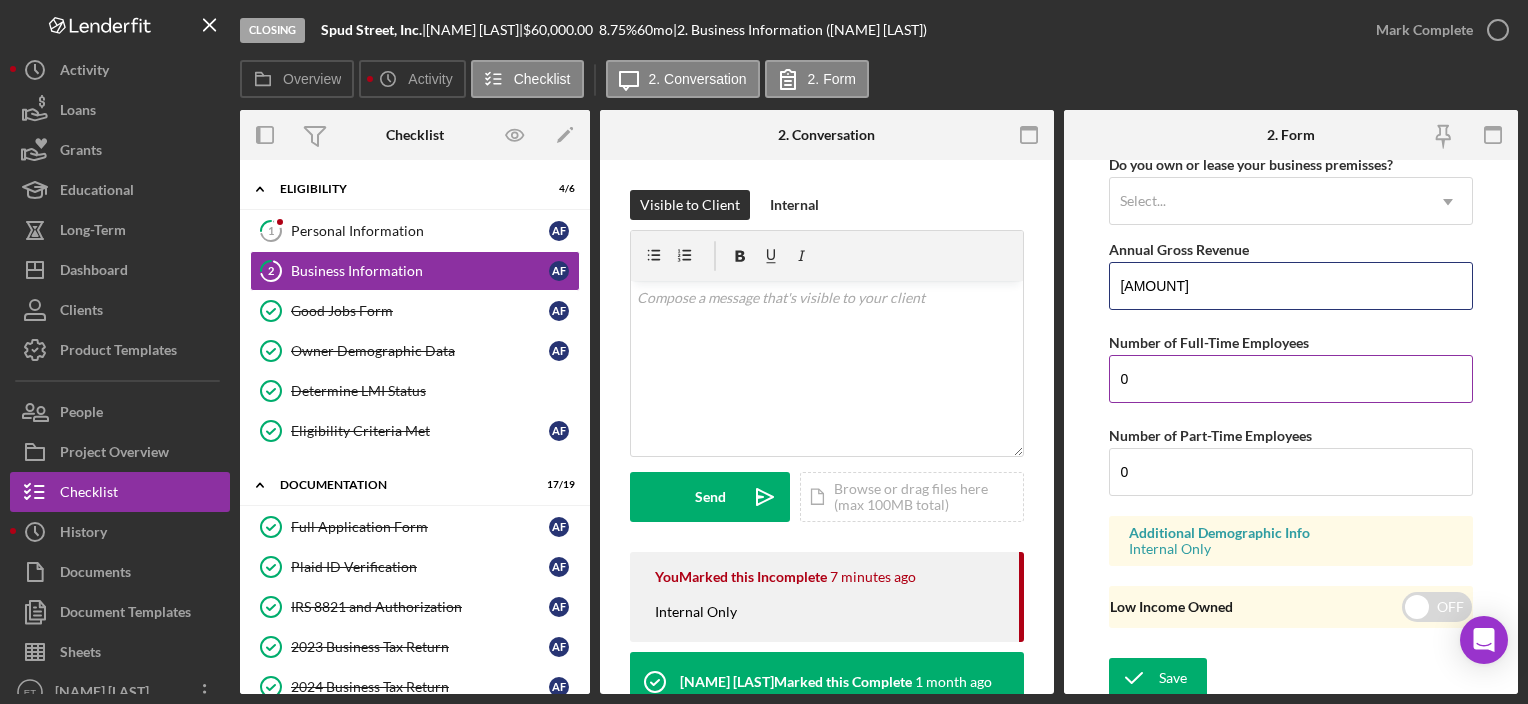 type on "[AMOUNT]" 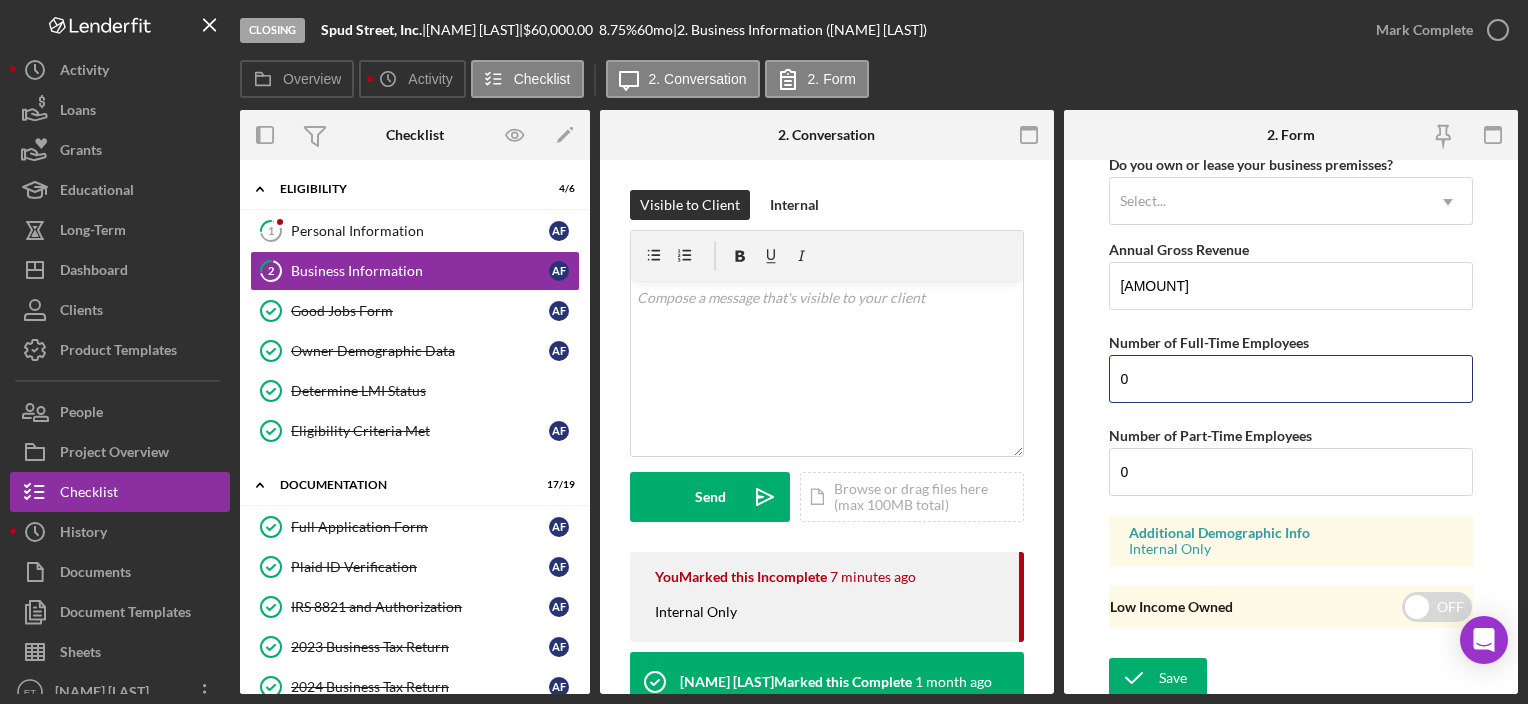 drag, startPoint x: 1136, startPoint y: 360, endPoint x: 1094, endPoint y: 396, distance: 55.31727 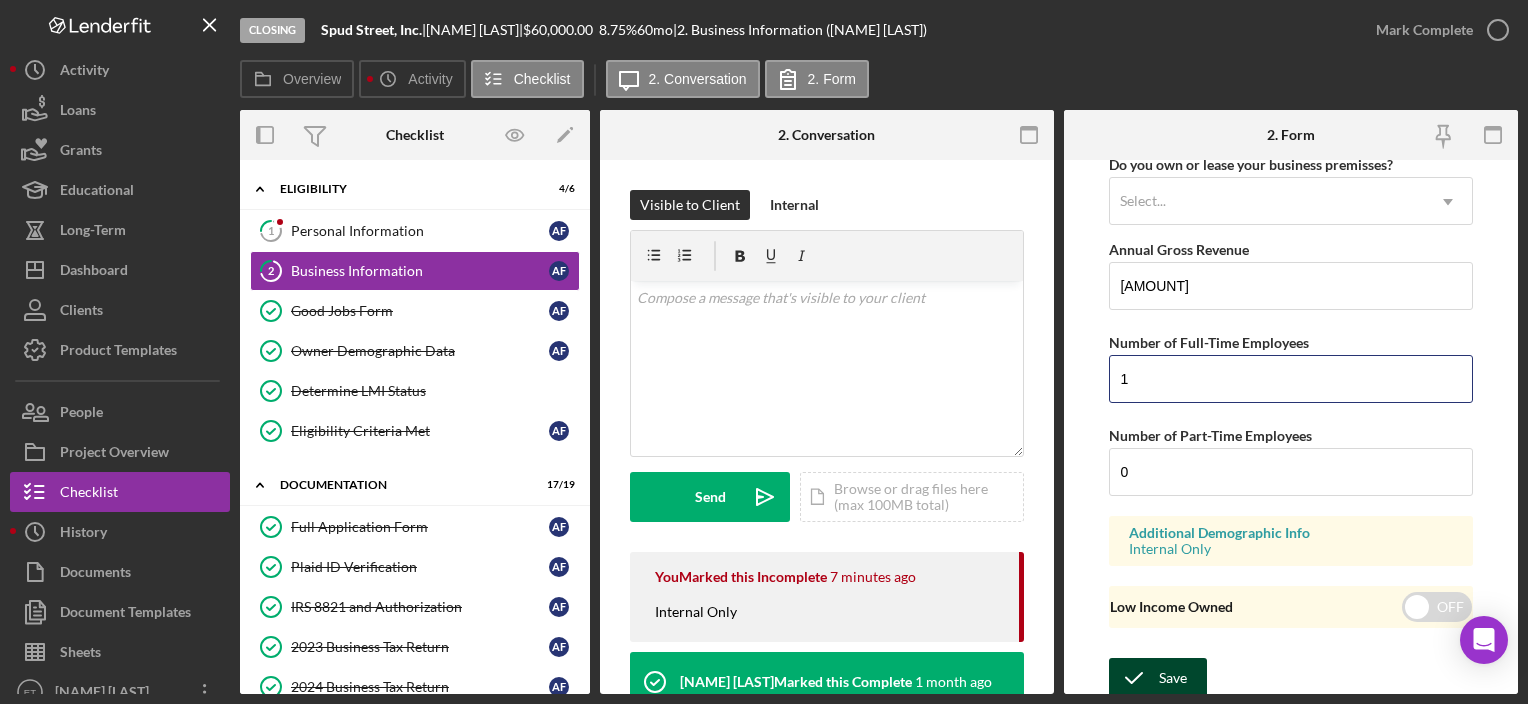 type on "1" 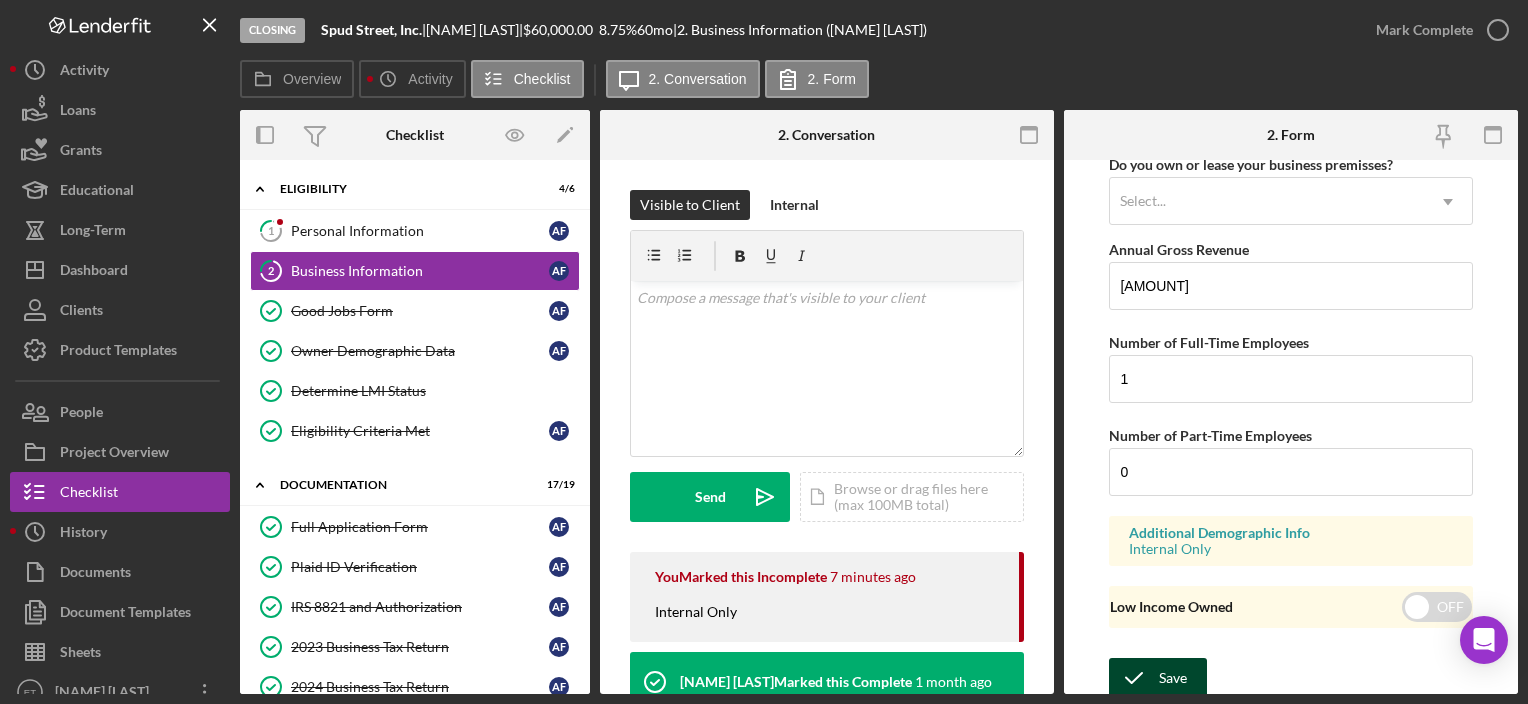 click on "Save" at bounding box center (1173, 678) 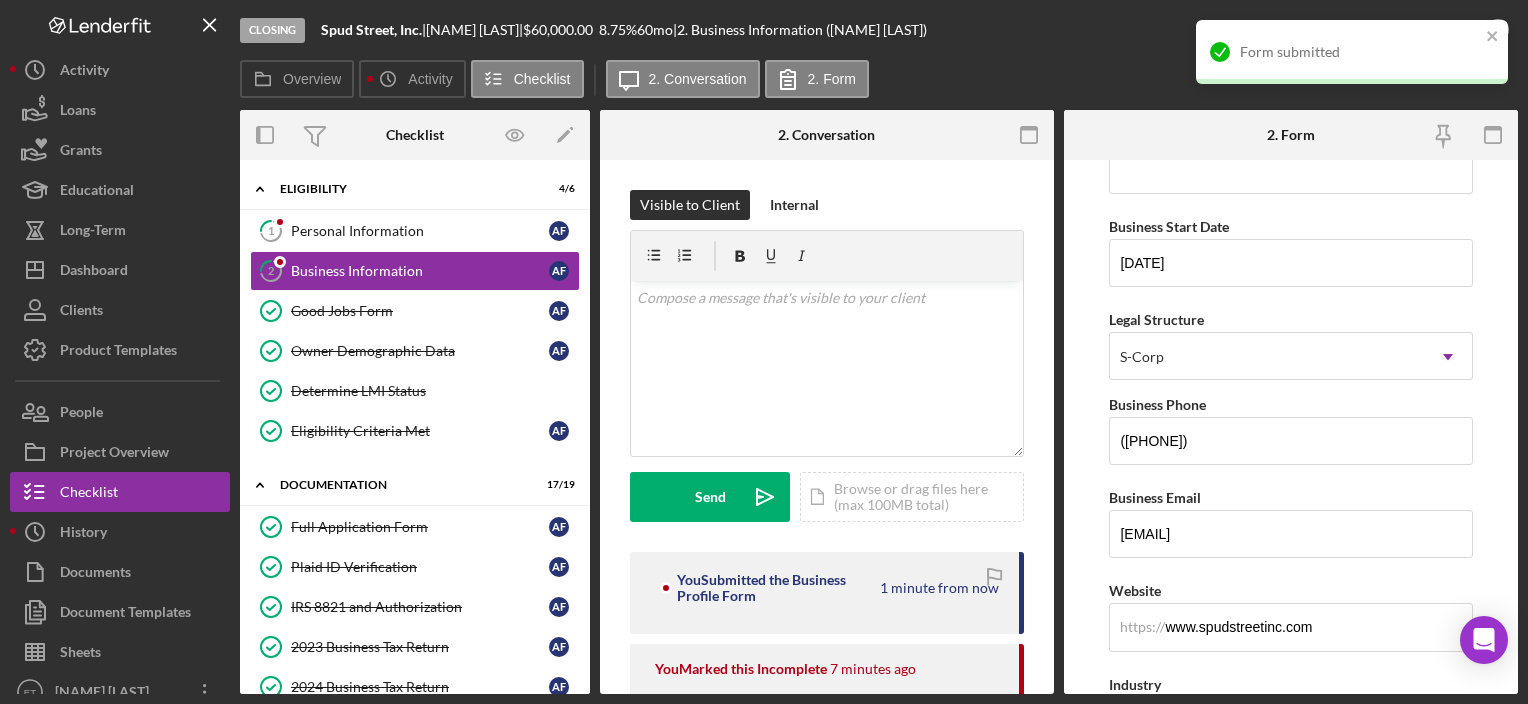 scroll, scrollTop: 0, scrollLeft: 0, axis: both 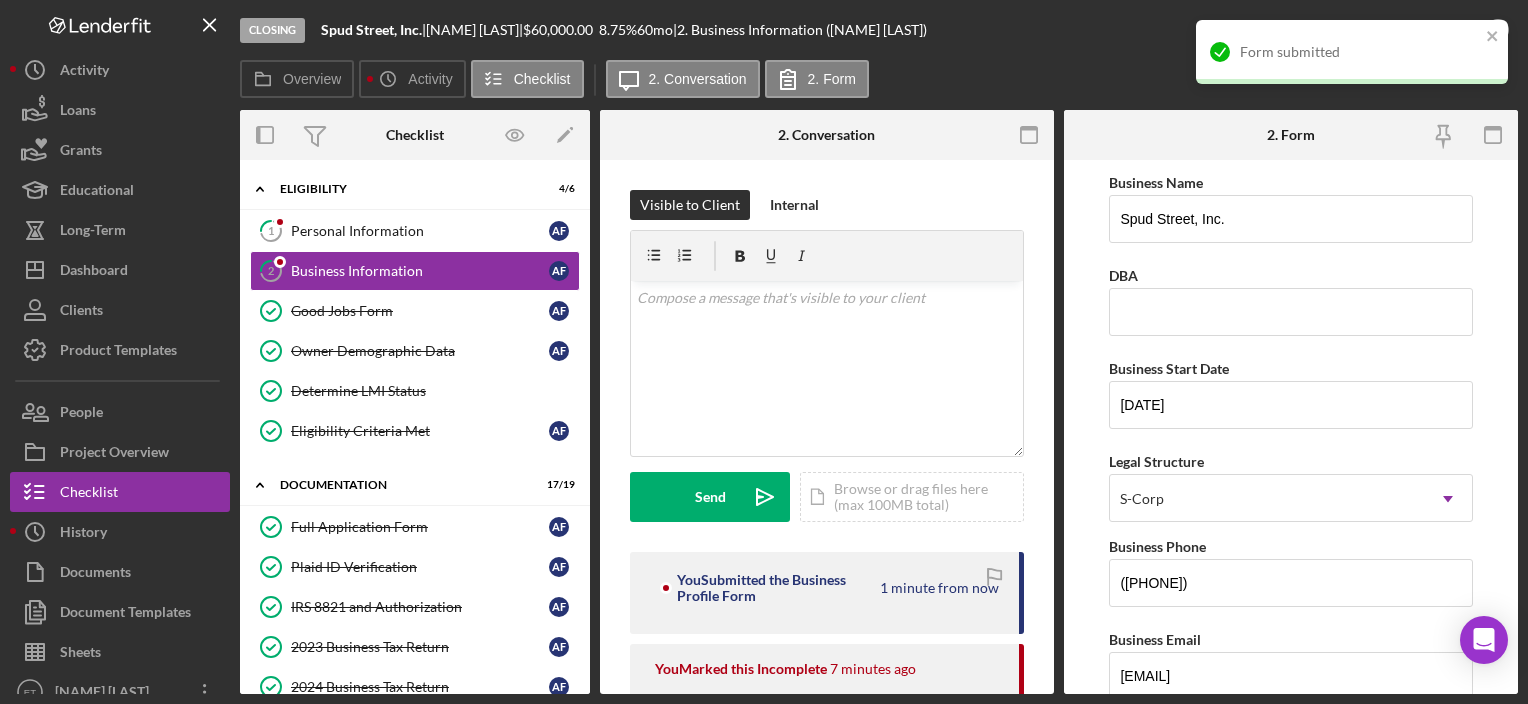 drag, startPoint x: 1500, startPoint y: 36, endPoint x: 1496, endPoint y: 209, distance: 173.04623 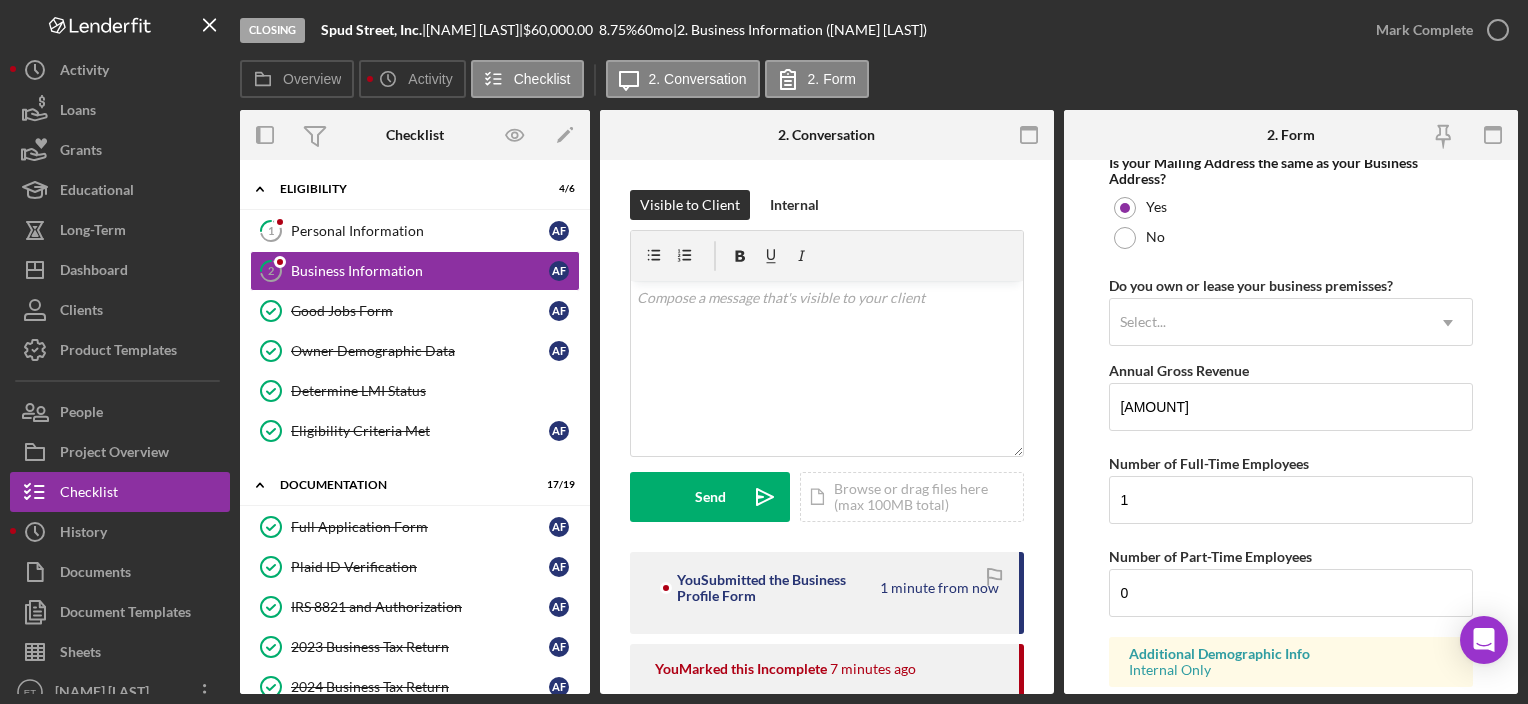 scroll, scrollTop: 1395, scrollLeft: 0, axis: vertical 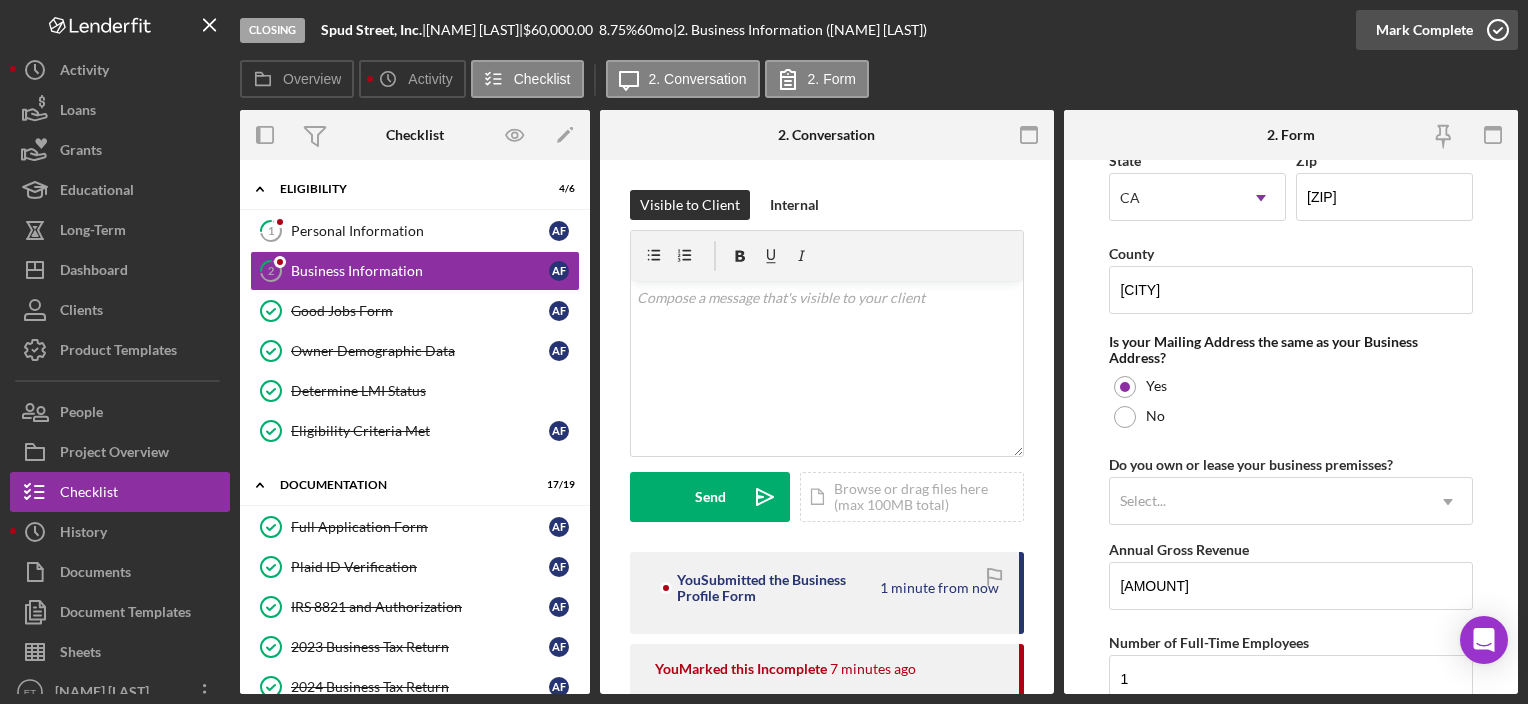 click on "Mark Complete" at bounding box center [1424, 30] 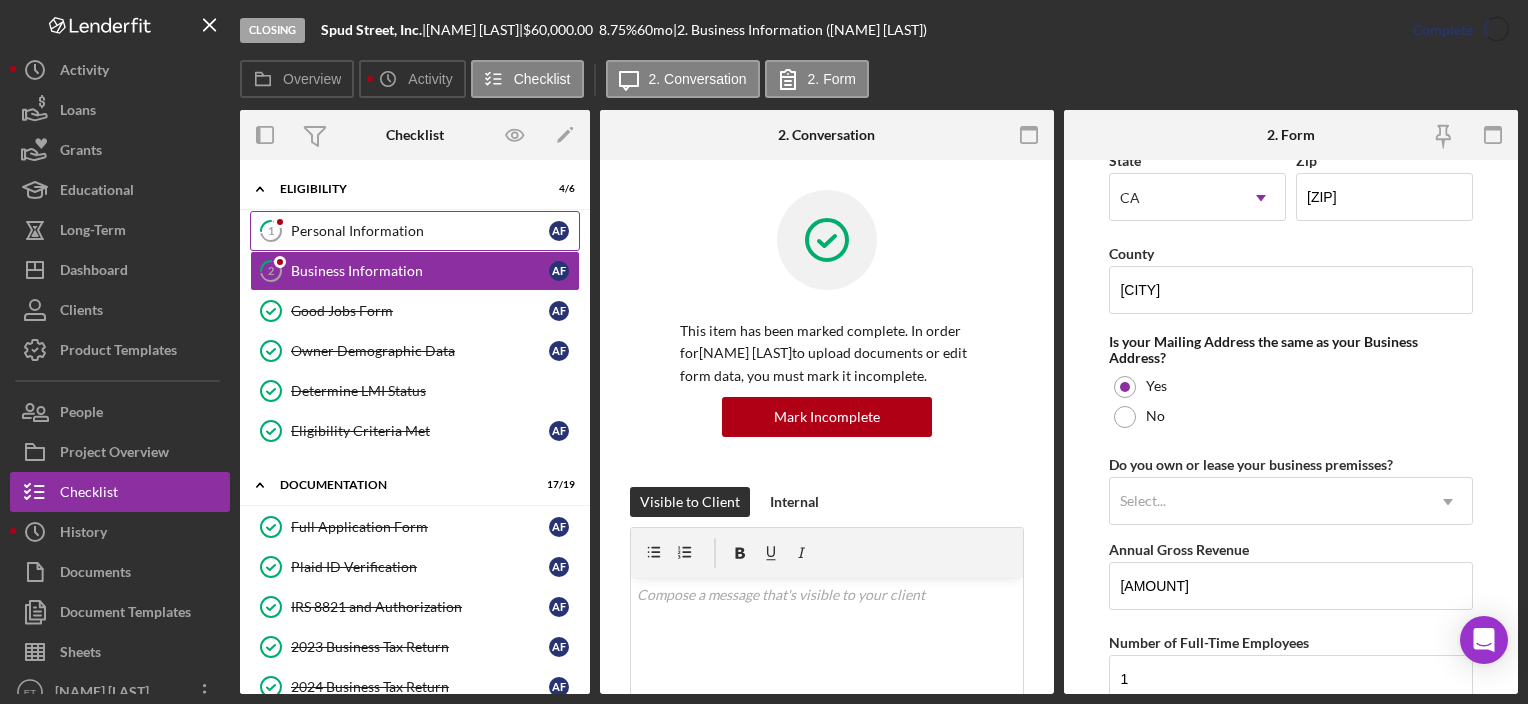 scroll, scrollTop: 987, scrollLeft: 0, axis: vertical 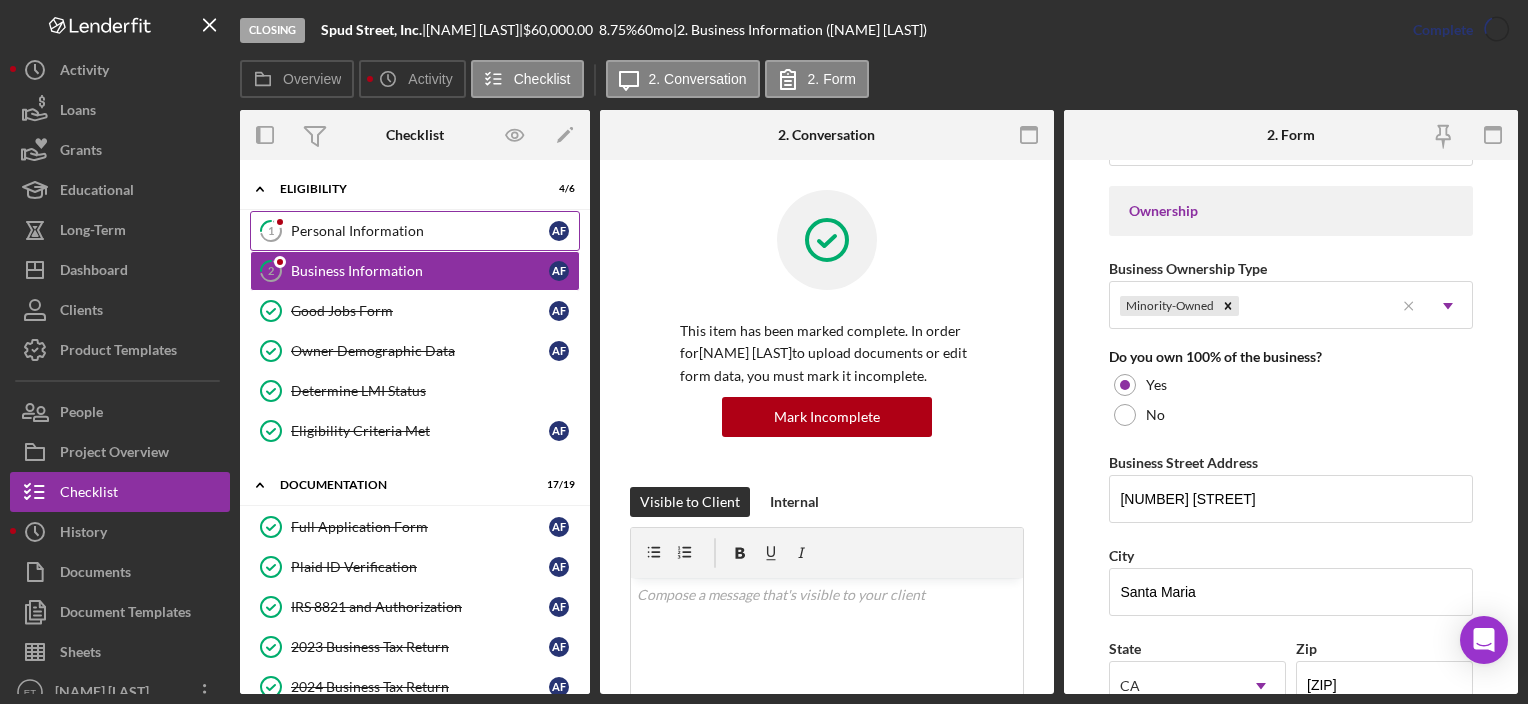 click on "Personal Information" at bounding box center [420, 231] 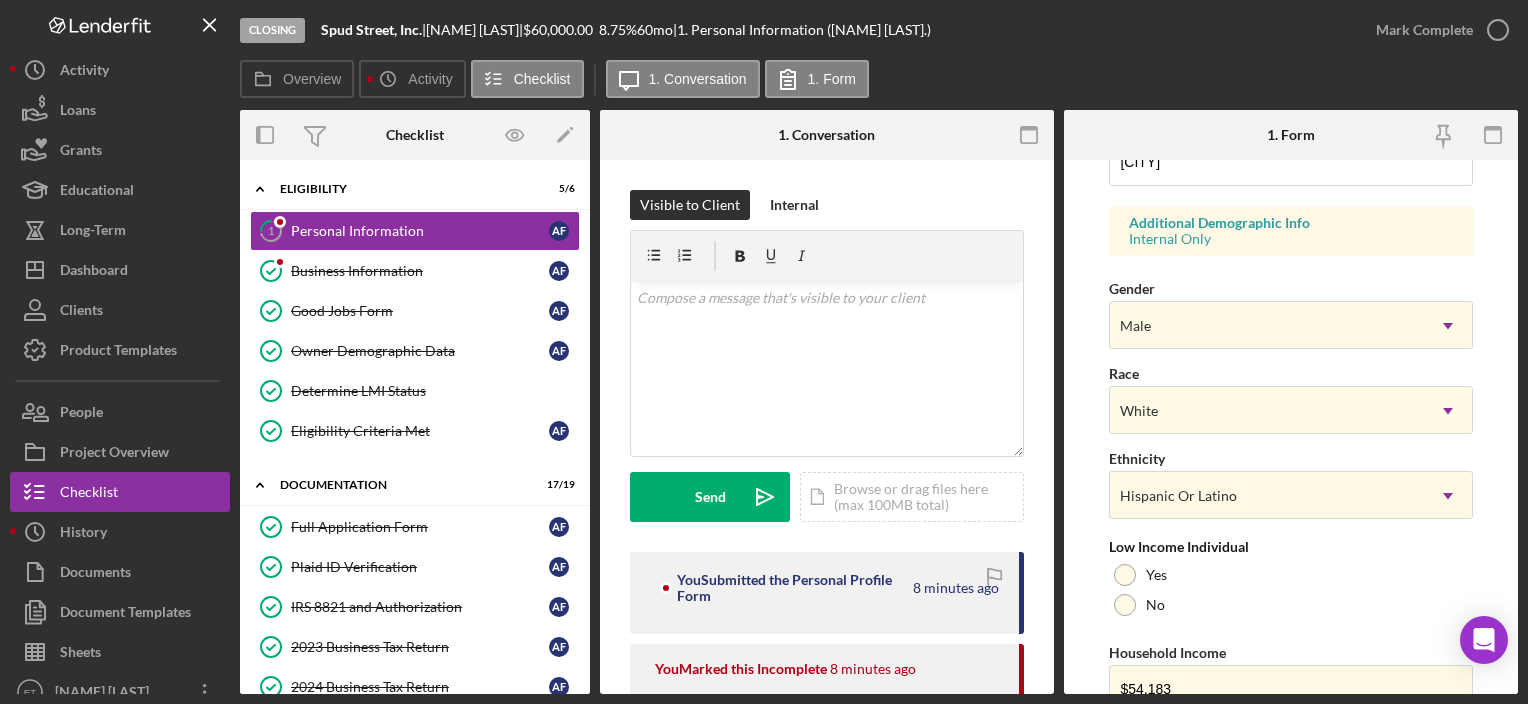 scroll, scrollTop: 797, scrollLeft: 0, axis: vertical 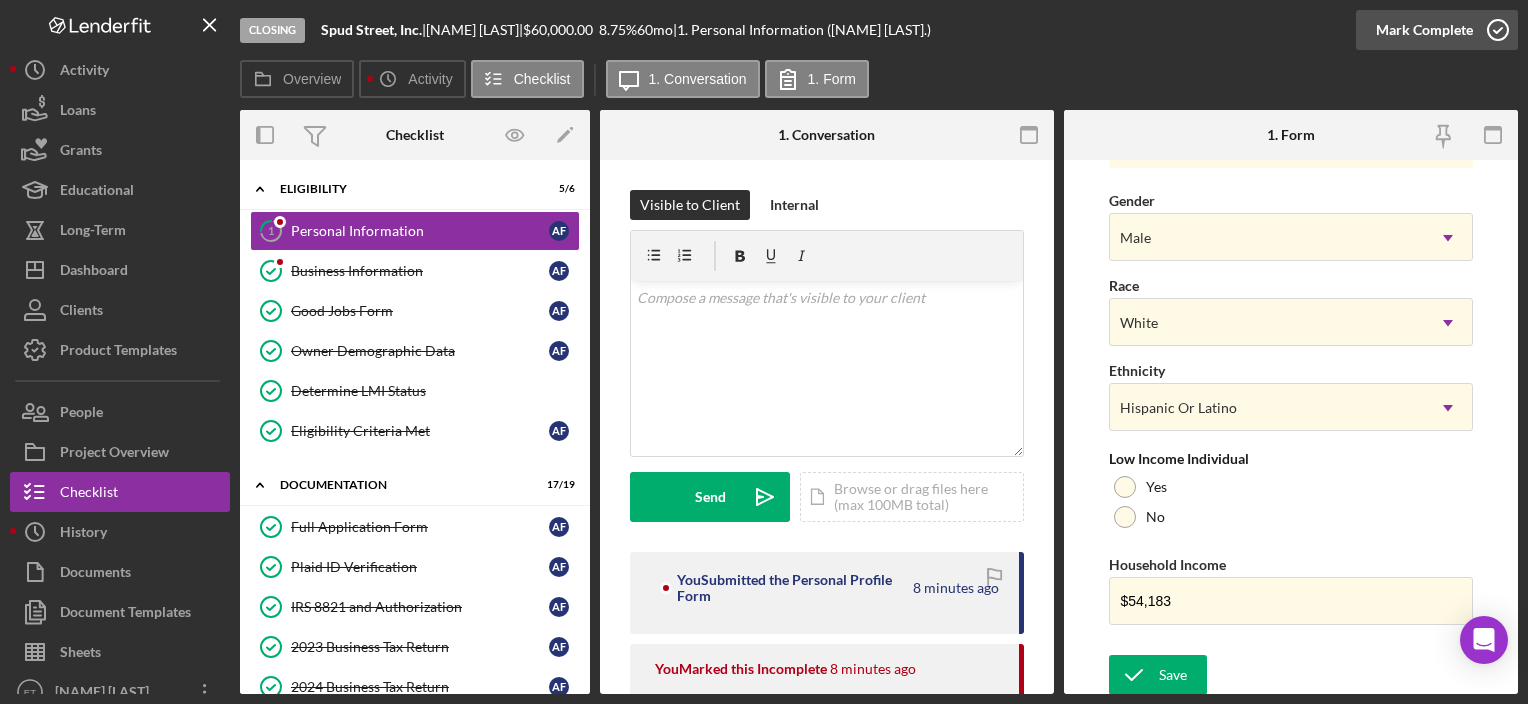 click on "Mark Complete" at bounding box center (1424, 30) 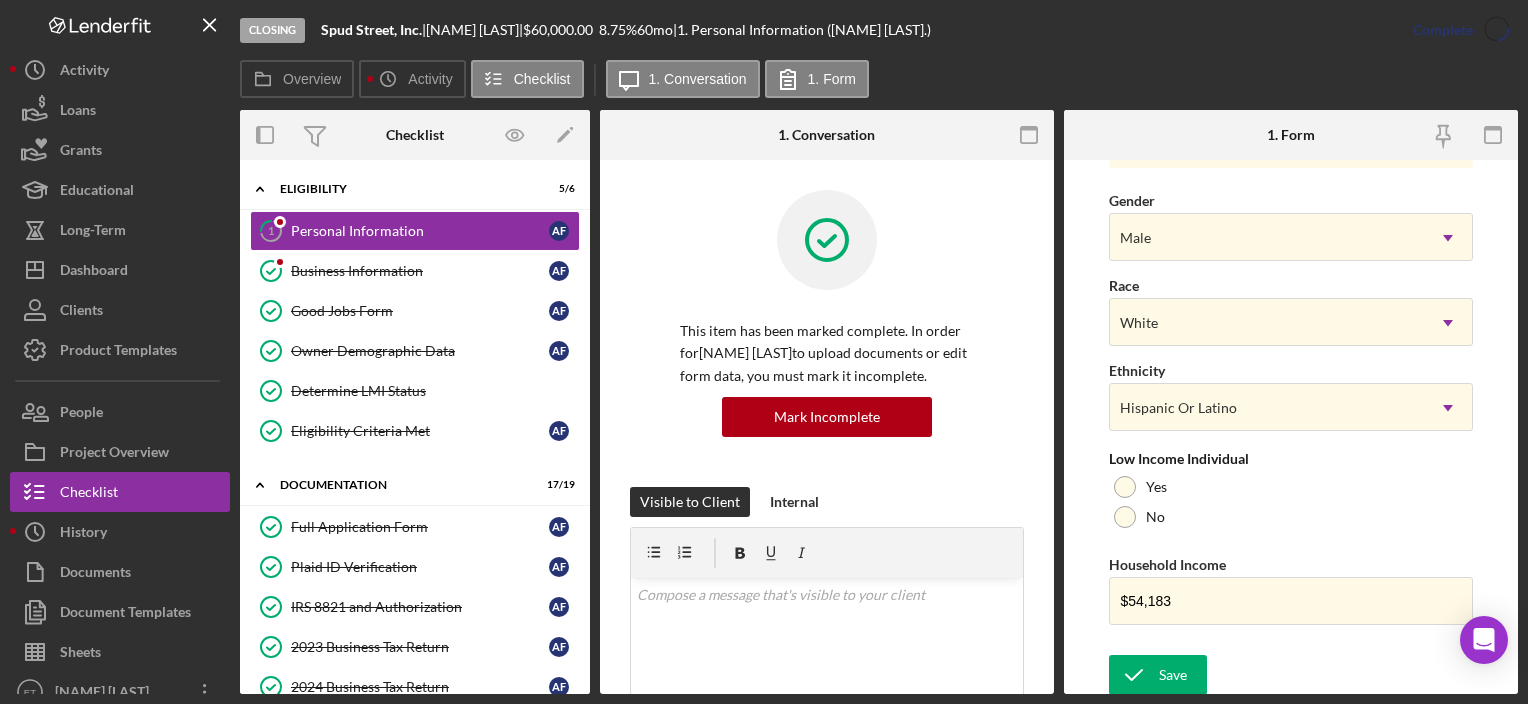 scroll, scrollTop: 415, scrollLeft: 0, axis: vertical 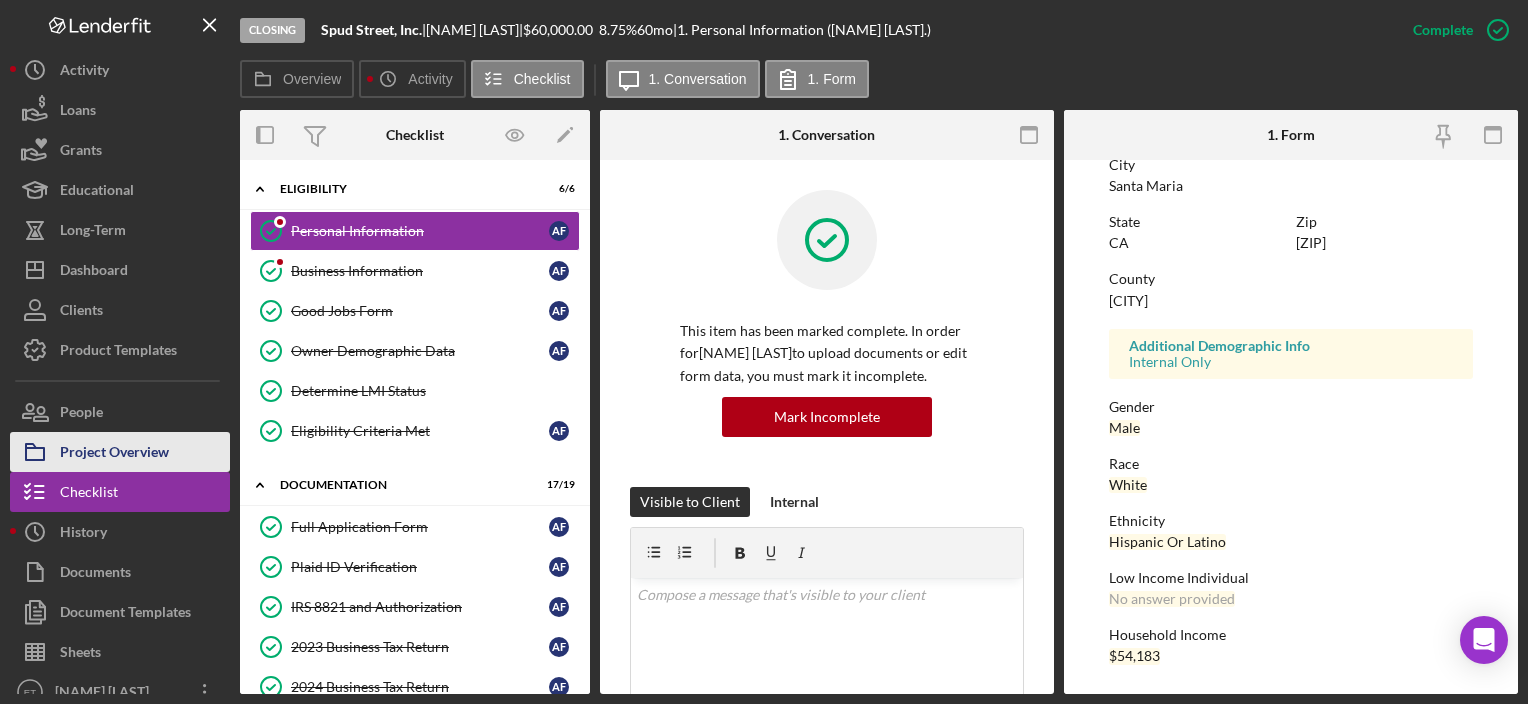 click on "Project Overview" at bounding box center (120, 452) 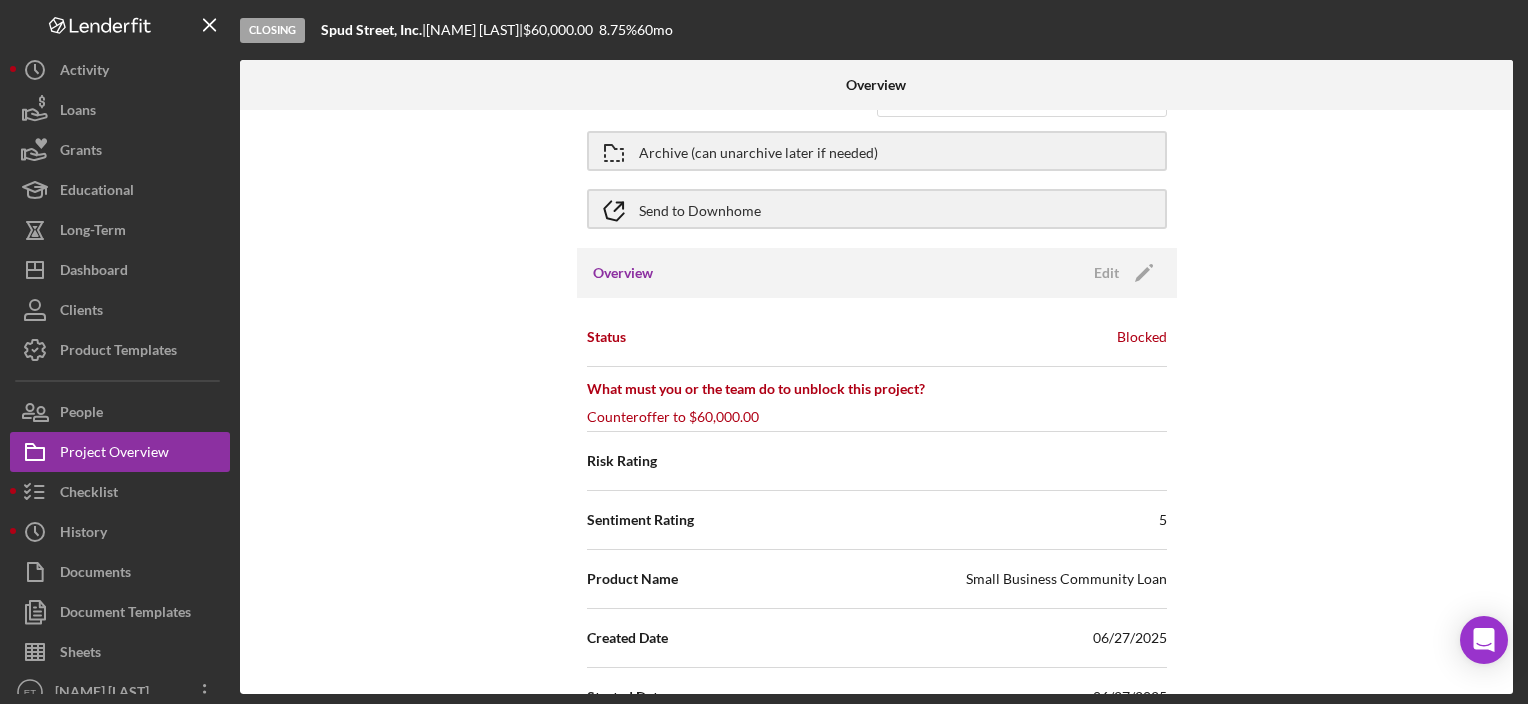 scroll, scrollTop: 100, scrollLeft: 0, axis: vertical 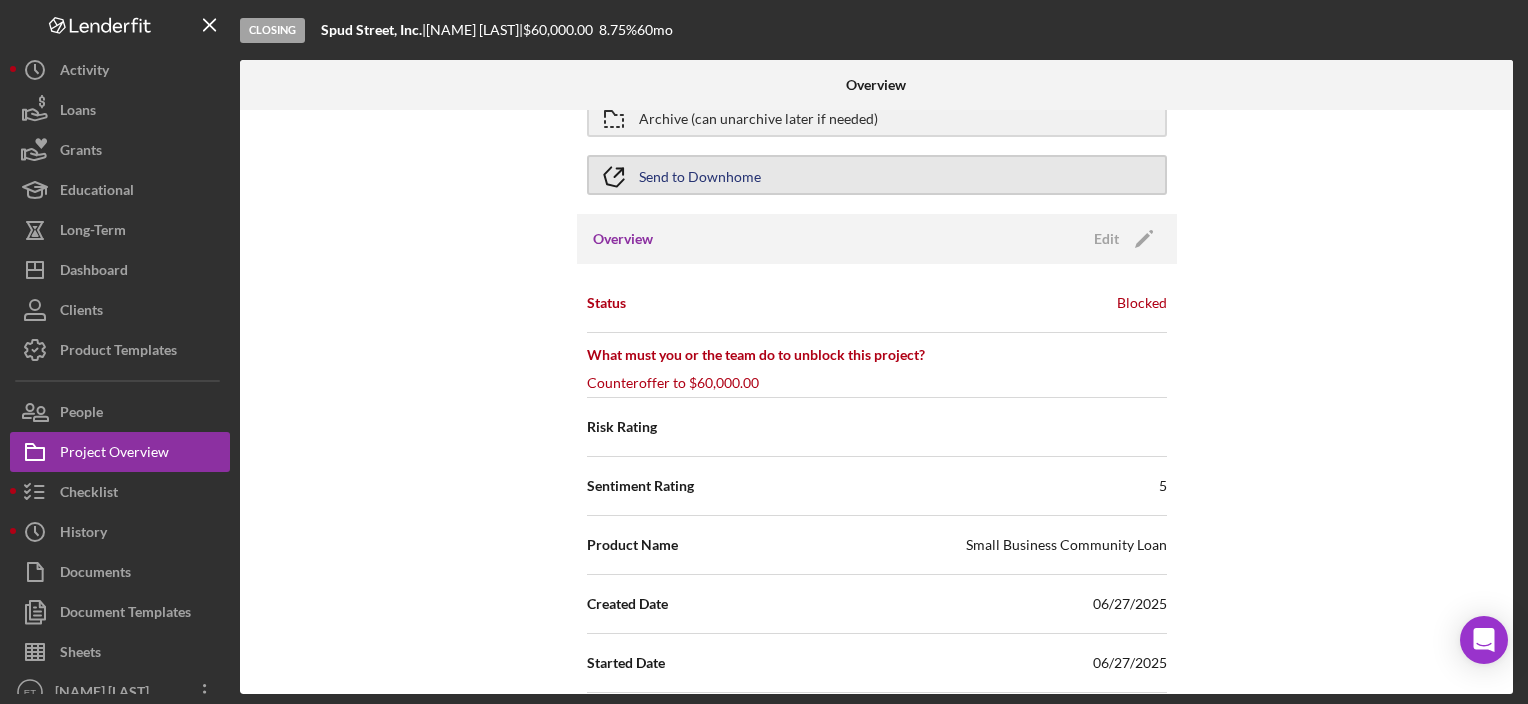 click on "Send to Downhome" at bounding box center [700, 175] 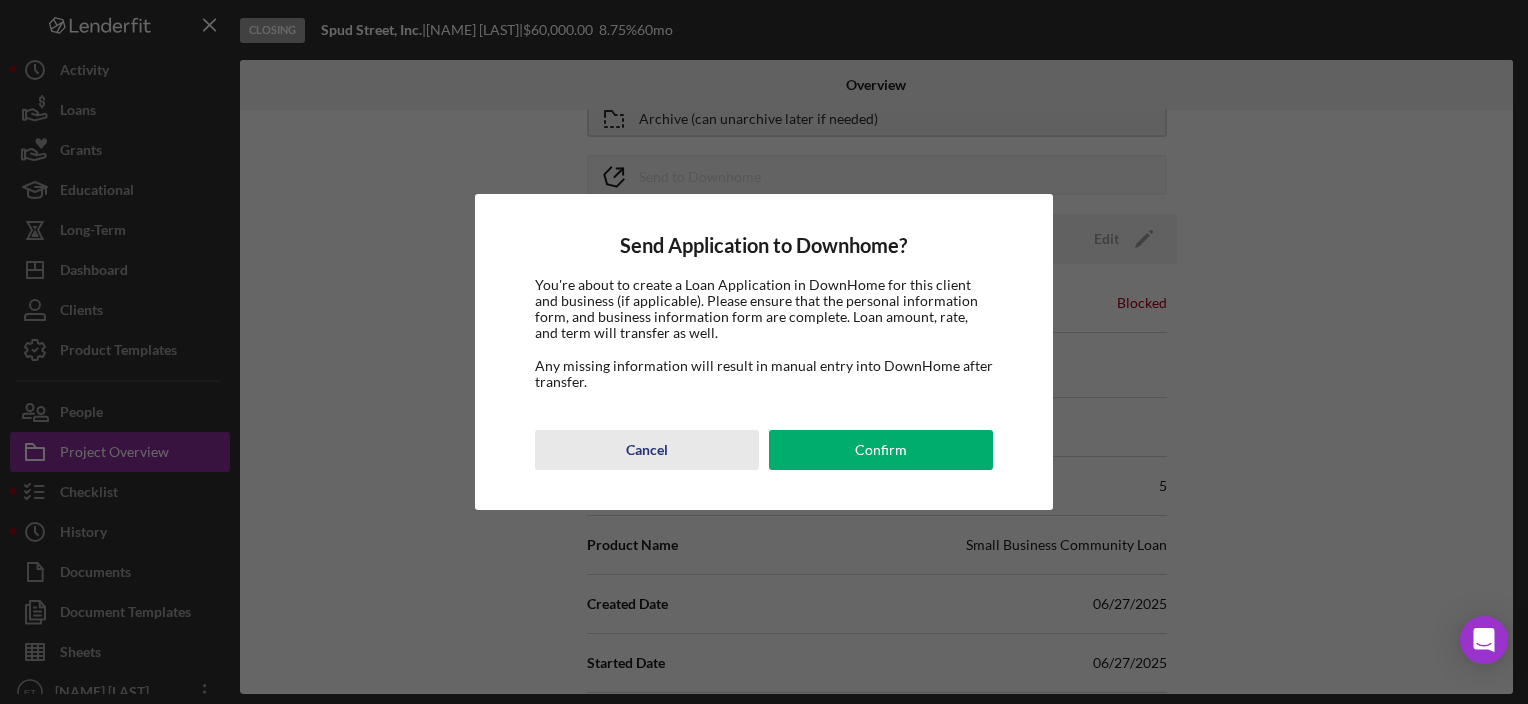 click on "Cancel" at bounding box center [647, 450] 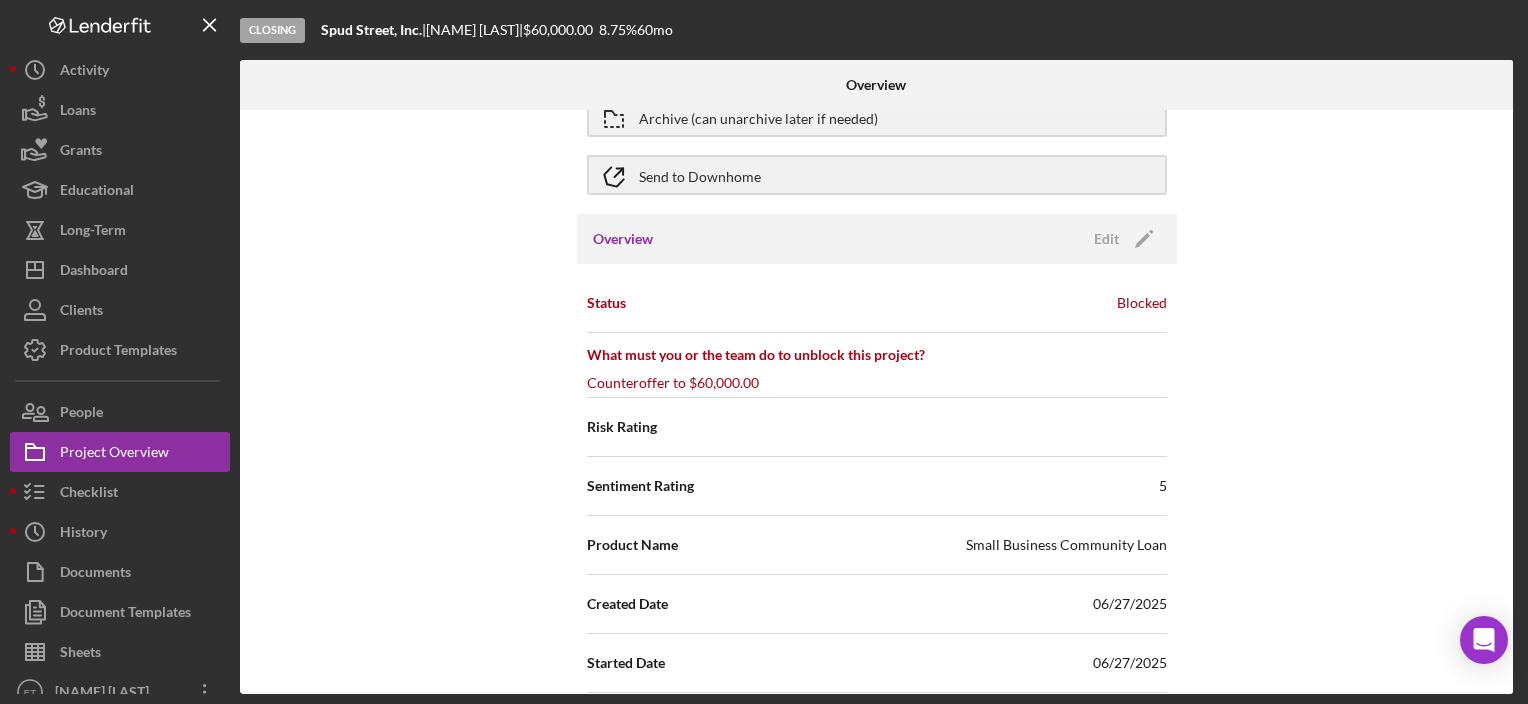 drag, startPoint x: 1428, startPoint y: 440, endPoint x: 1378, endPoint y: 437, distance: 50.08992 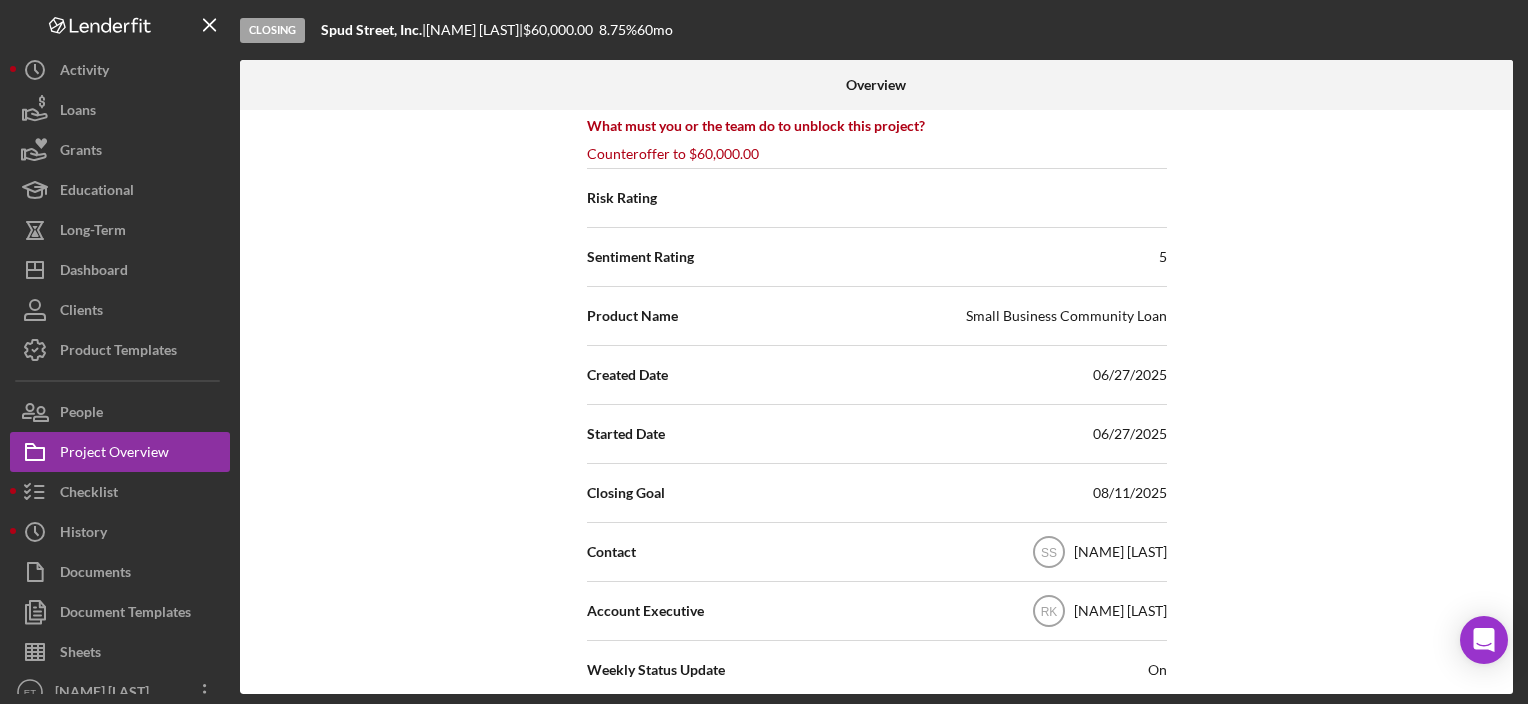 scroll, scrollTop: 0, scrollLeft: 0, axis: both 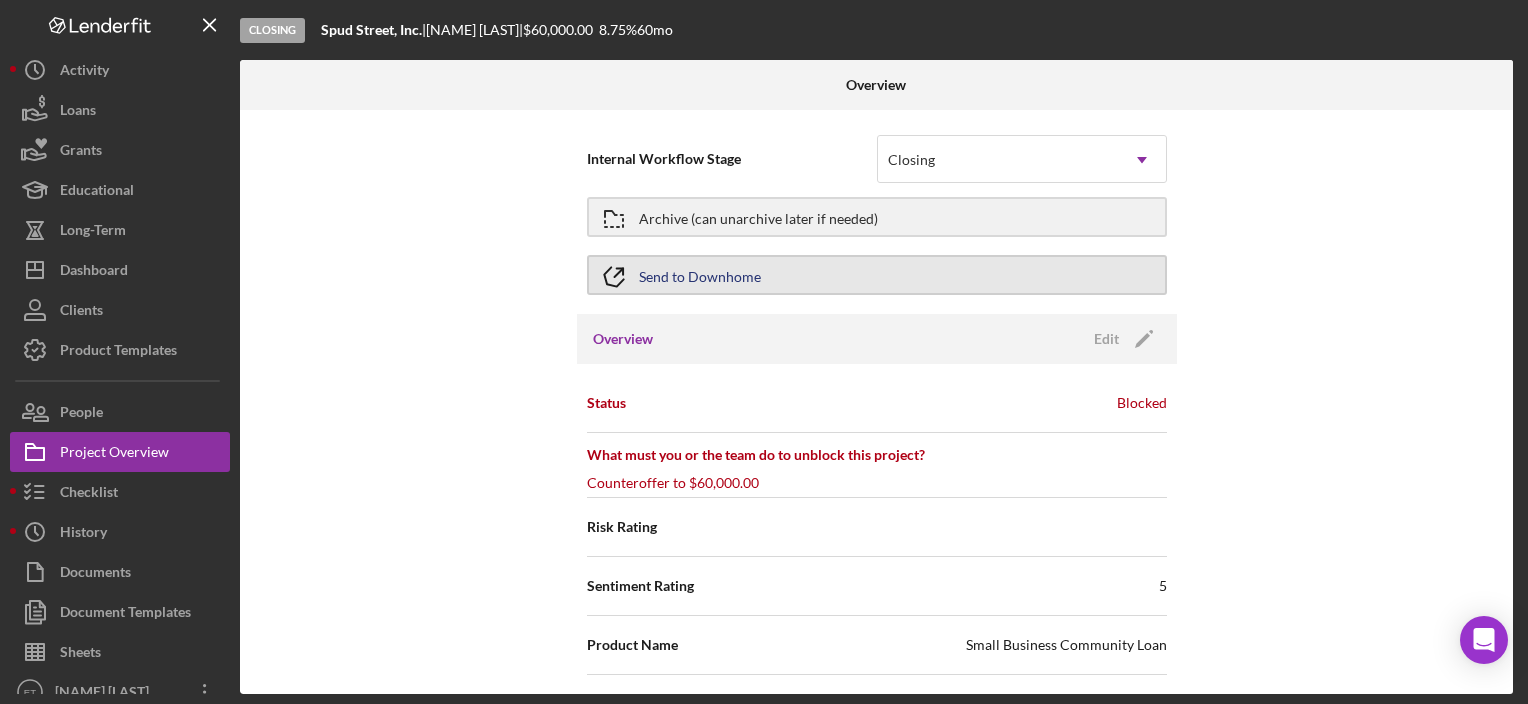 click on "Send to Downhome" at bounding box center [700, 275] 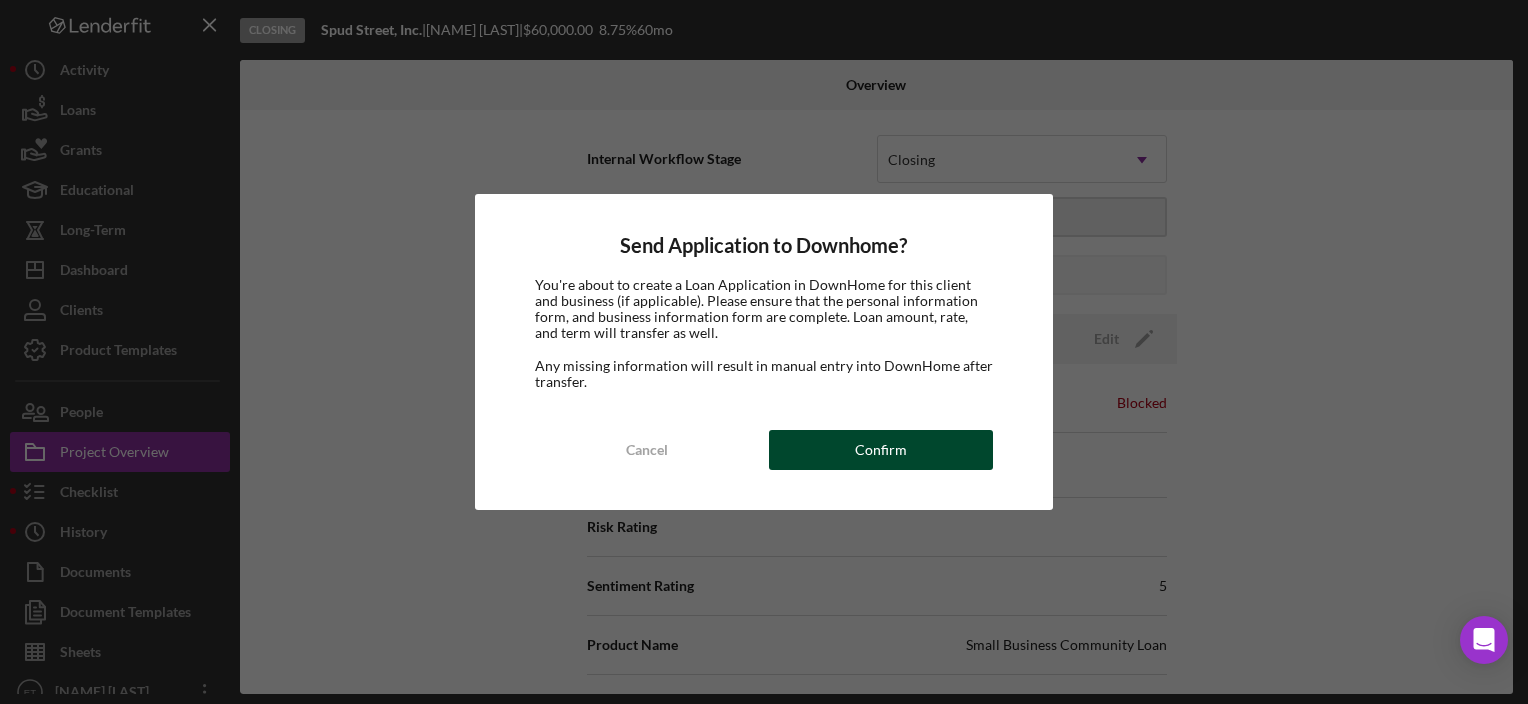 click on "Confirm" at bounding box center (881, 450) 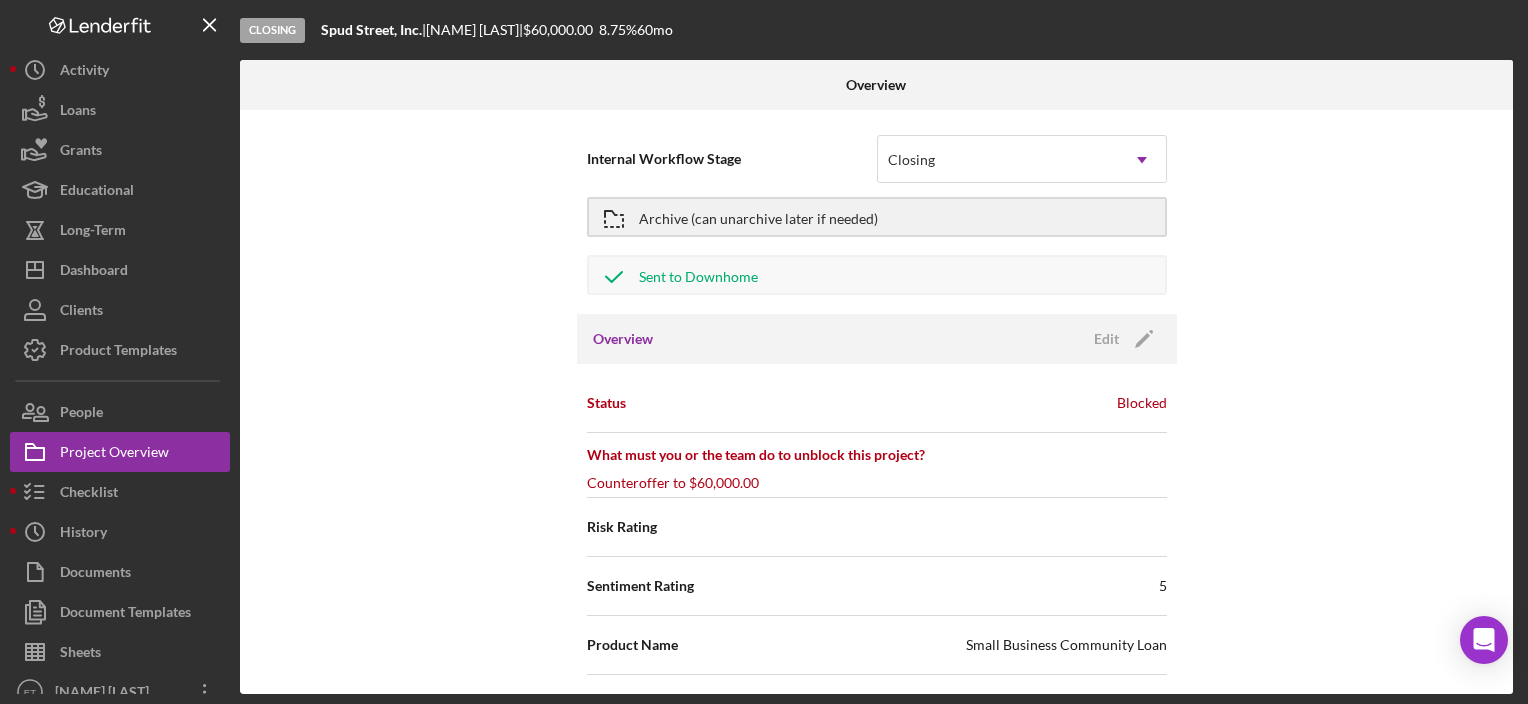 click on "Internal Workflow Stage Closing Icon/Dropdown Arrow Archive (can unarchive later if needed) Sent to Downhome Overview Edit Icon/Edit Status Blocked What must you or the team do to unblock this project? Counteroffer to [AMOUNT] Risk Rating Sentiment Rating 5 Product Name Small Business Community Loan Created Date [DATE] Started Date [DATE] Closing Goal [DATE] Contact SS [NAME] [LAST] Account Executive RK [NAME] Weekly Status Update On Weekly Status Update Message Inactivity Alerts On Send if the client is inactive for... 5 Inactivity Reminder Message Hi!
We noticed you haven’t logged into your account or completed any checklist items in the past 5 days. Do you have any questions or are you encountering any roadblocks?
Please let us know how we can assist you in completing your loan application—we're here to help! Initial Request Edit Icon/Edit Amount [AMOUNT] Standard Rate [RATE]% Standard Term [NUMBER] months Key Ratios Edit Icon/Edit DSCR Collateral Coverage DTI LTV Global DSCR NOI" at bounding box center [876, 402] 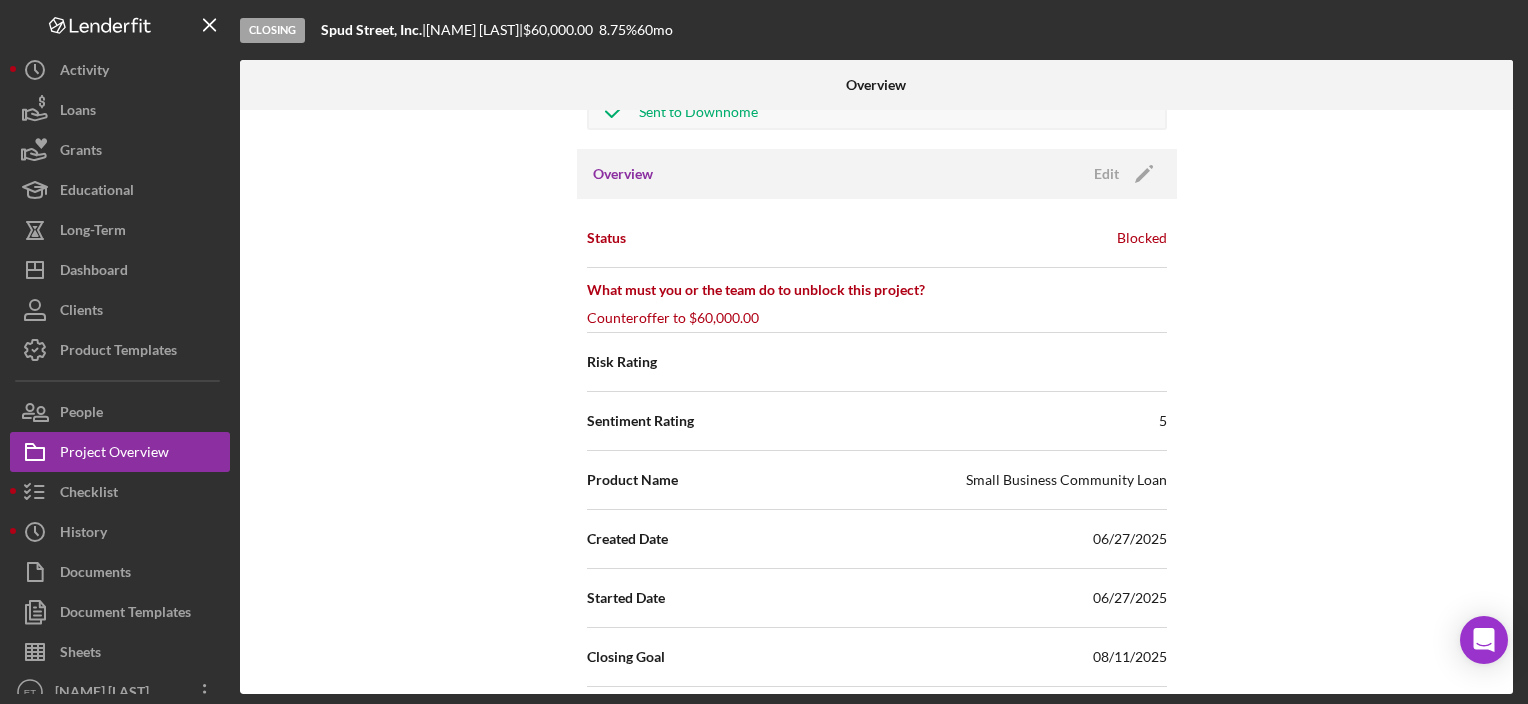 scroll, scrollTop: 200, scrollLeft: 0, axis: vertical 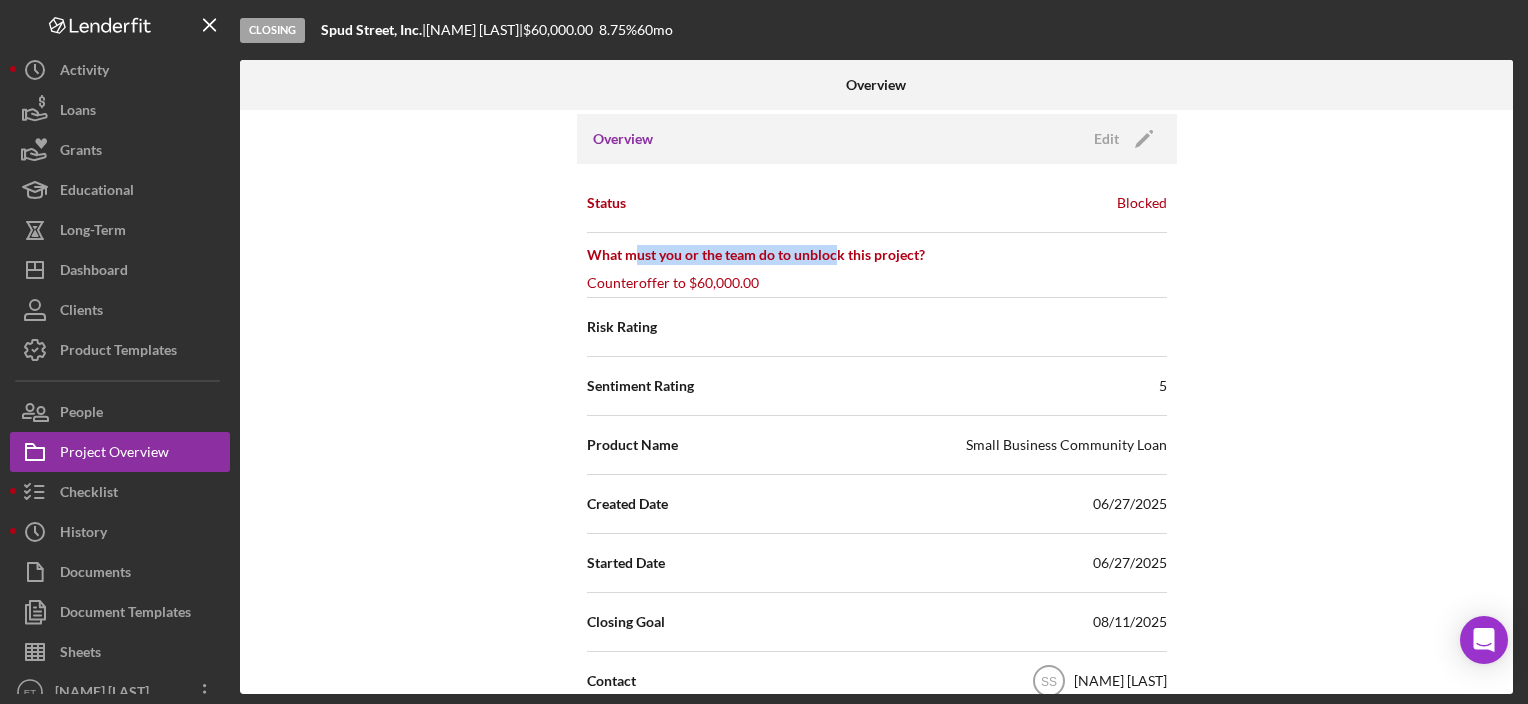 drag, startPoint x: 632, startPoint y: 260, endPoint x: 839, endPoint y: 271, distance: 207.29207 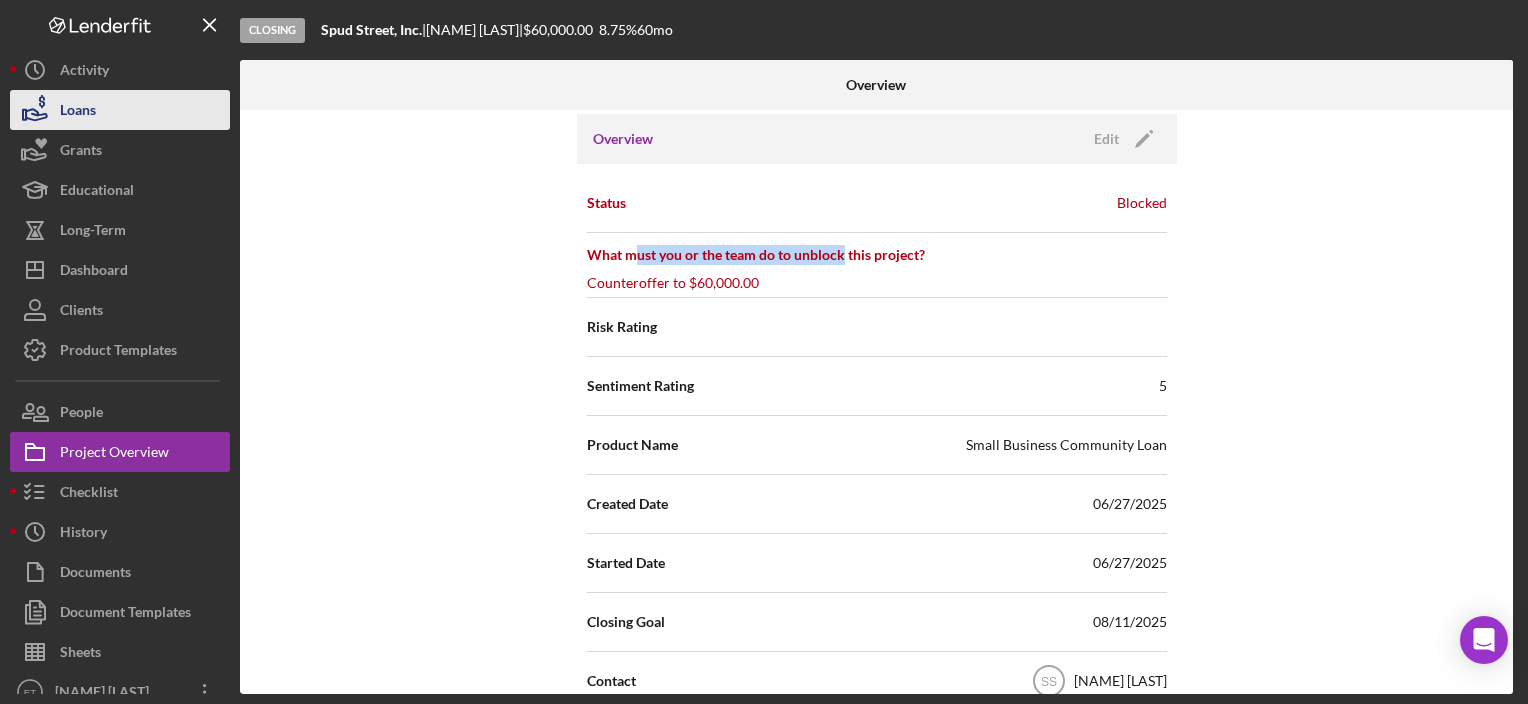 click on "Loans" at bounding box center (120, 110) 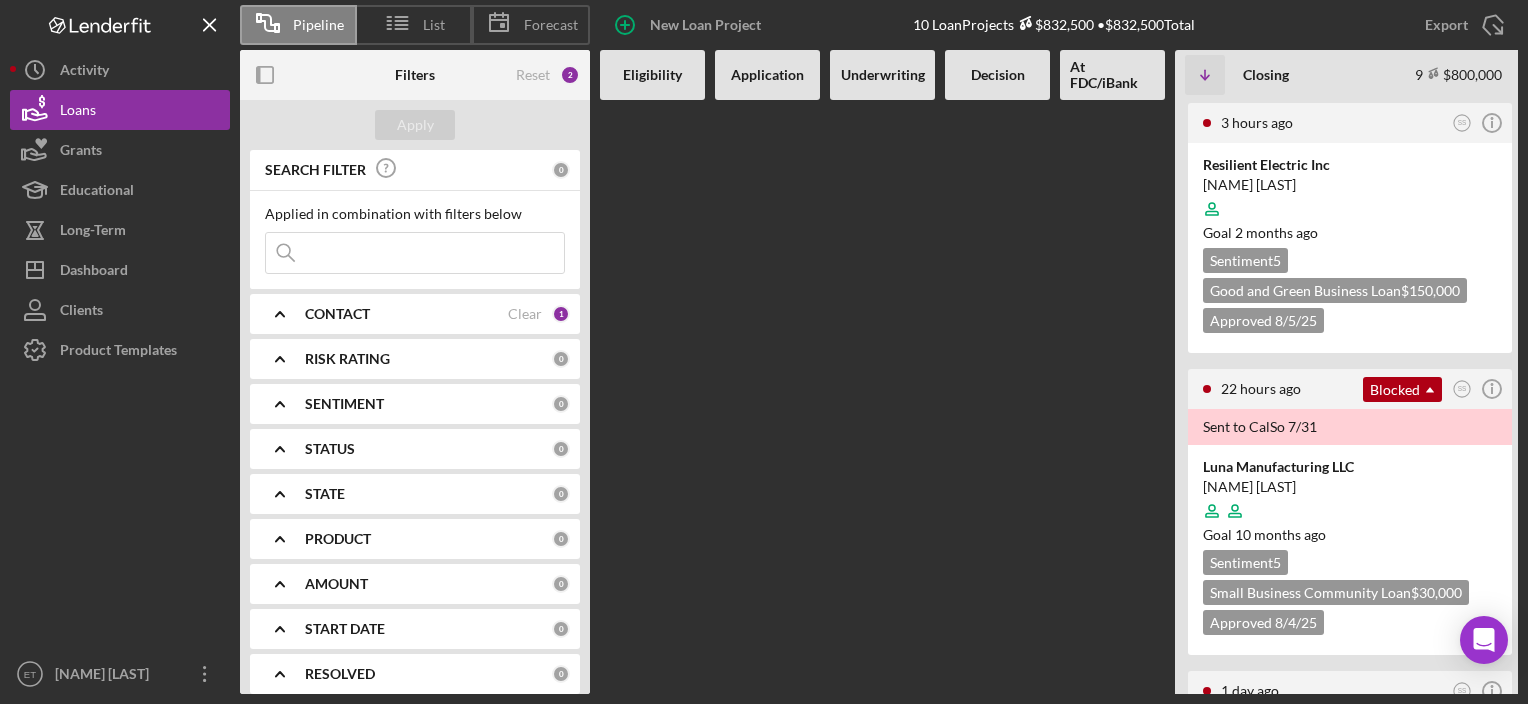click at bounding box center (415, 253) 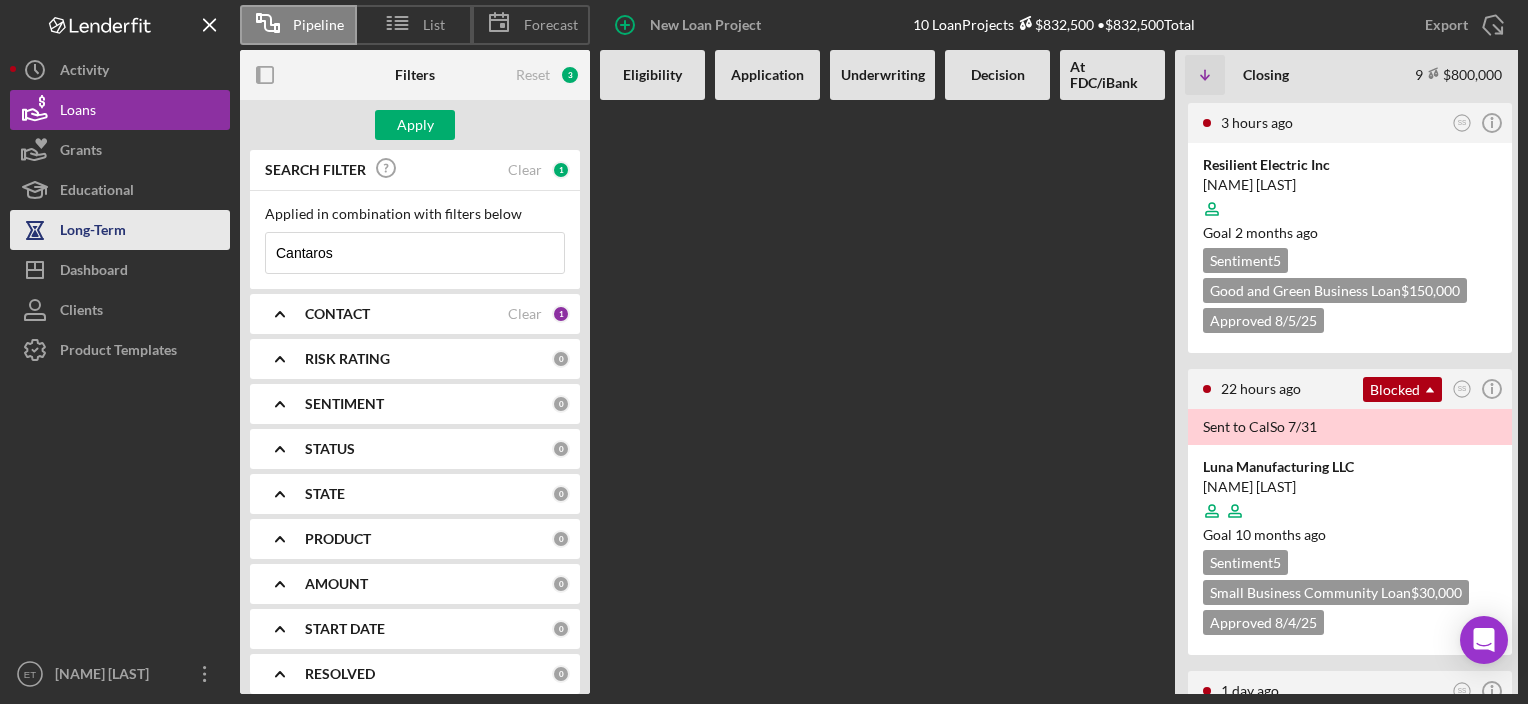 drag, startPoint x: 485, startPoint y: 250, endPoint x: 28, endPoint y: 231, distance: 457.3948 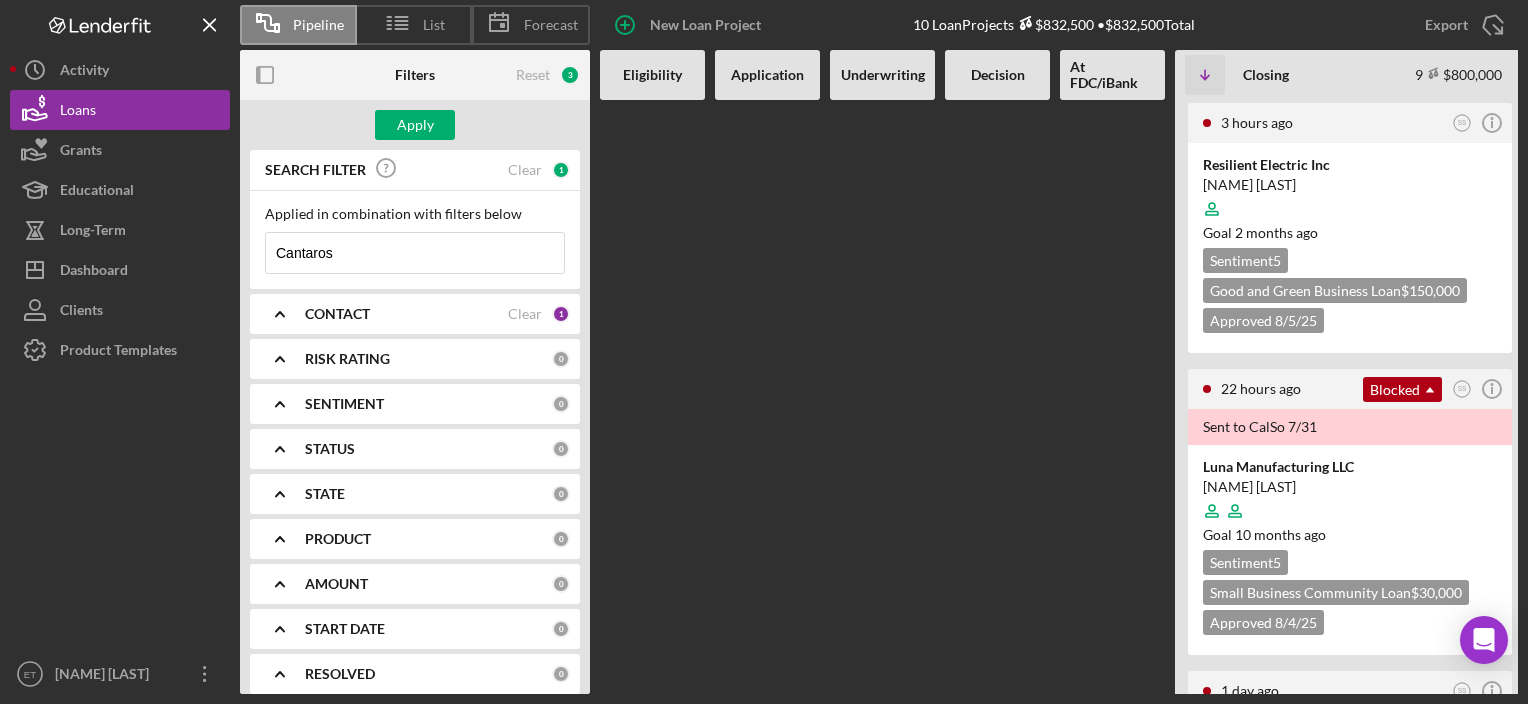 type 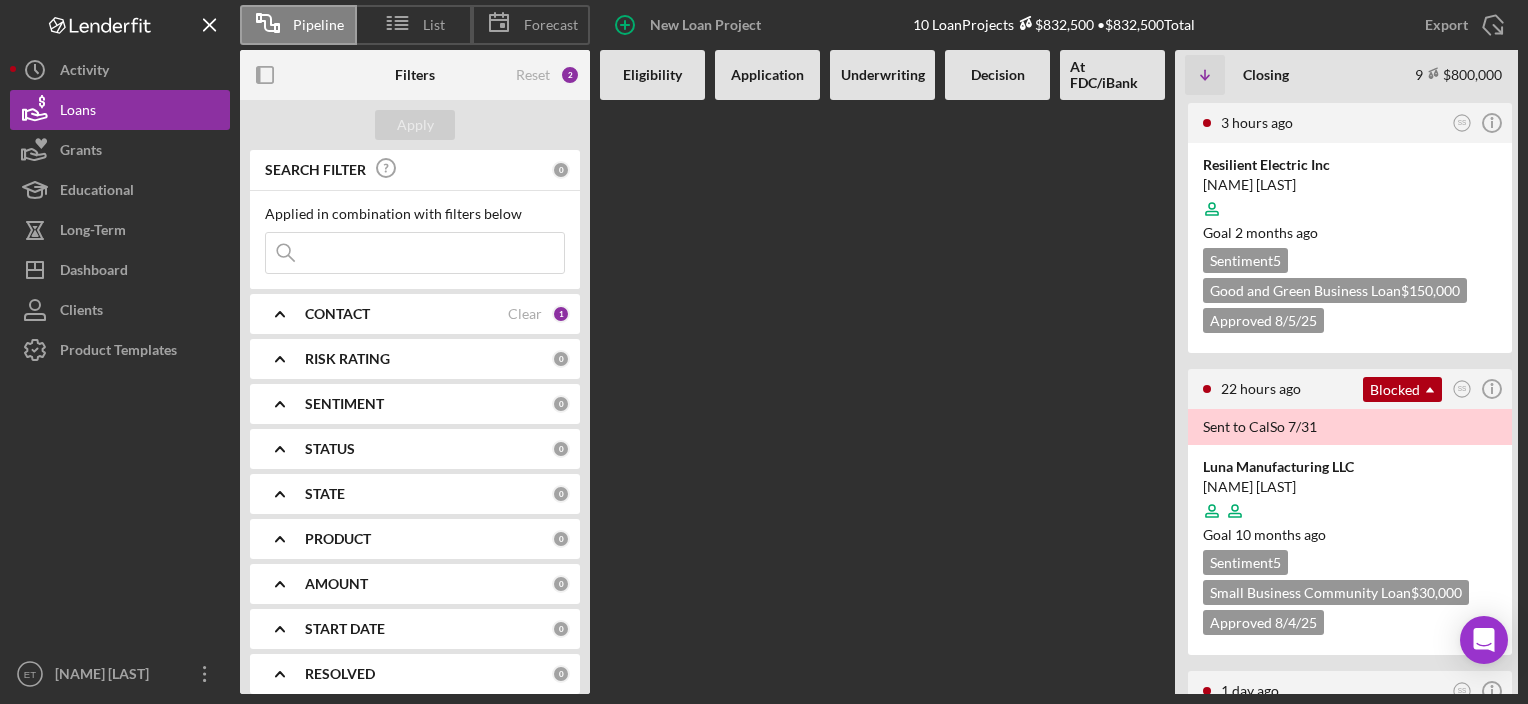 click at bounding box center (997, 397) 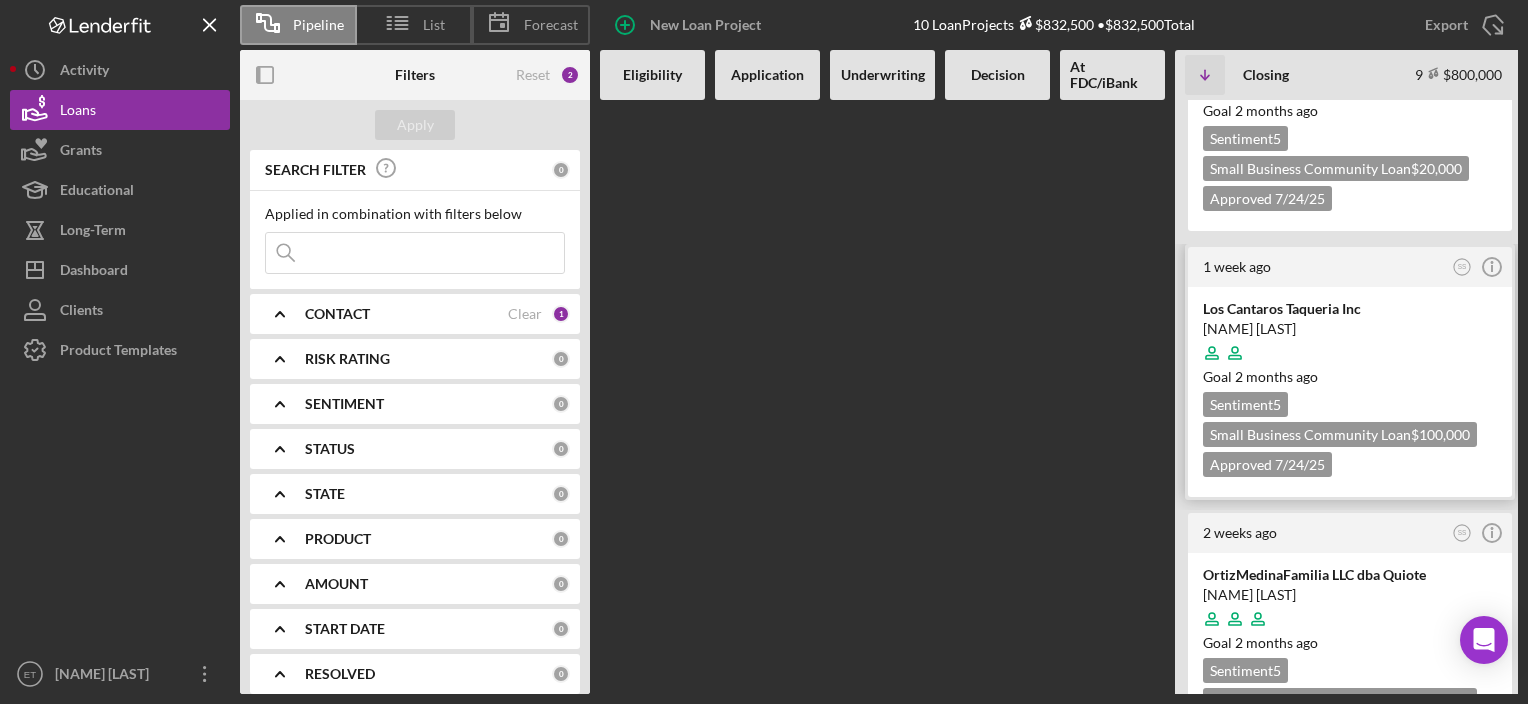 click on "Los Cantaros Taqueria Inc" at bounding box center (1350, 309) 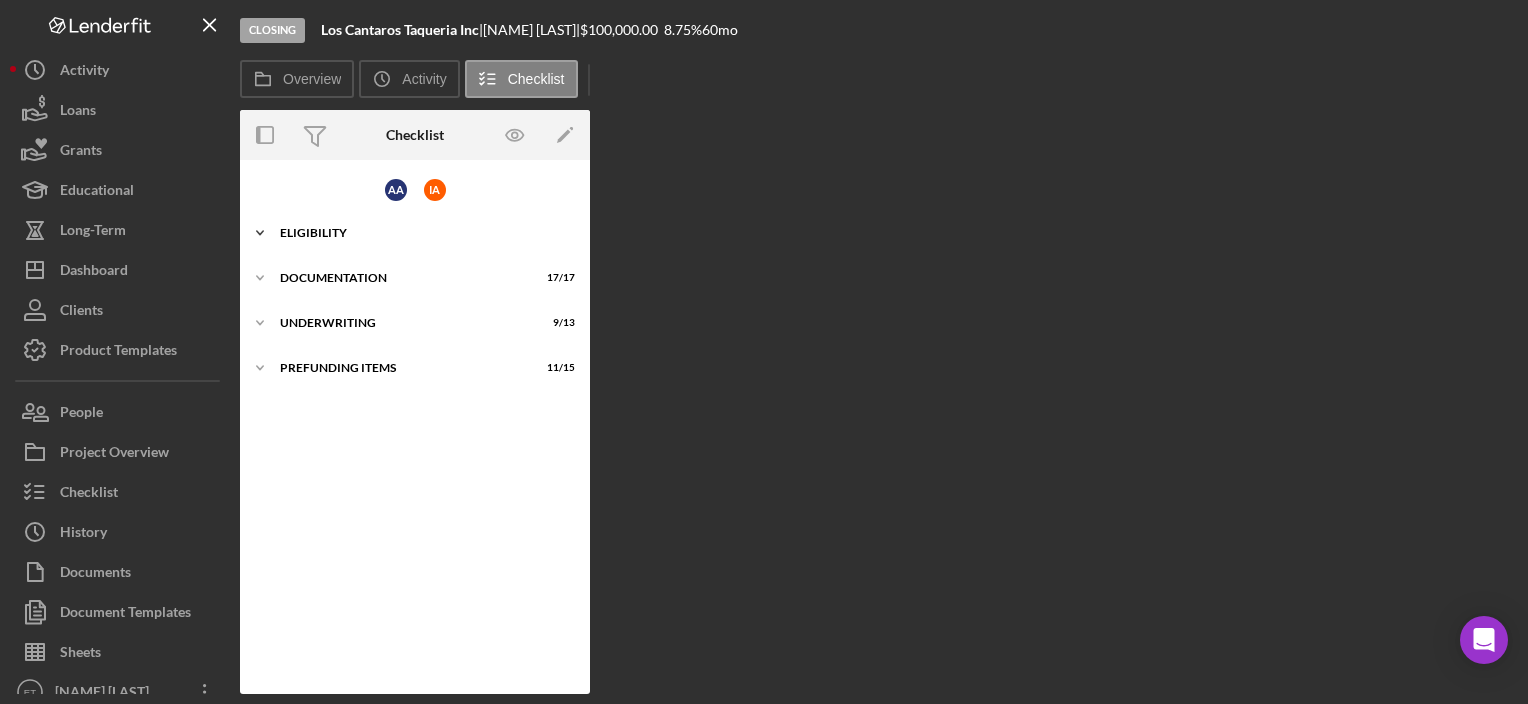 click on "Eligibility" at bounding box center (422, 233) 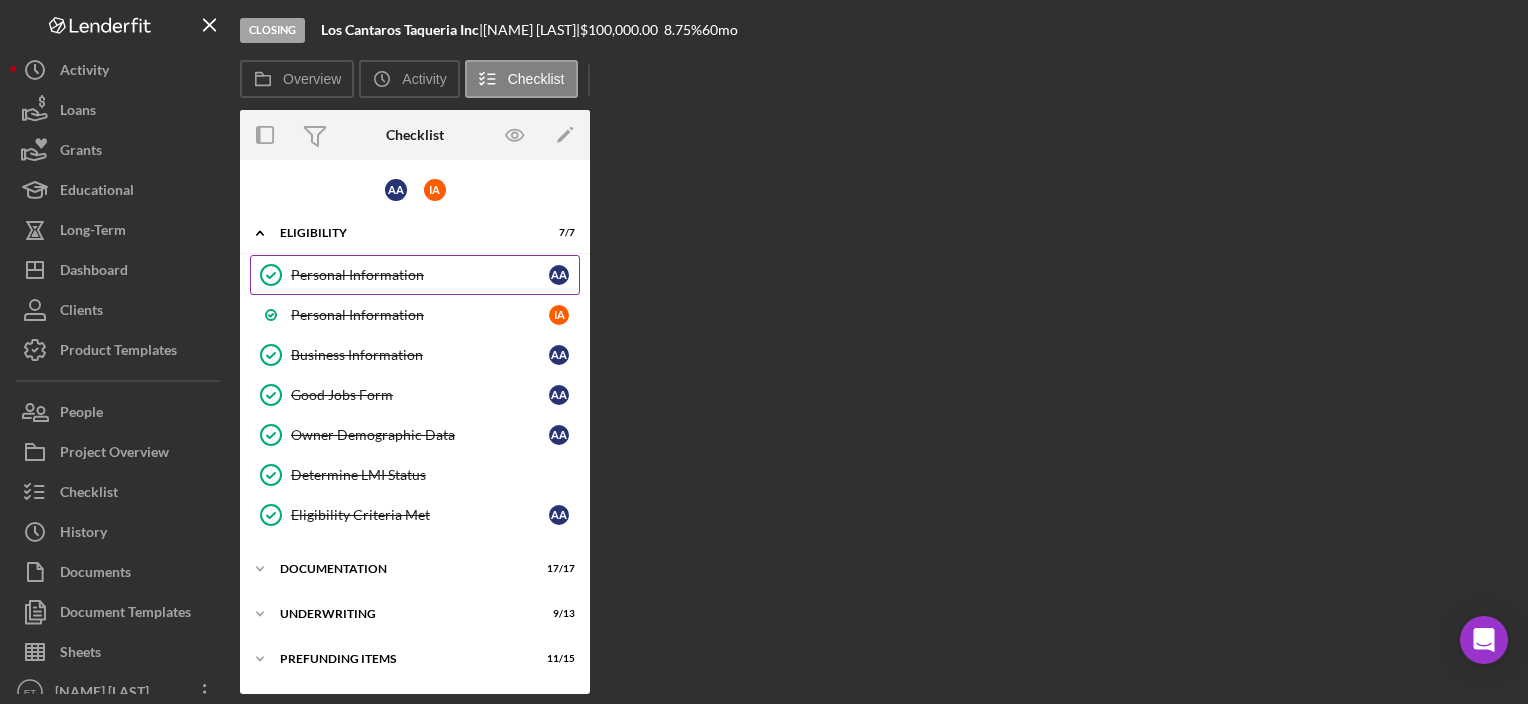 click on "Personal Information [NAME] [LAST]" at bounding box center [415, 275] 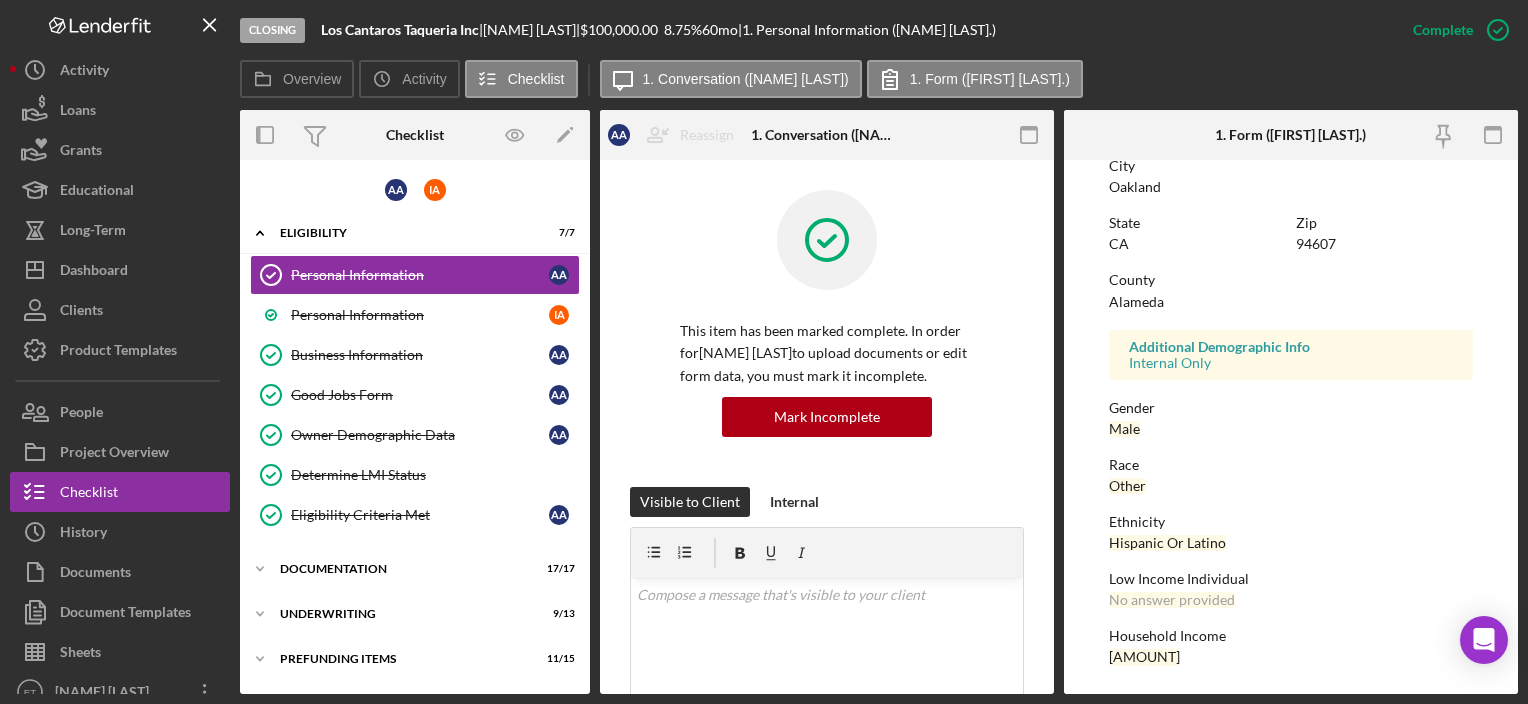 scroll, scrollTop: 415, scrollLeft: 0, axis: vertical 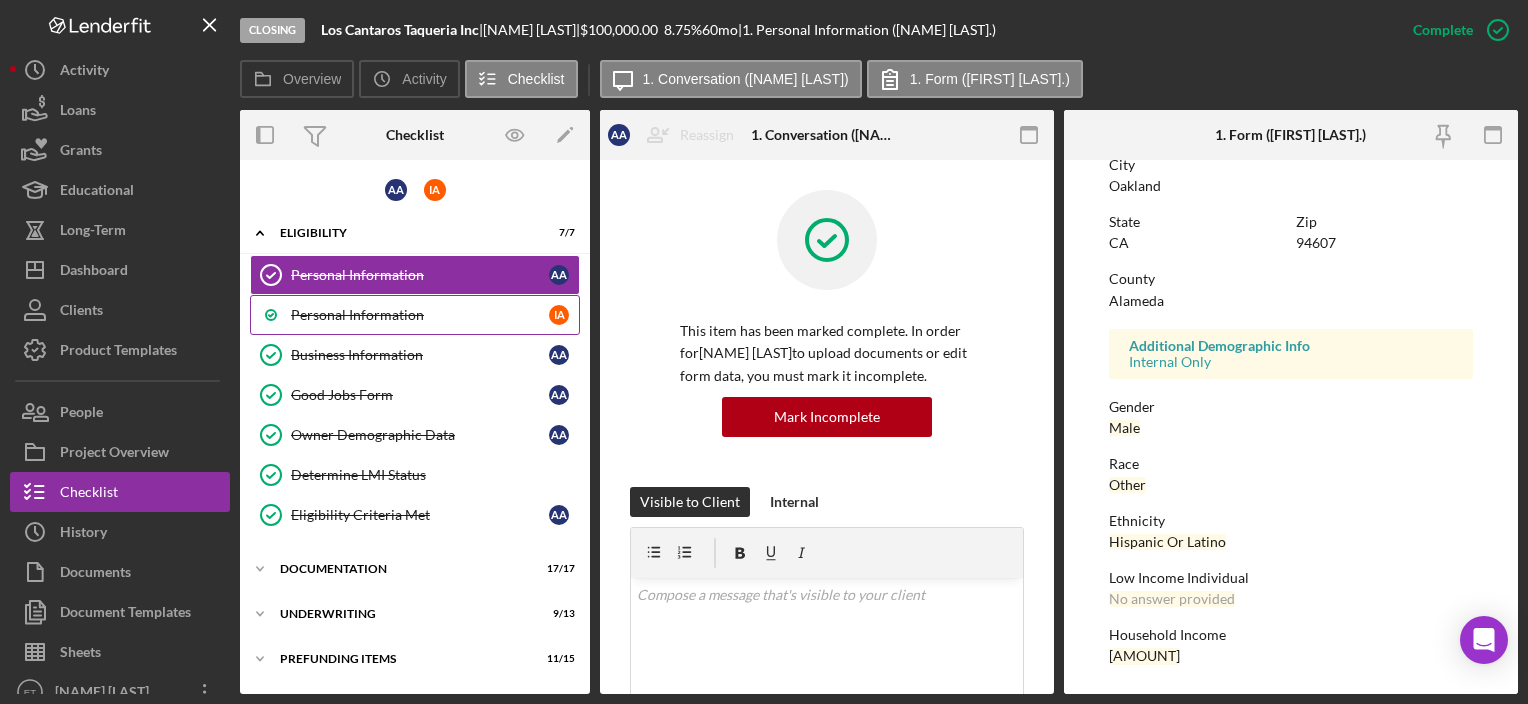 drag, startPoint x: 465, startPoint y: 308, endPoint x: 485, endPoint y: 309, distance: 20.024984 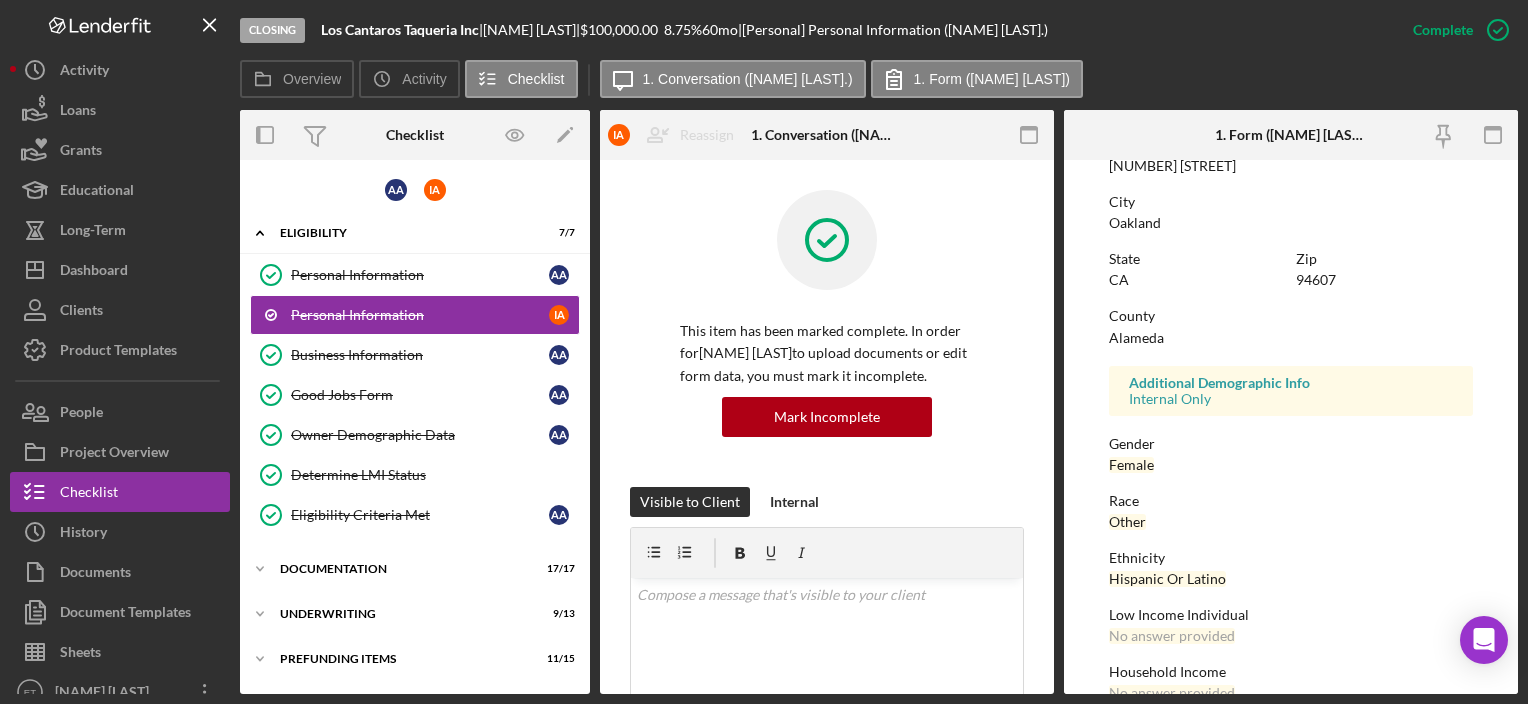 scroll, scrollTop: 400, scrollLeft: 0, axis: vertical 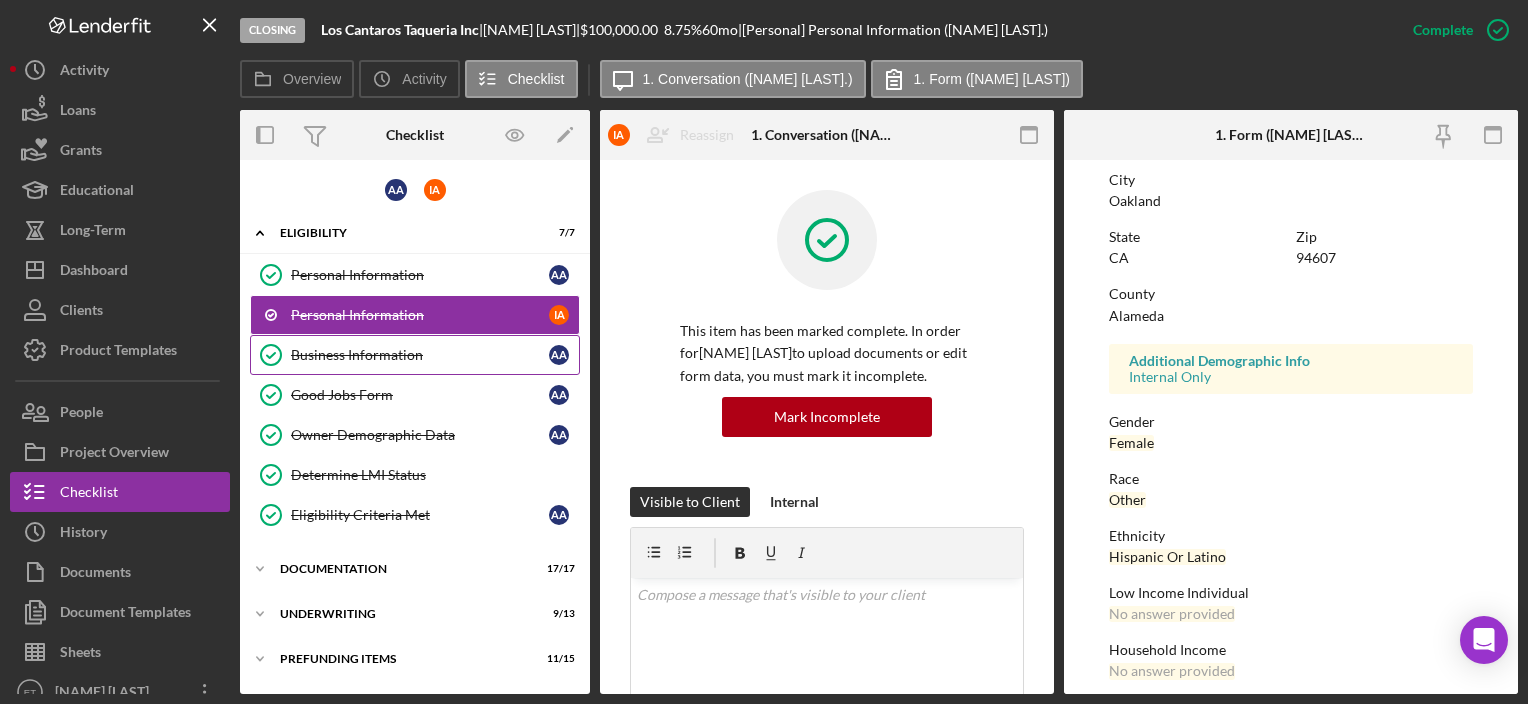 drag, startPoint x: 440, startPoint y: 340, endPoint x: 516, endPoint y: 346, distance: 76.23647 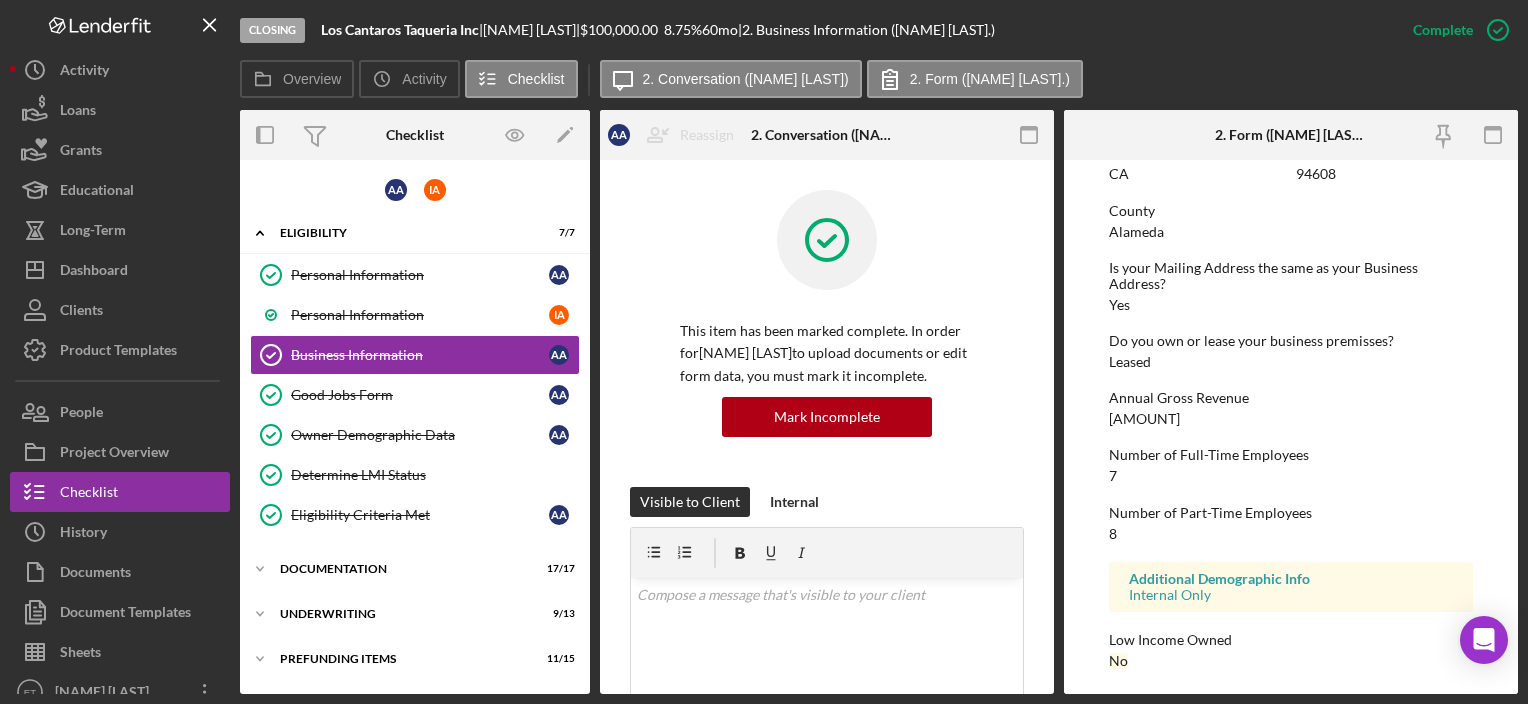 scroll, scrollTop: 1217, scrollLeft: 0, axis: vertical 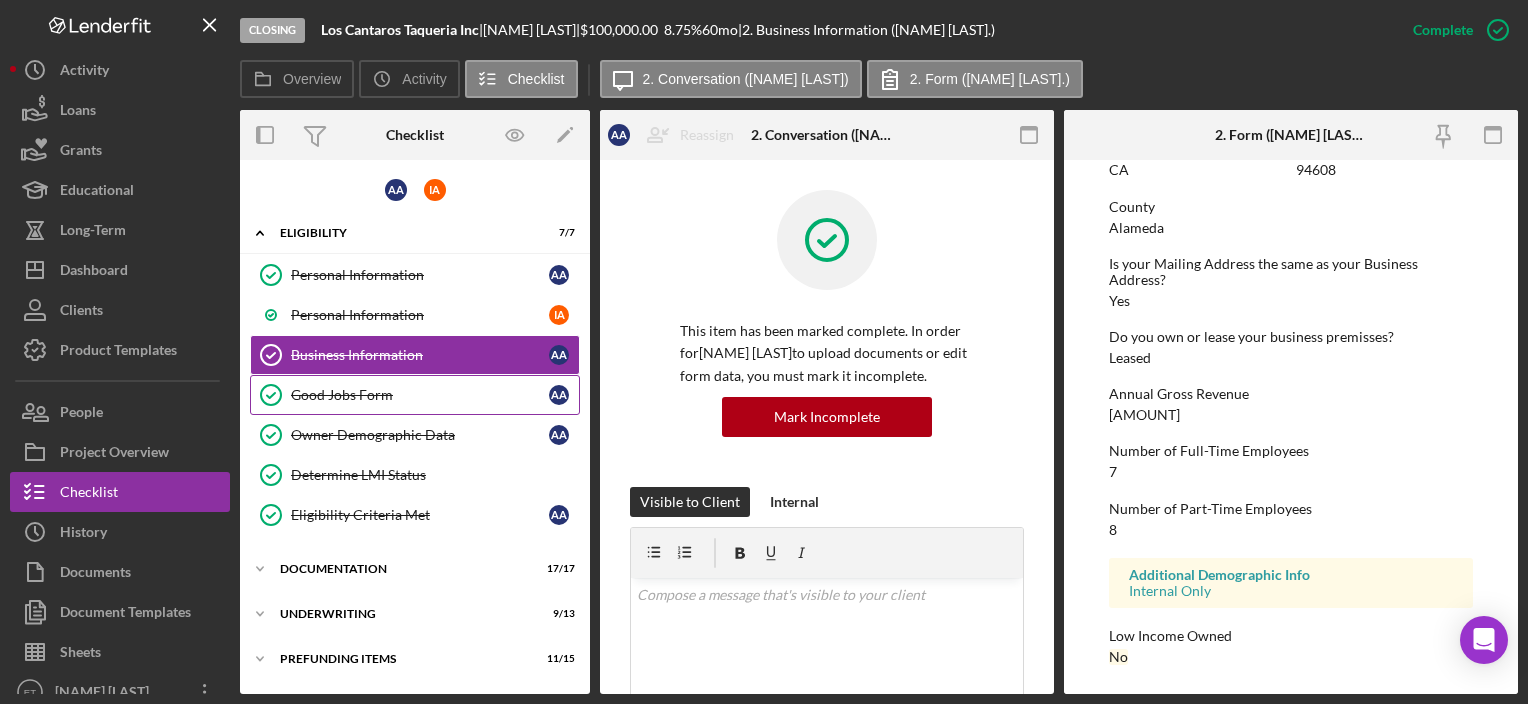 click on "Good Jobs Form" at bounding box center (420, 395) 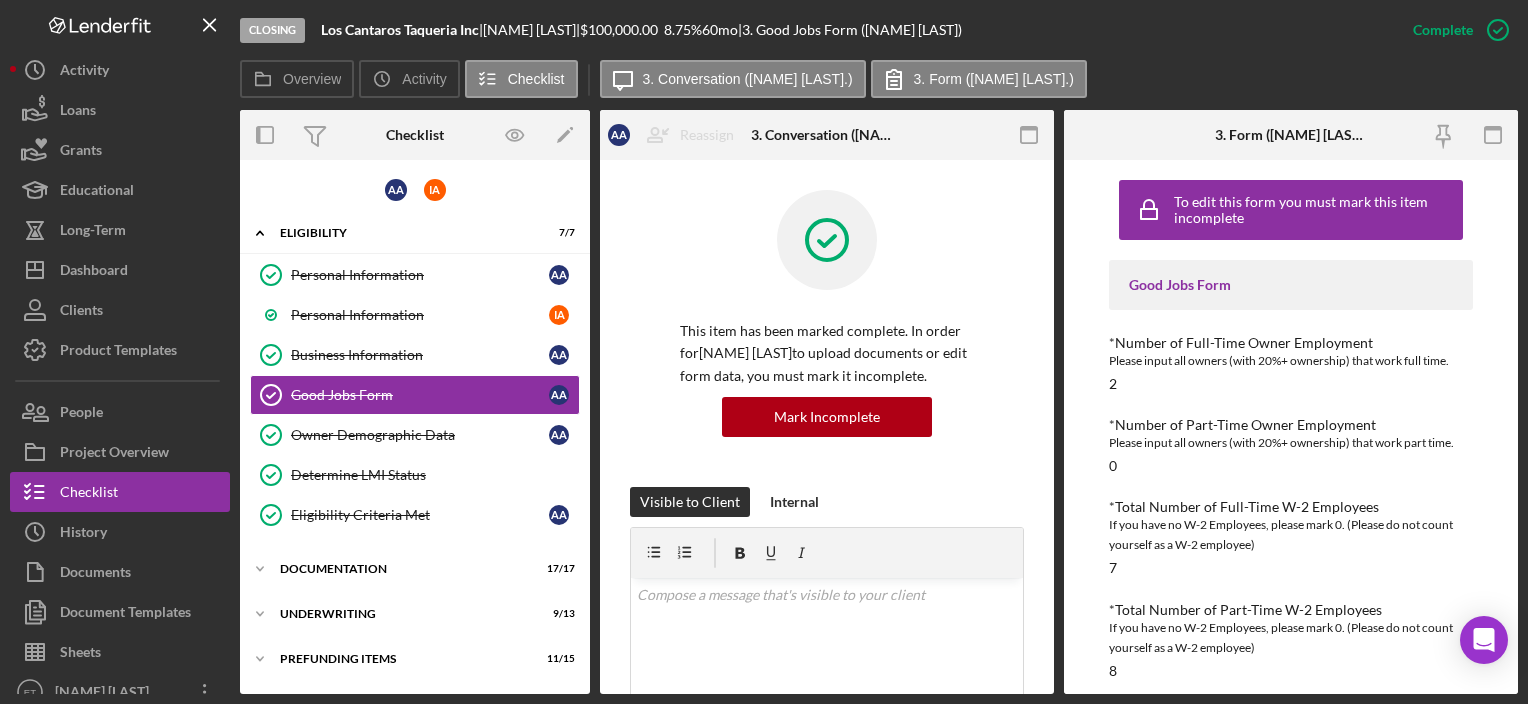 scroll, scrollTop: 100, scrollLeft: 0, axis: vertical 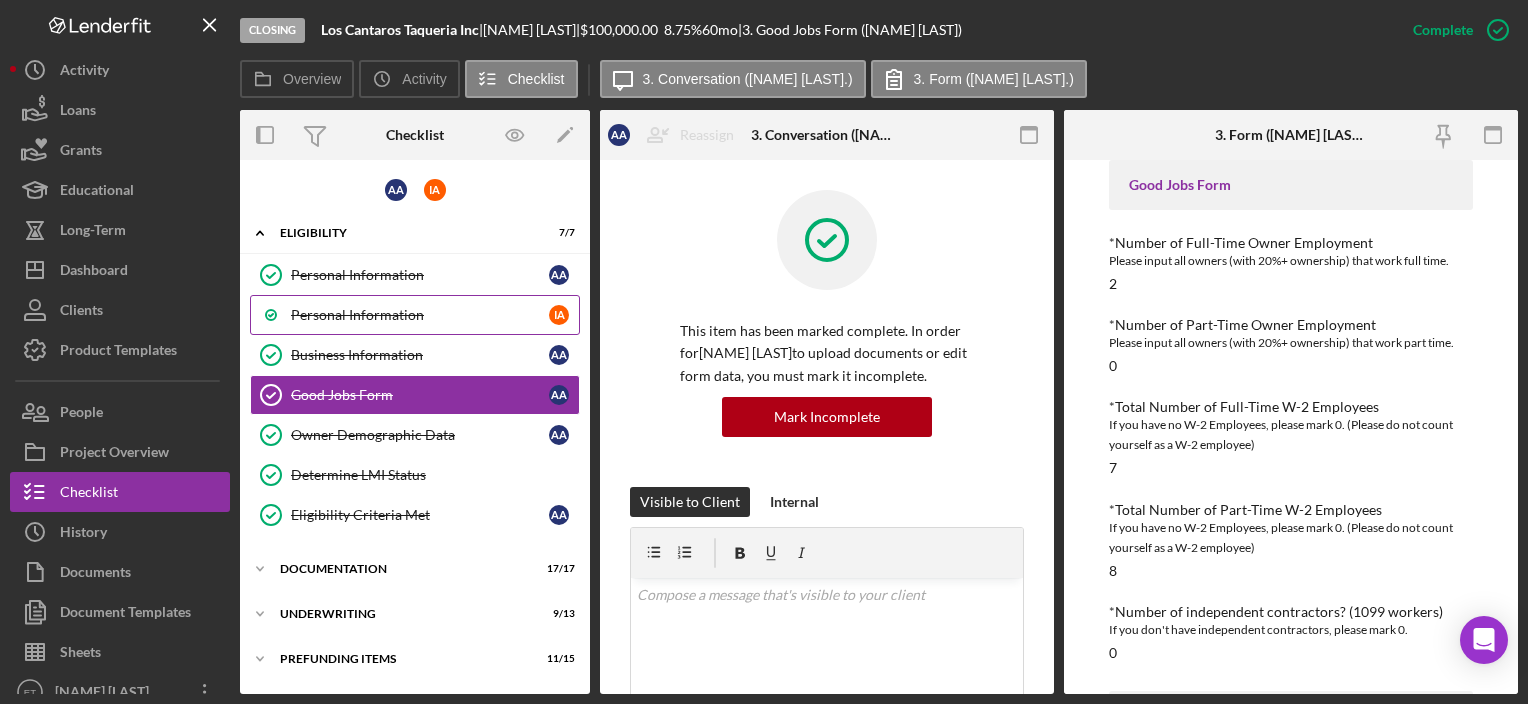 click on "Personal Information [NAME] [LAST]" at bounding box center (415, 315) 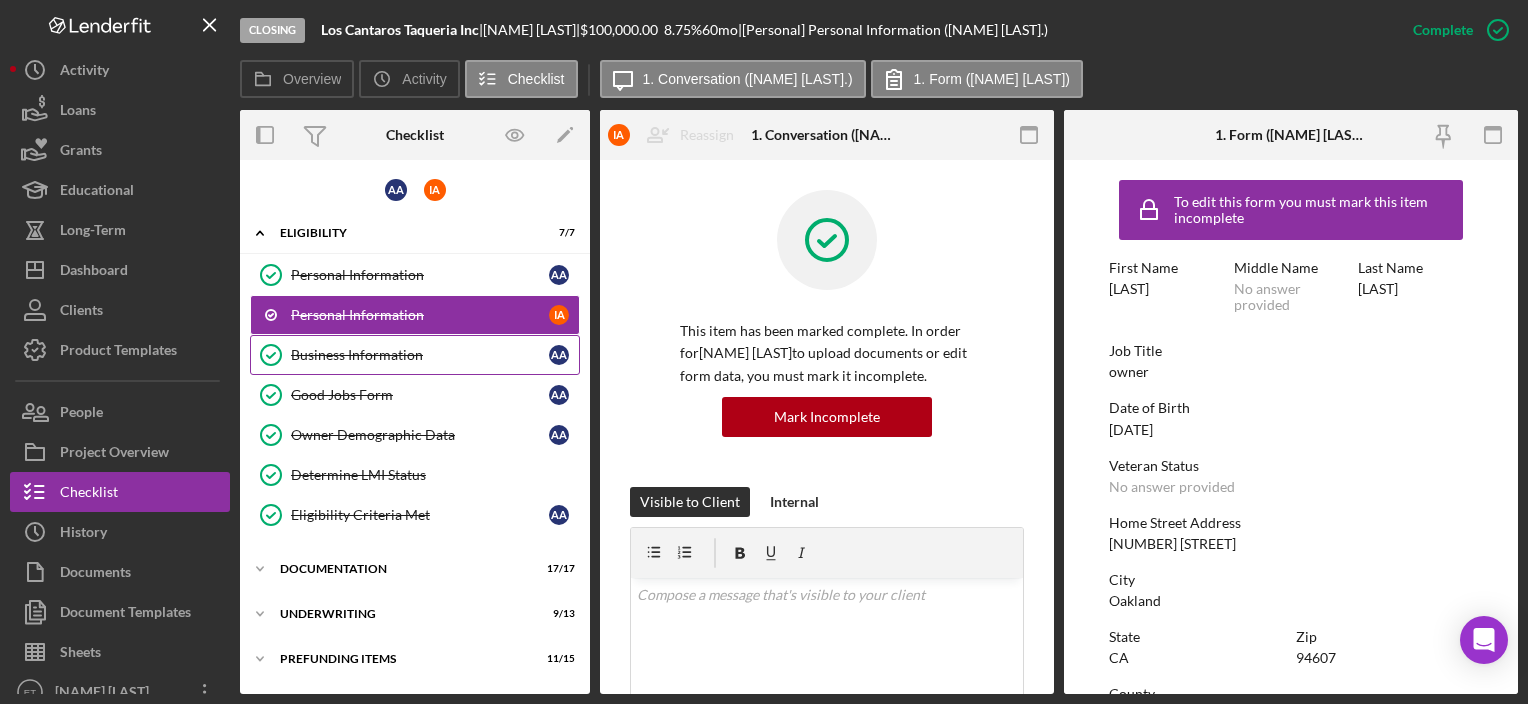 click on "Business Information Business Information A A" at bounding box center [415, 355] 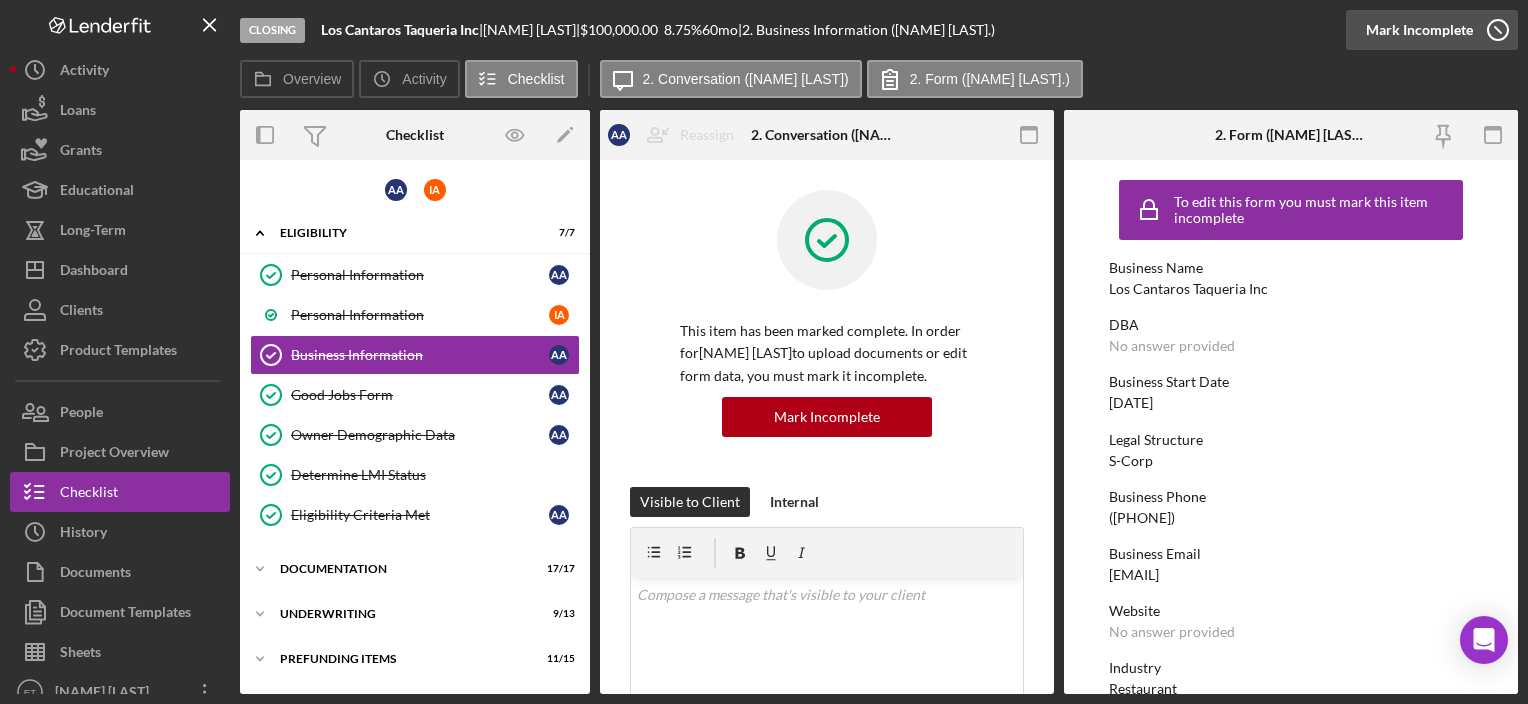 click on "Mark Incomplete" at bounding box center (1419, 30) 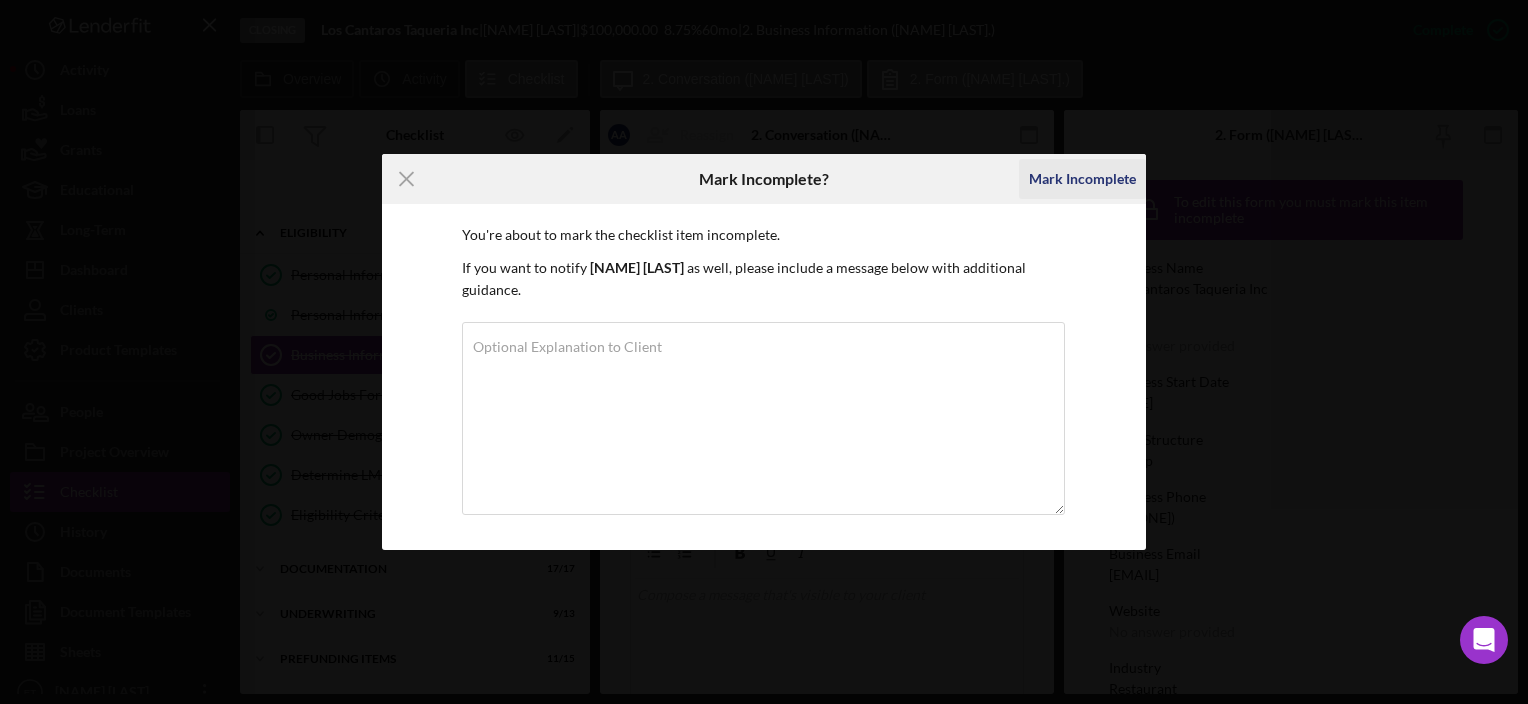 click on "Mark Incomplete" at bounding box center (1082, 179) 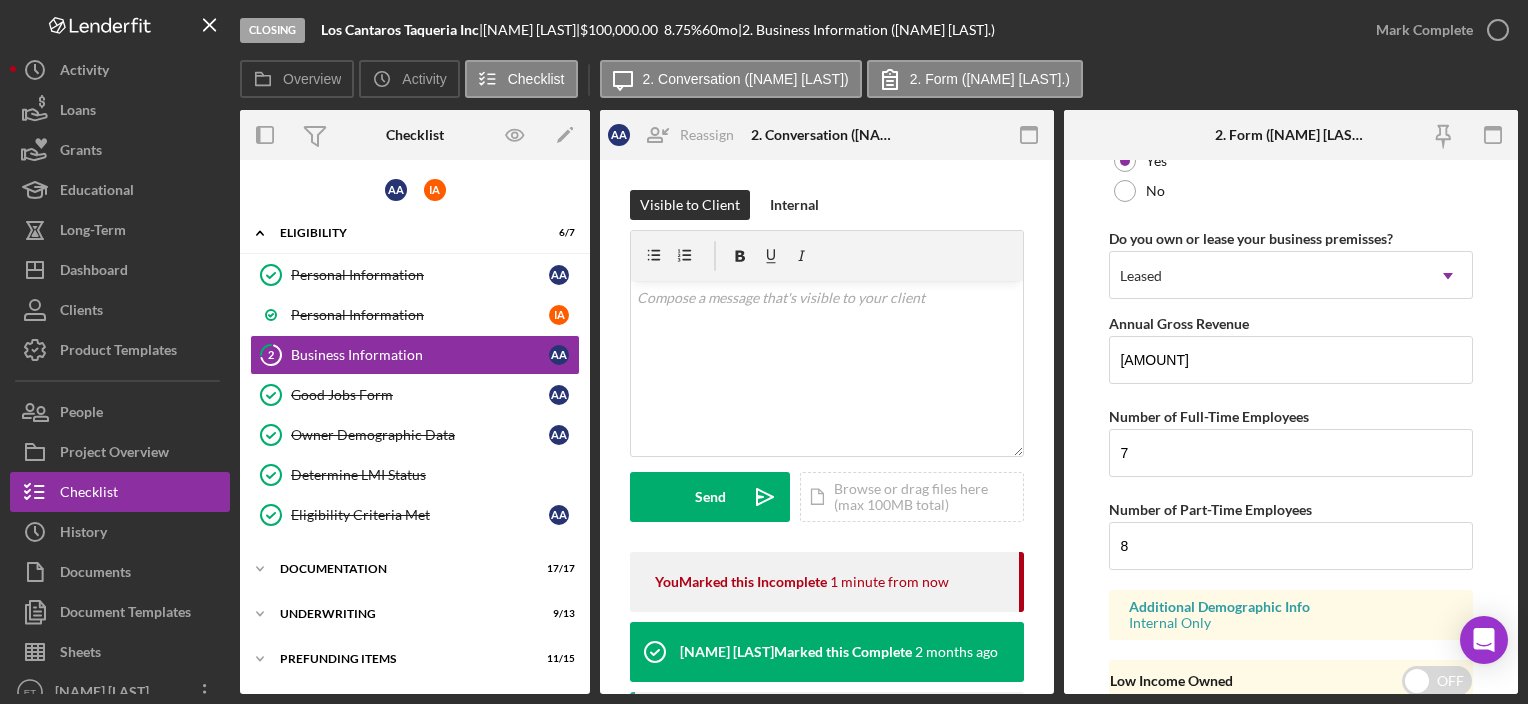 scroll, scrollTop: 1958, scrollLeft: 0, axis: vertical 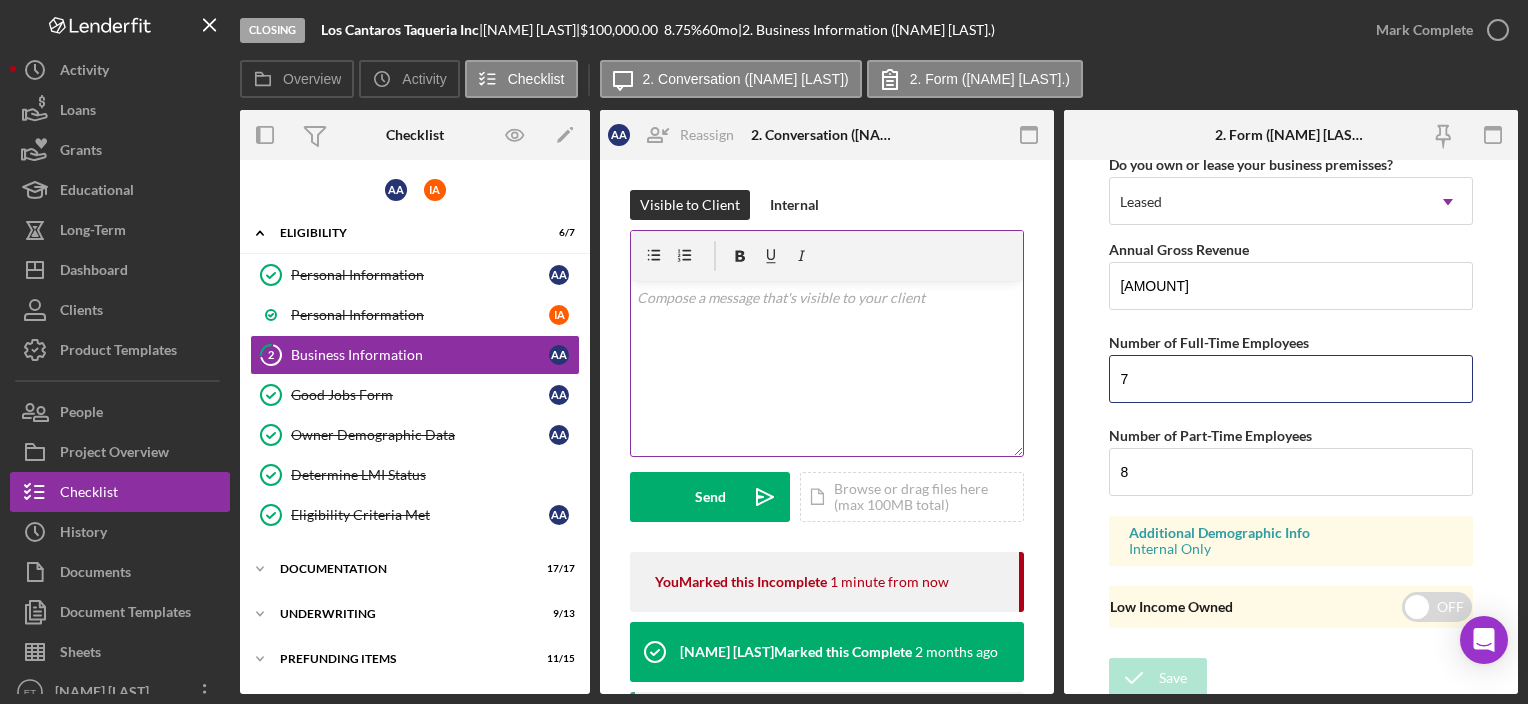 drag, startPoint x: 1038, startPoint y: 366, endPoint x: 966, endPoint y: 369, distance: 72.06247 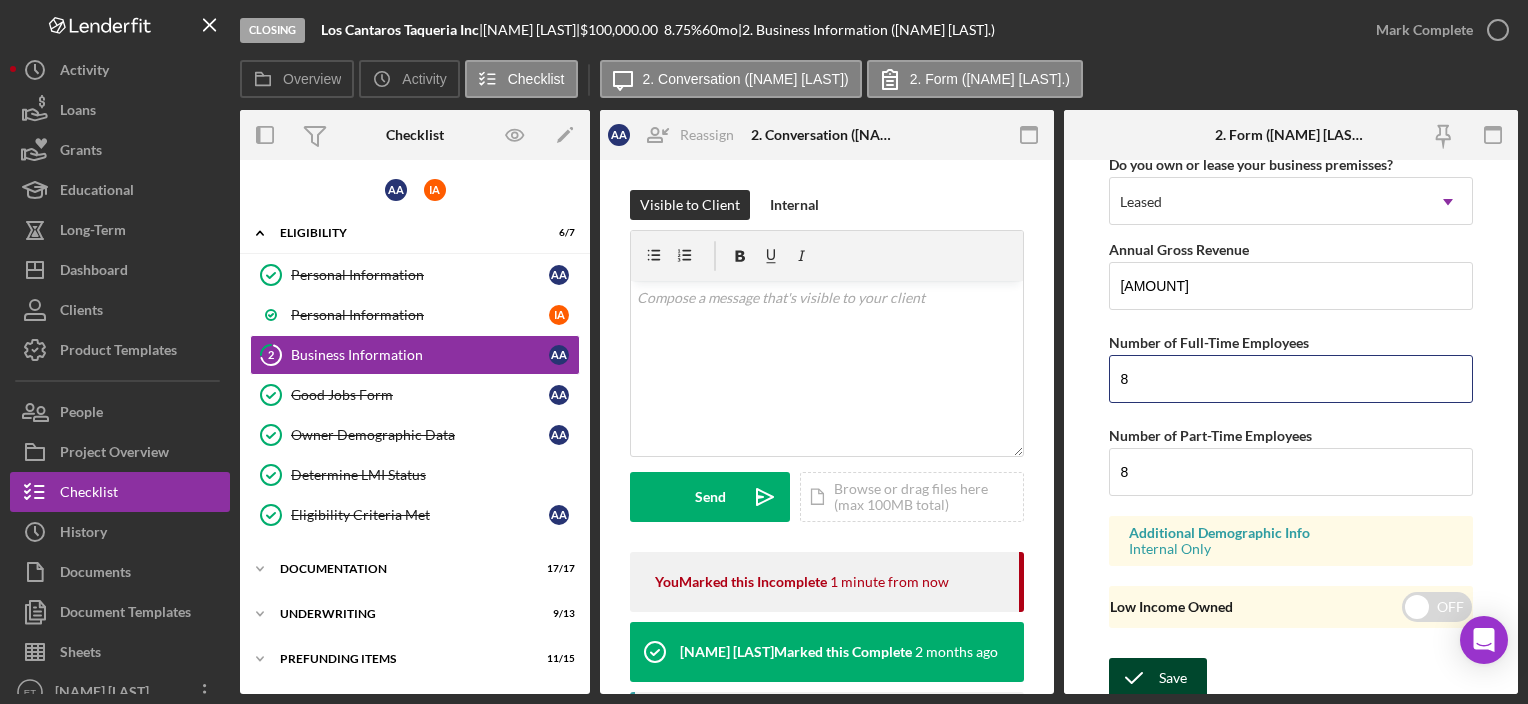 type on "8" 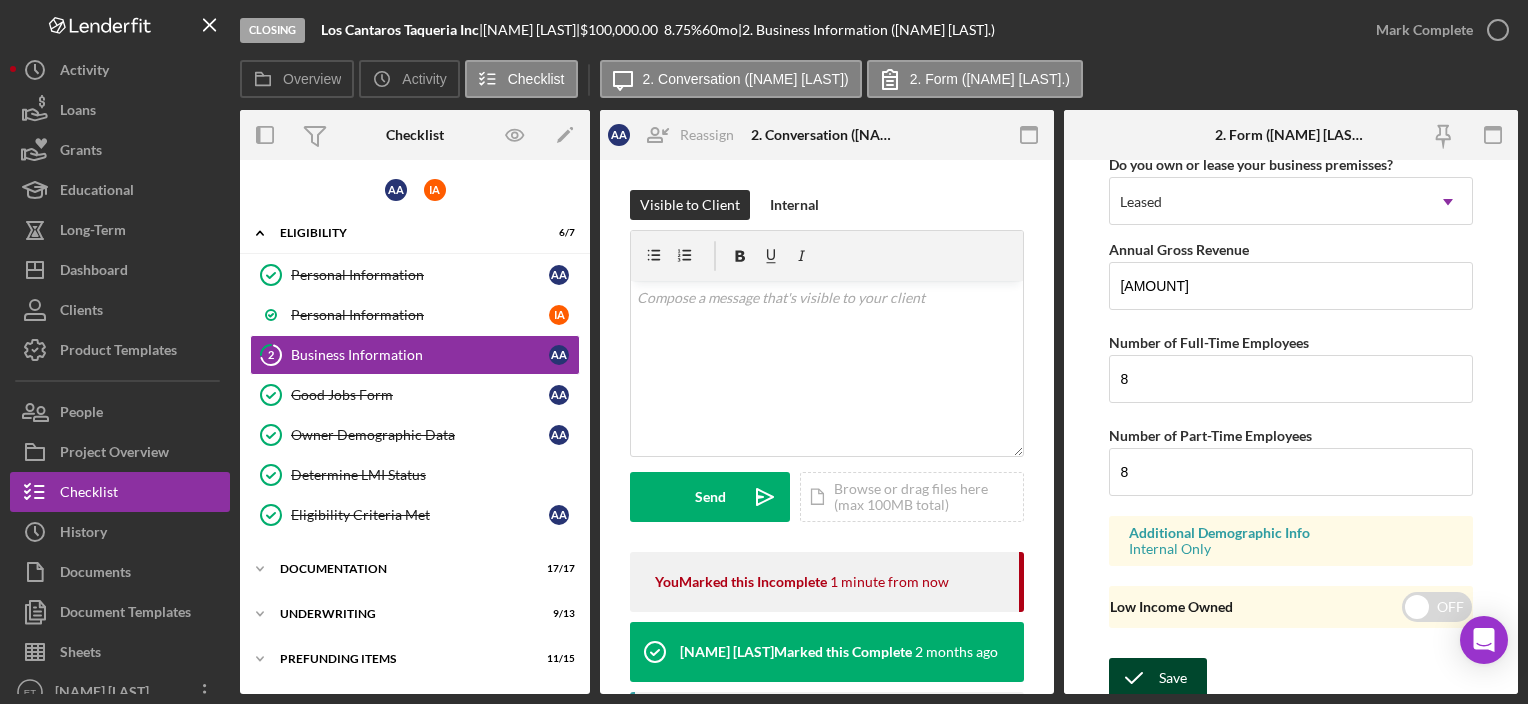 click on "Save" at bounding box center (1158, 678) 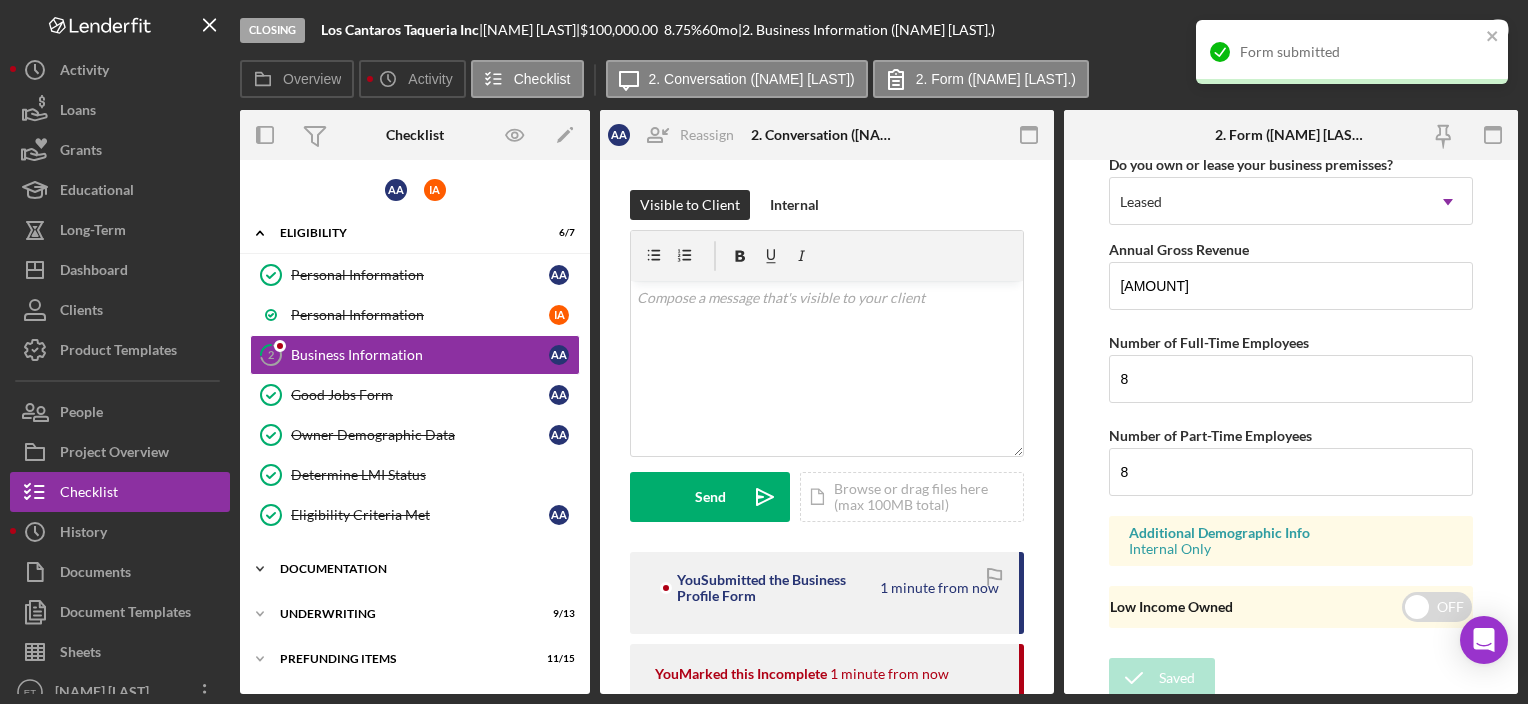 click on "Icon/Expander Documentation 17 / 17" at bounding box center [415, 569] 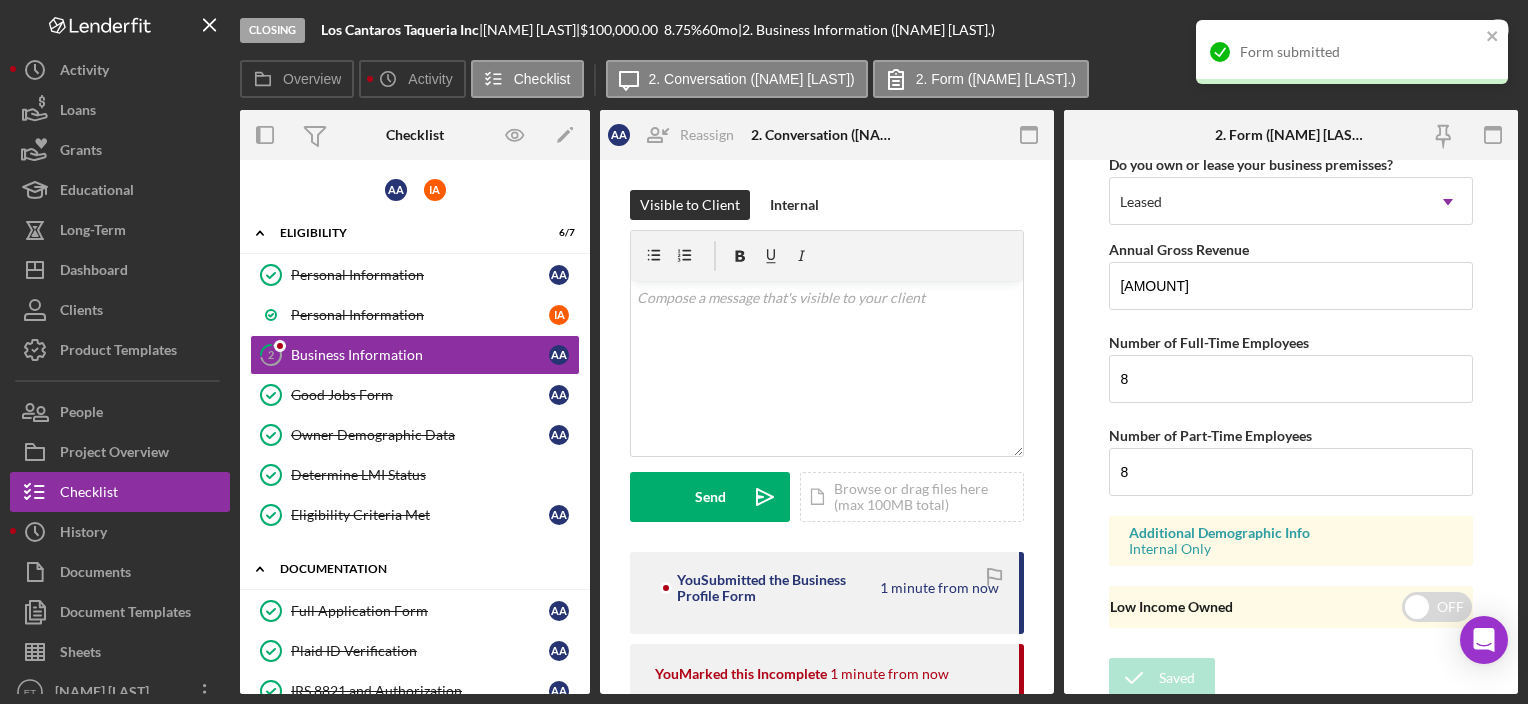 click on "Documentation" at bounding box center (422, 569) 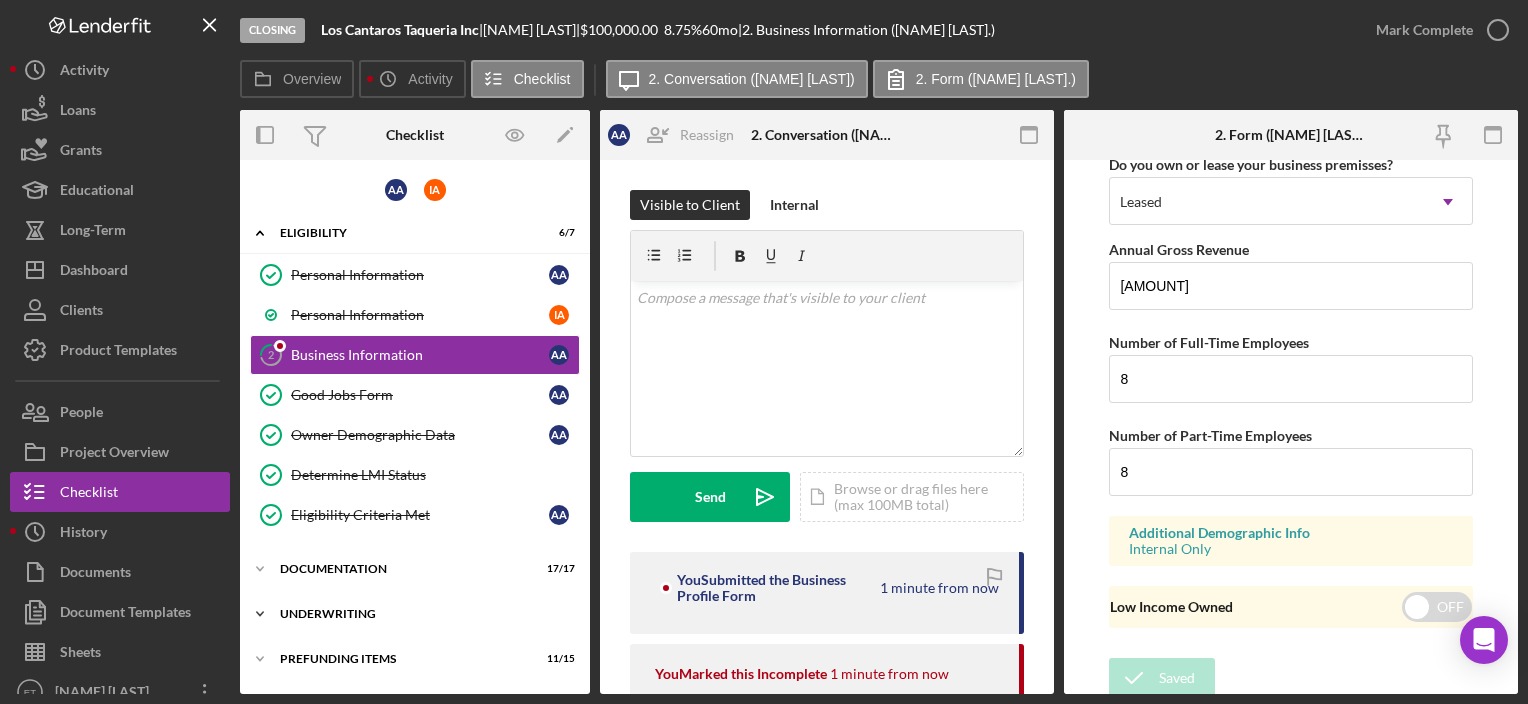 click on "Underwriting" at bounding box center (422, 614) 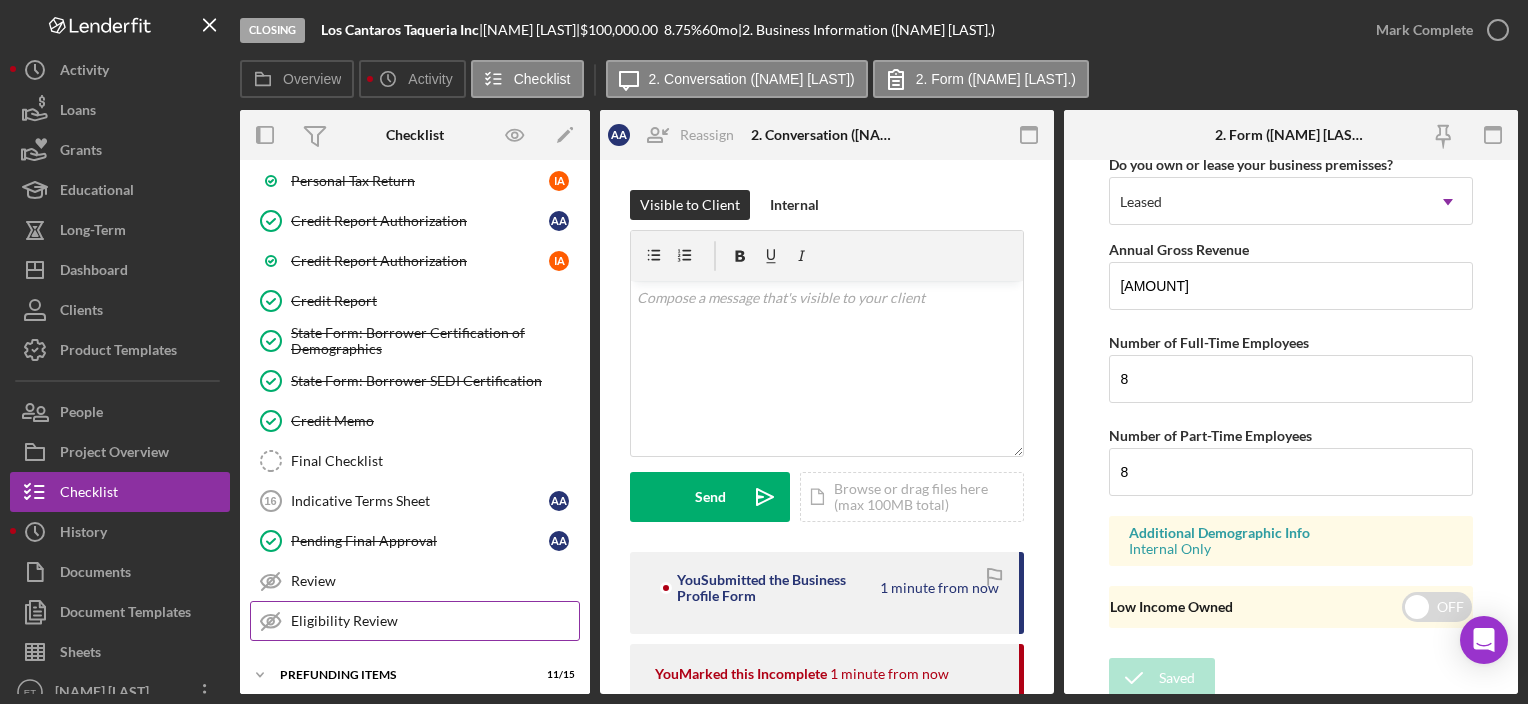 scroll, scrollTop: 516, scrollLeft: 0, axis: vertical 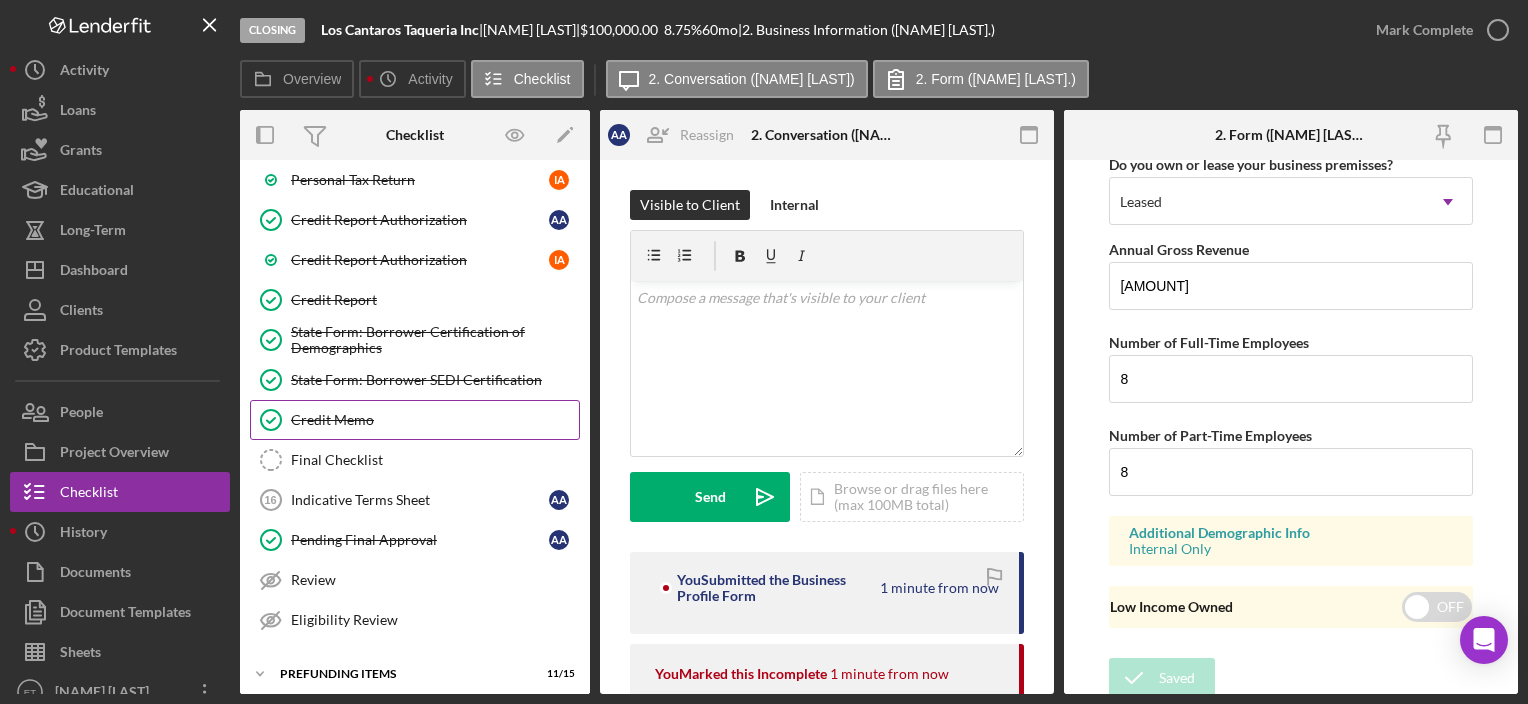 click on "Credit Memo" at bounding box center [435, 420] 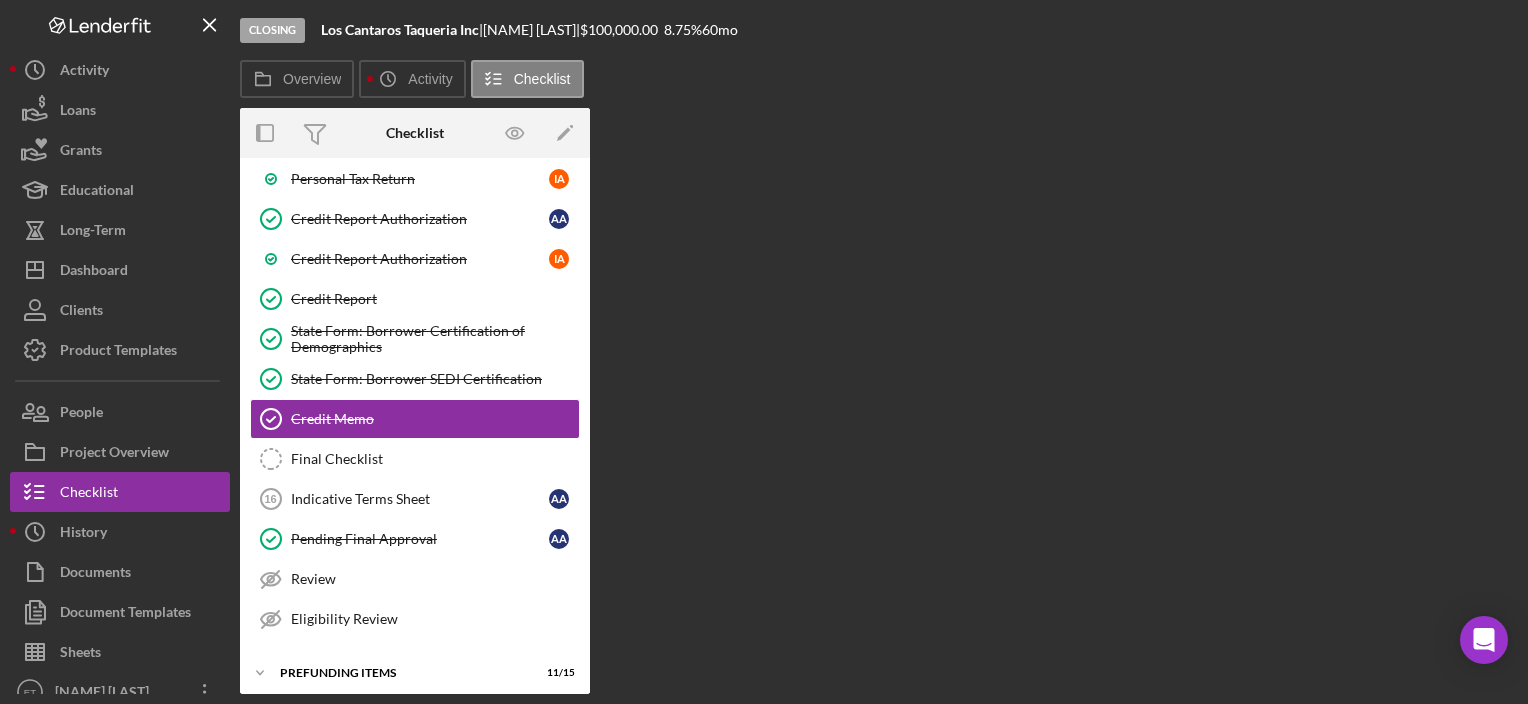 scroll, scrollTop: 516, scrollLeft: 0, axis: vertical 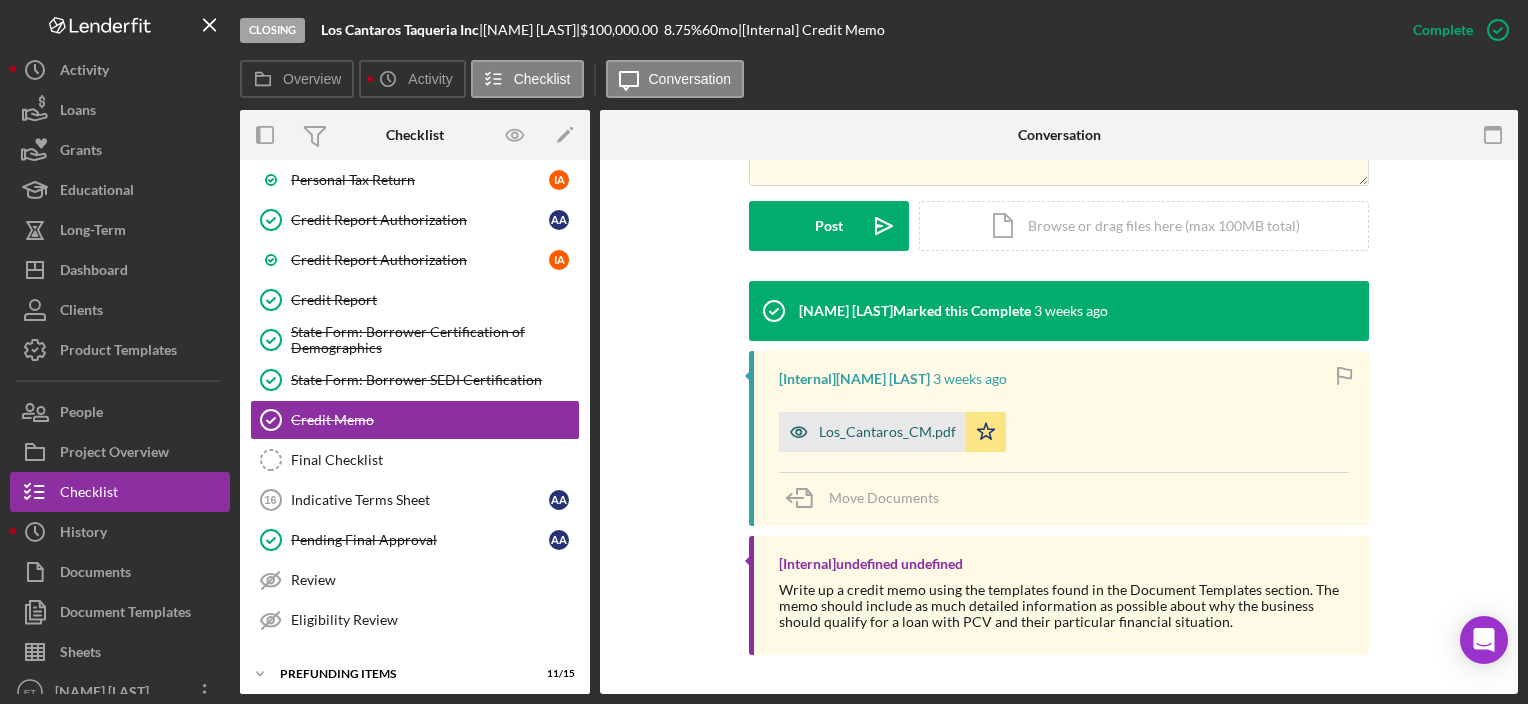 click on "Los_Cantaros_CM.pdf" at bounding box center [872, 432] 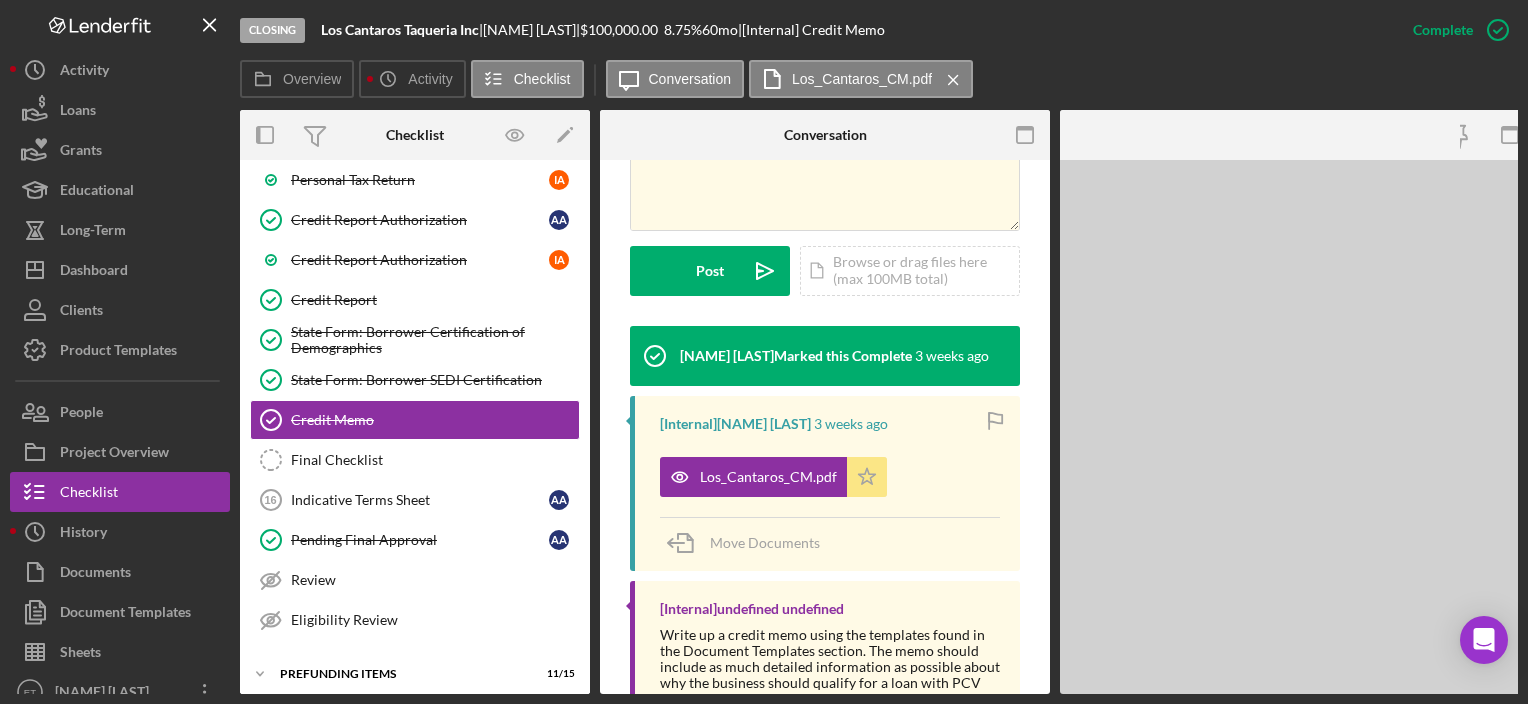 scroll, scrollTop: 568, scrollLeft: 0, axis: vertical 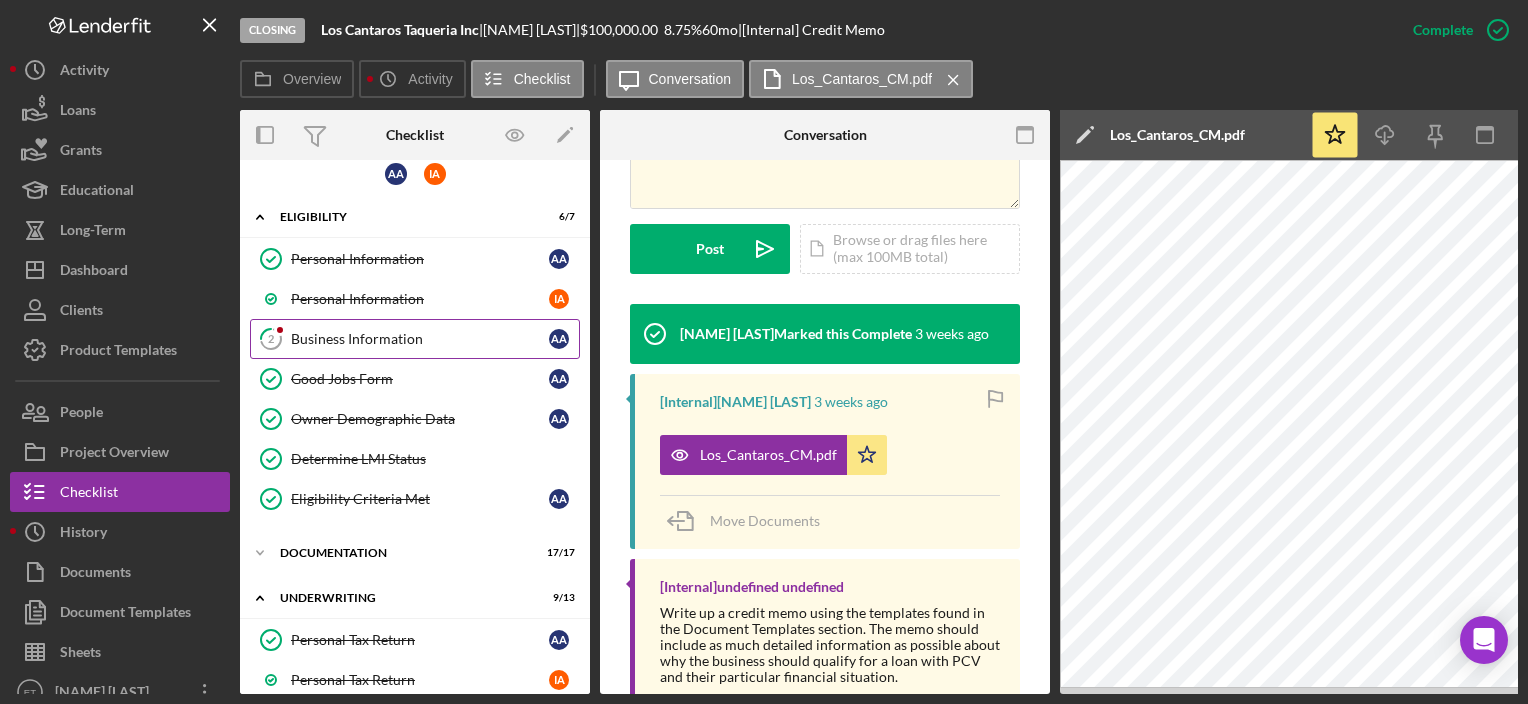 click on "Business Information" at bounding box center (420, 339) 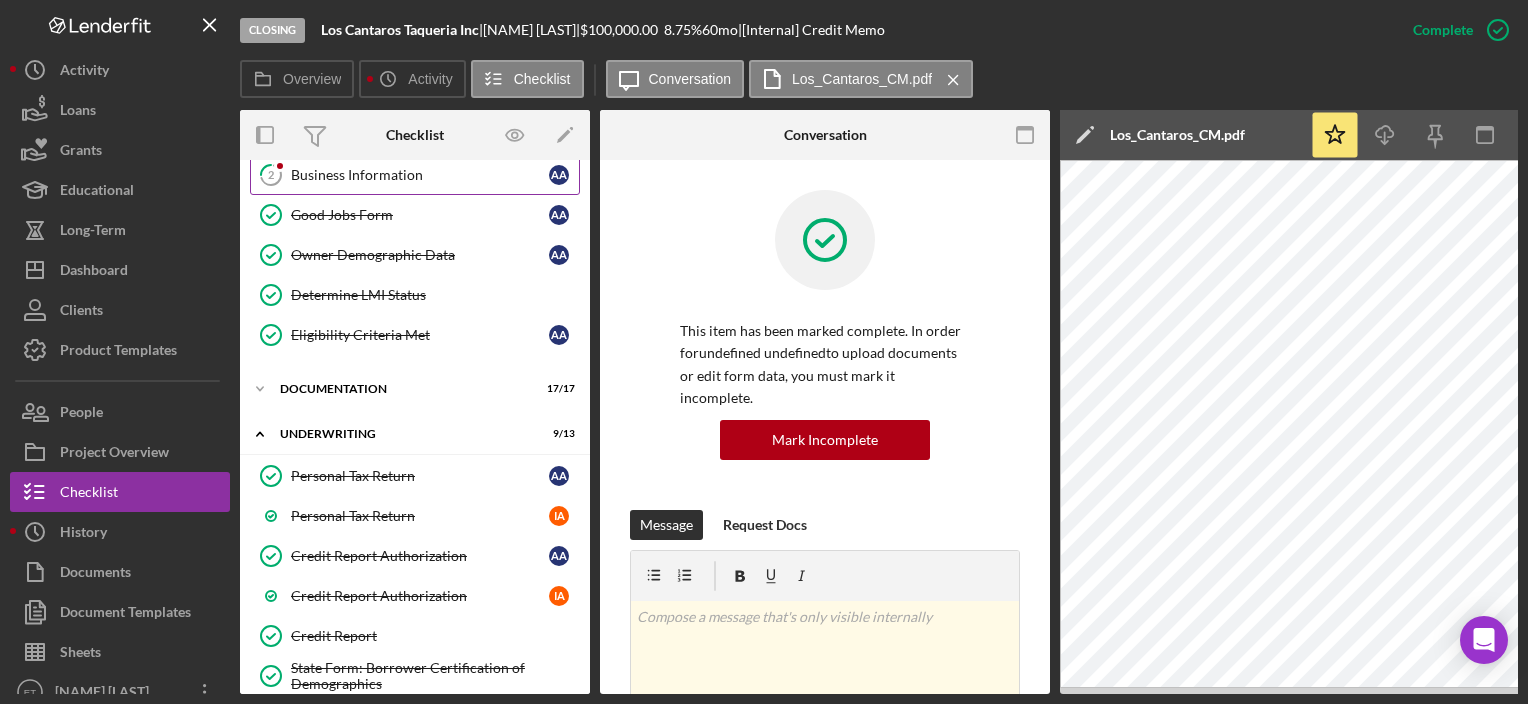 scroll, scrollTop: 0, scrollLeft: 0, axis: both 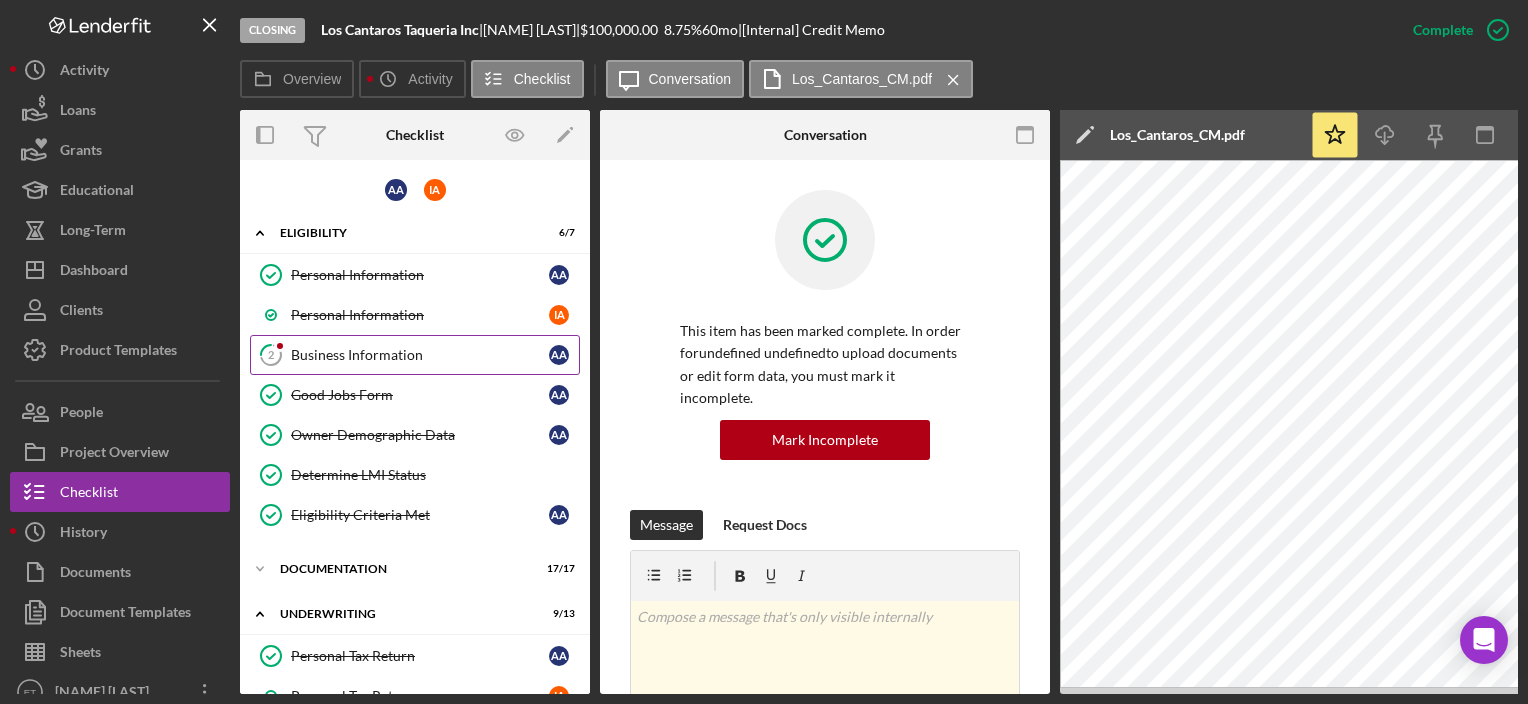 click on "2 Business Information A A" at bounding box center [415, 355] 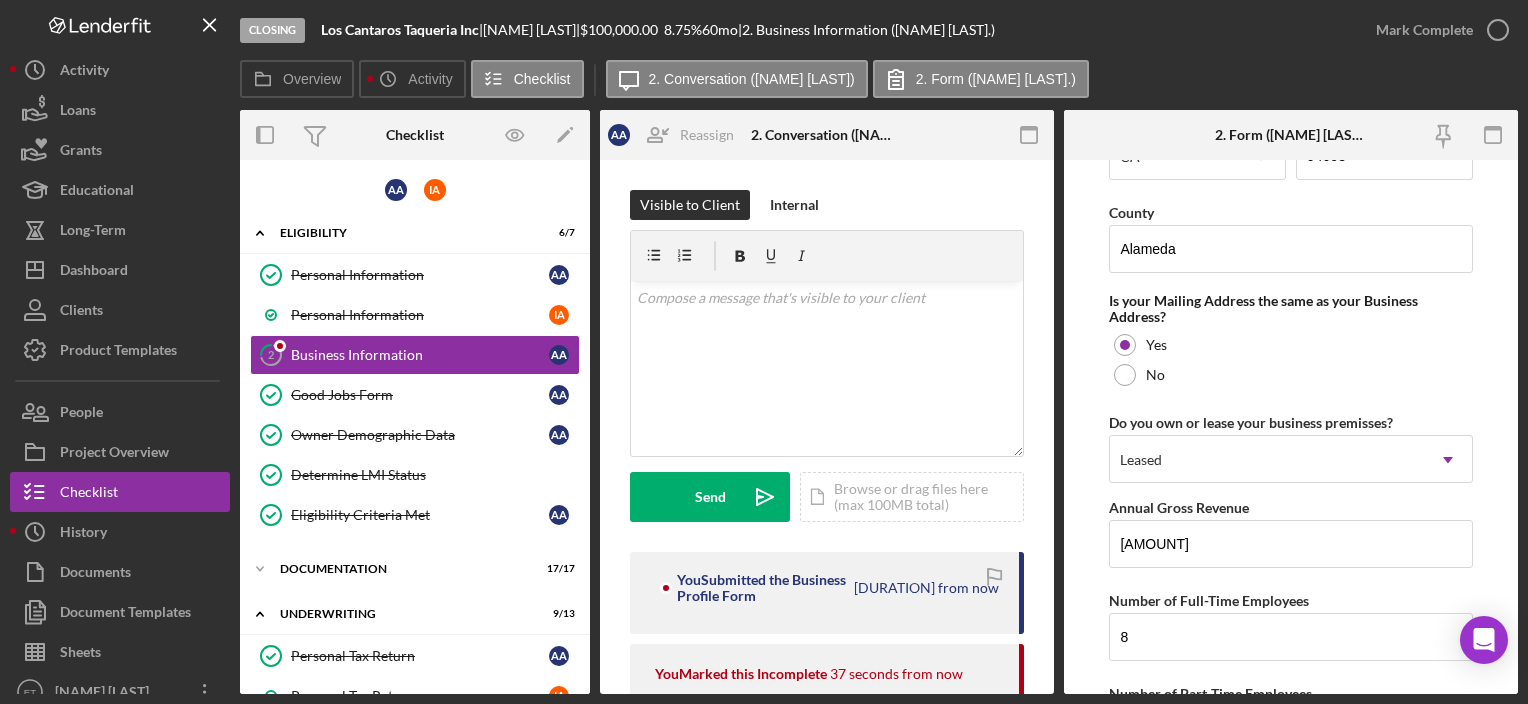 scroll, scrollTop: 1800, scrollLeft: 0, axis: vertical 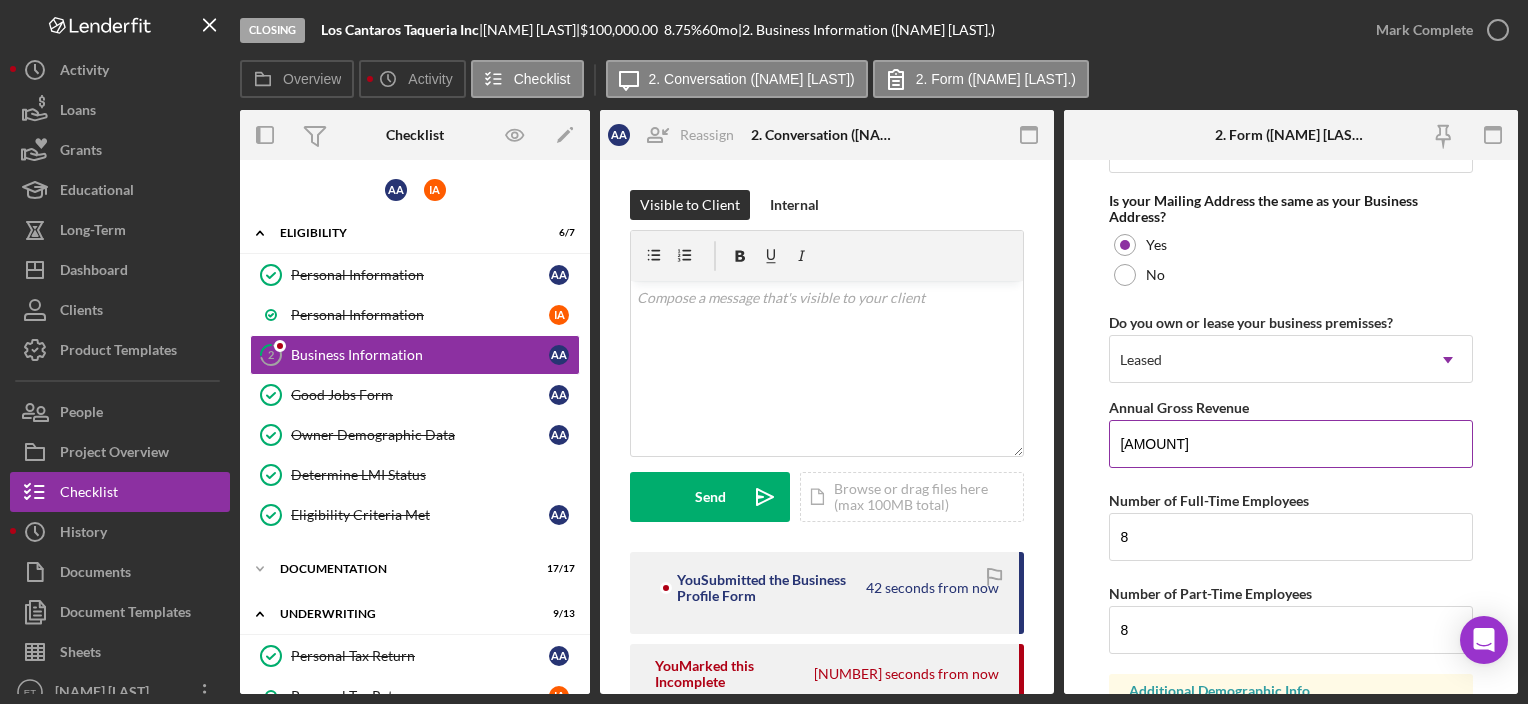 click on "[AMOUNT]" at bounding box center [1290, 444] 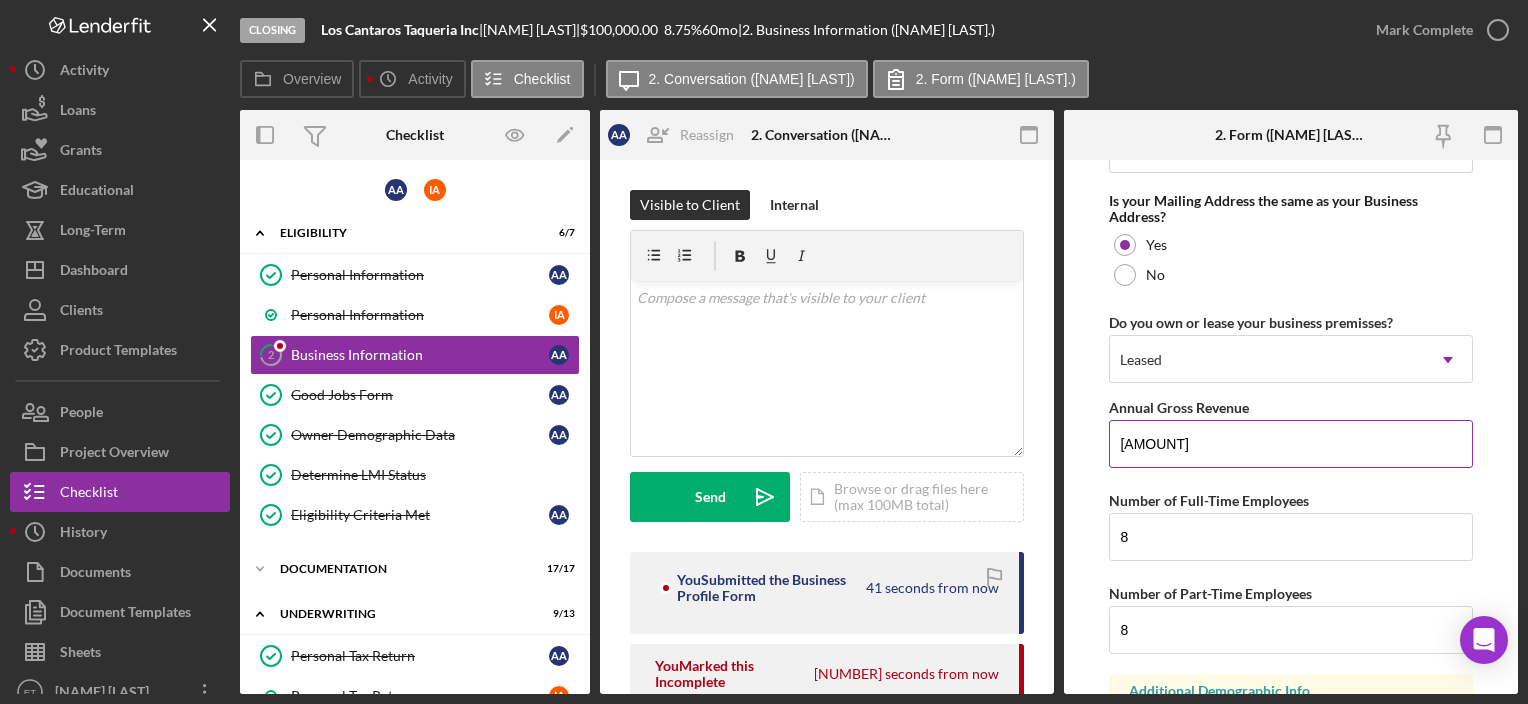 paste on "[AMOUNT]" 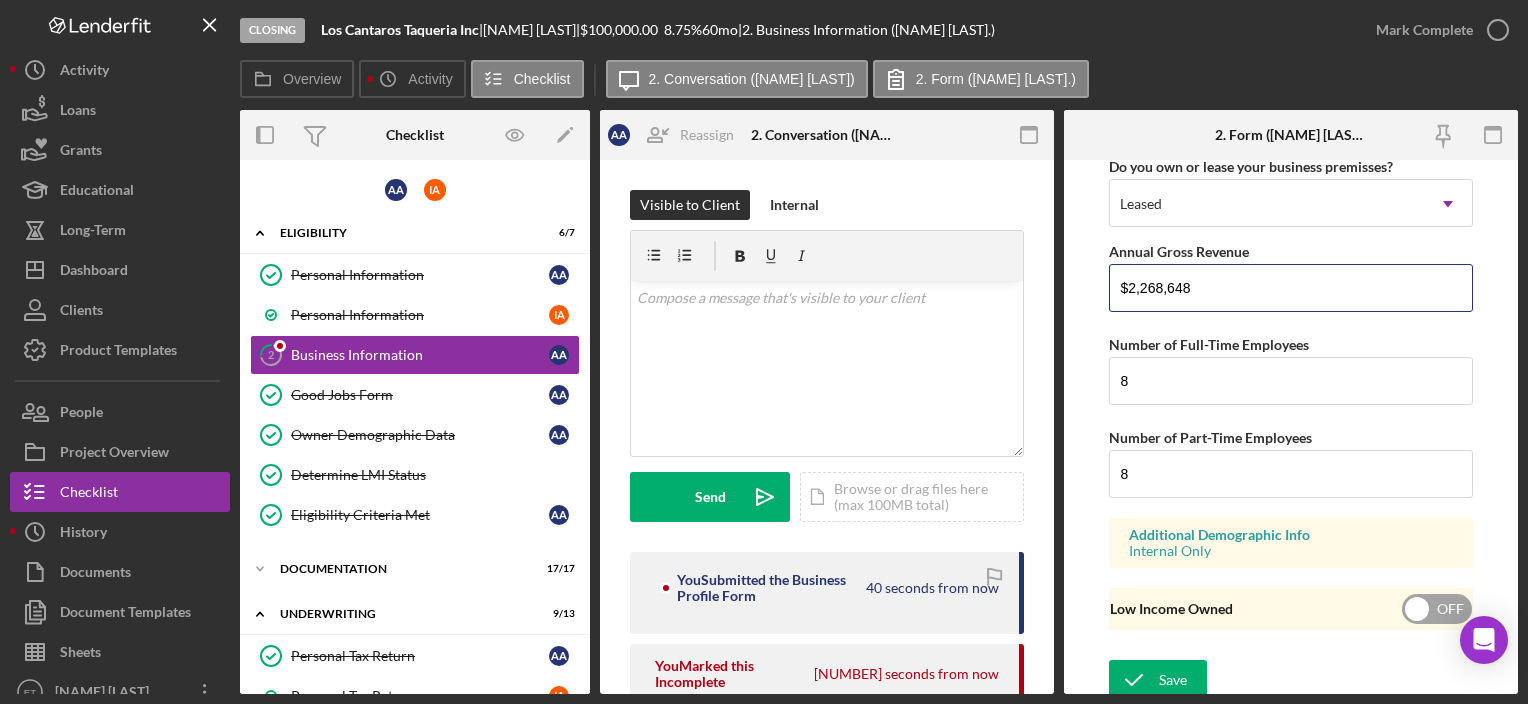 scroll, scrollTop: 1958, scrollLeft: 0, axis: vertical 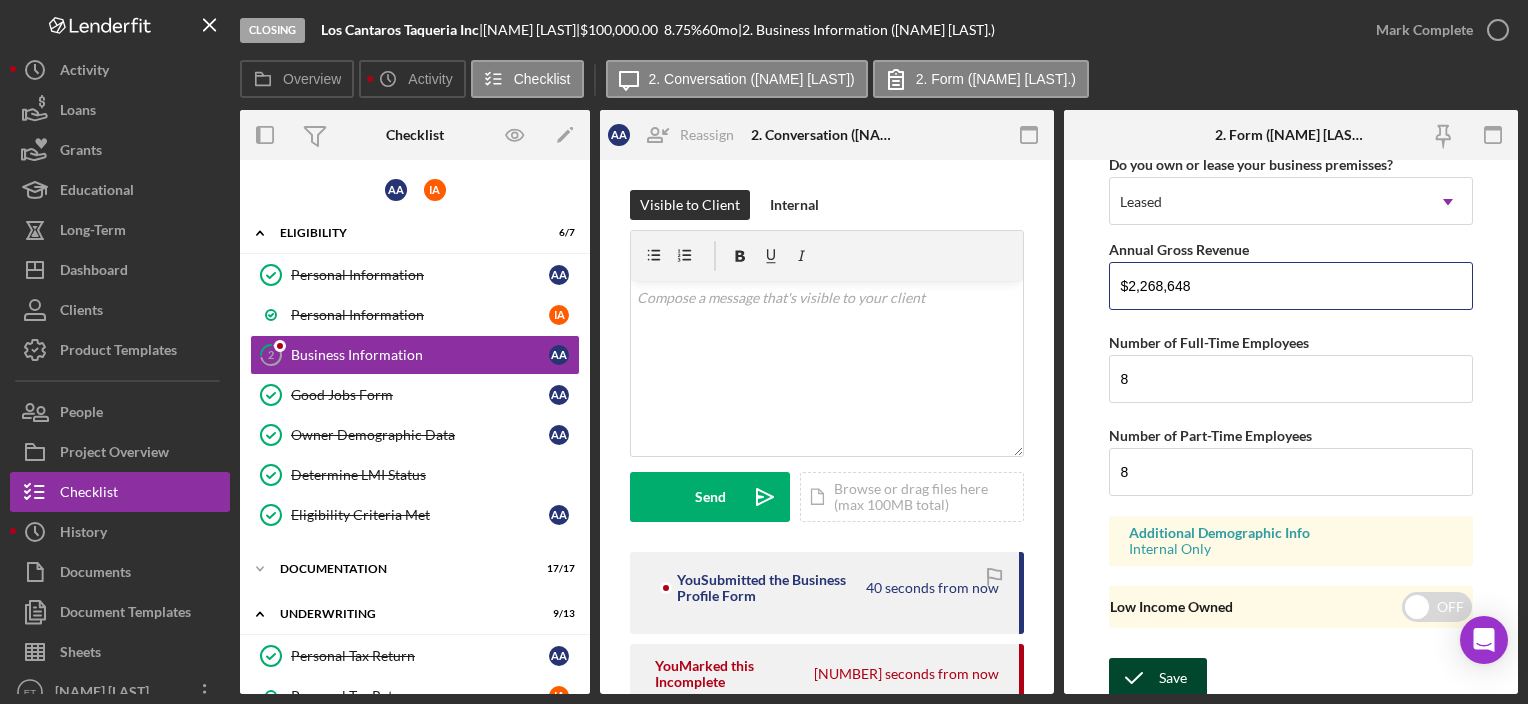 type on "$2,268,648" 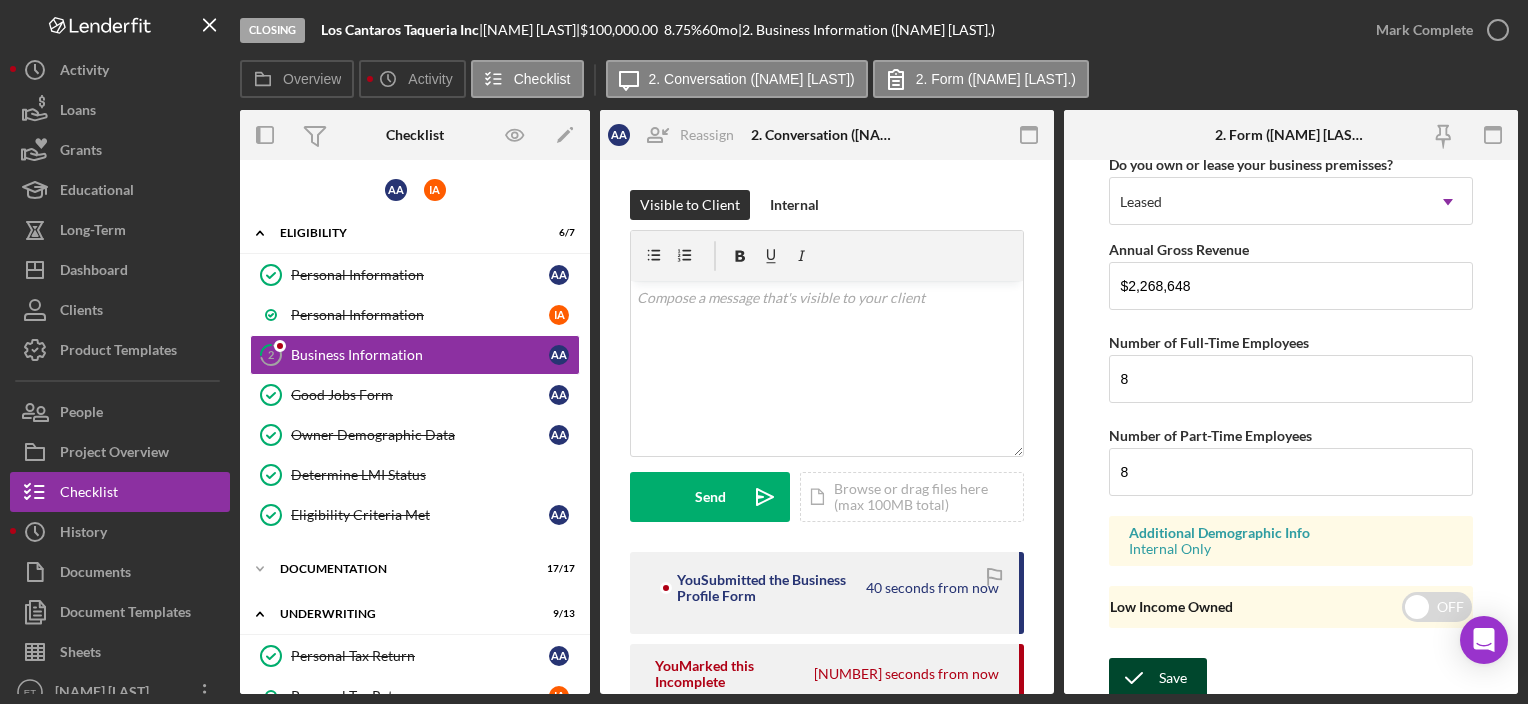 click on "Save" at bounding box center (1173, 678) 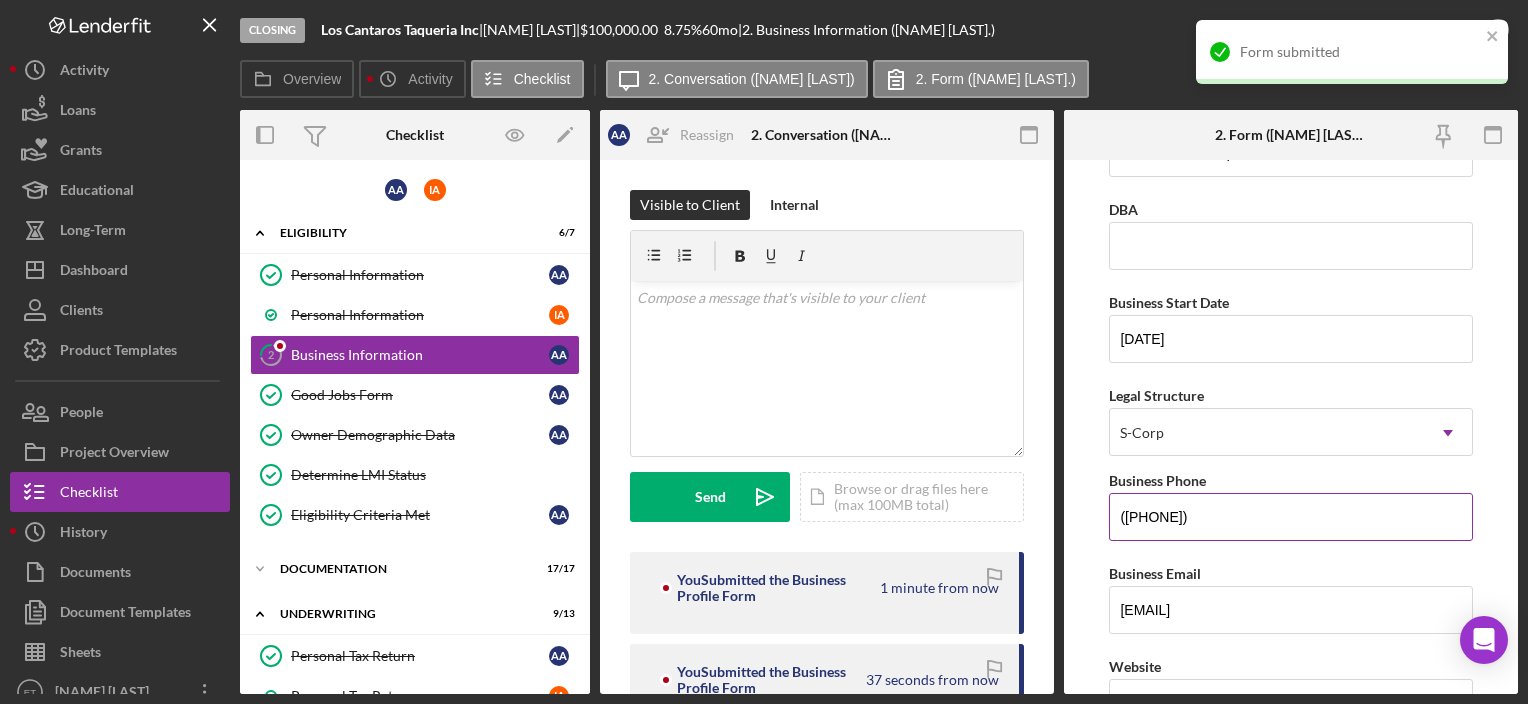 scroll, scrollTop: 0, scrollLeft: 0, axis: both 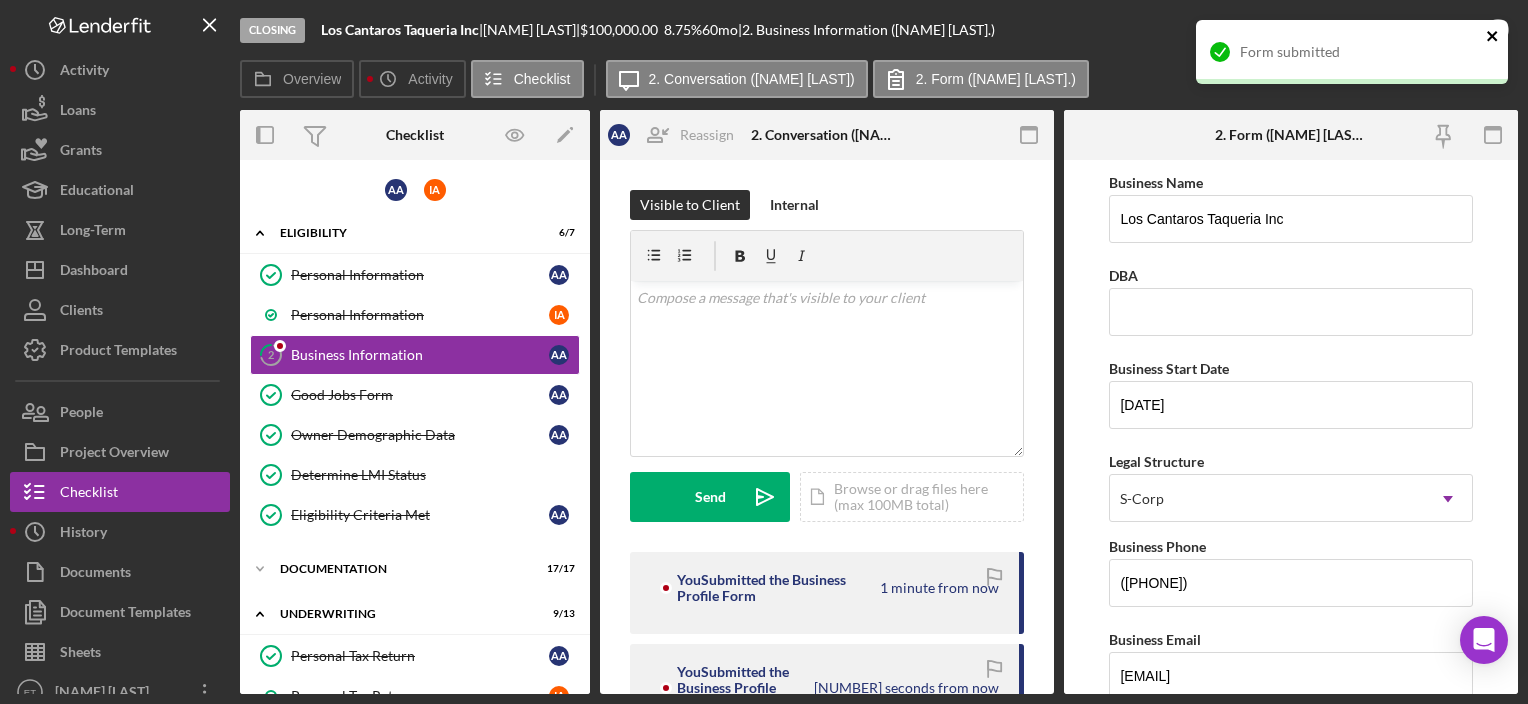 click 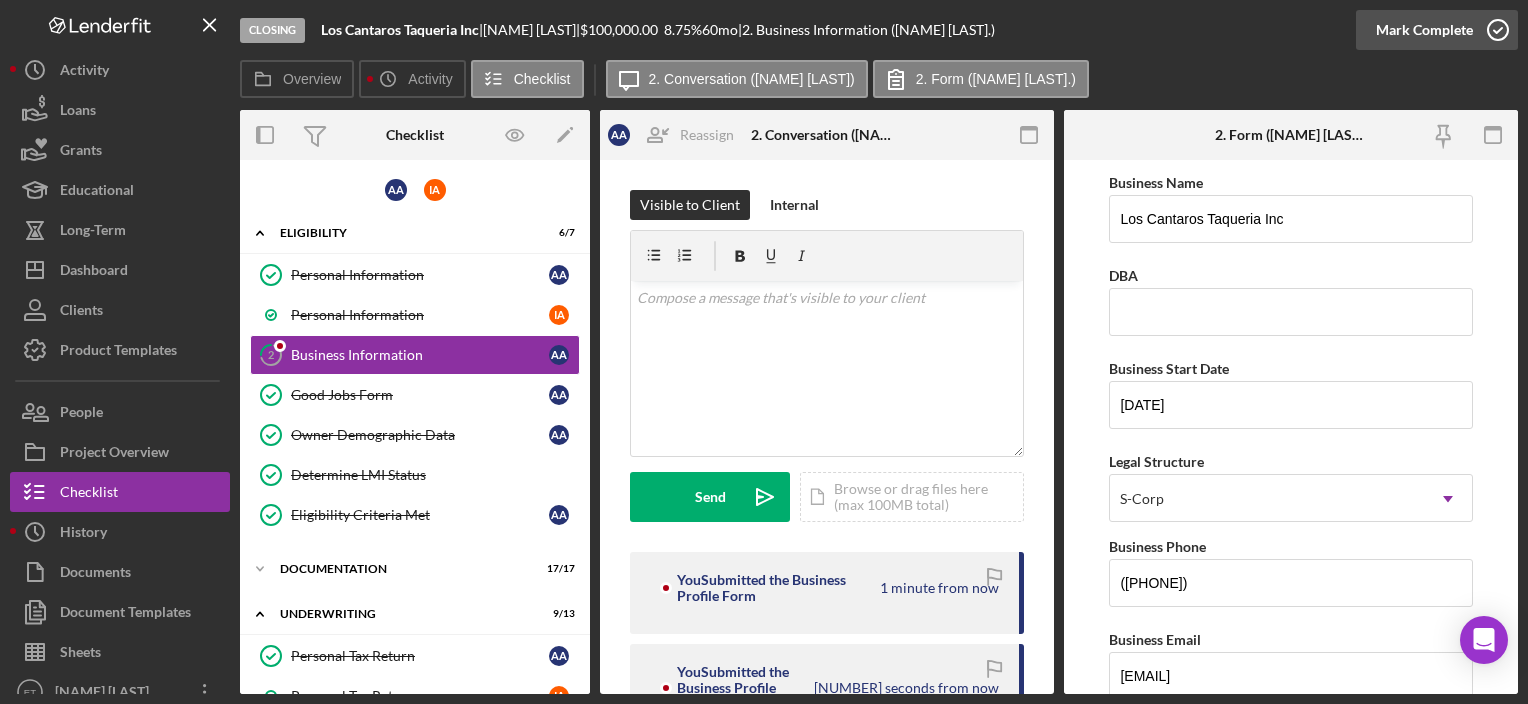 click on "Mark Complete" at bounding box center (1424, 30) 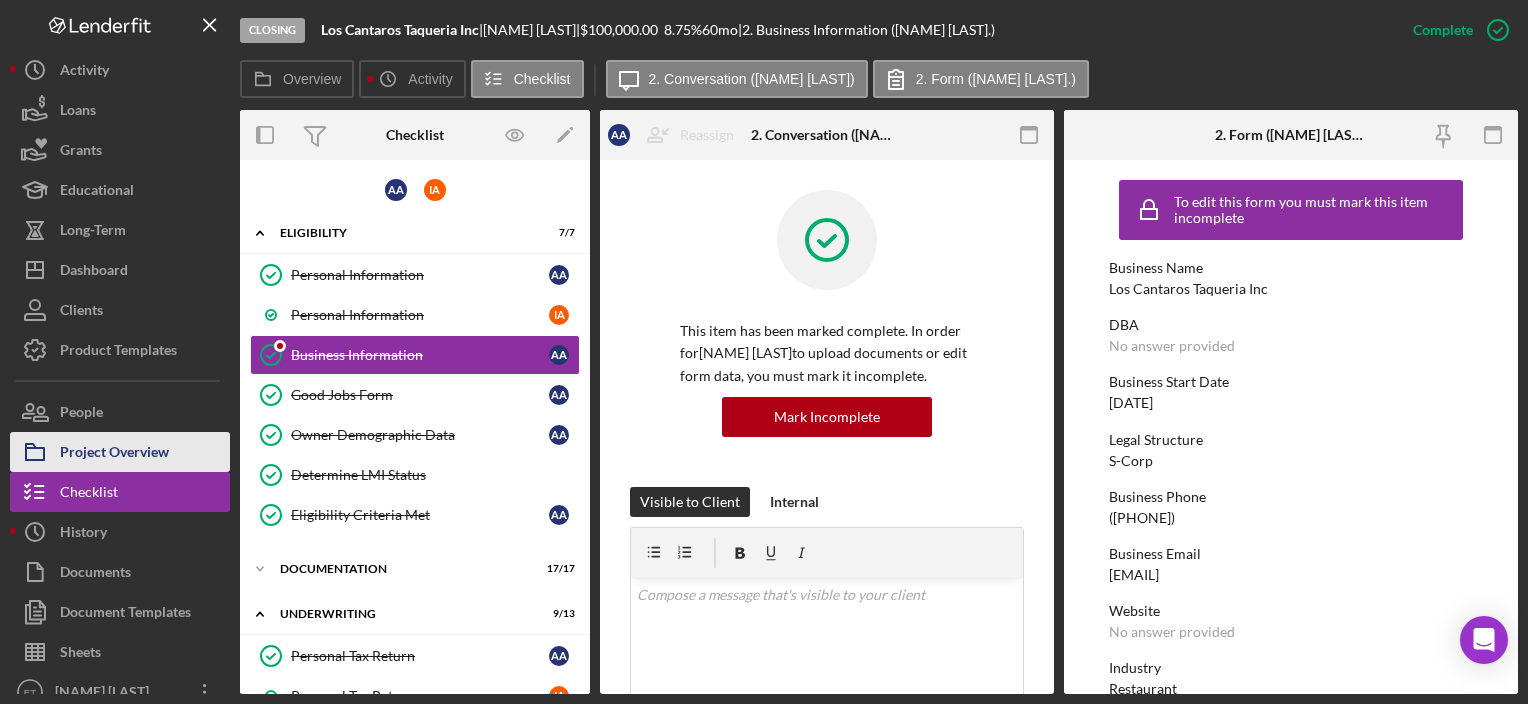 click on "Project Overview" at bounding box center [114, 454] 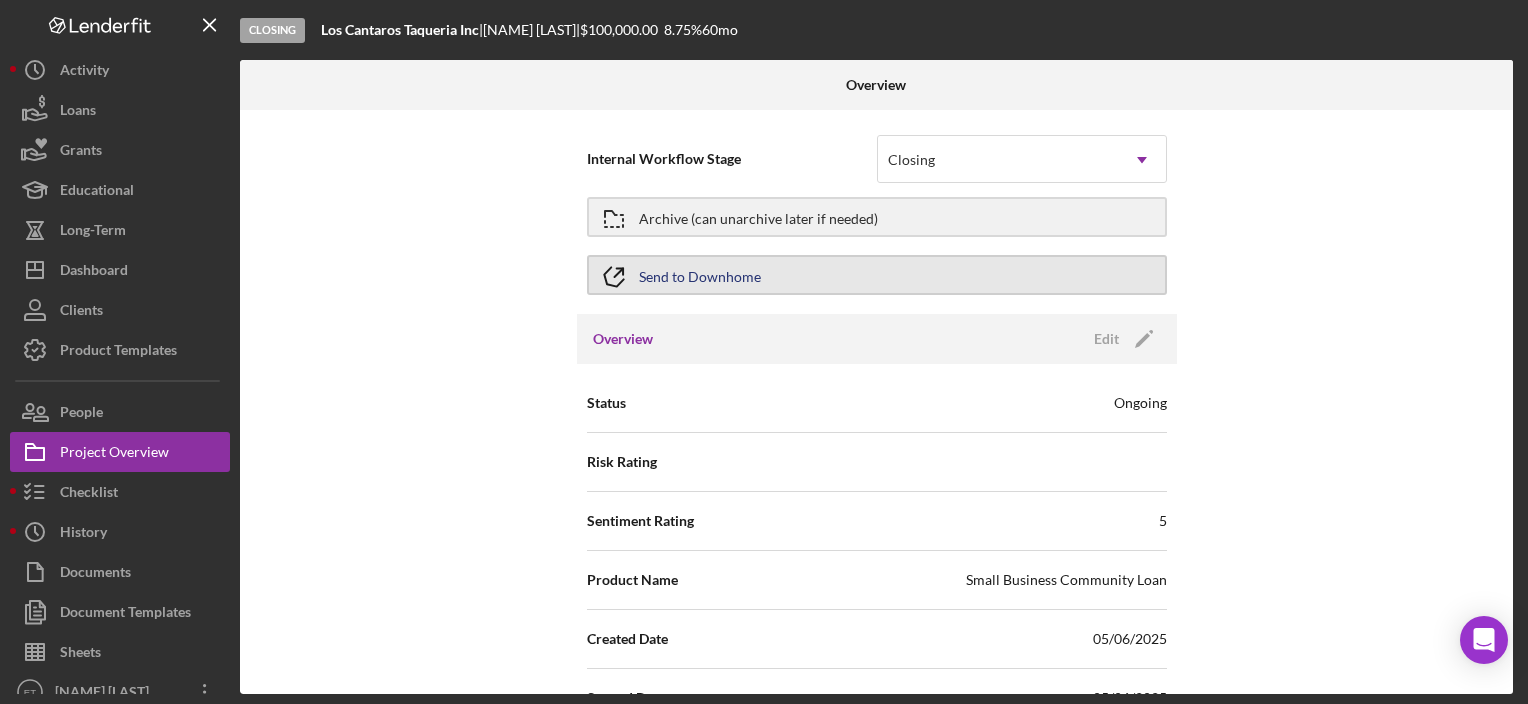 click on "Send to Downhome" at bounding box center [700, 275] 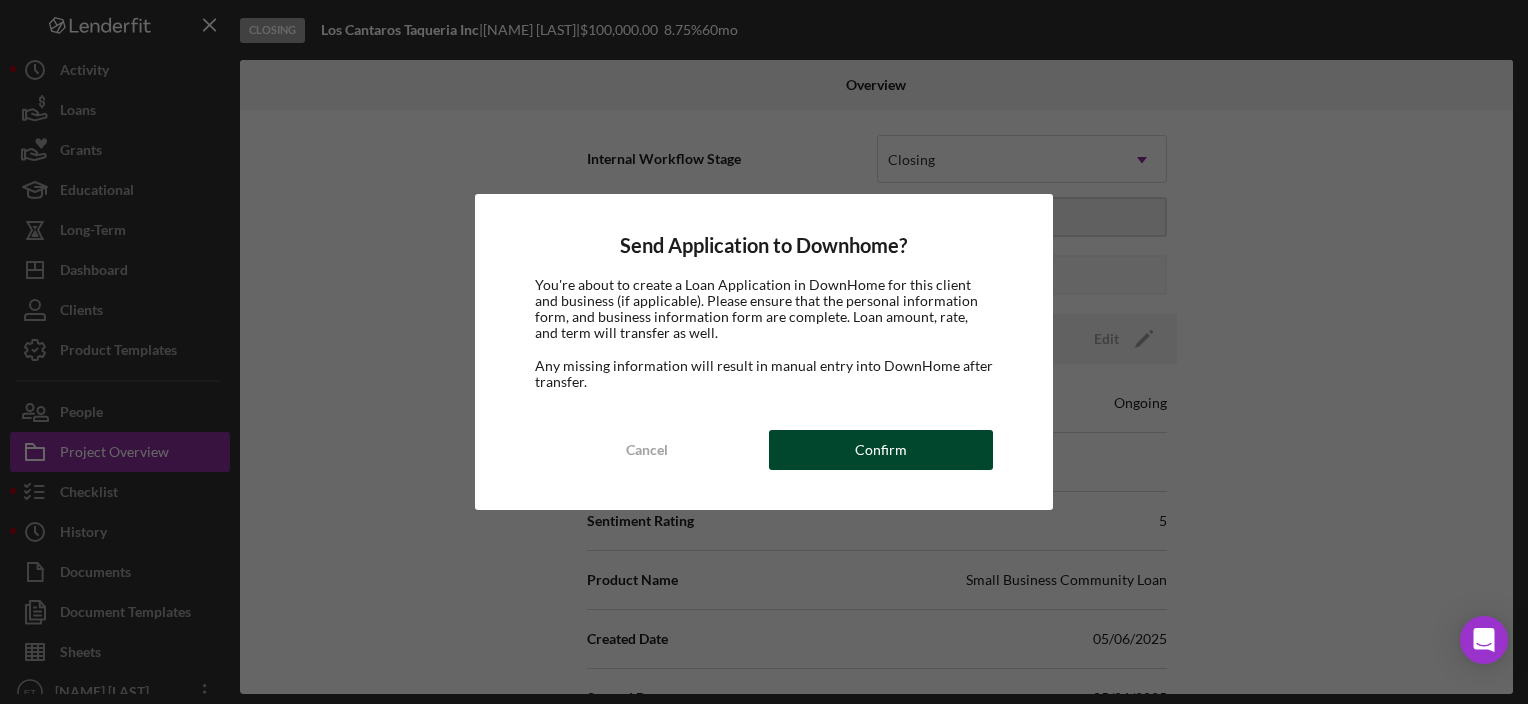 click on "Confirm" at bounding box center [881, 450] 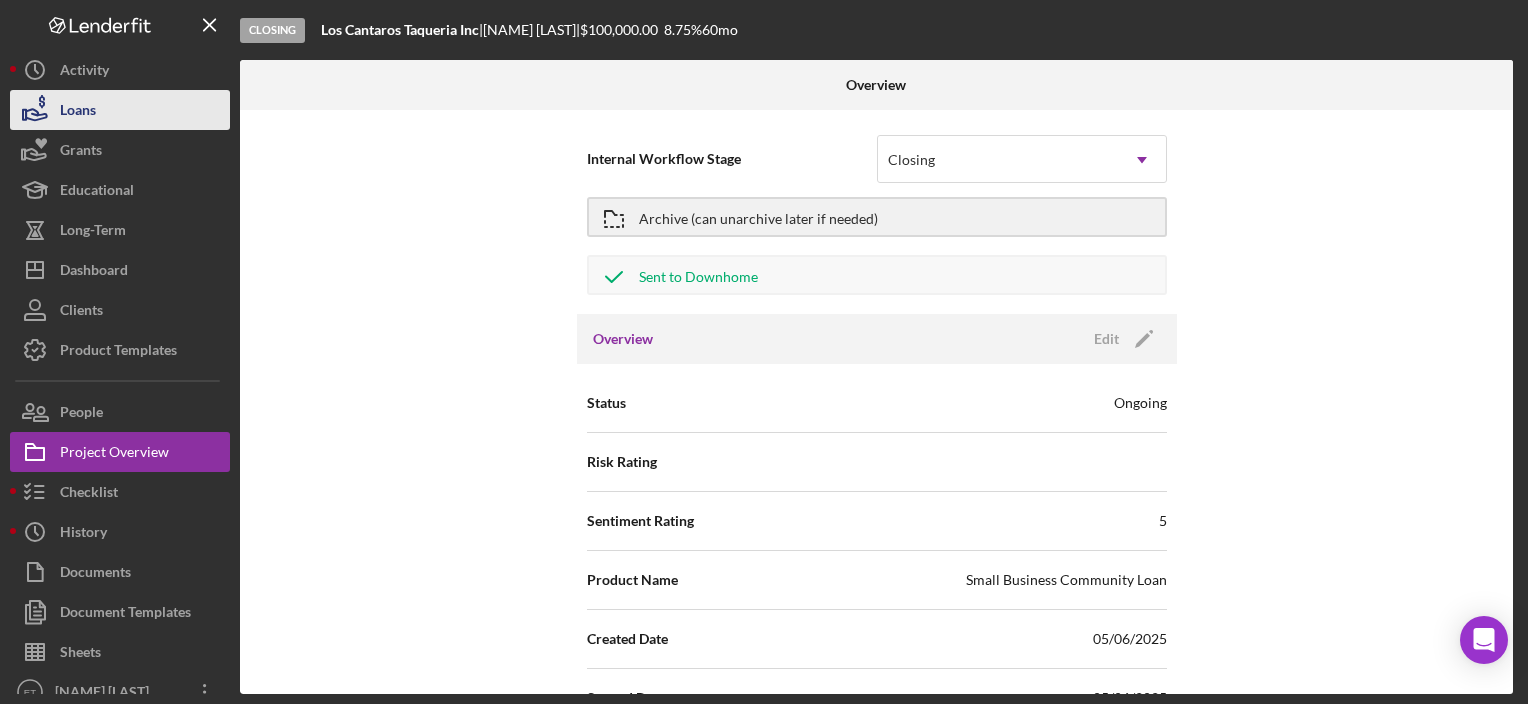 click on "Icon/History Activity" at bounding box center (120, 70) 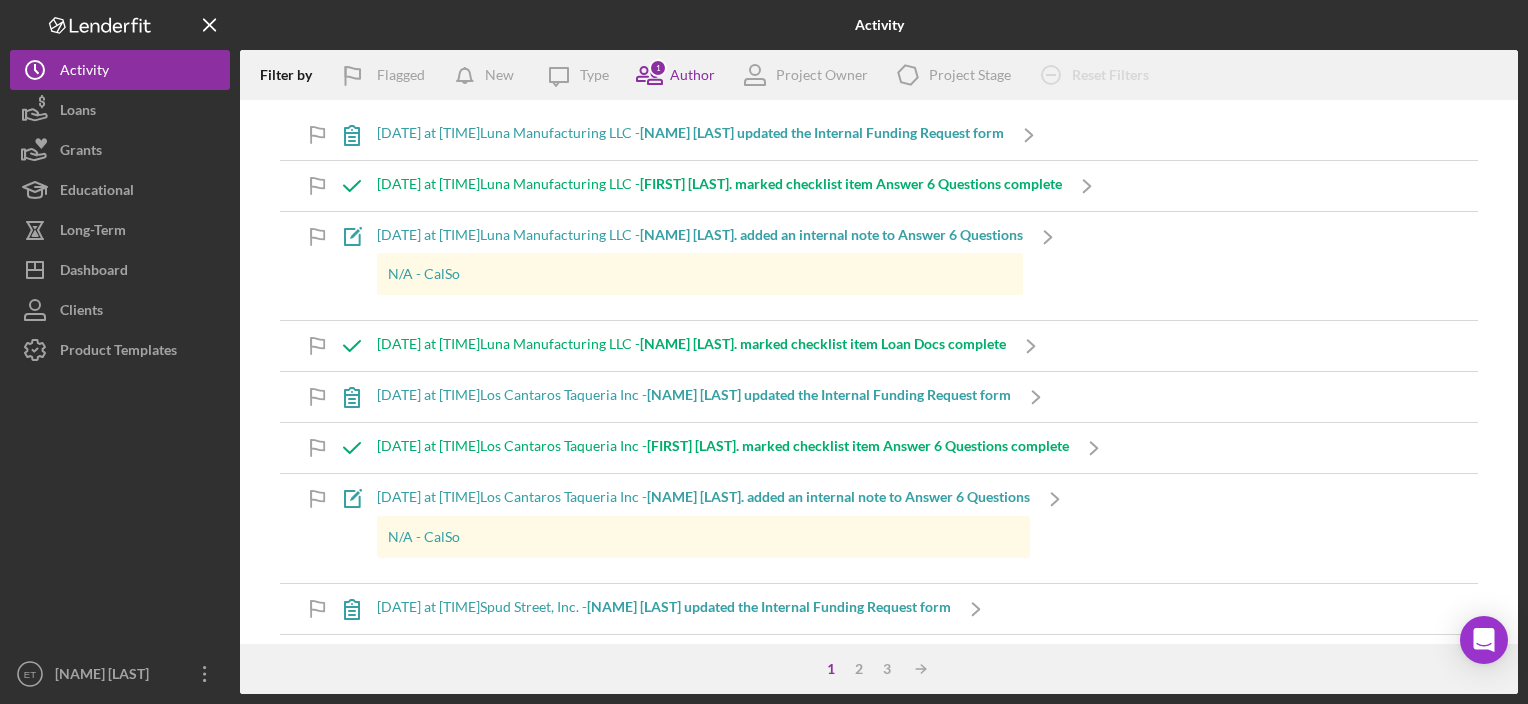 click on "[DATE] at [TIME]   Luna Manufacturing LLC  -  [NAME] [LAST]. updated the Internal Funding Request form" at bounding box center [690, 133] 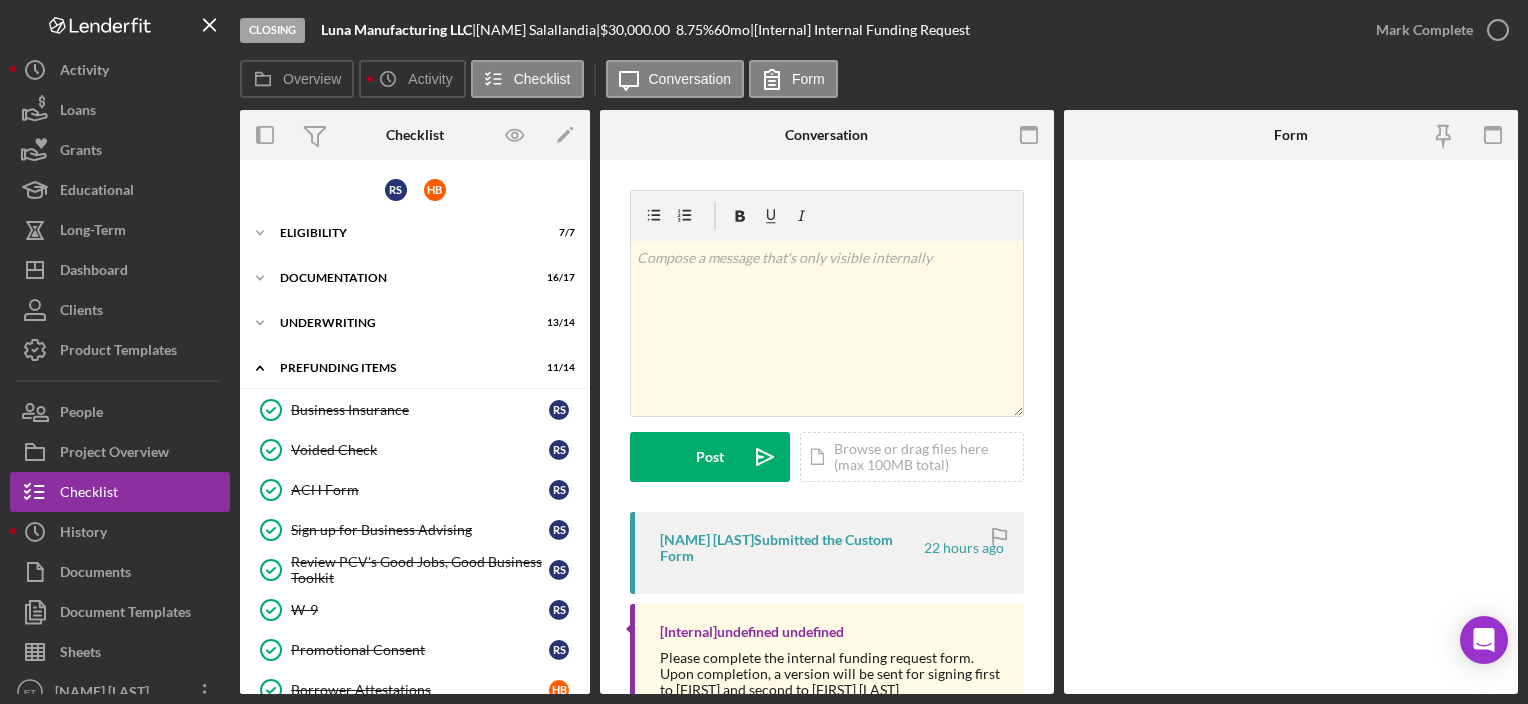 scroll, scrollTop: 267, scrollLeft: 0, axis: vertical 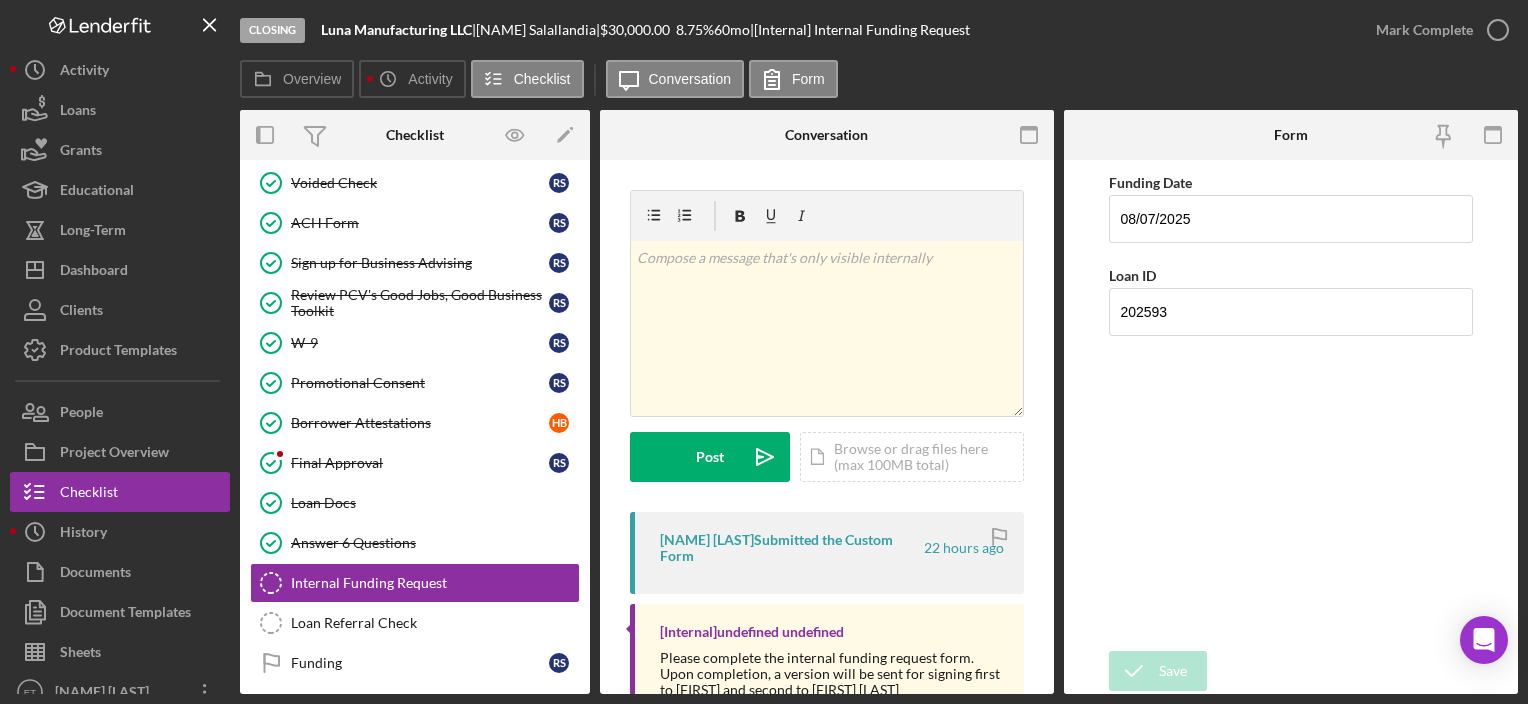 click on "Funding Date [DATE] Loan ID 202593" at bounding box center [1290, 405] 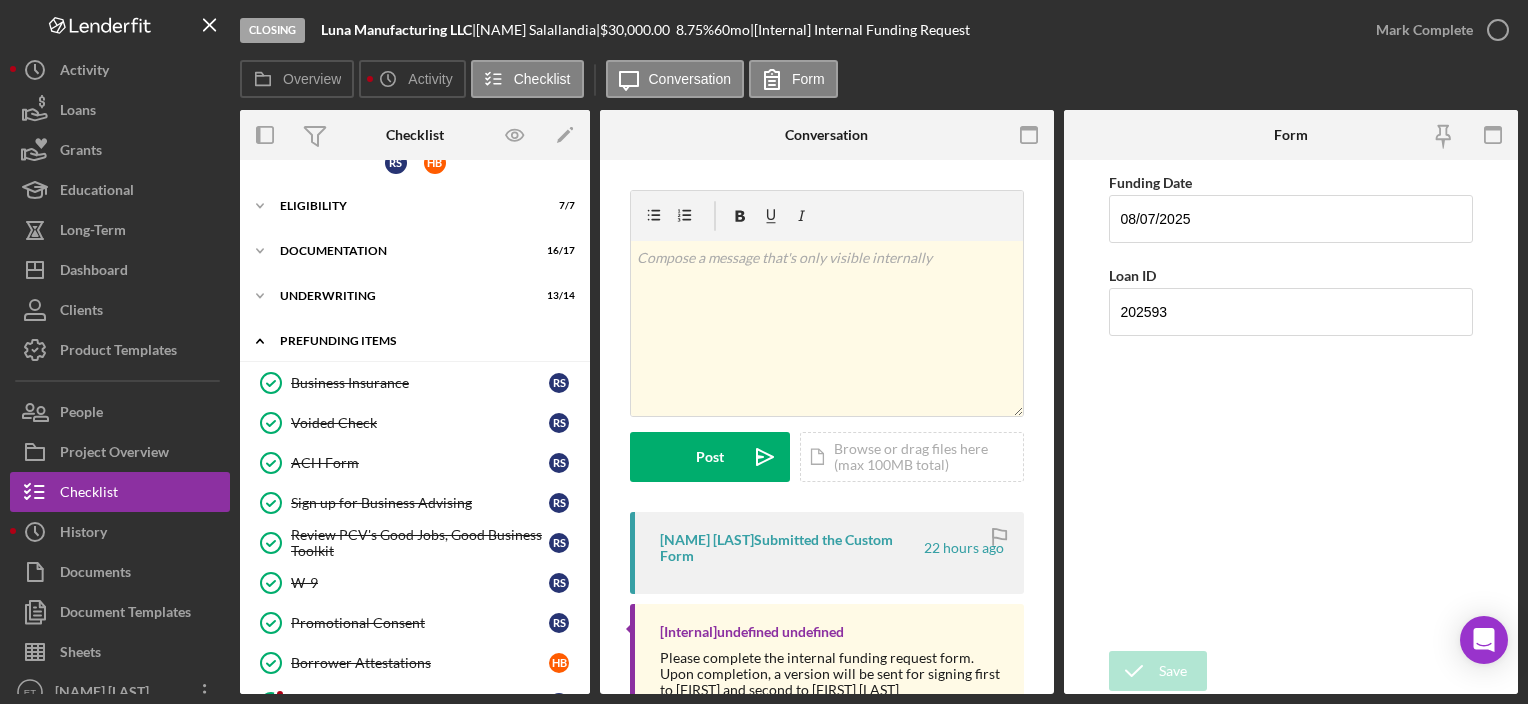 scroll, scrollTop: 0, scrollLeft: 0, axis: both 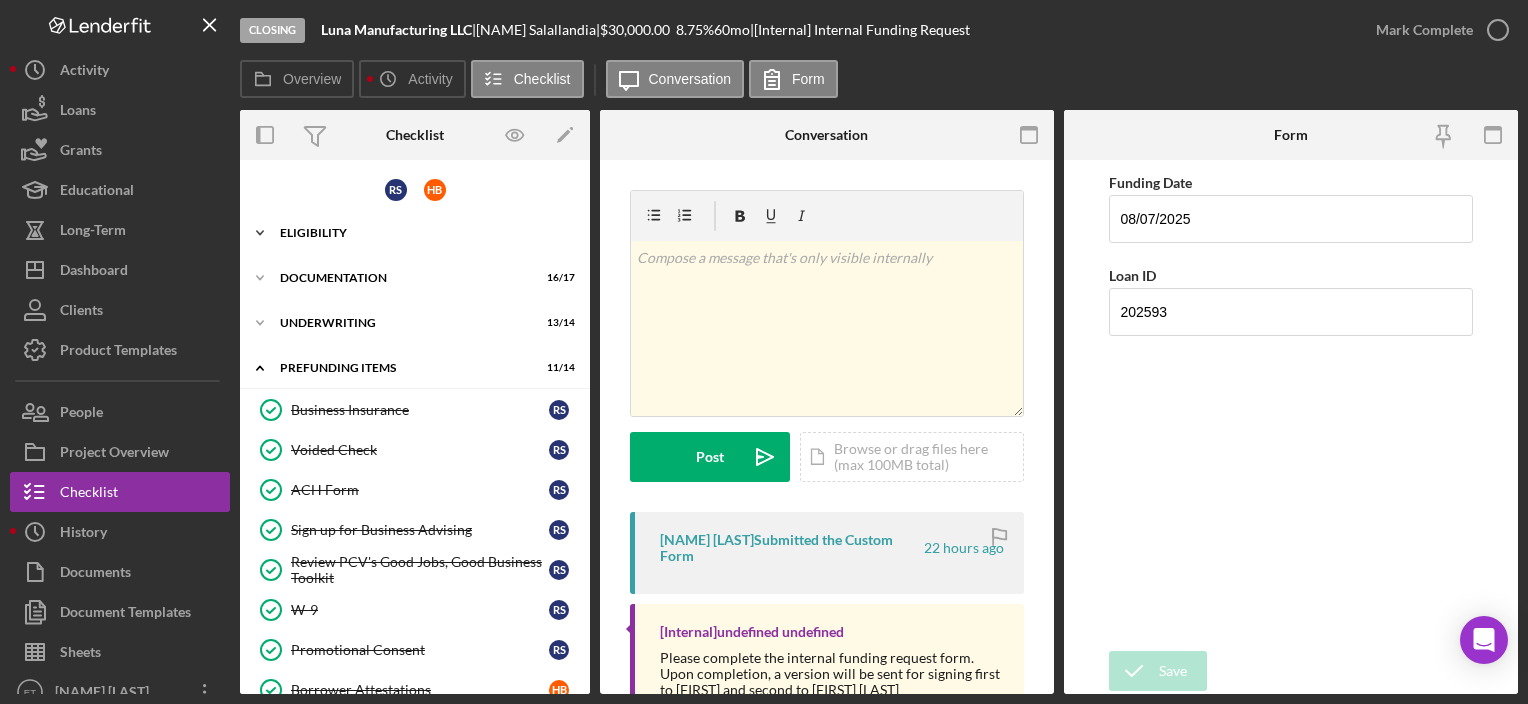 click on "Eligibility" at bounding box center [422, 233] 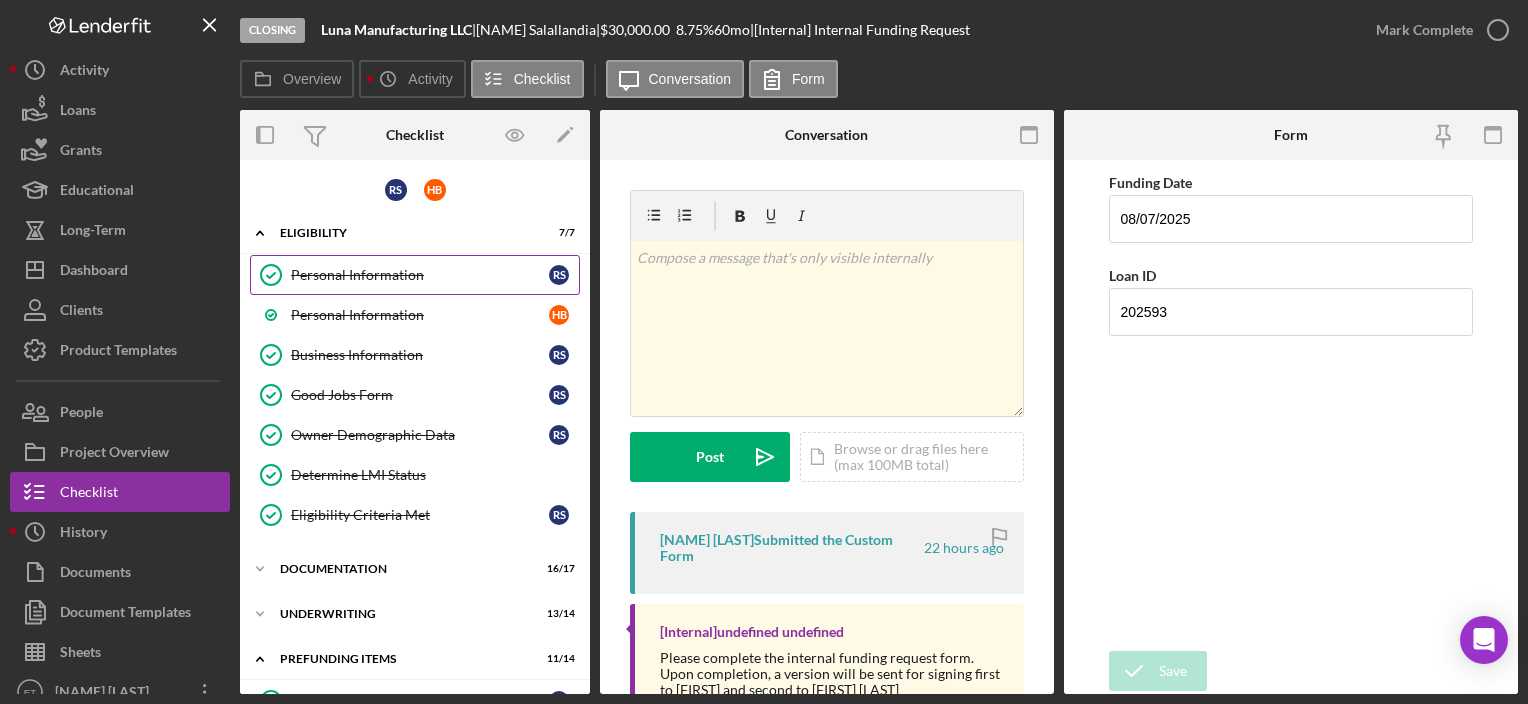 click on "Personal Information" at bounding box center [420, 275] 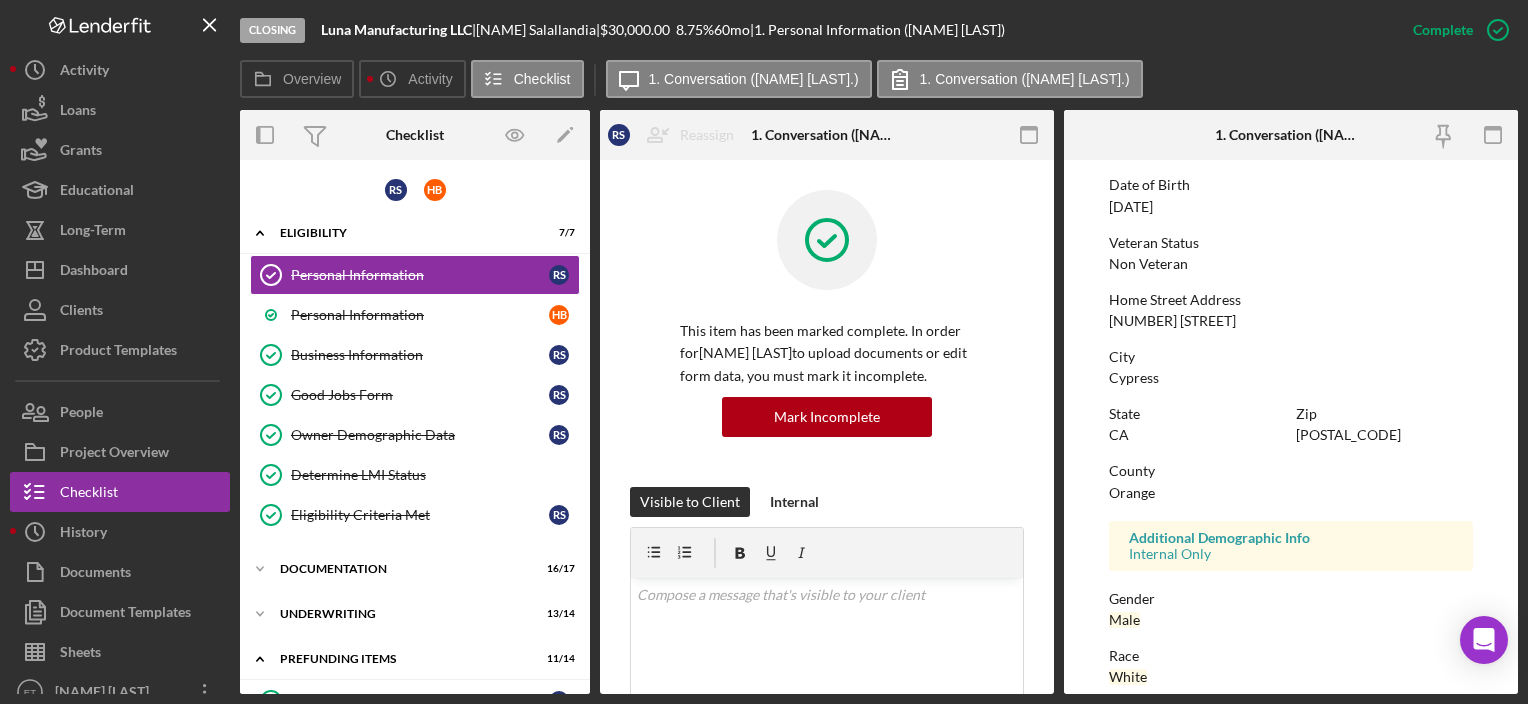 scroll, scrollTop: 415, scrollLeft: 0, axis: vertical 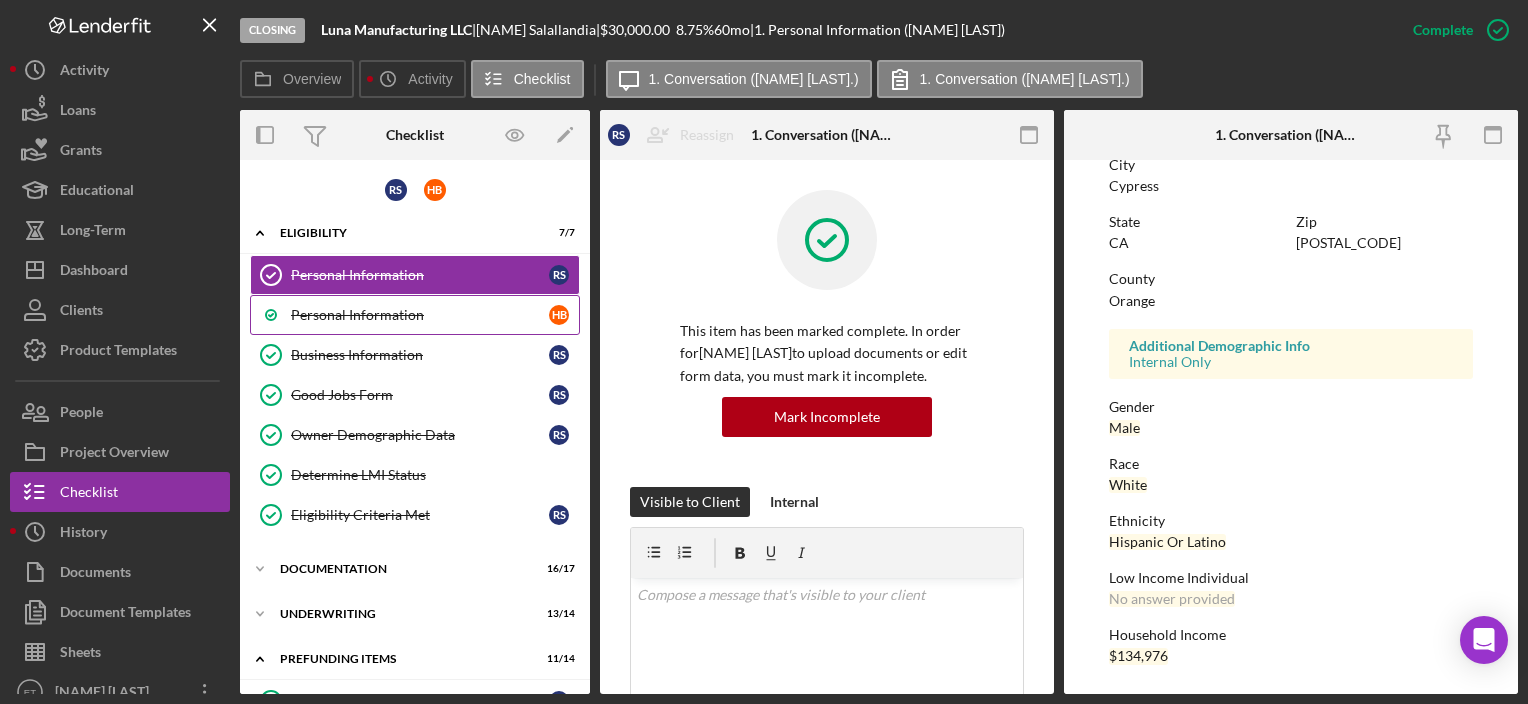 click on "Personal Information" at bounding box center (420, 315) 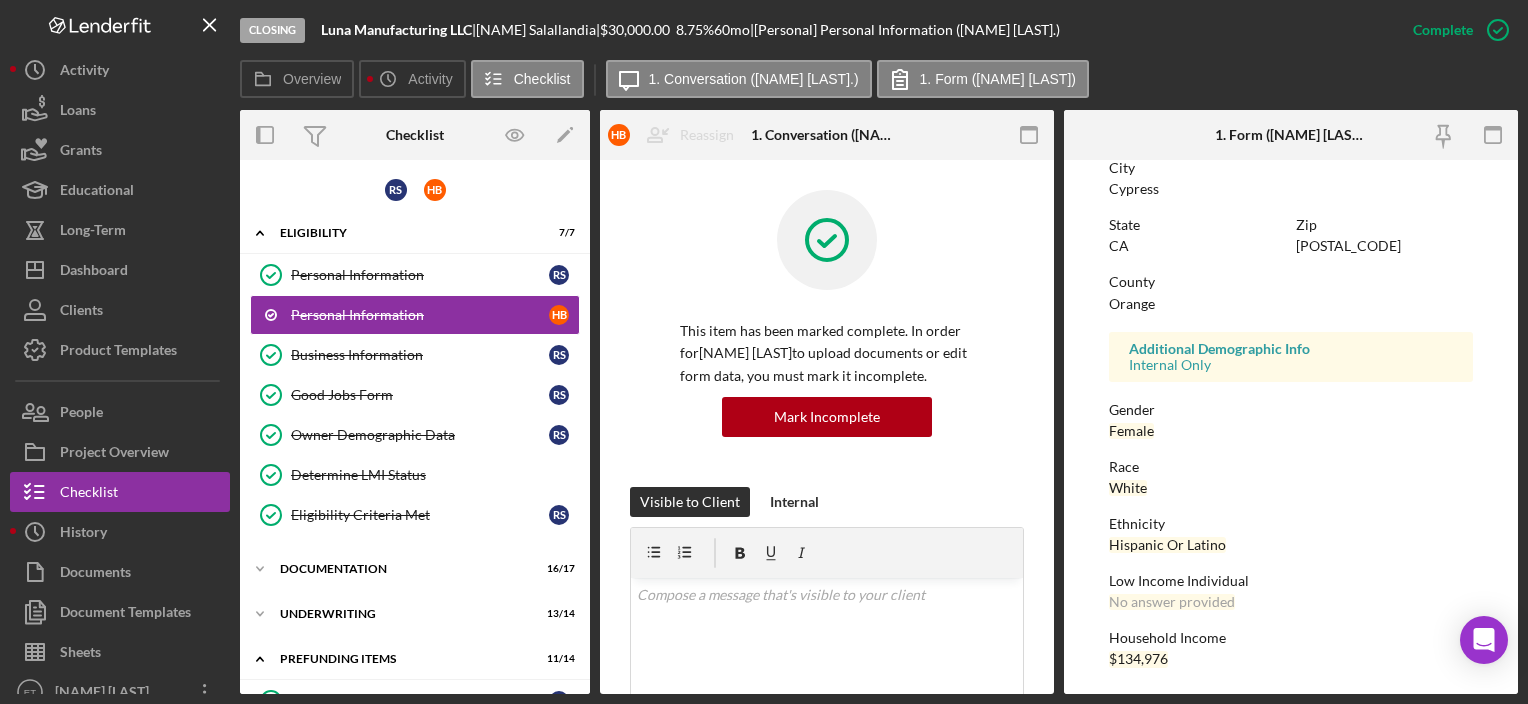 scroll, scrollTop: 415, scrollLeft: 0, axis: vertical 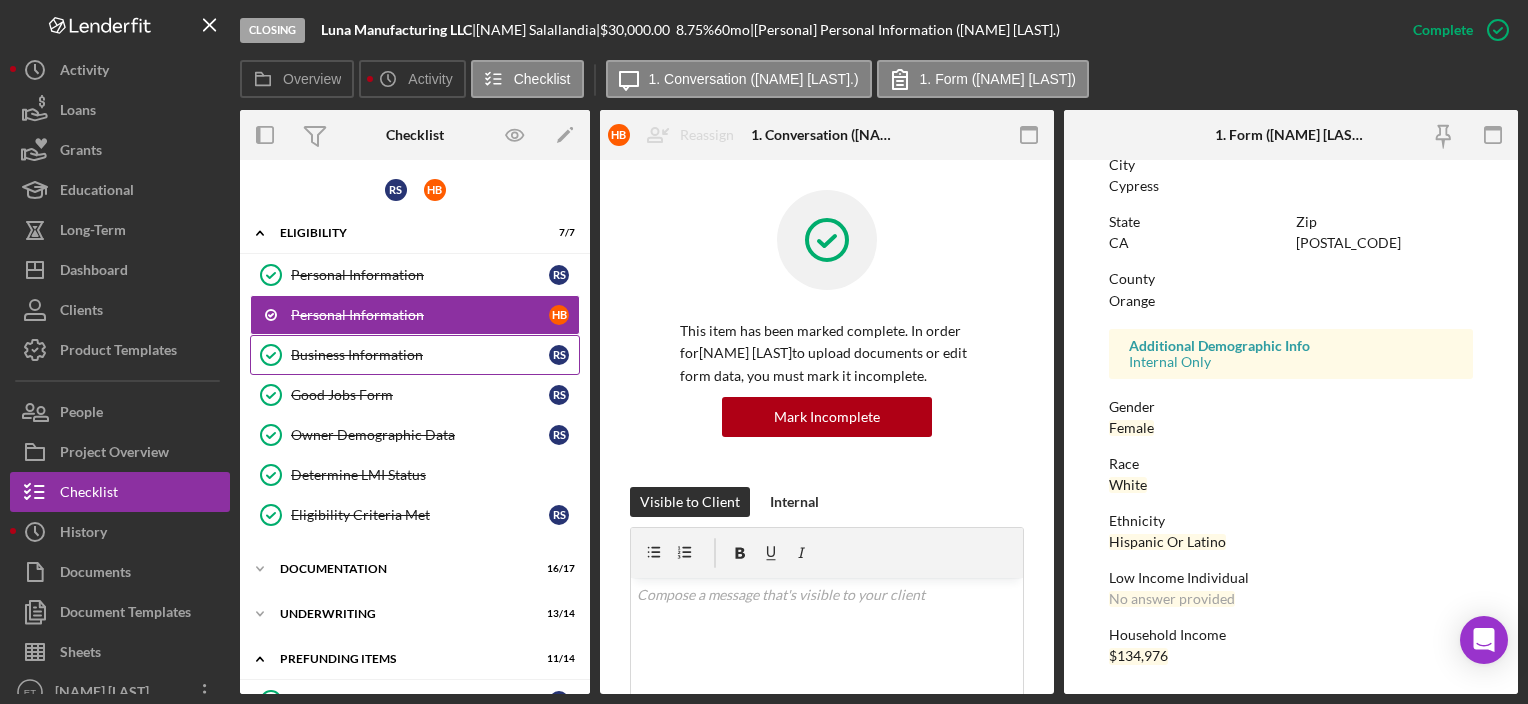 click on "Business Information" at bounding box center (420, 355) 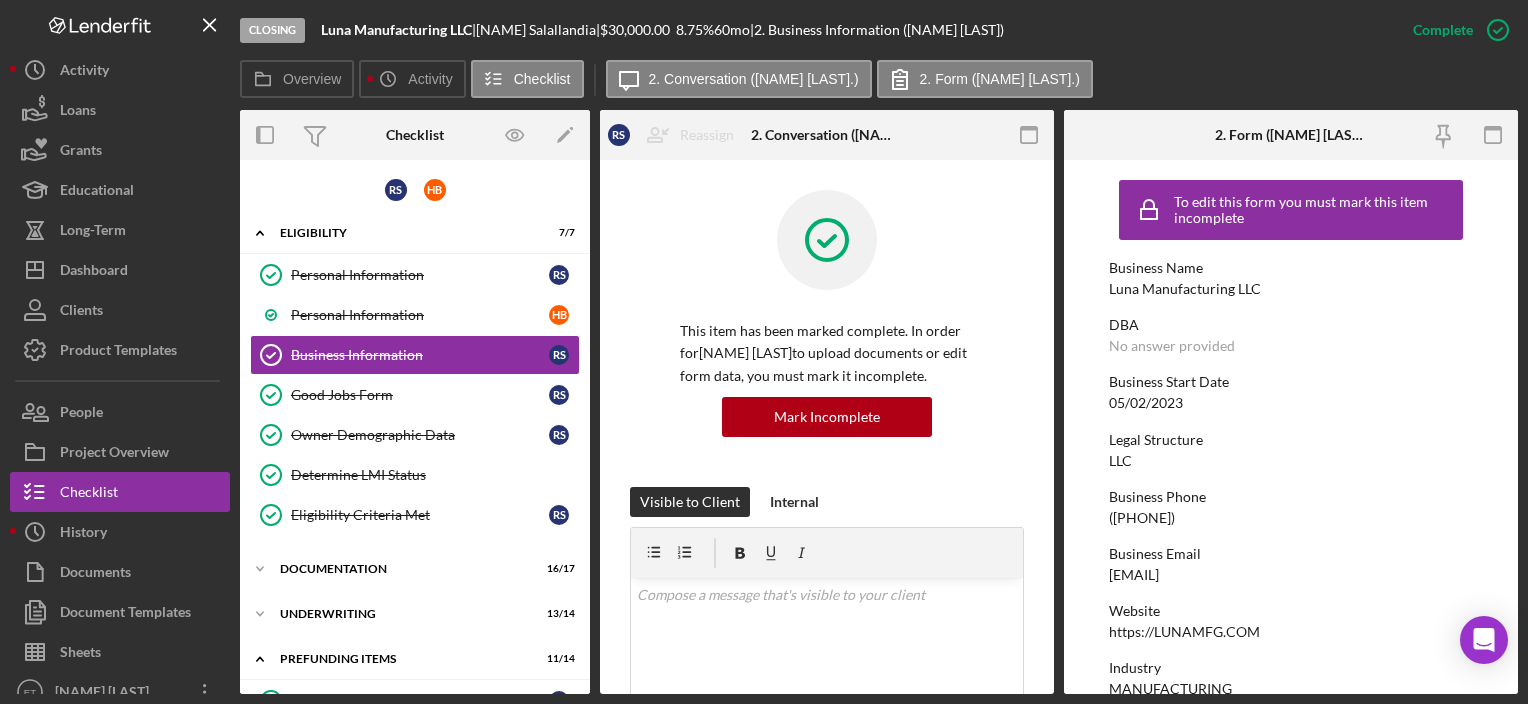 click on "DBA No answer provided" at bounding box center (1290, 335) 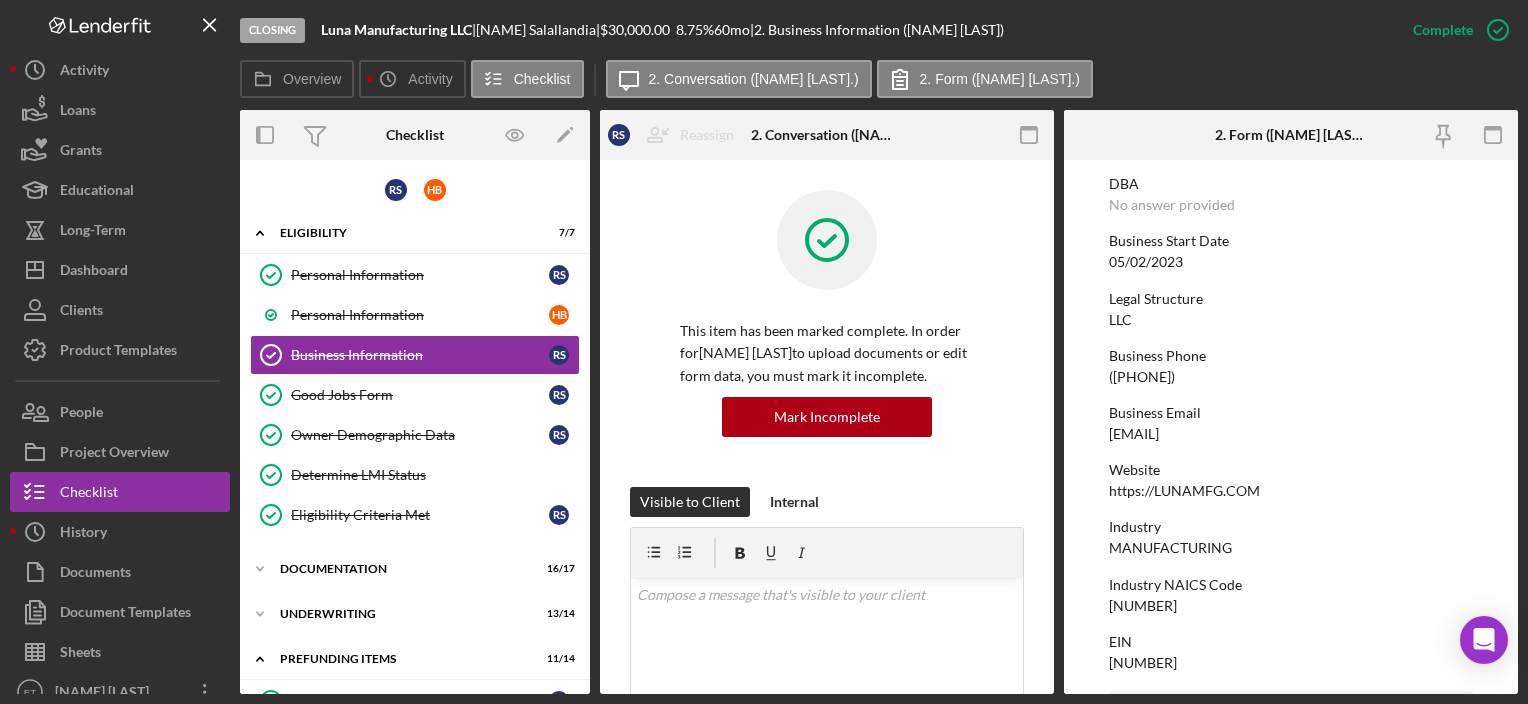 scroll, scrollTop: 300, scrollLeft: 0, axis: vertical 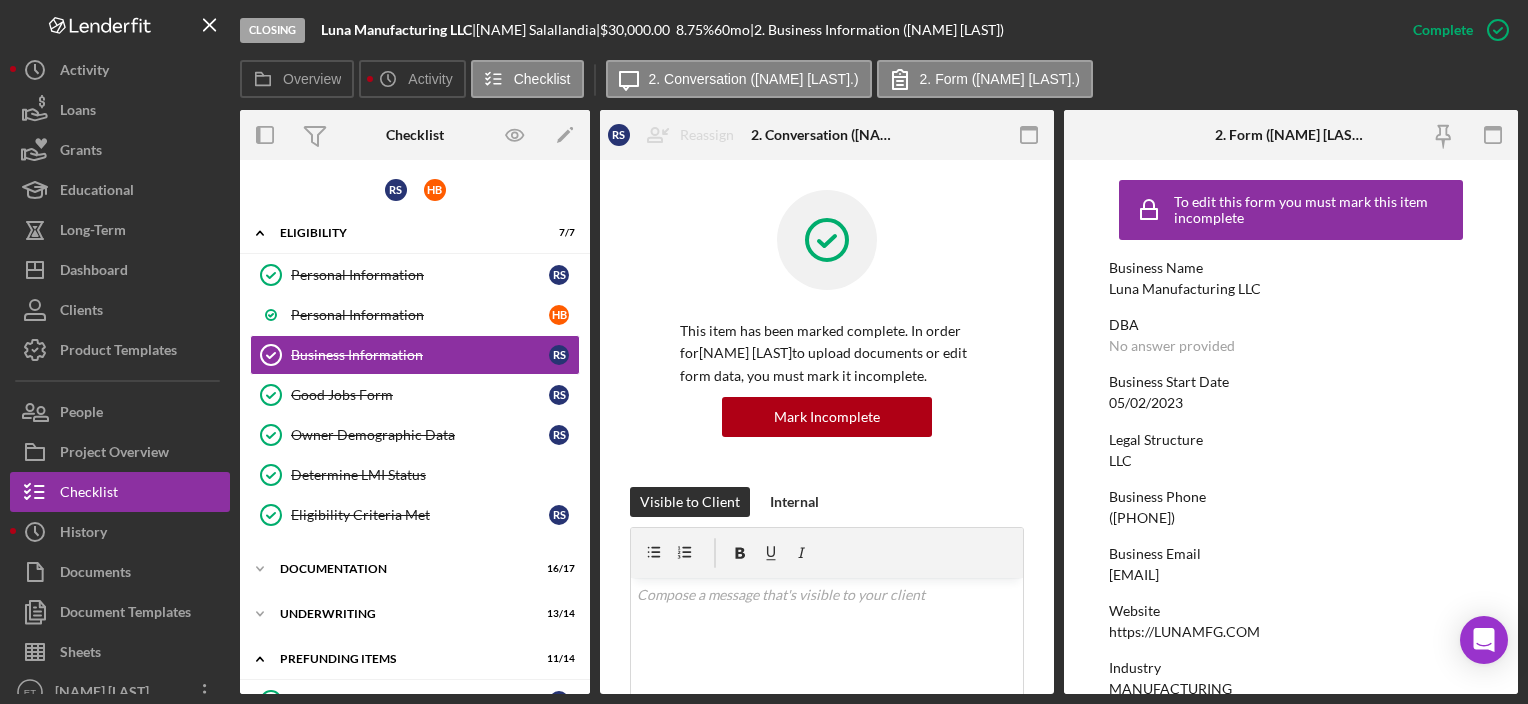click on "To edit this form you must mark this item incomplete Business Name [COMPANY] LLC DBA No answer provided Business Start Date [DATE] Legal Structure LLC Business Phone [PHONE] Business Email [EMAIL] Website [URL] Industry MANUFACTURING Industry NAICS Code [NUMBER] EIN [NUMBER] Ownership Business Ownership Type Minority-Owned Do you own 100% of the business? No Ownership % [PERCENTAGE]% Additional Owners Ownership Email [NAME] [LAST] [PERCENTAGE]% [EMAIL] Manage People Business Street Address [NUMBER] [STREET] City [CITY] State [STATE] Zip [ZIP] County [COUNTY] Is your Mailing Address the same as your Business Address? Yes Do you own or lease your business premisses? Owned Annual Gross Revenue [AMOUNT] Number of Full-Time Employees [NUMBER] Number of Part-Time Employees [NUMBER] Additional Demographic Info Internal Only Low Income Owned No" at bounding box center [1290, 1036] 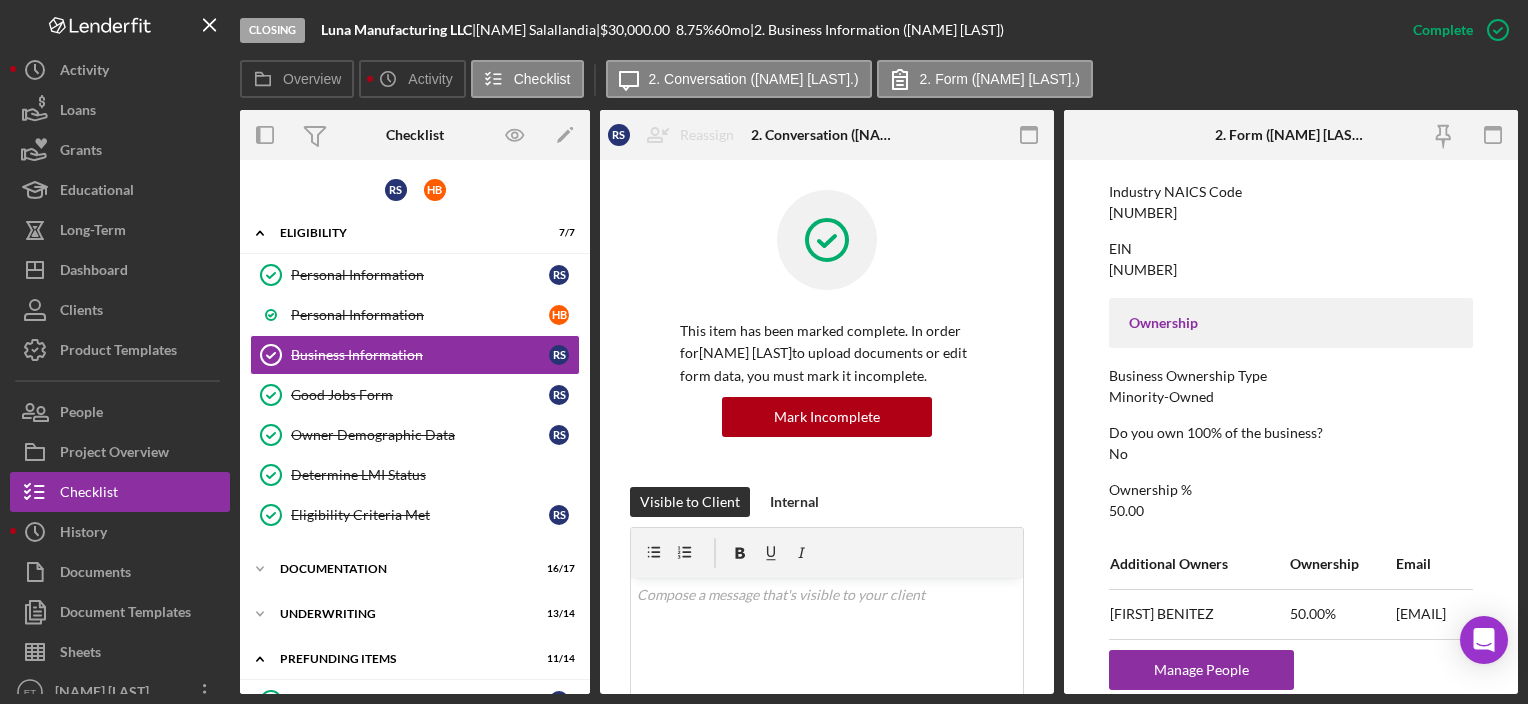 scroll, scrollTop: 500, scrollLeft: 0, axis: vertical 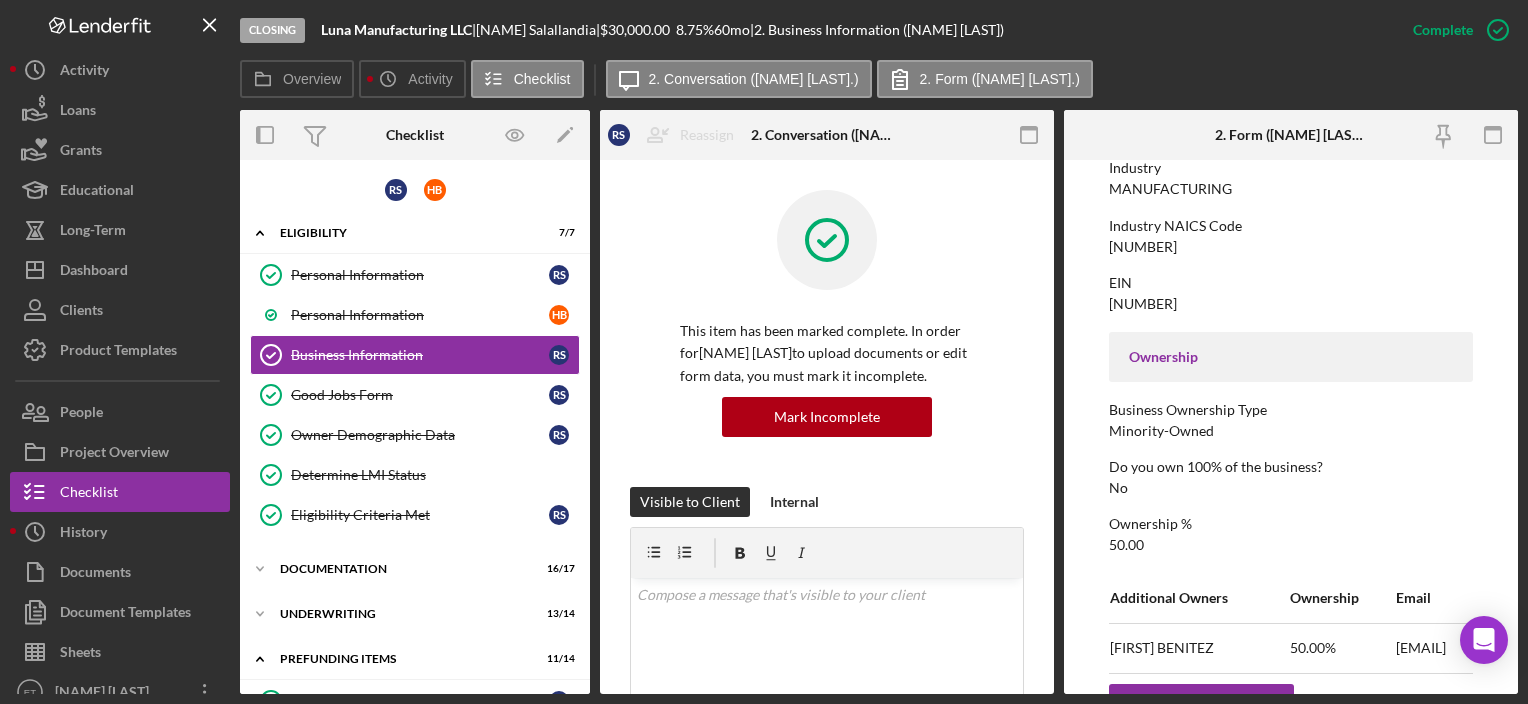 click on "[NUMBER]" at bounding box center [1143, 247] 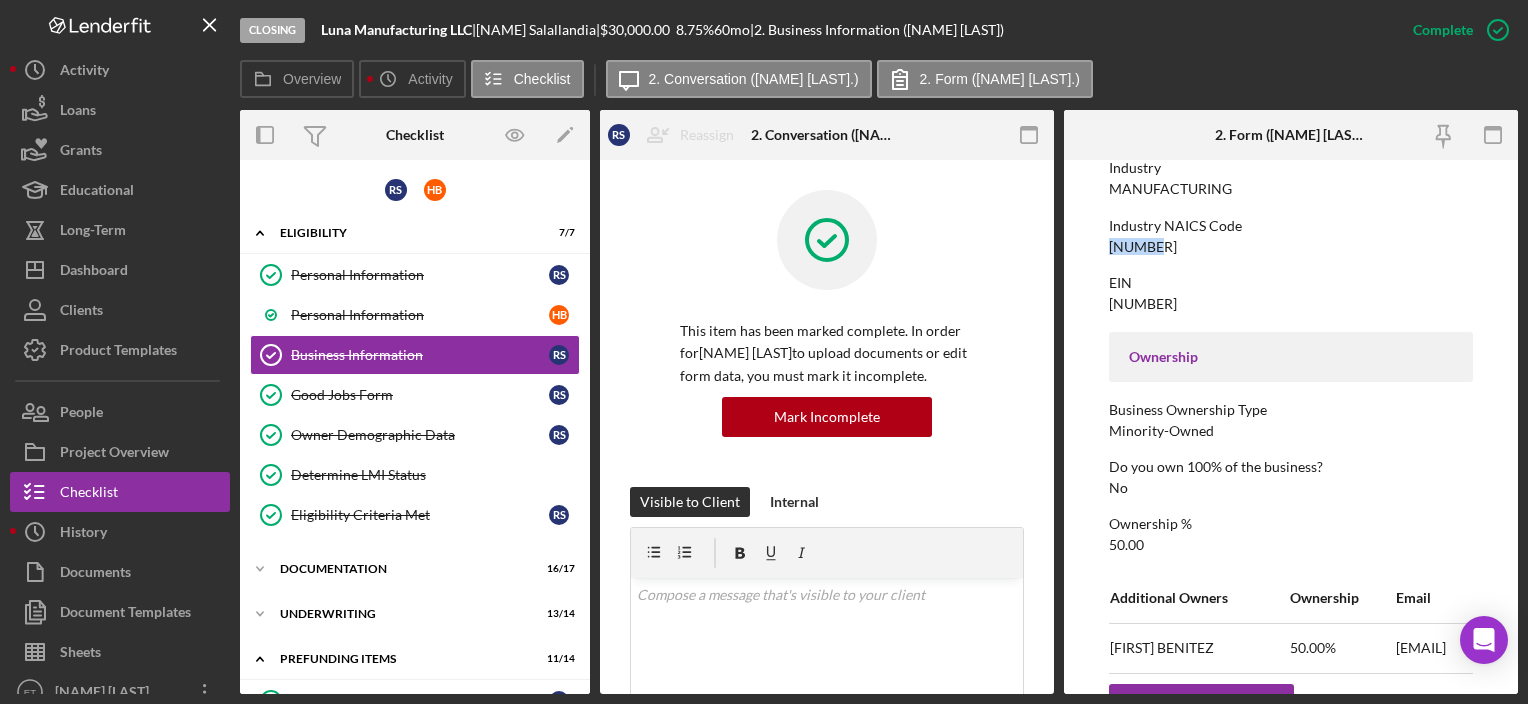 click on "[NUMBER]" at bounding box center (1143, 247) 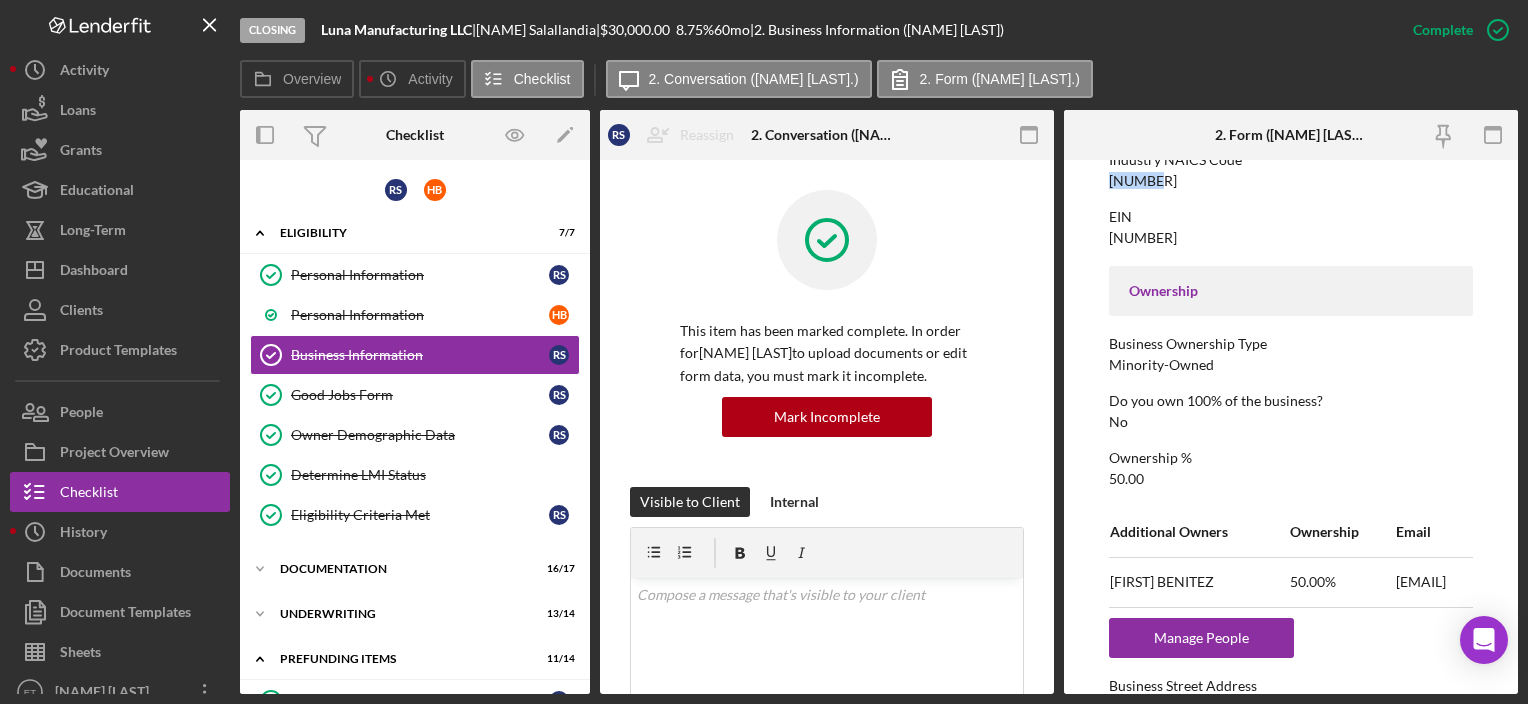 scroll, scrollTop: 600, scrollLeft: 0, axis: vertical 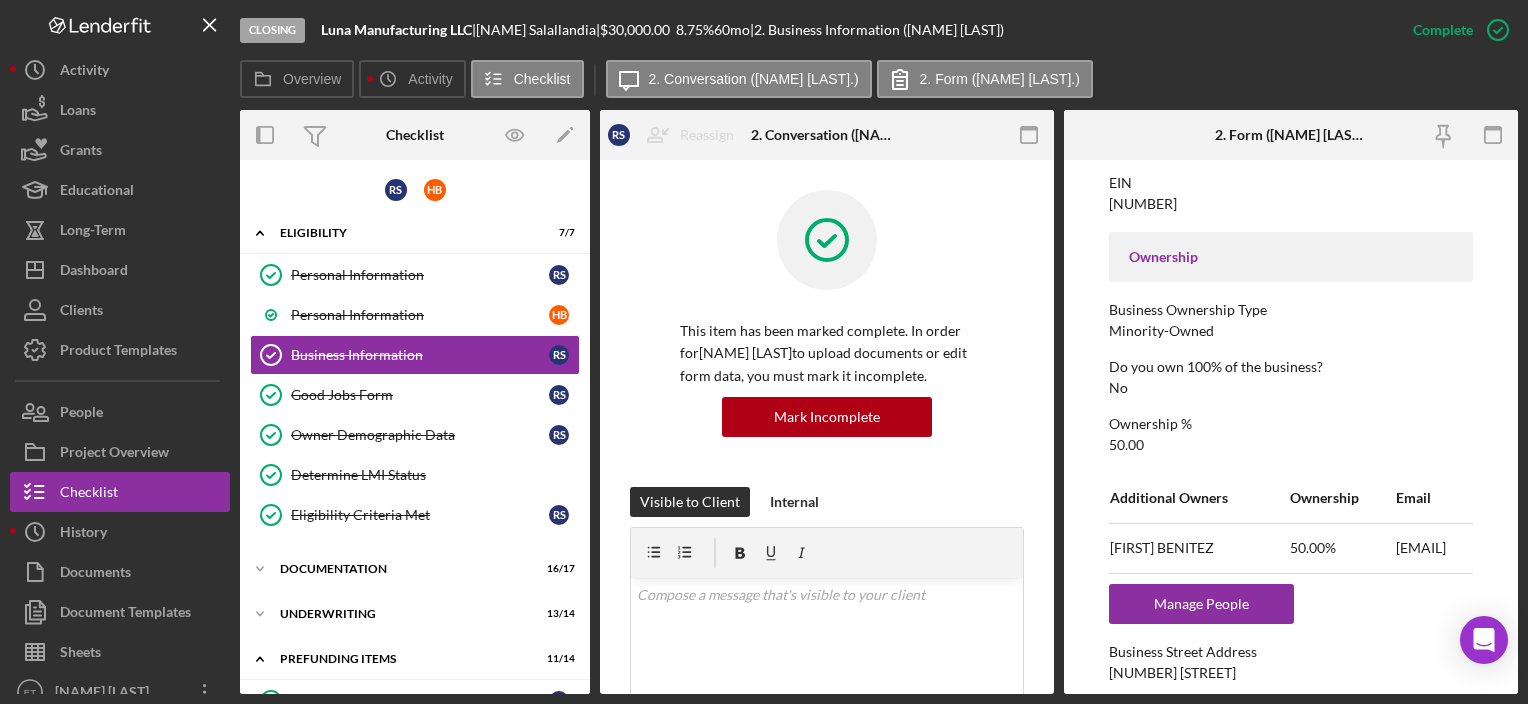 click on "To edit this form you must mark this item incomplete Business Name [COMPANY] LLC DBA No answer provided Business Start Date [DATE] Legal Structure LLC Business Phone [PHONE] Business Email [EMAIL] Website [URL] Industry MANUFACTURING Industry NAICS Code [NUMBER] EIN [NUMBER] Ownership Business Ownership Type Minority-Owned Do you own 100% of the business? No Ownership % [PERCENTAGE]% Additional Owners Ownership Email [NAME] [LAST] [PERCENTAGE]% [EMAIL] Manage People Business Street Address [NUMBER] [STREET] City [CITY] State [STATE] Zip [ZIP] County [COUNTY] Is your Mailing Address the same as your Business Address? Yes Do you own or lease your business premisses? Owned Annual Gross Revenue [AMOUNT] Number of Full-Time Employees [NUMBER] Number of Part-Time Employees [NUMBER] Additional Demographic Info Internal Only Low Income Owned No" at bounding box center [1290, 436] 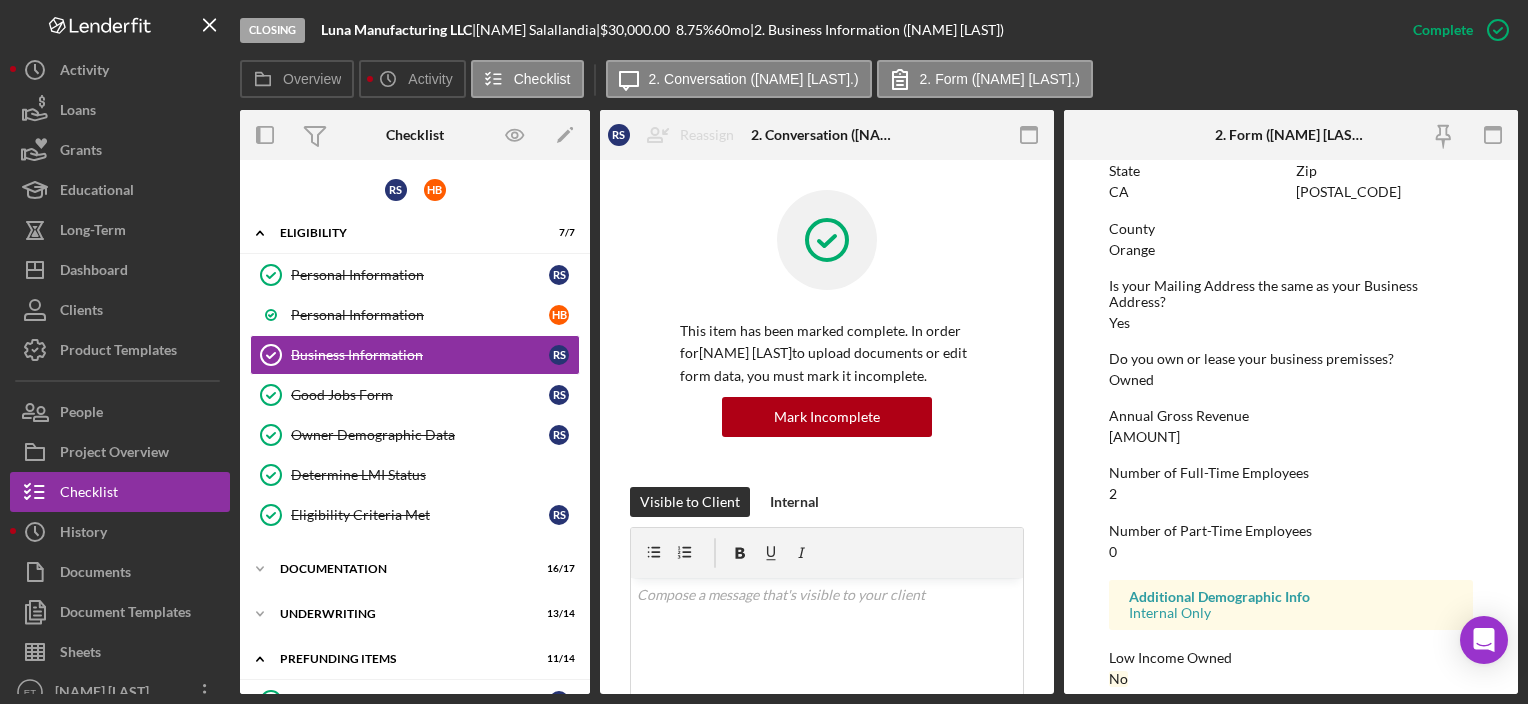 scroll, scrollTop: 1200, scrollLeft: 0, axis: vertical 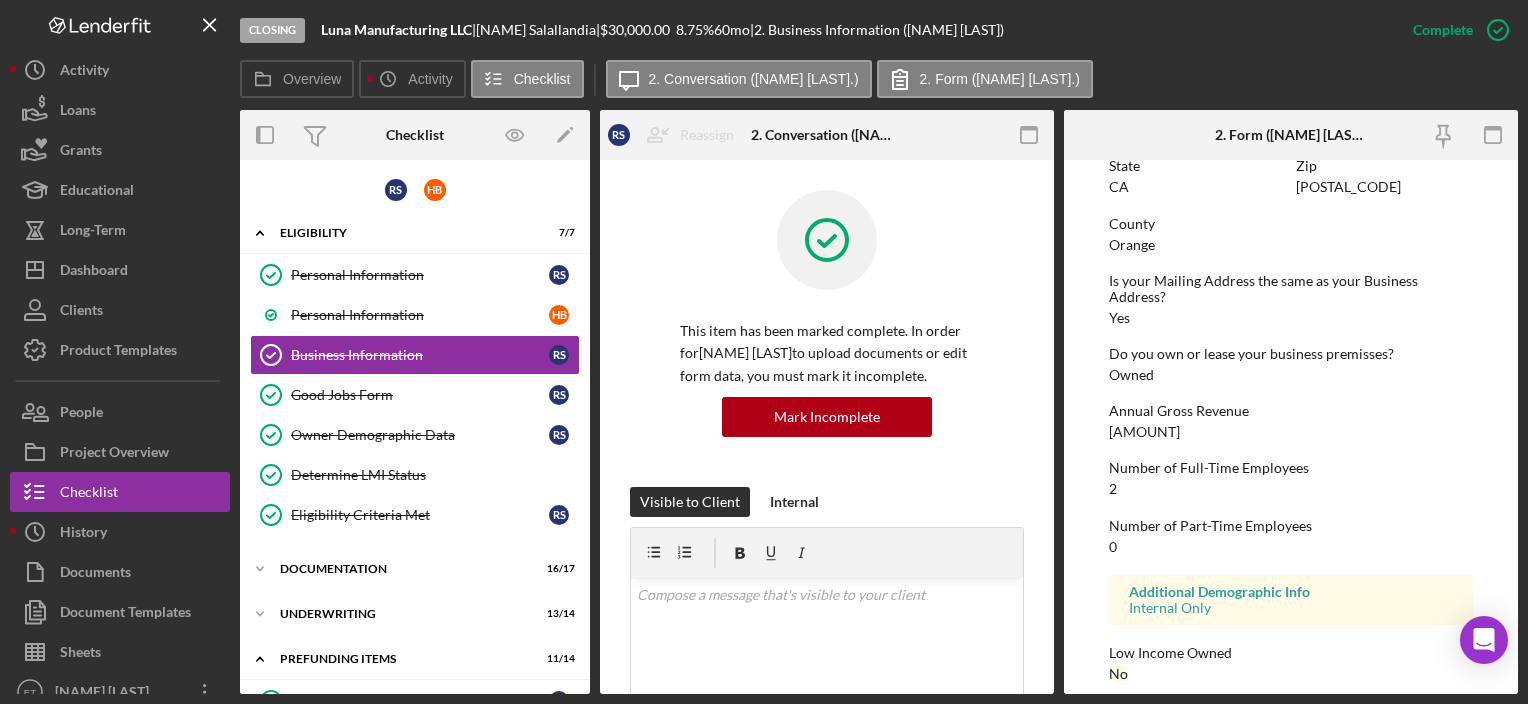 click on "[AMOUNT]" at bounding box center [1144, 432] 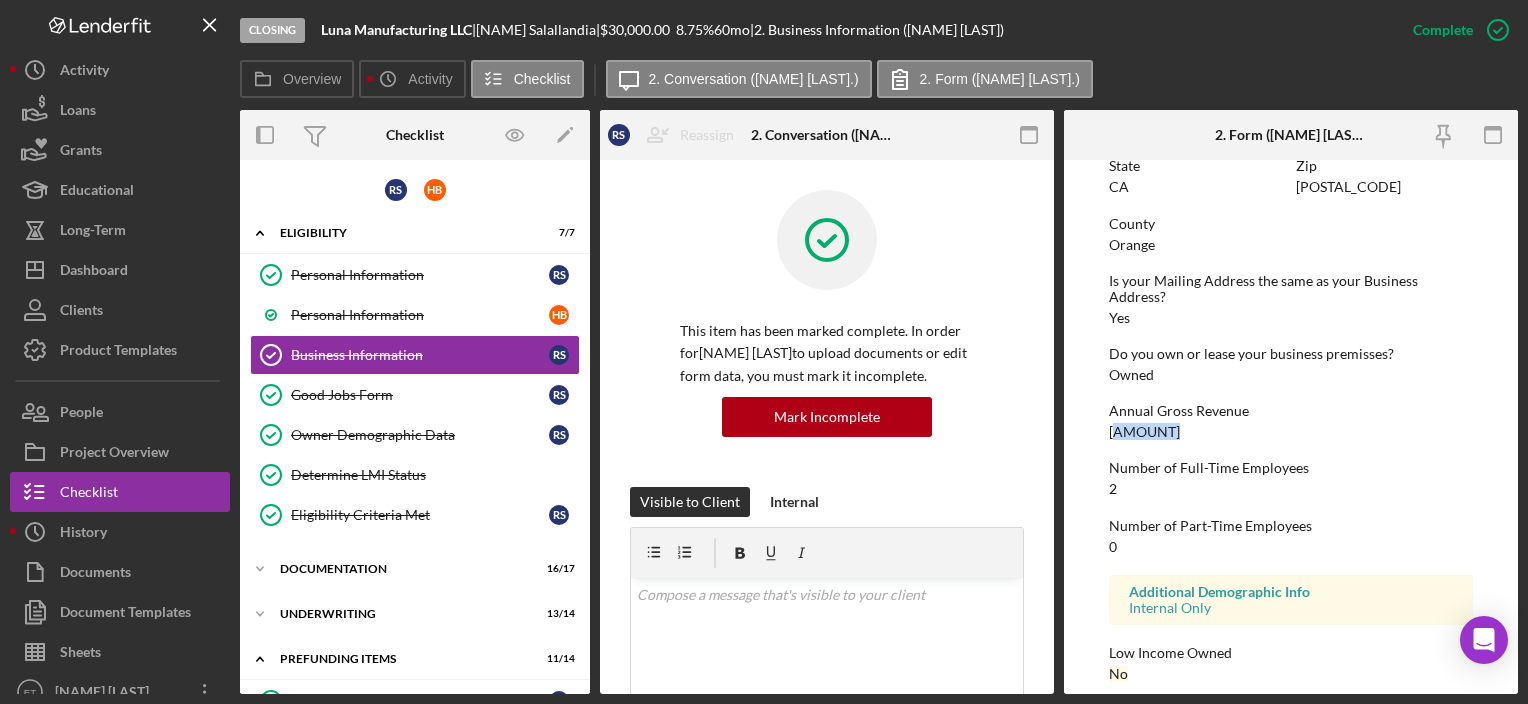 click on "[AMOUNT]" at bounding box center (1144, 432) 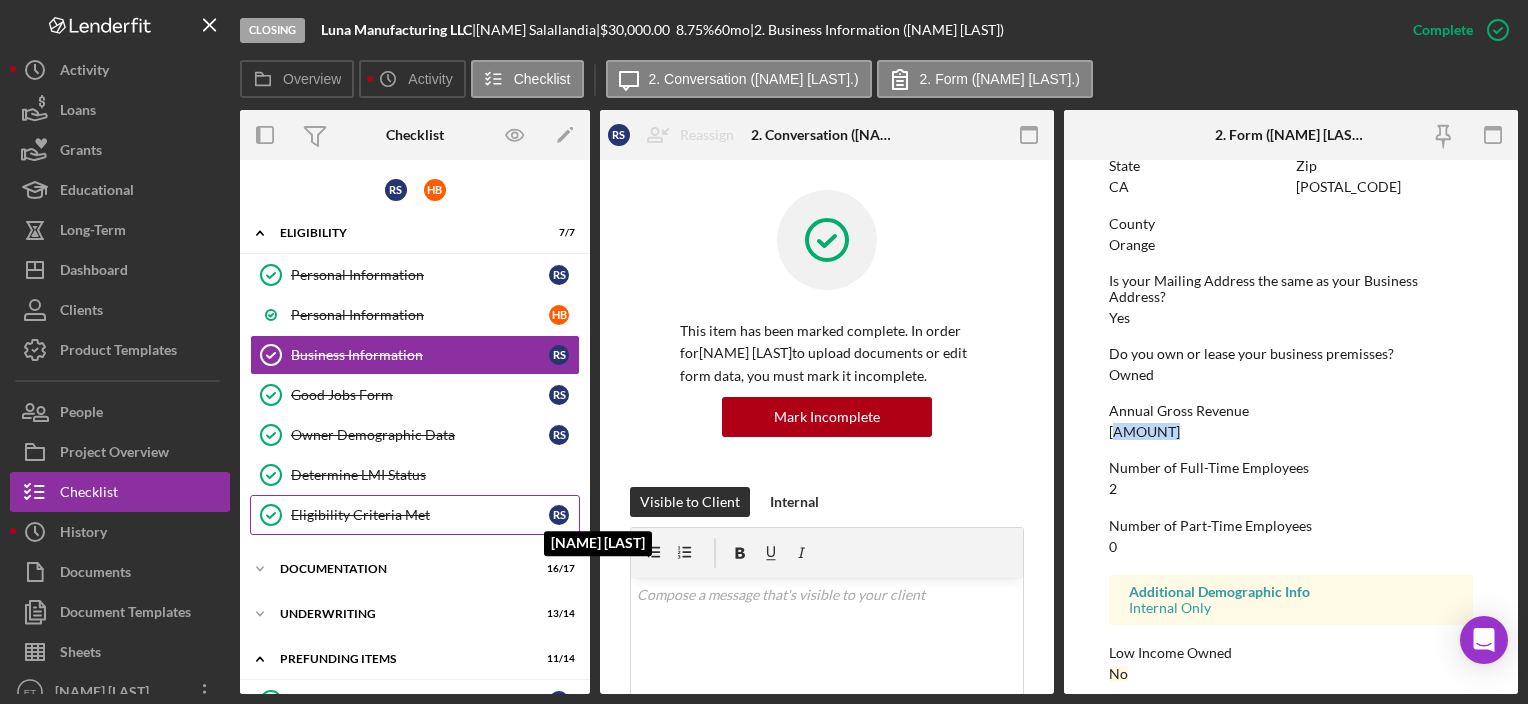 copy on "167,448" 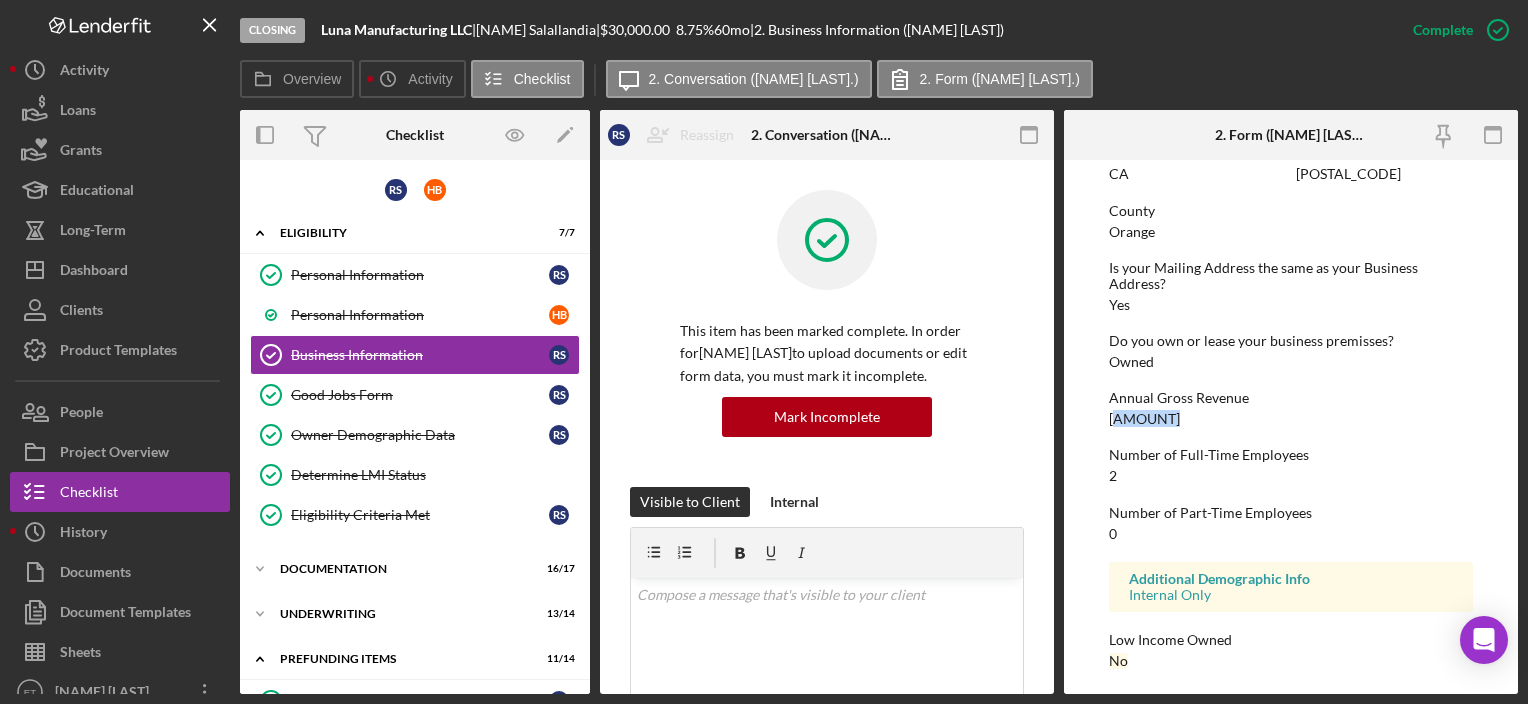 scroll, scrollTop: 1217, scrollLeft: 0, axis: vertical 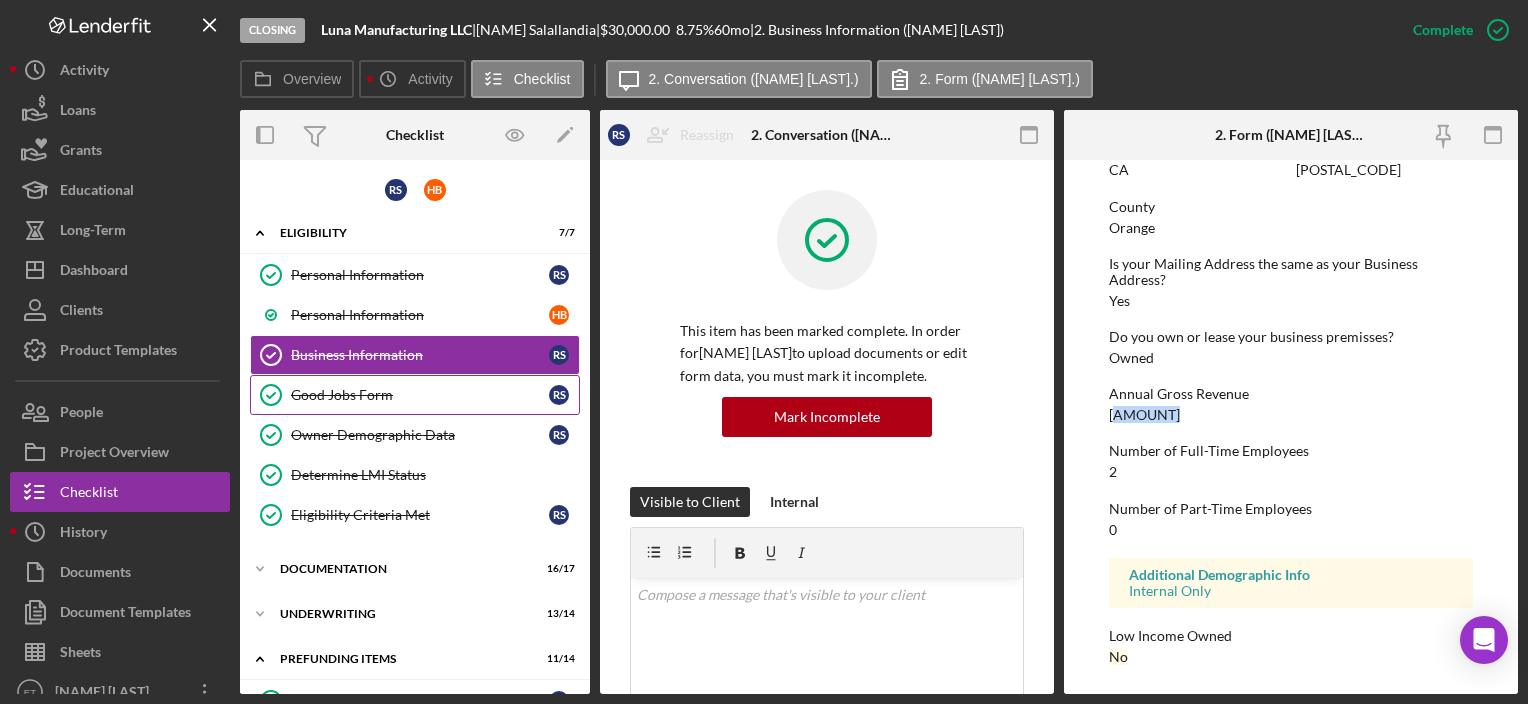 click on "Good Jobs Form Good Jobs Form R S" at bounding box center (415, 395) 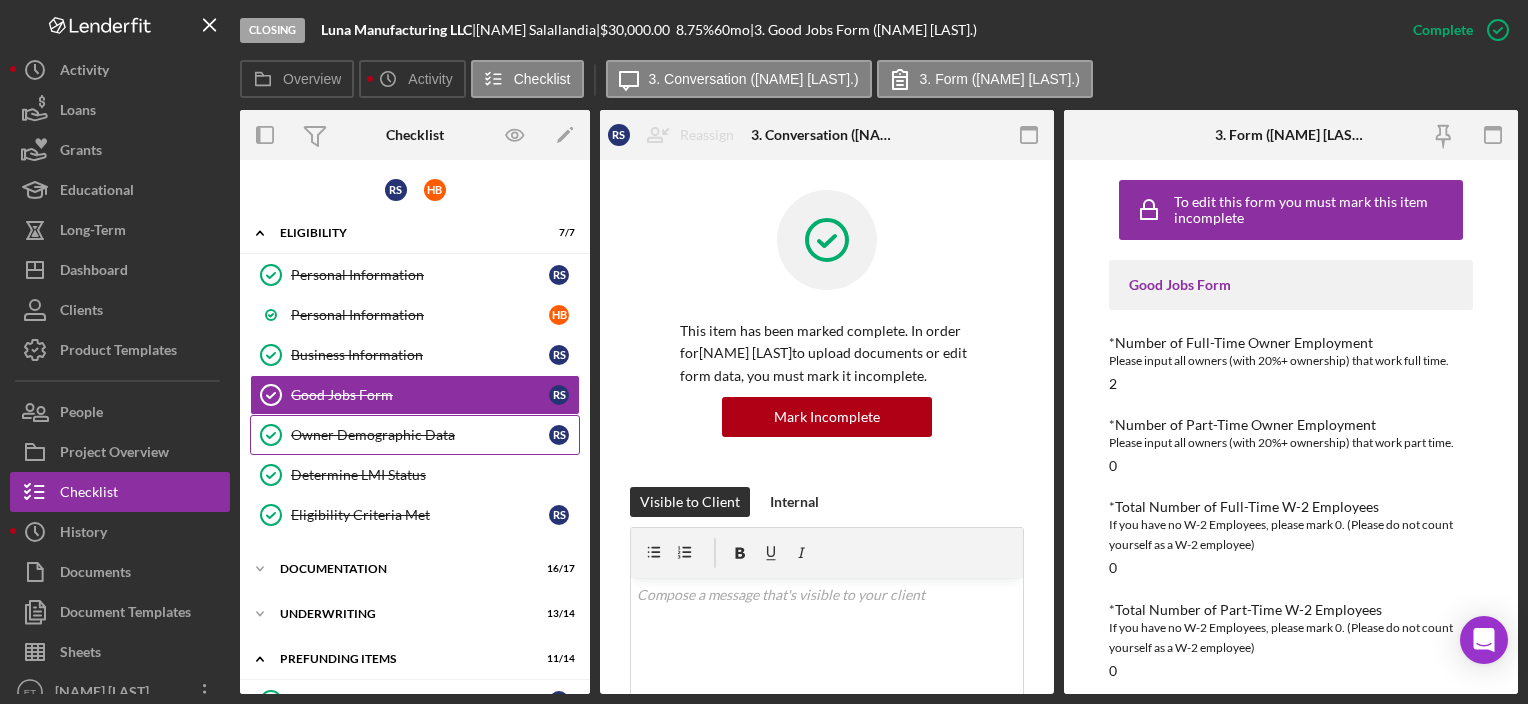 click on "Owner Demographic Data" at bounding box center (420, 435) 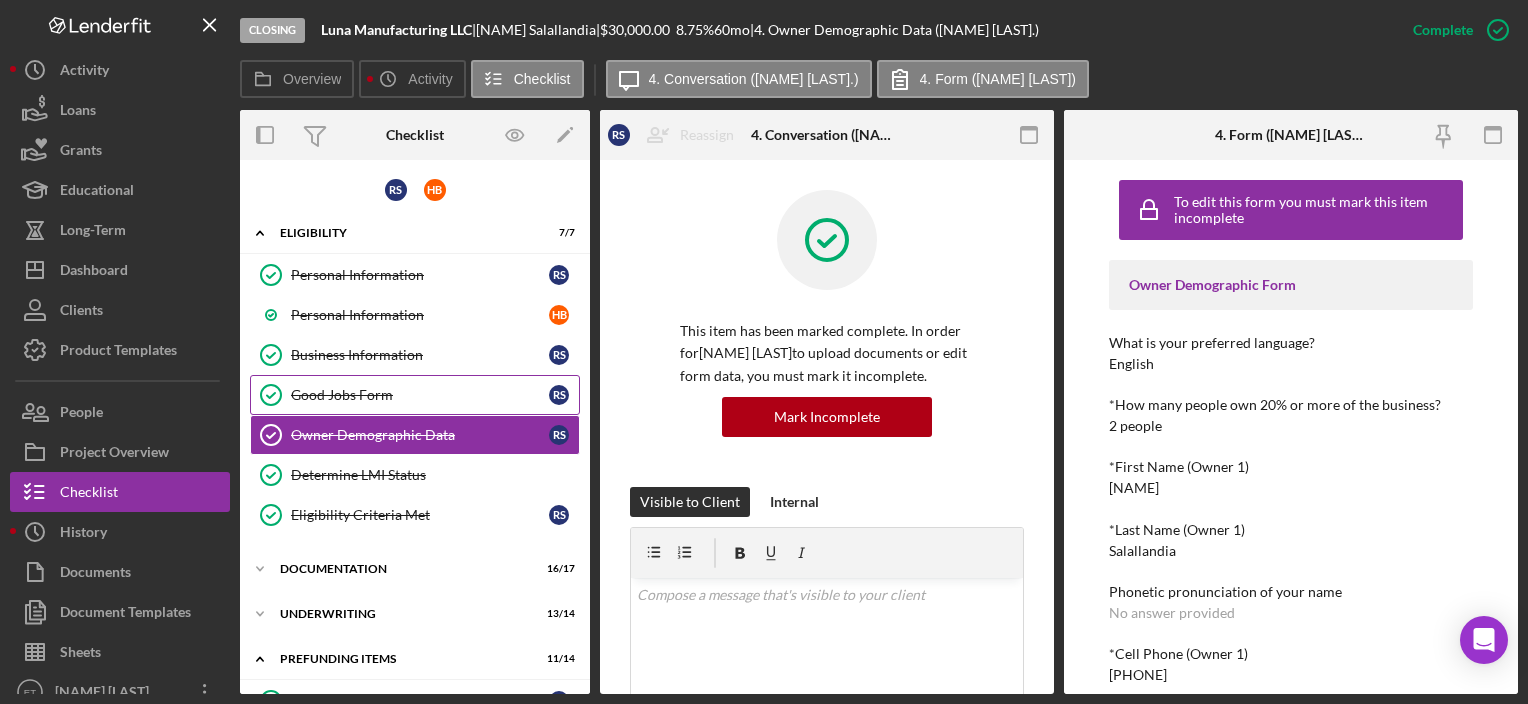 click on "Good Jobs Form Good Jobs Form R S" at bounding box center (415, 395) 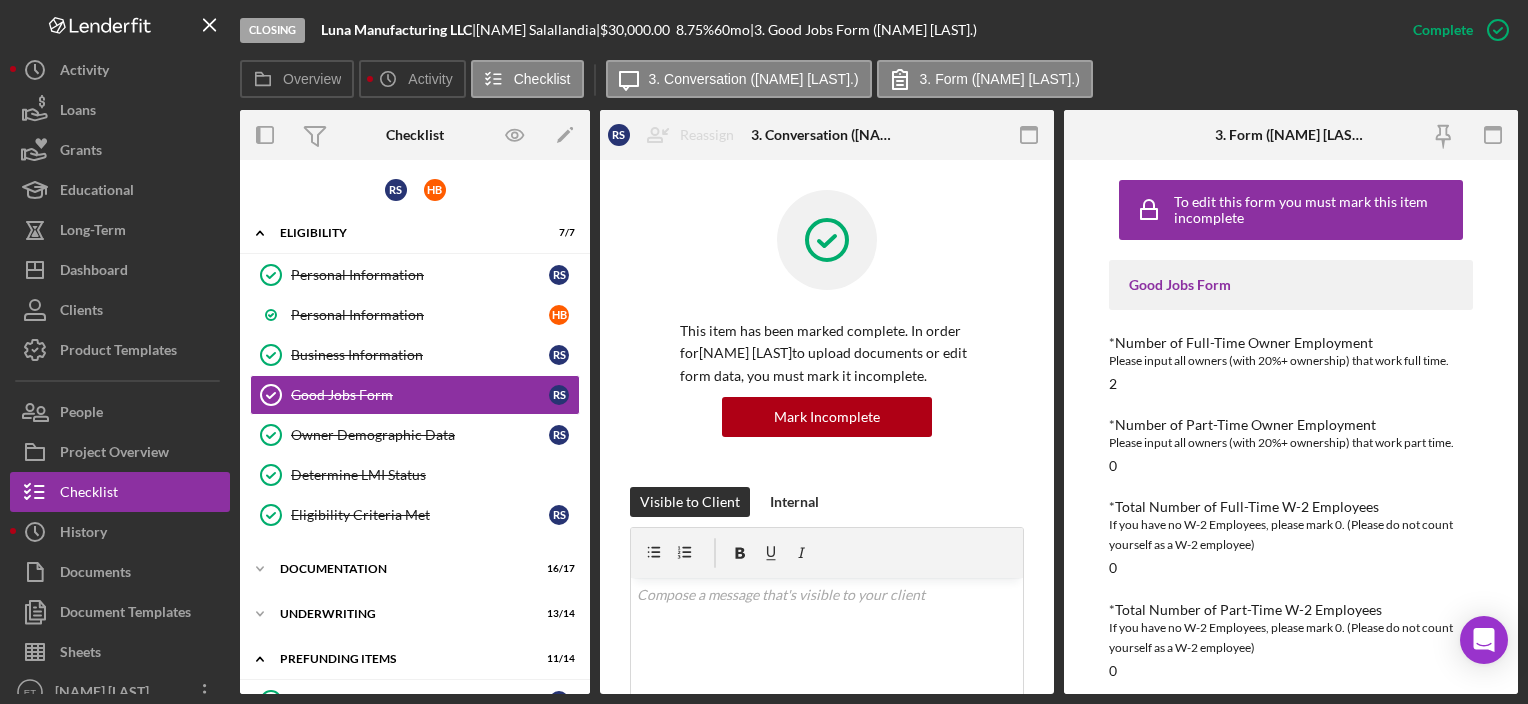 click on "Please input all owners (with 20%+ ownership) that work part time." at bounding box center [1290, 443] 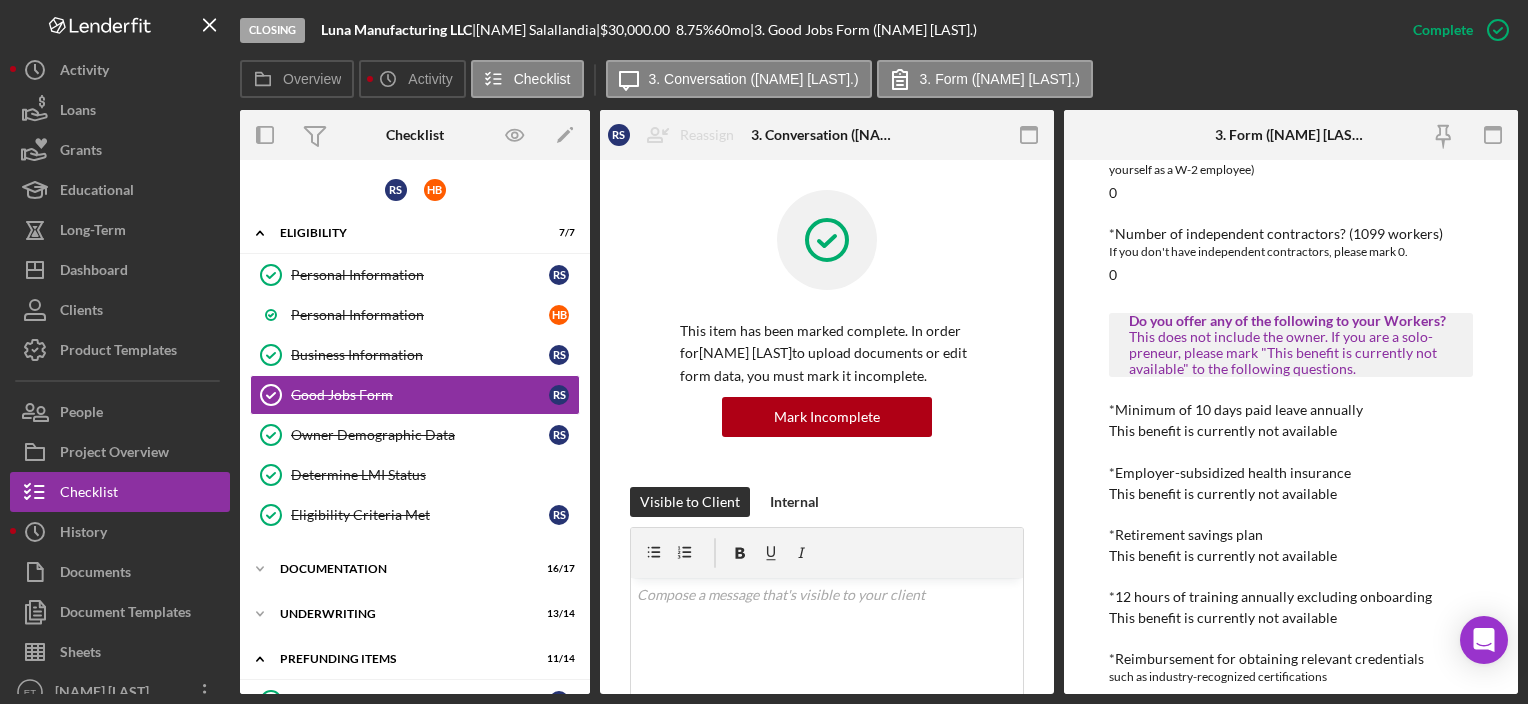 scroll, scrollTop: 600, scrollLeft: 0, axis: vertical 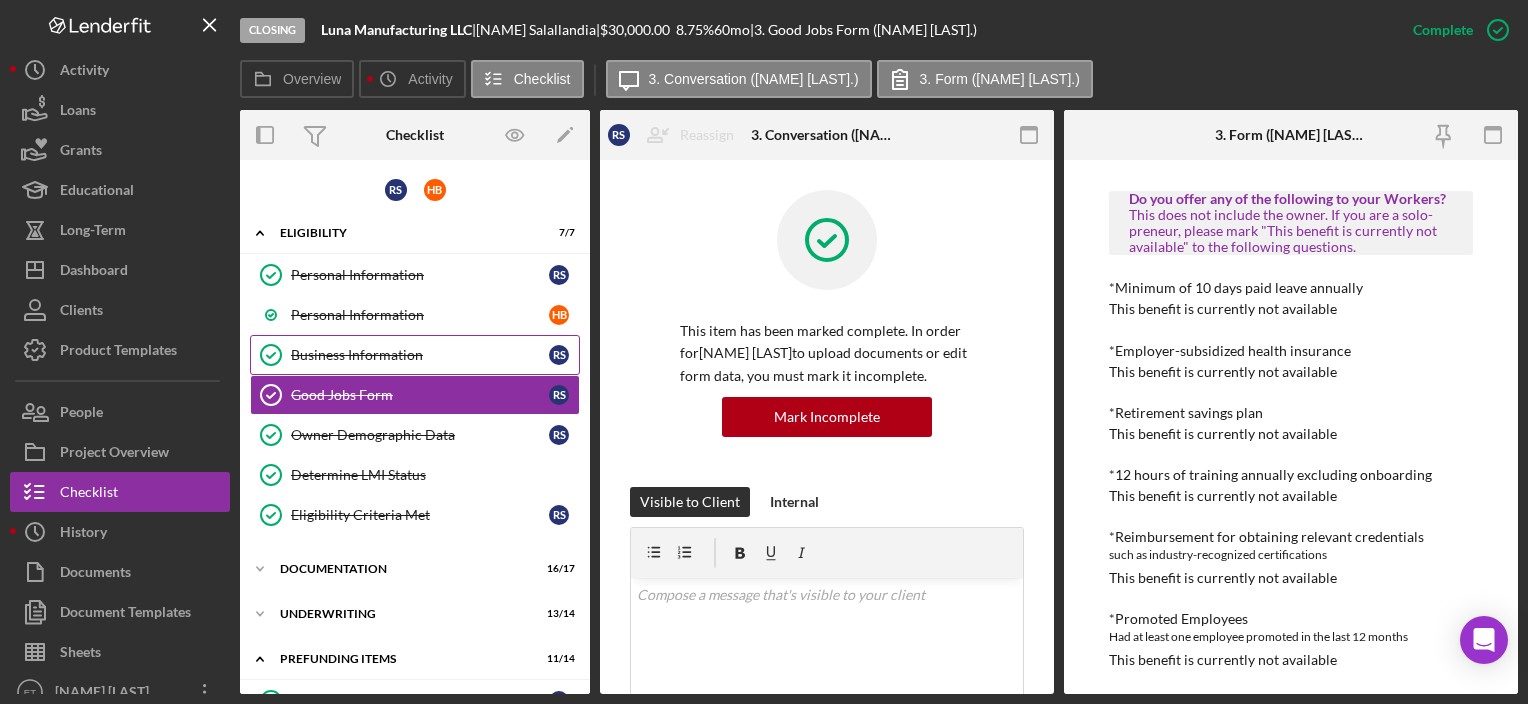 click on "Business Information" at bounding box center [420, 355] 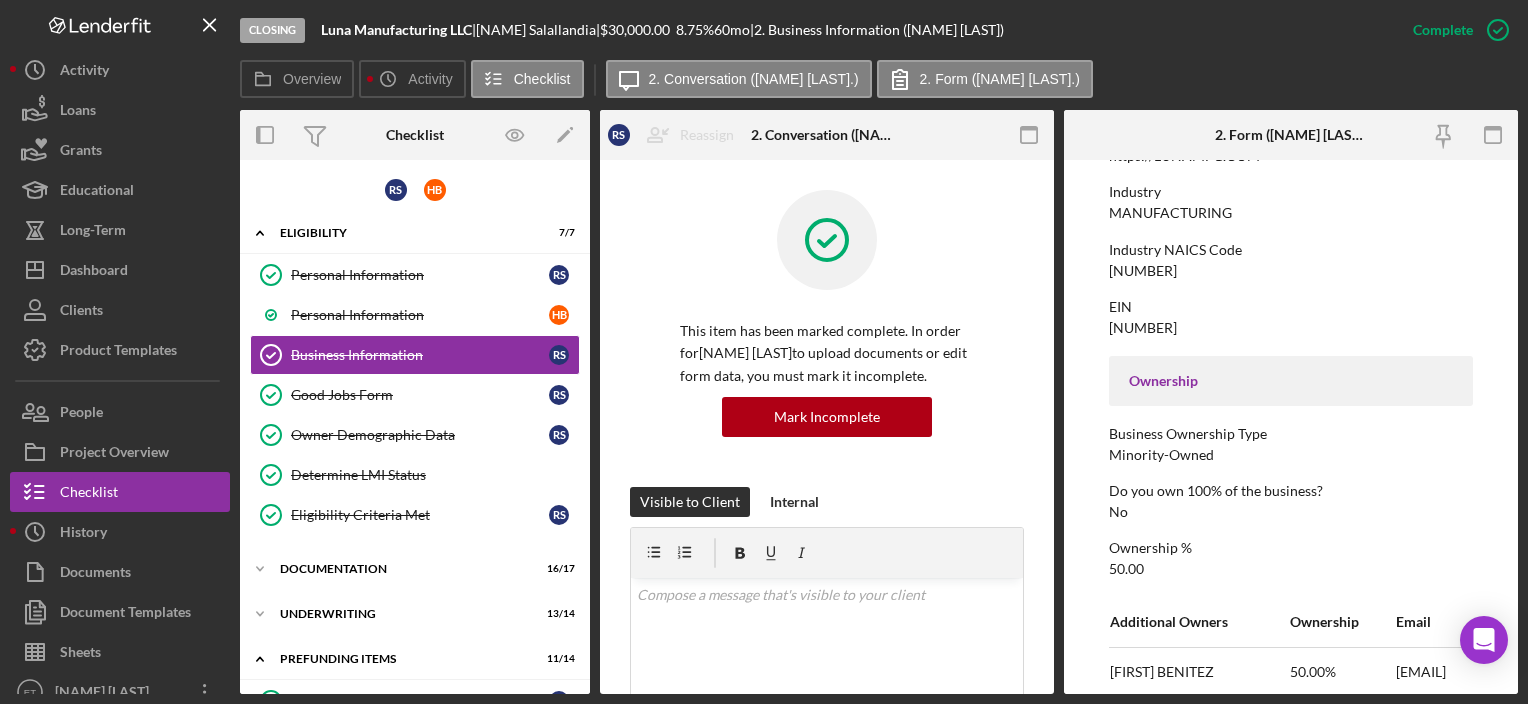 scroll, scrollTop: 500, scrollLeft: 0, axis: vertical 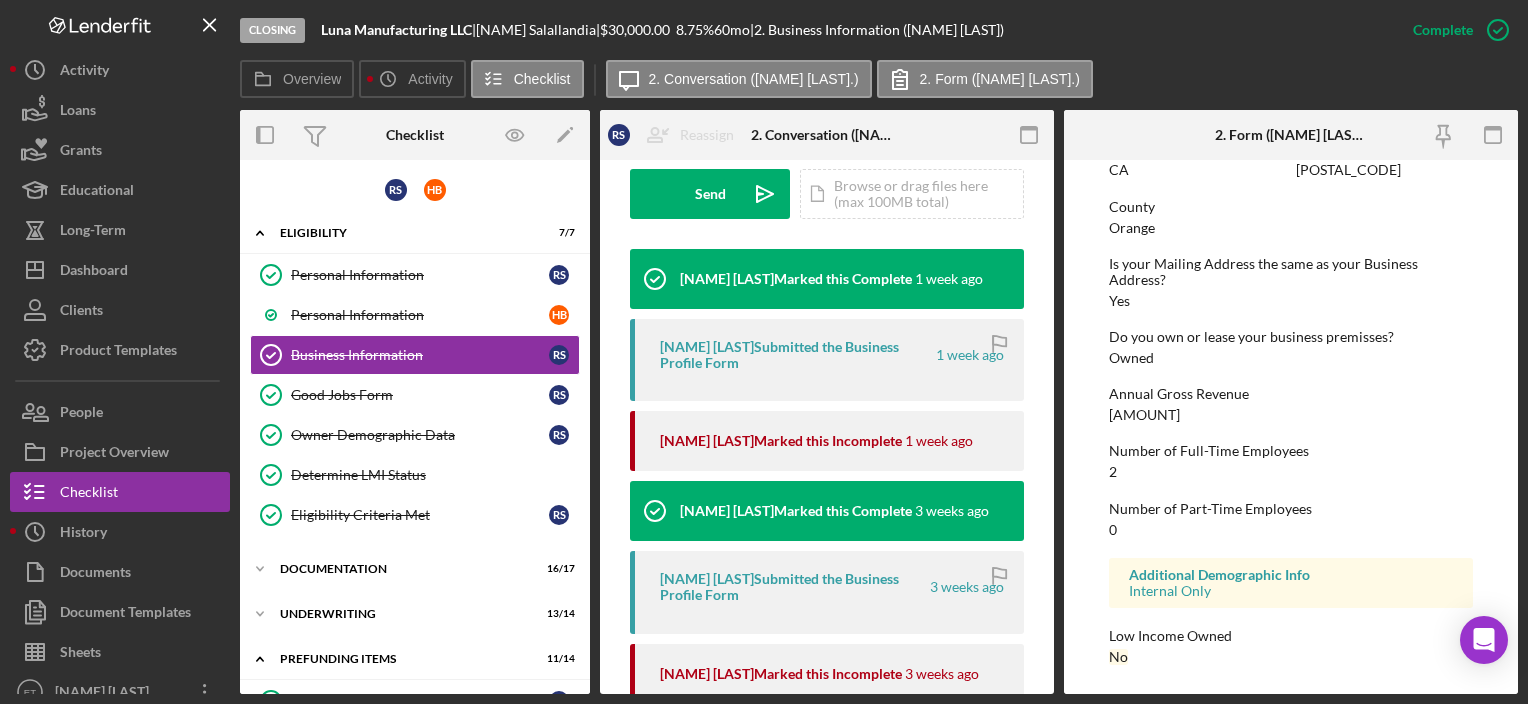 click on "[AMOUNT]" at bounding box center [1144, 415] 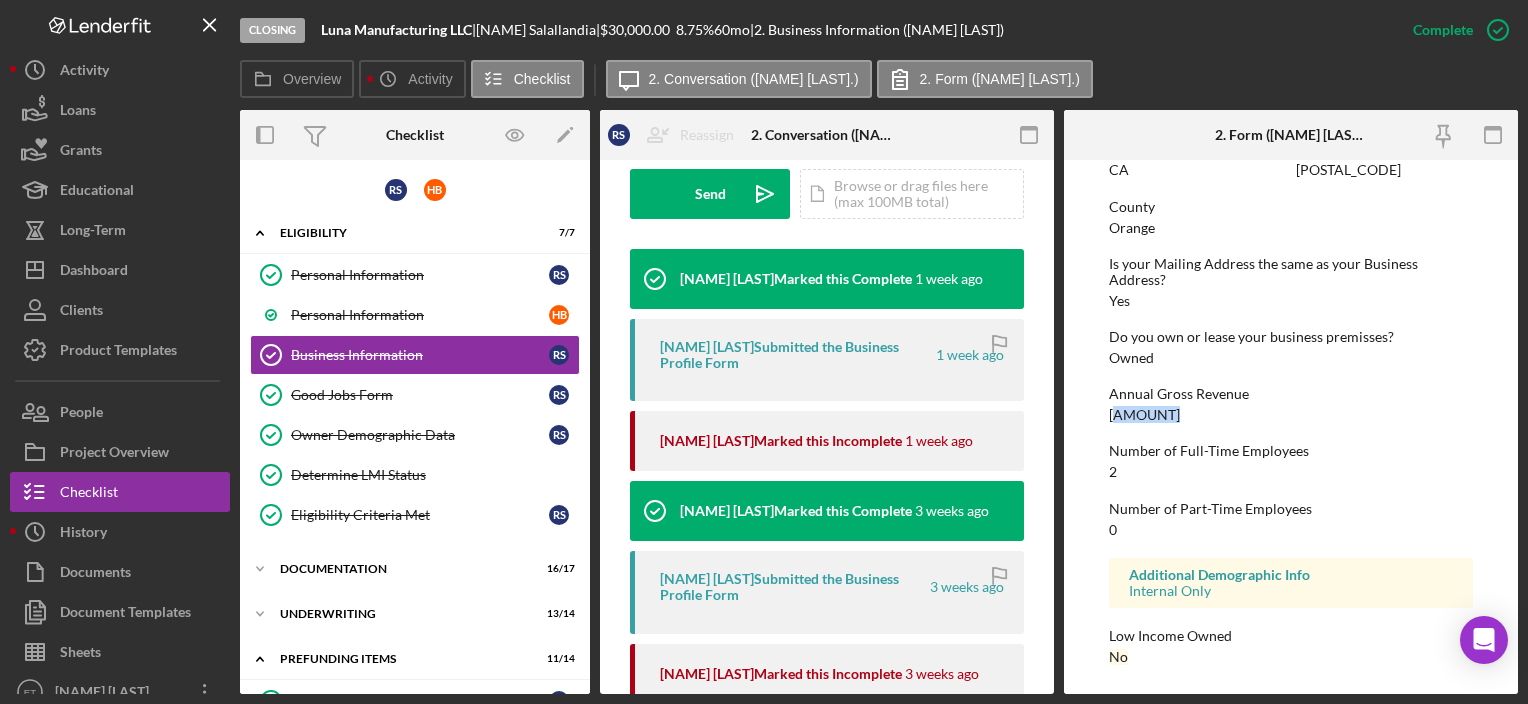 click on "[AMOUNT]" at bounding box center (1144, 415) 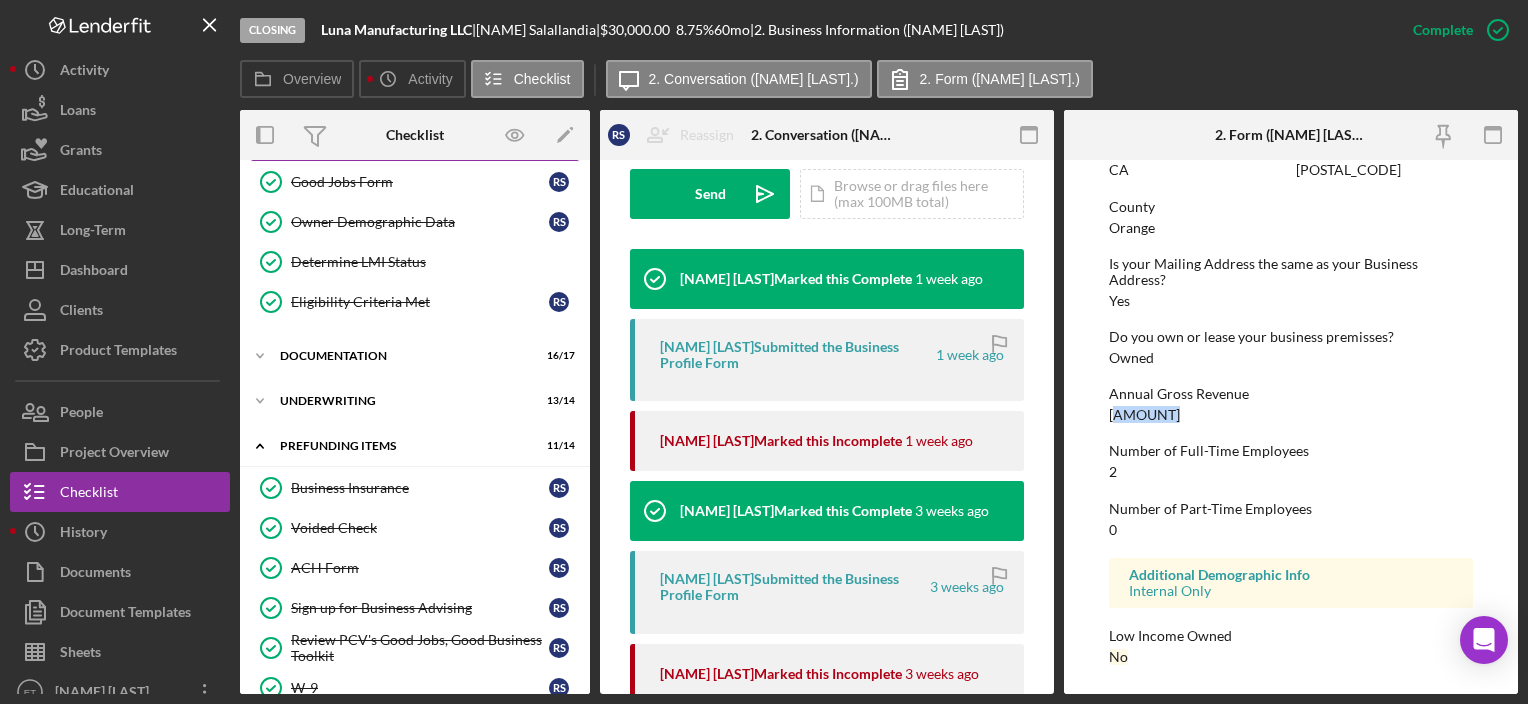 scroll, scrollTop: 556, scrollLeft: 0, axis: vertical 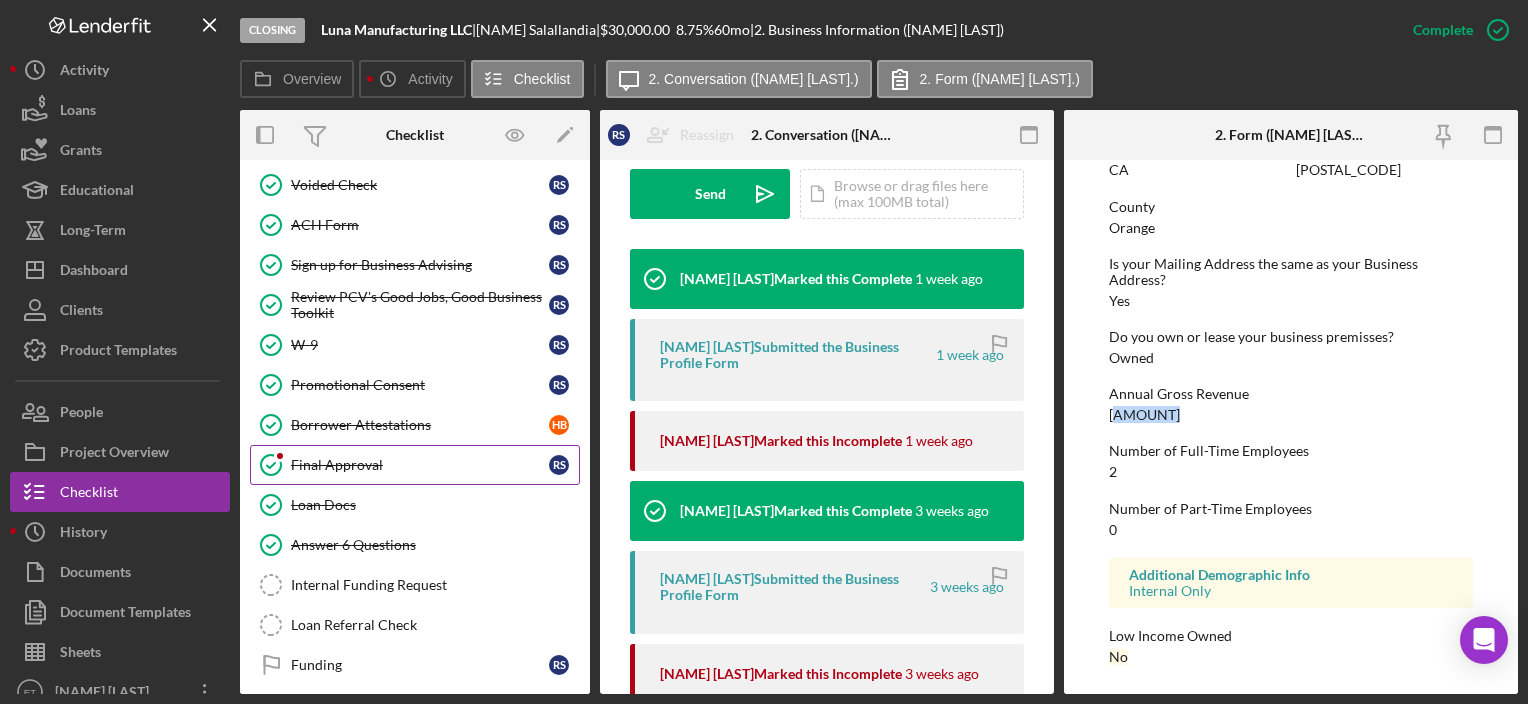 click on "Final Approval Final Approval R S" at bounding box center [415, 465] 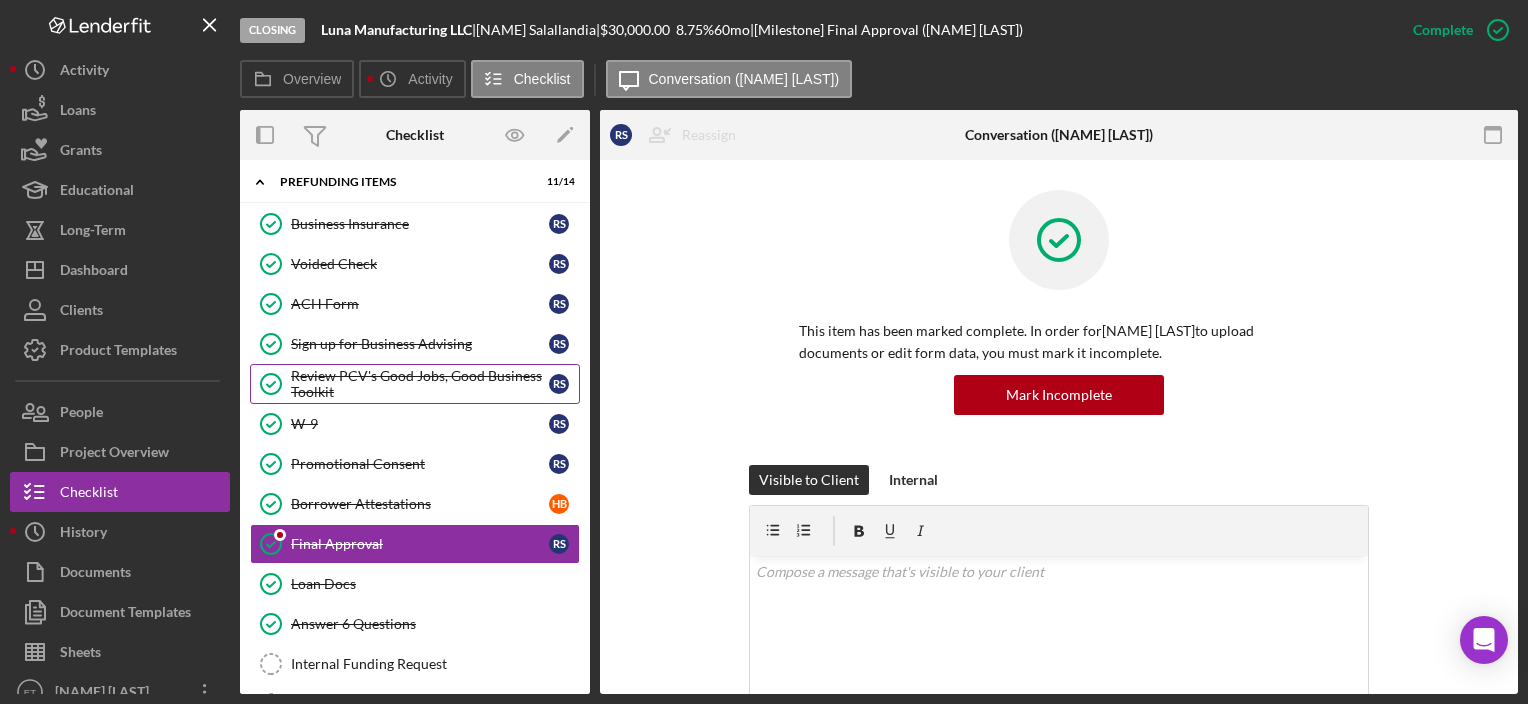 scroll, scrollTop: 356, scrollLeft: 0, axis: vertical 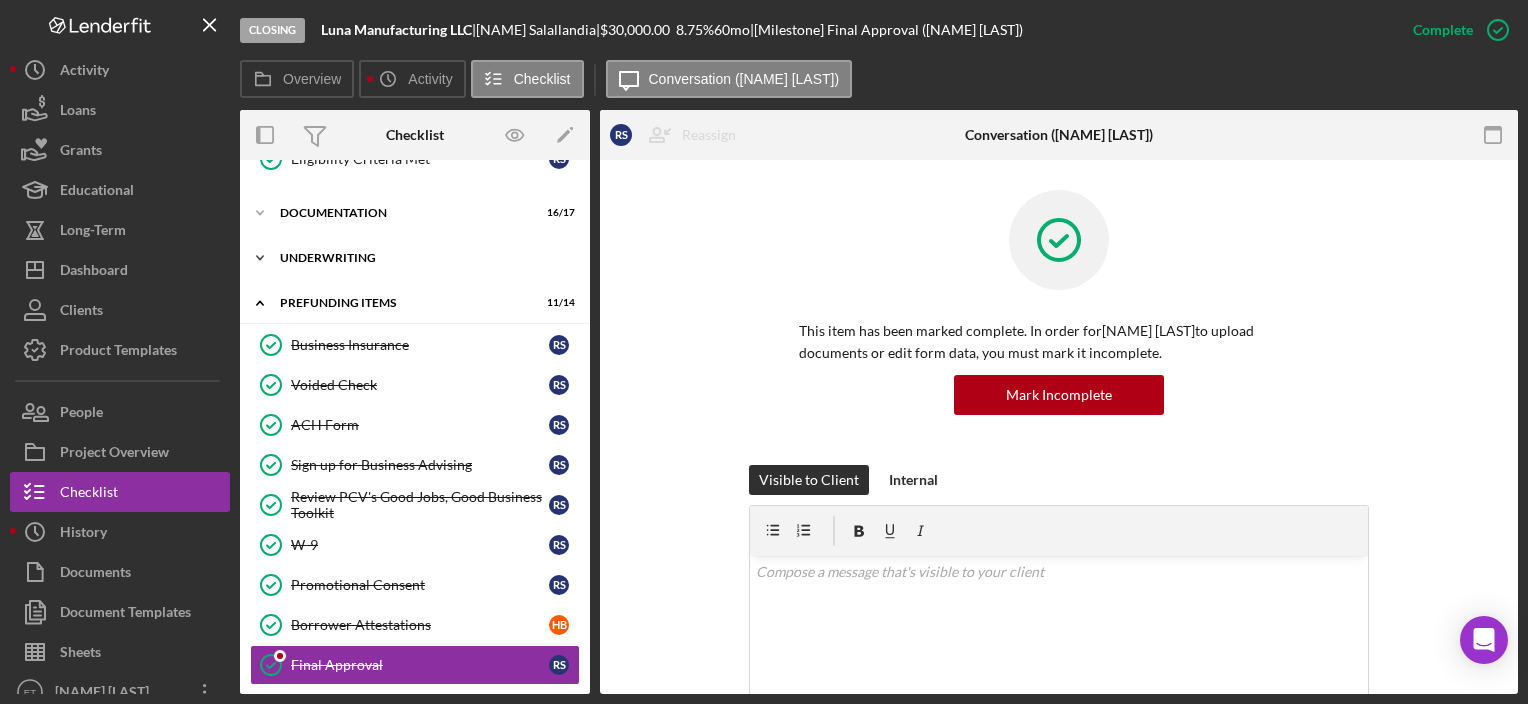 click on "Underwriting" at bounding box center (422, 258) 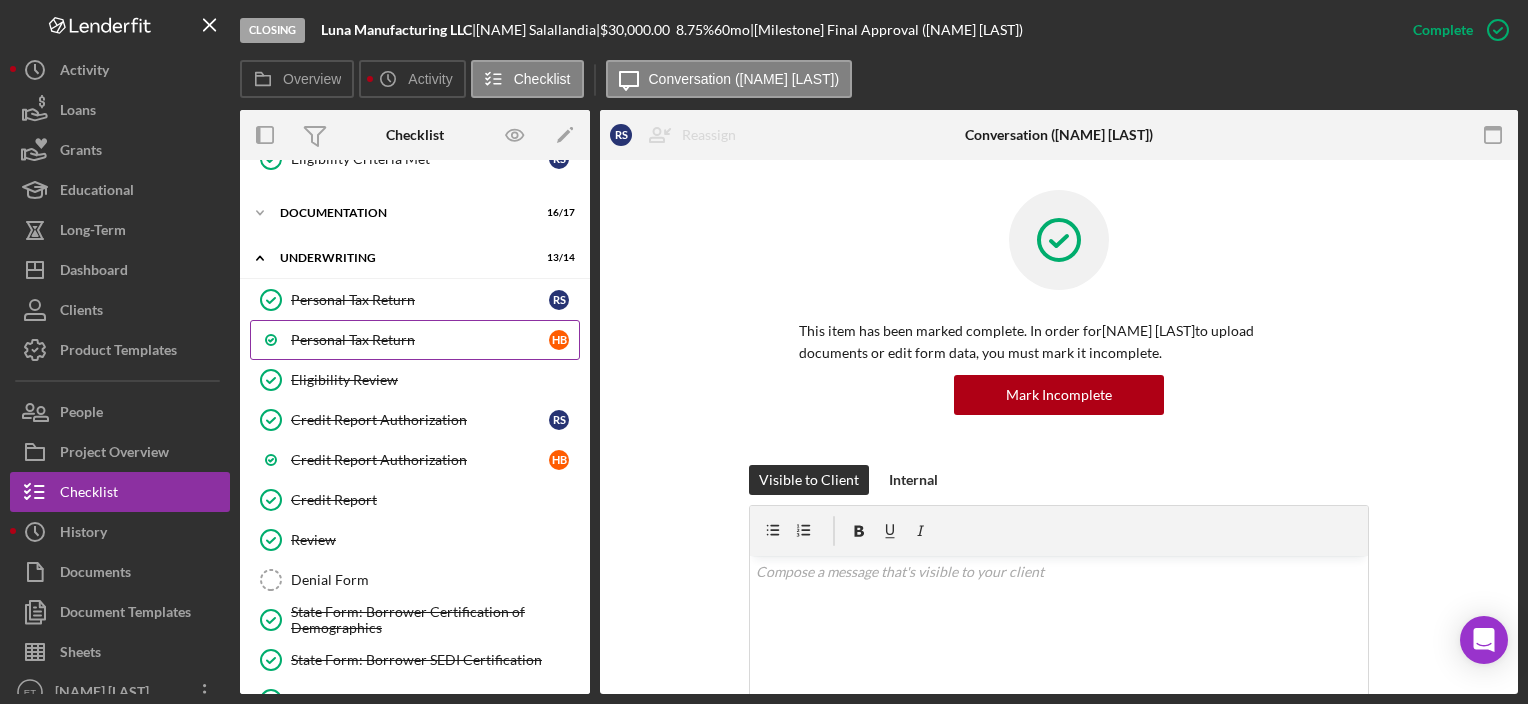 click on "Personal Tax Return" at bounding box center [420, 340] 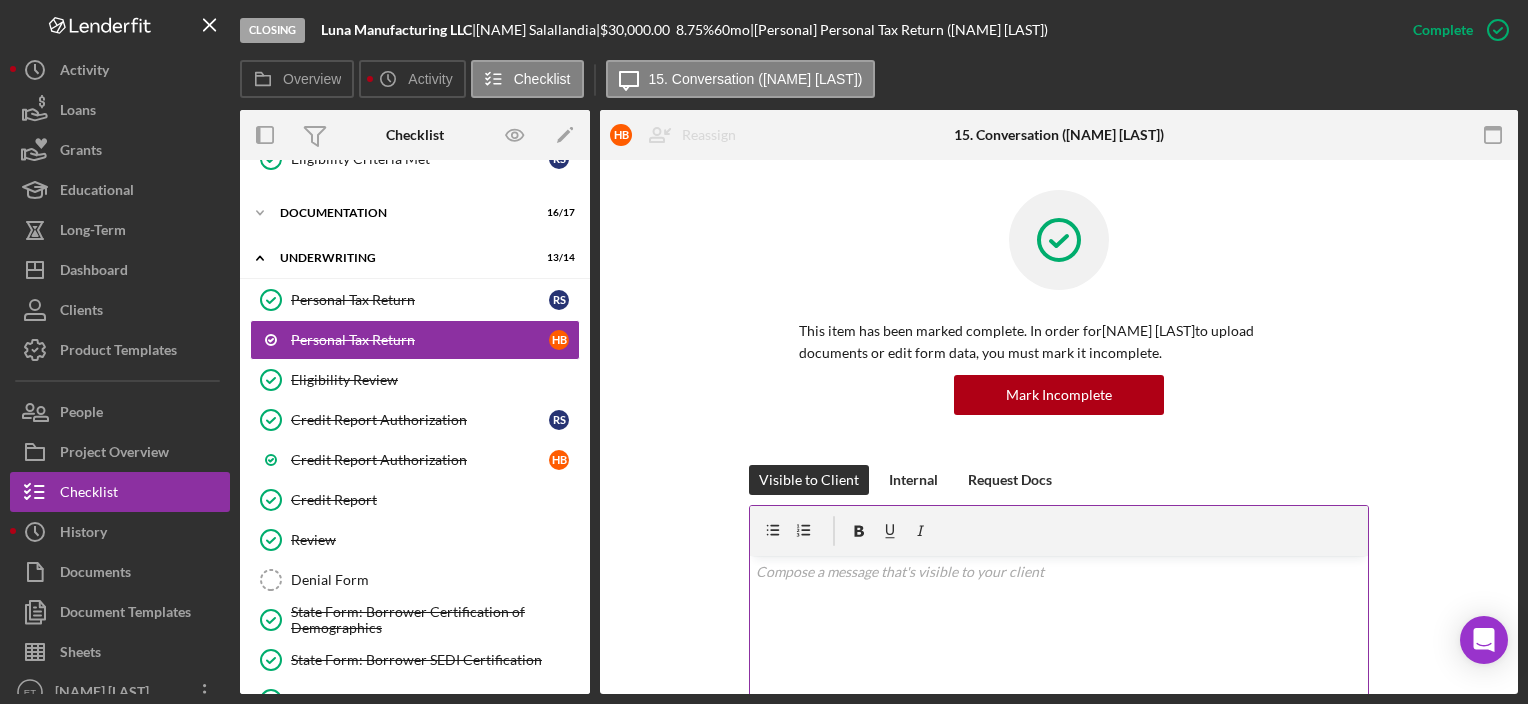 scroll, scrollTop: 100, scrollLeft: 0, axis: vertical 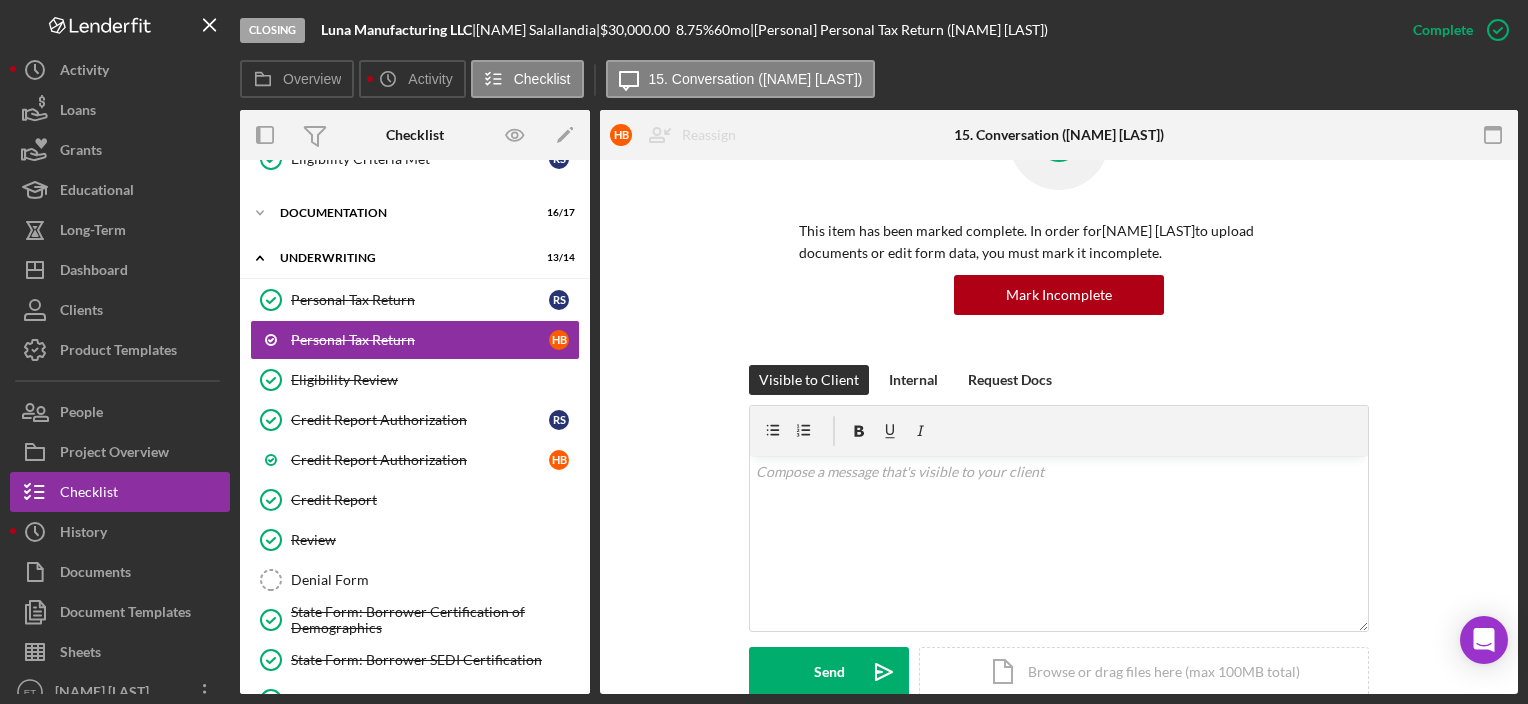 click on "This item has been marked complete. In order for  [NAME] [LAST]  to upload documents or edit form data, you must mark it incomplete. Mark Incomplete Visible to Client Internal Request Docs v Color teal Color pink Remove color Add row above Add row below Add column before Add column after Merge cells Split cells Remove column Remove row Remove table Send Icon/icon-invite-send Icon/Document Browse or drag files here (max 100MB total) Tap to choose files or take a photo Cancel Send Icon/icon-invite-send Icon/Message Comment [NAME] [LAST]  4 weeks ago Viewed this item for the first time. [NAME] [LAST]  Marked this Complete    4 weeks ago [NAME] [LAST]    4 weeks ago 2024 1040 Personal Tax Return.pdf Icon/Star Move Documents [NAME] [LAST]" at bounding box center (1059, 655) 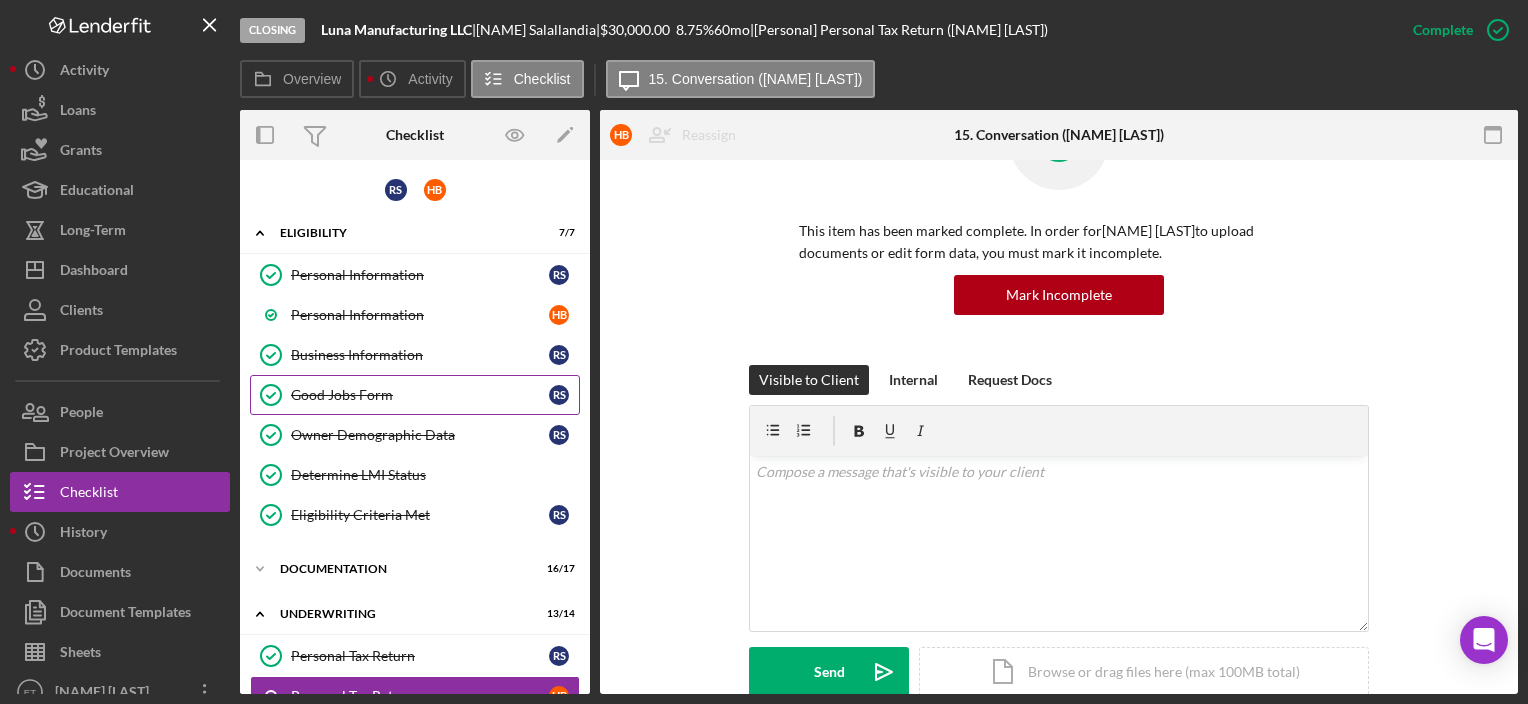 scroll, scrollTop: 0, scrollLeft: 0, axis: both 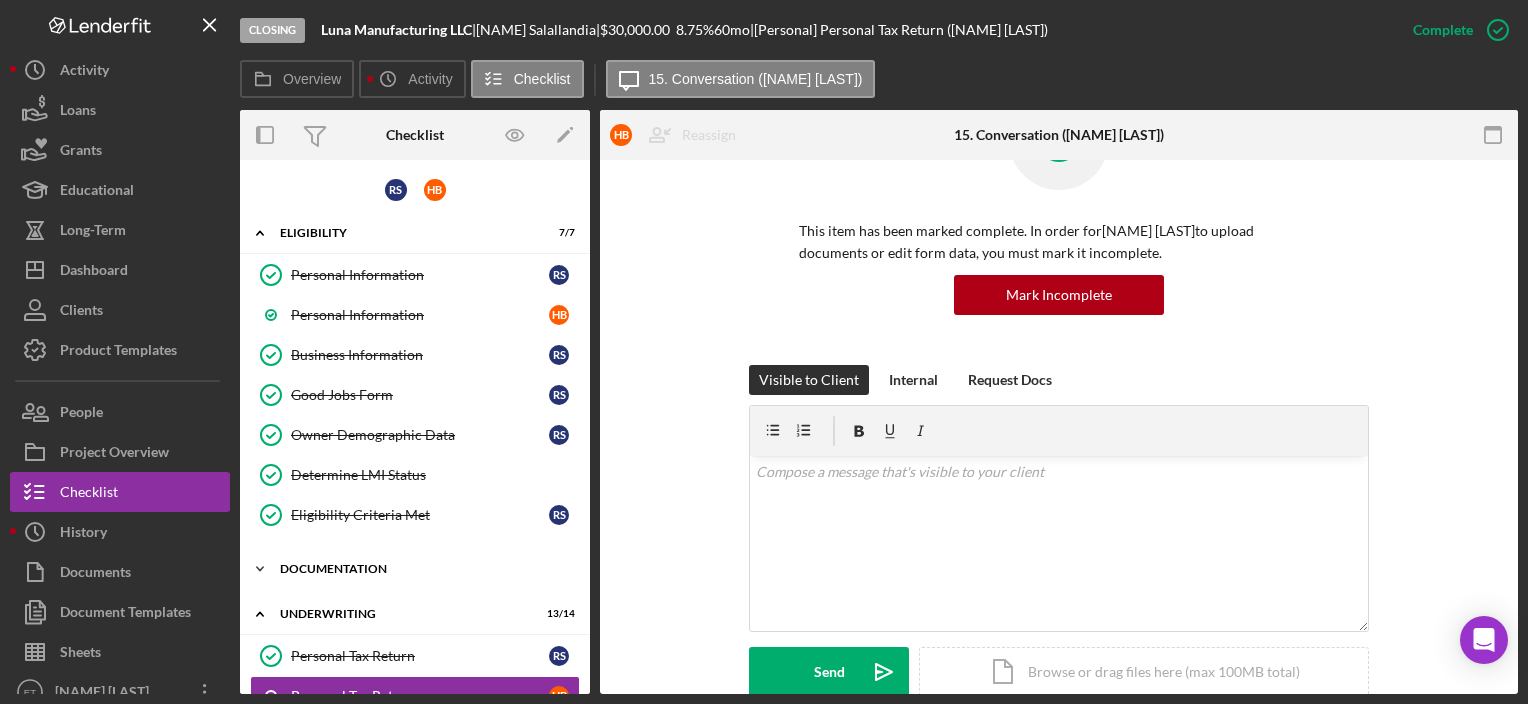 click on "Icon/Expander Documentation 16 / 17" at bounding box center [415, 569] 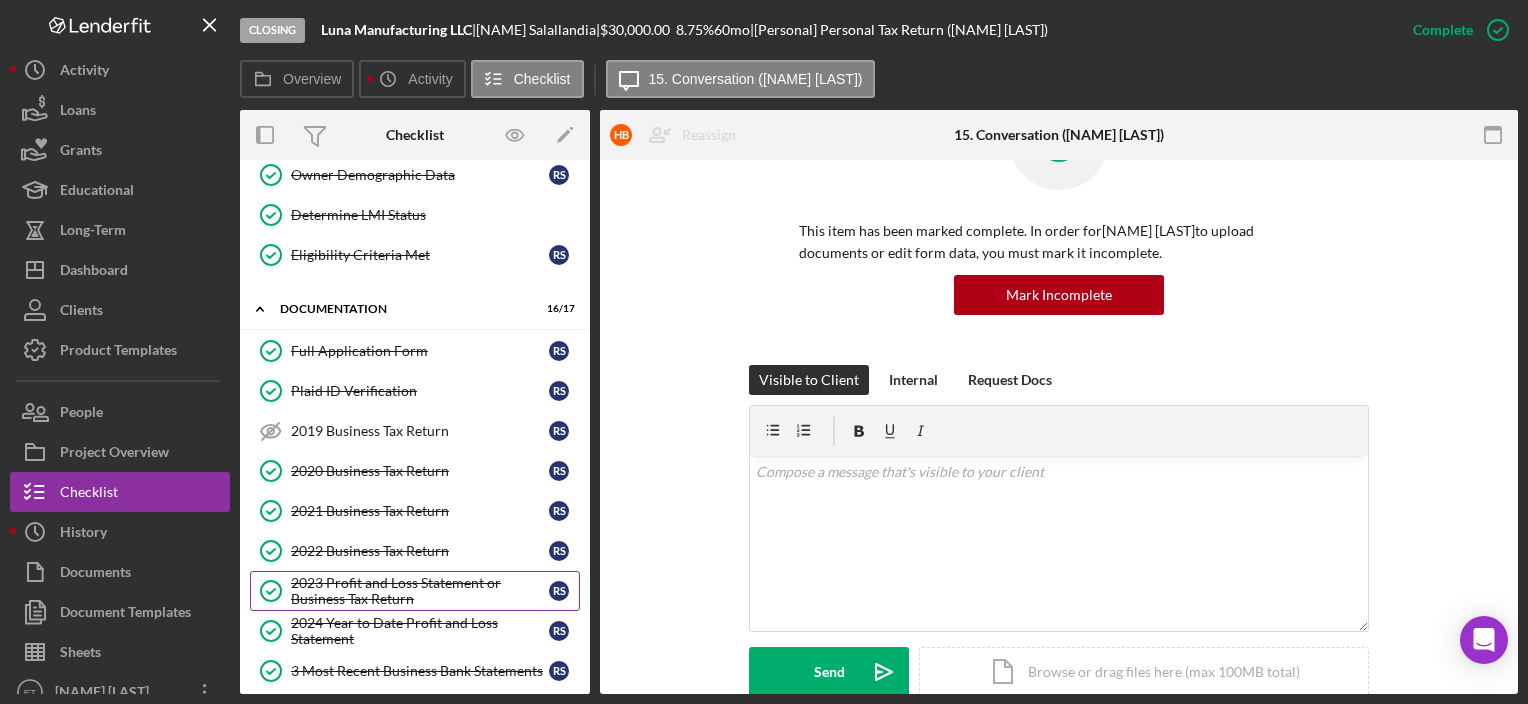 scroll, scrollTop: 300, scrollLeft: 0, axis: vertical 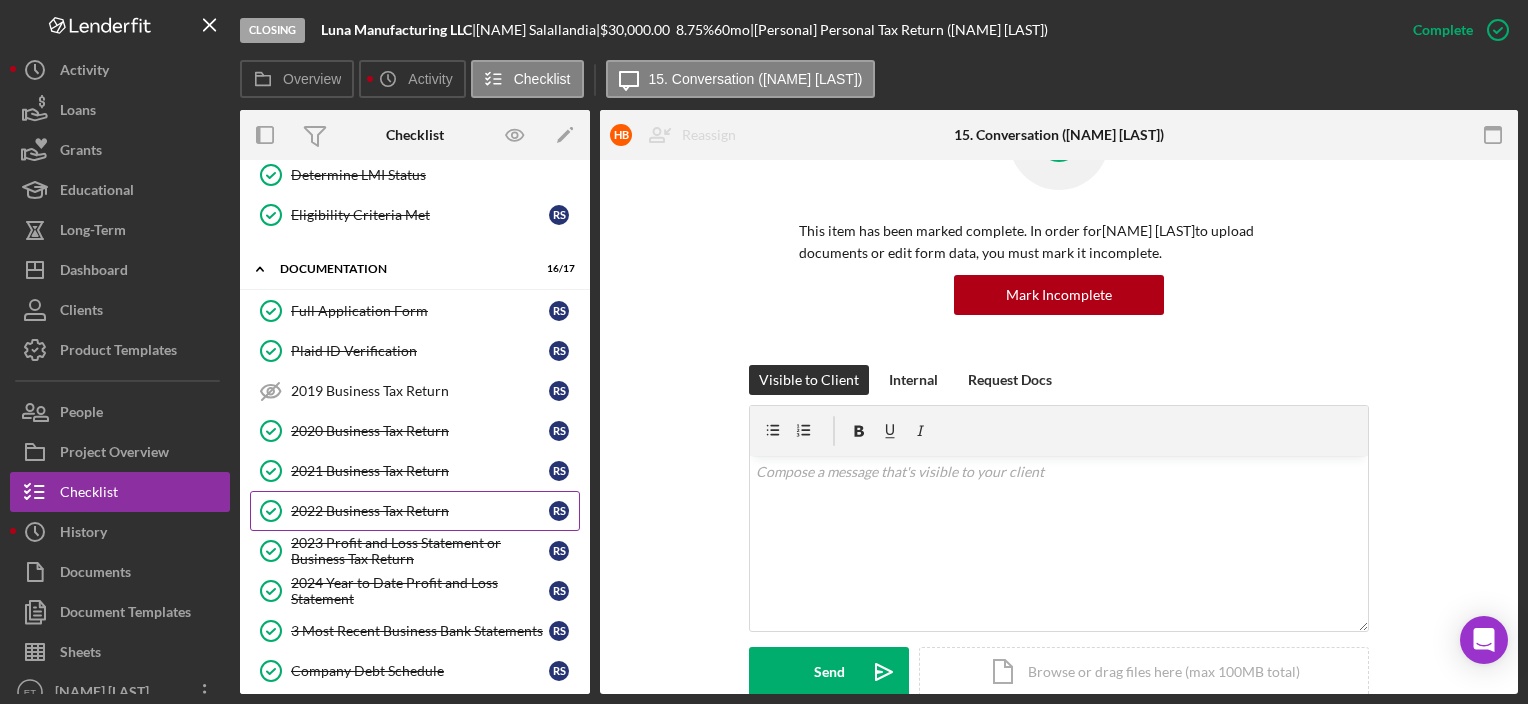 click on "2022 Business Tax Return" at bounding box center (420, 511) 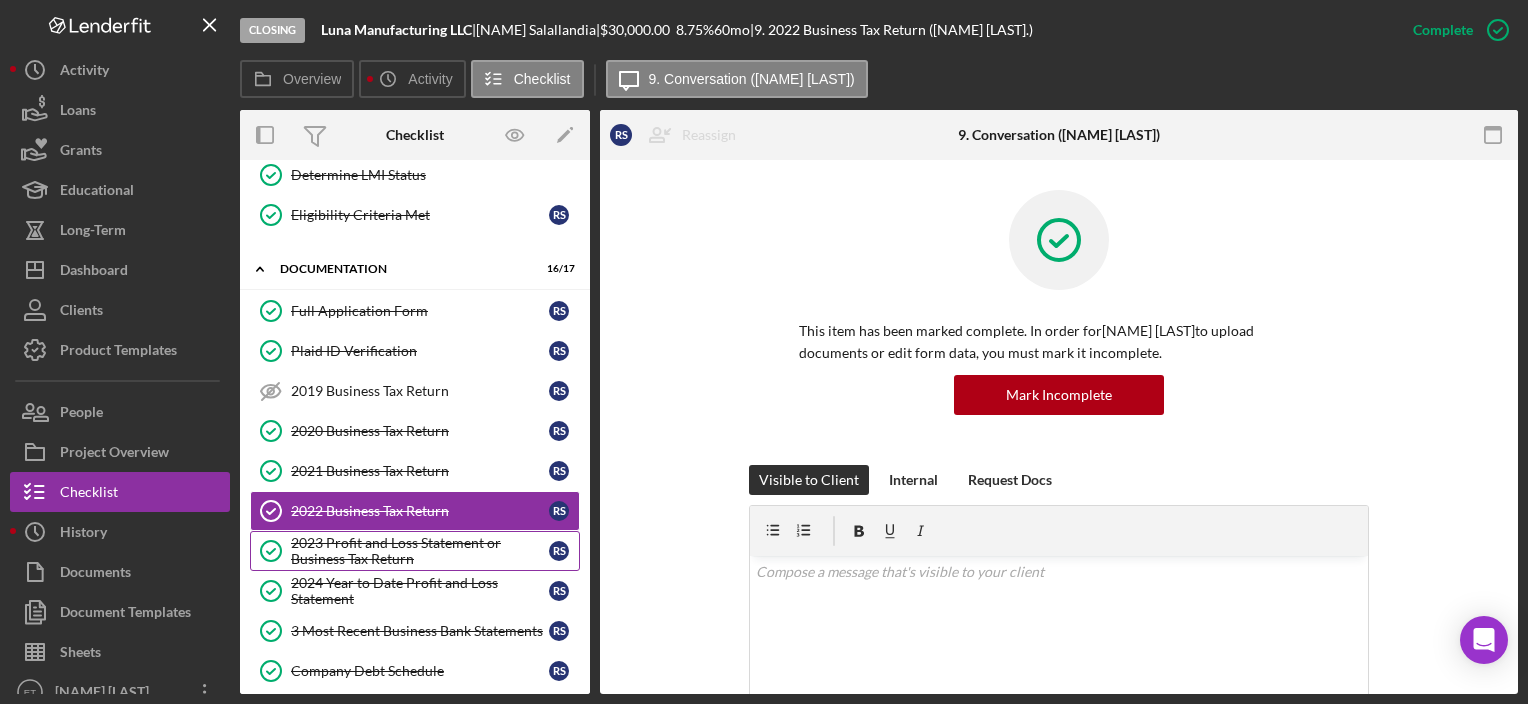 click on "2023 Profit and Loss Statement or Business Tax Return" at bounding box center [420, 551] 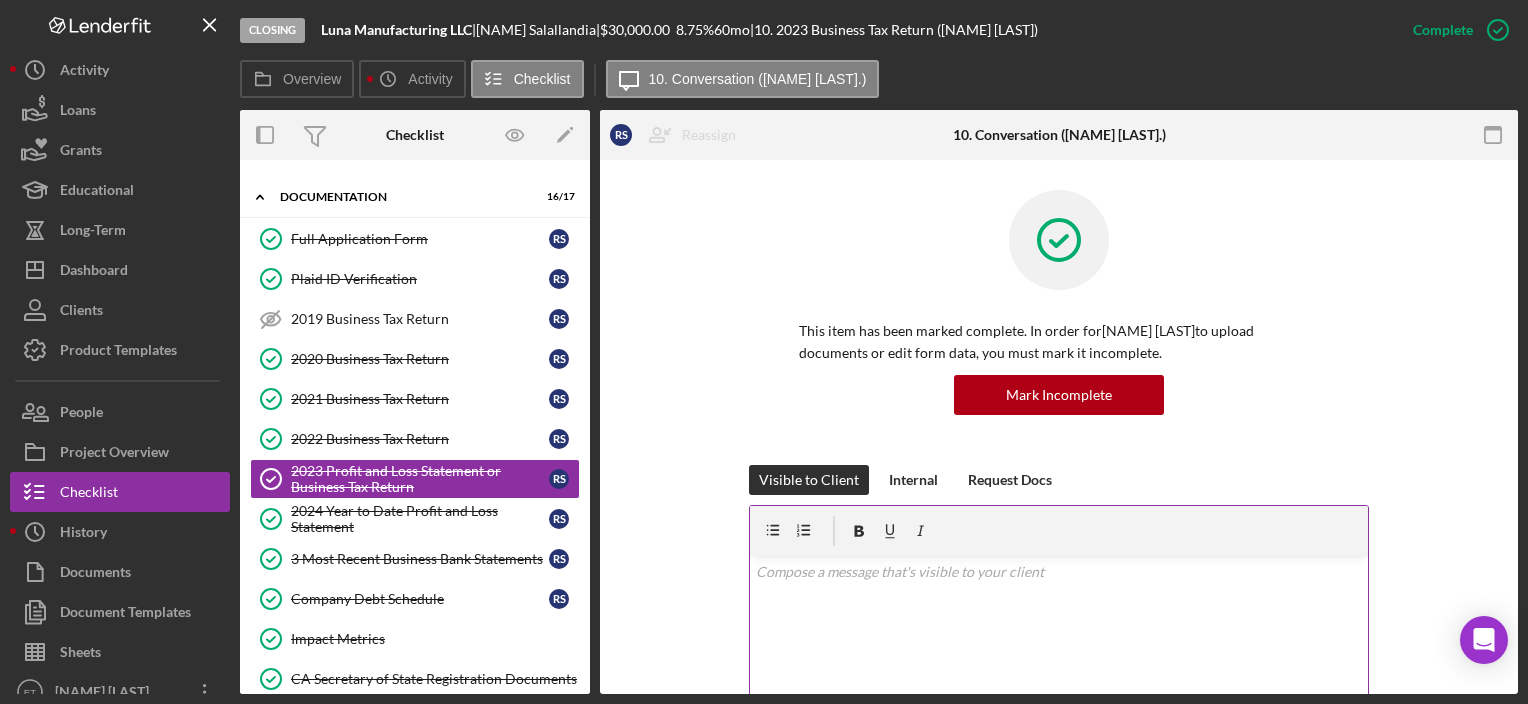 scroll, scrollTop: 700, scrollLeft: 0, axis: vertical 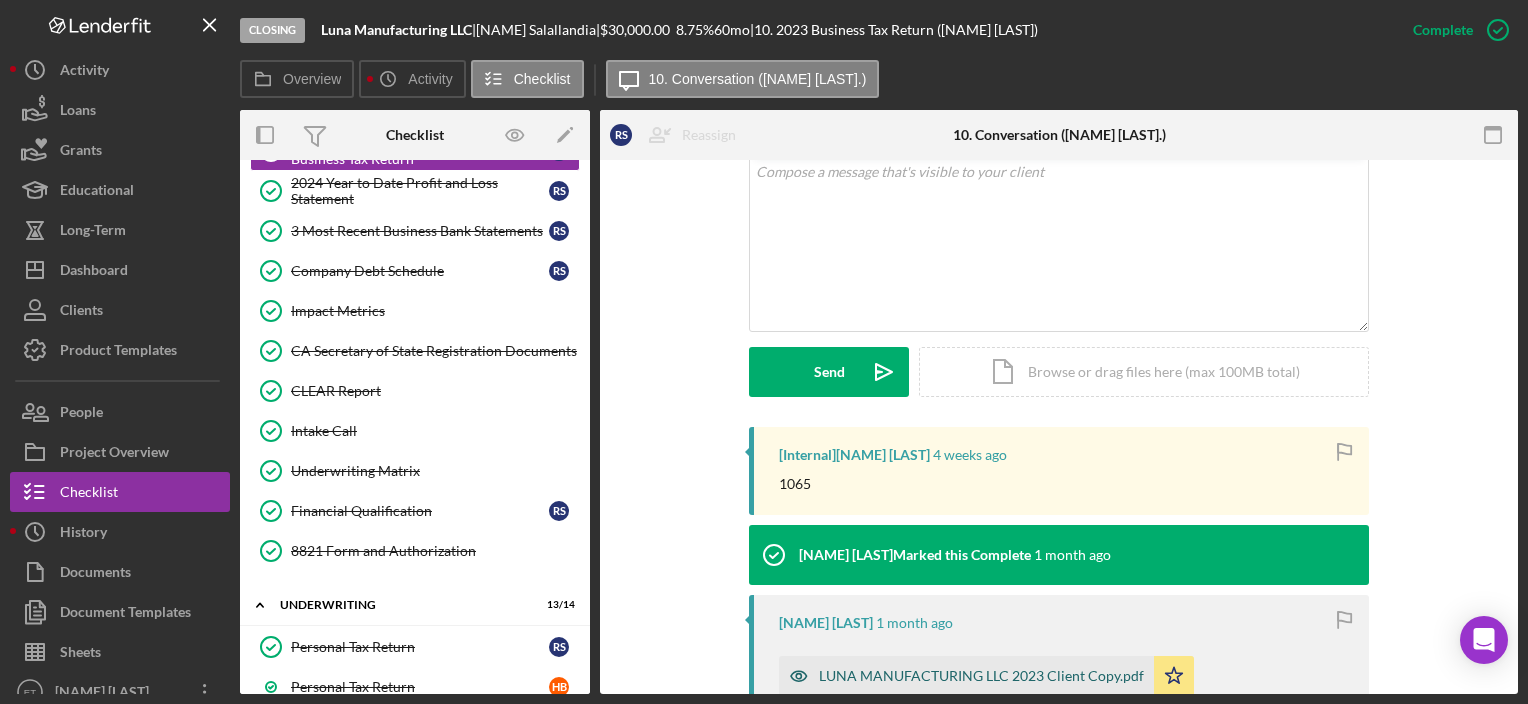 click on "LUNA MANUFACTURING LLC 2023 Client Copy.pdf" at bounding box center [981, 676] 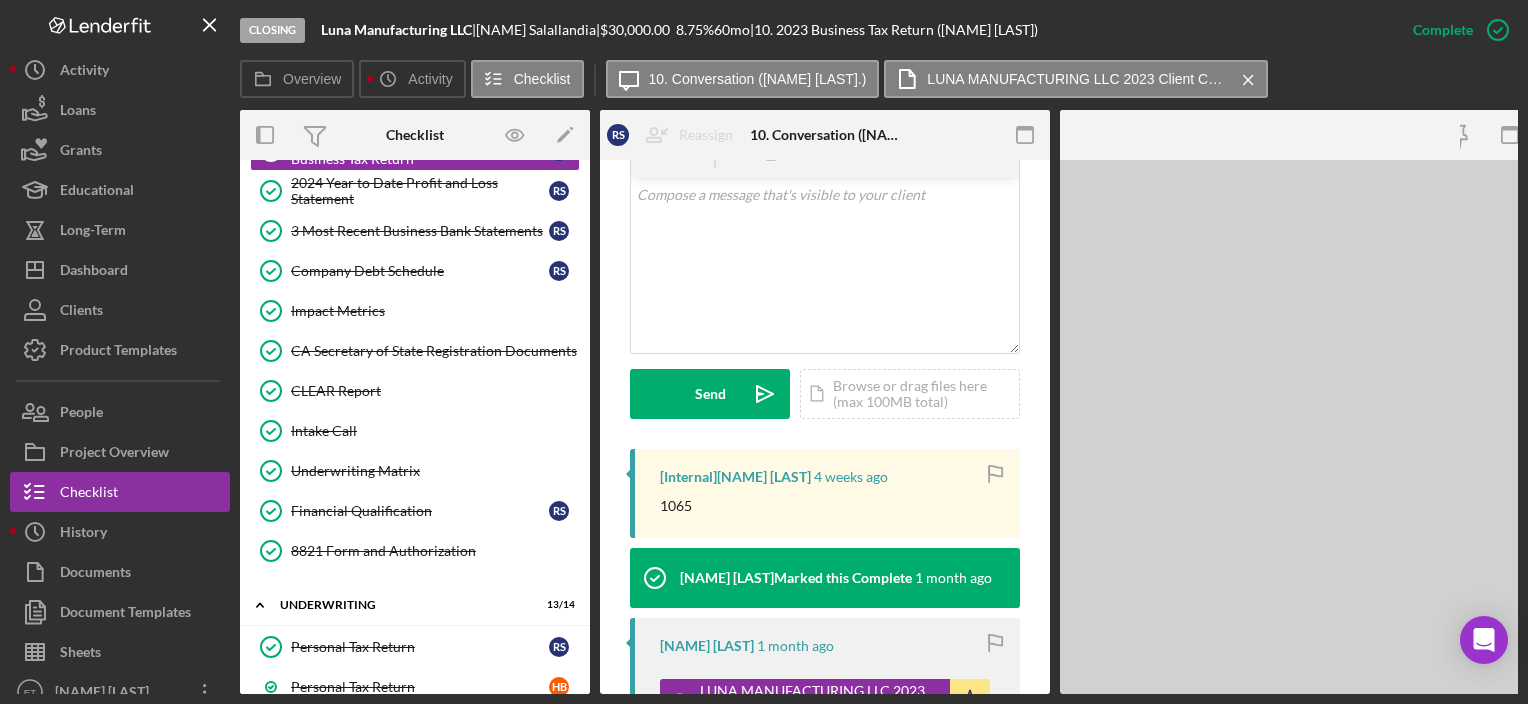 scroll, scrollTop: 422, scrollLeft: 0, axis: vertical 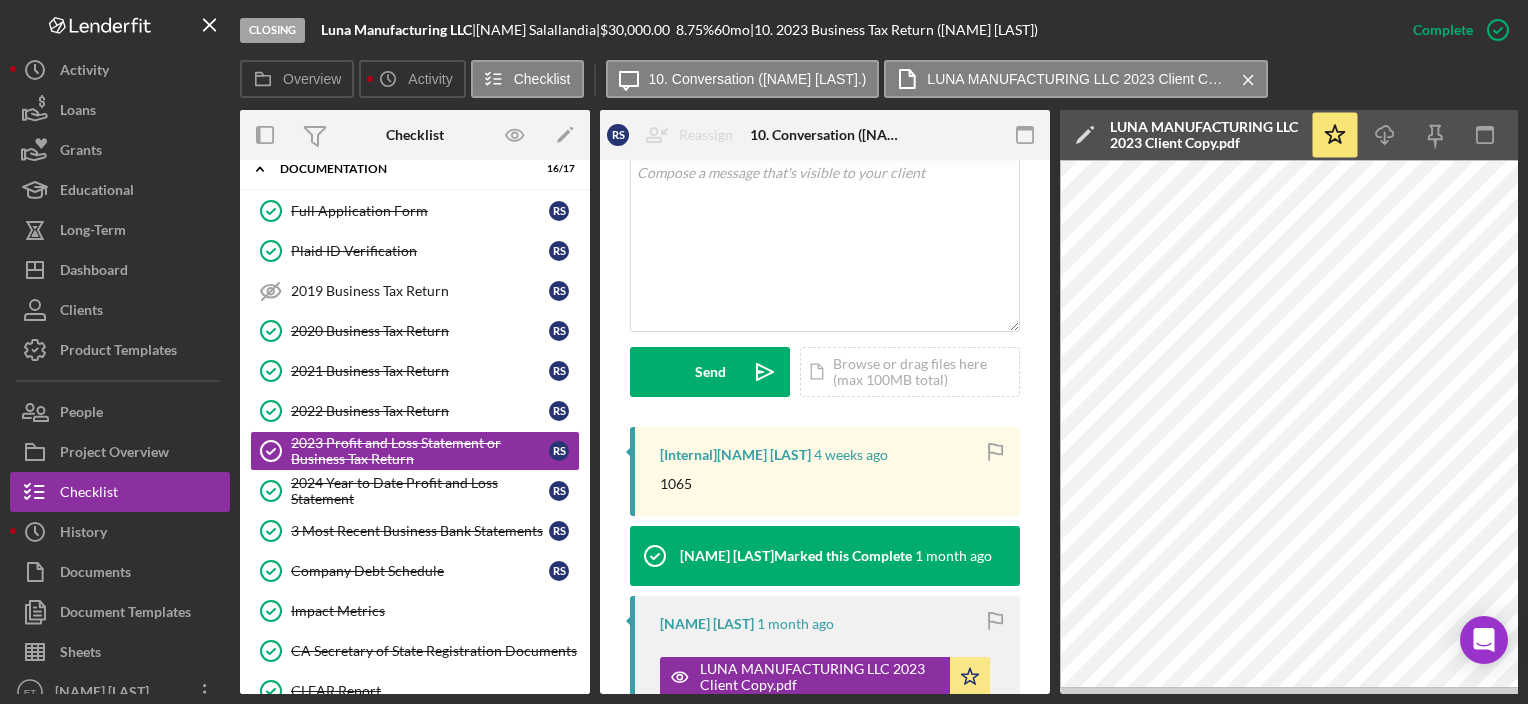 drag, startPoint x: 1205, startPoint y: 696, endPoint x: 1379, endPoint y: 688, distance: 174.1838 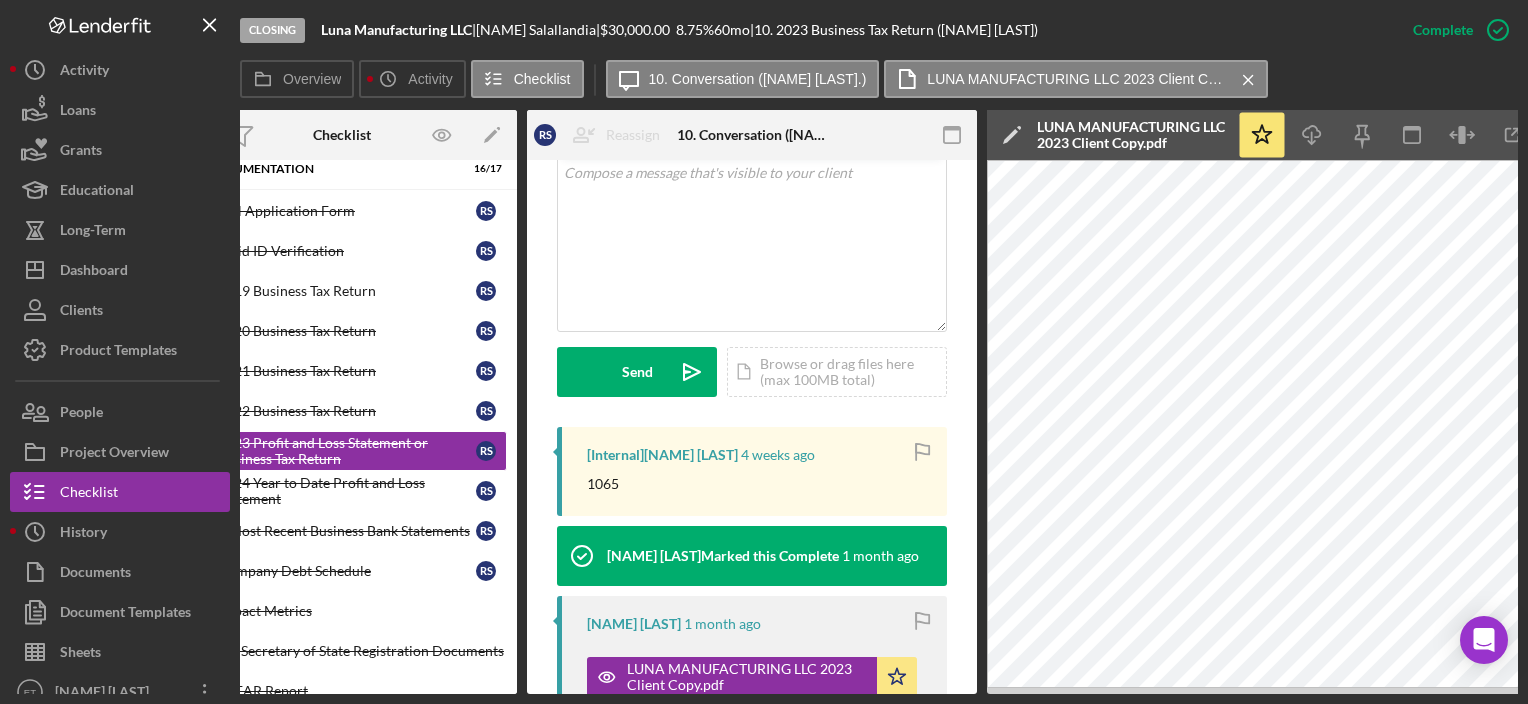 scroll, scrollTop: 0, scrollLeft: 76, axis: horizontal 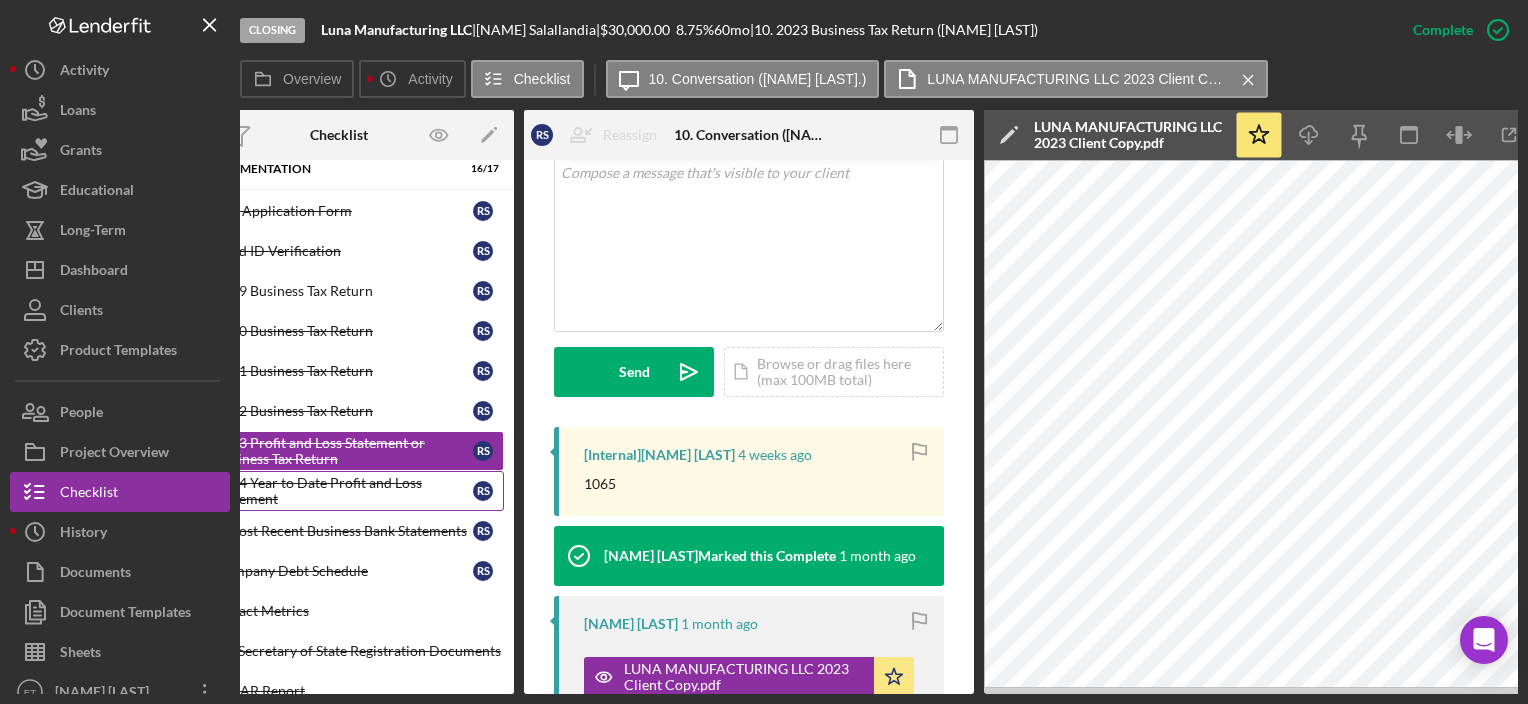click on "2024 Year to Date Profit and Loss Statement" at bounding box center (344, 491) 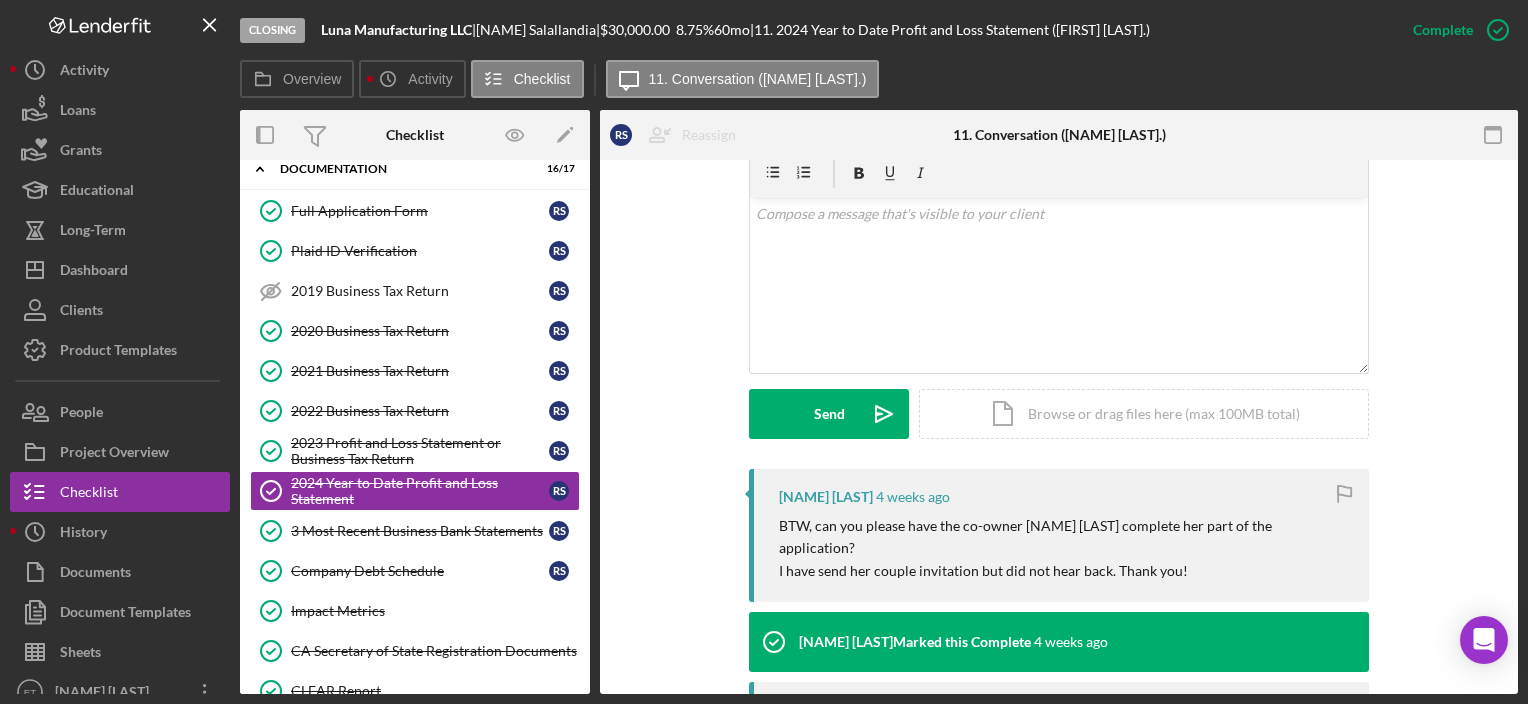 scroll, scrollTop: 600, scrollLeft: 0, axis: vertical 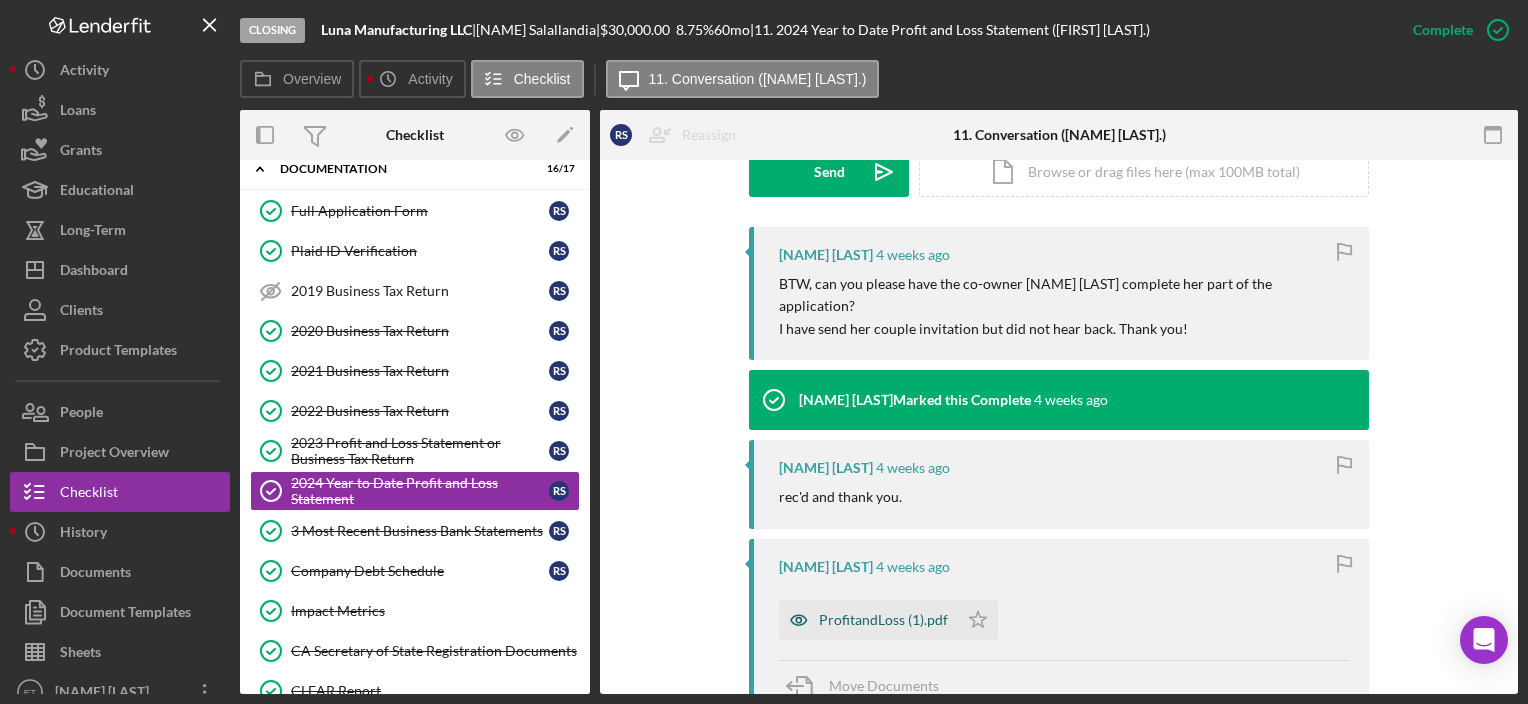 click on "ProfitandLoss (1).pdf" at bounding box center [883, 620] 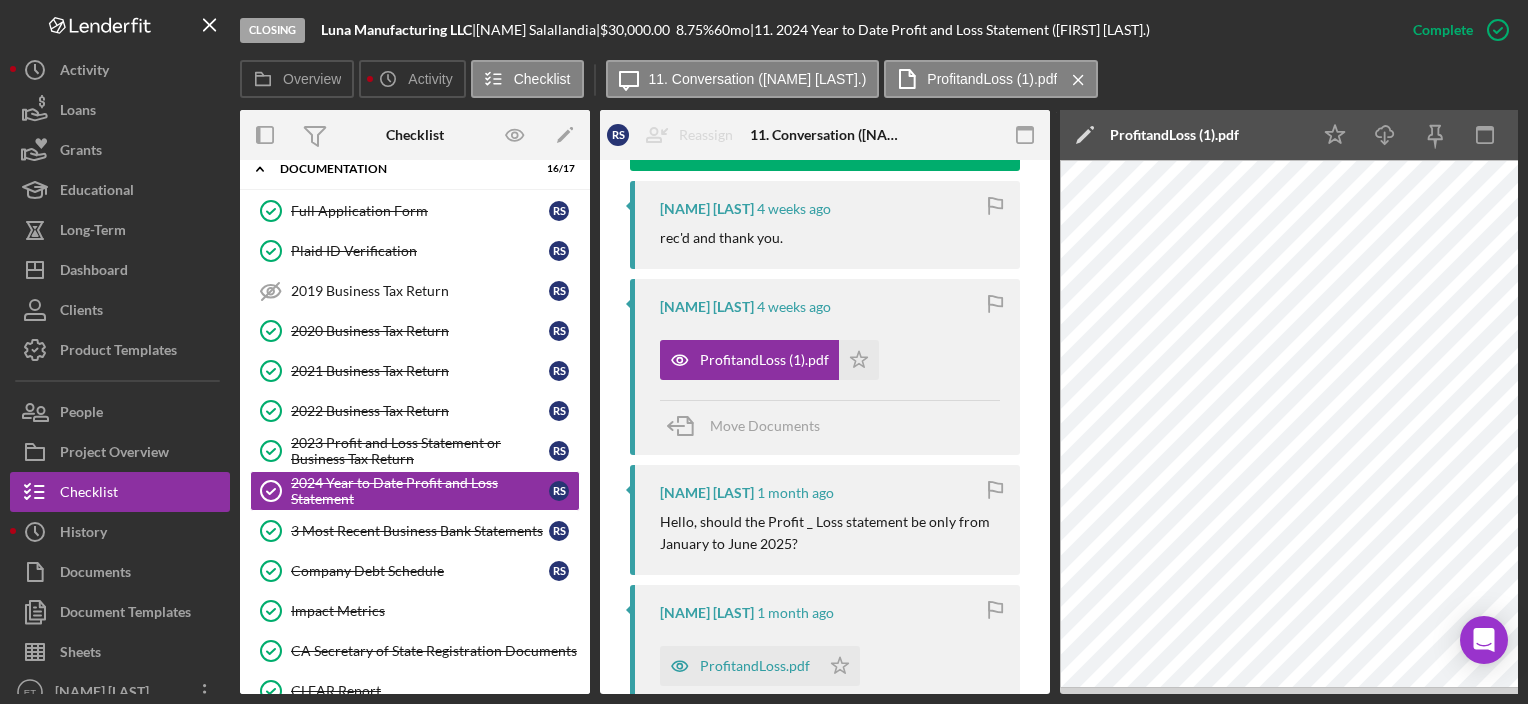 scroll, scrollTop: 1004, scrollLeft: 0, axis: vertical 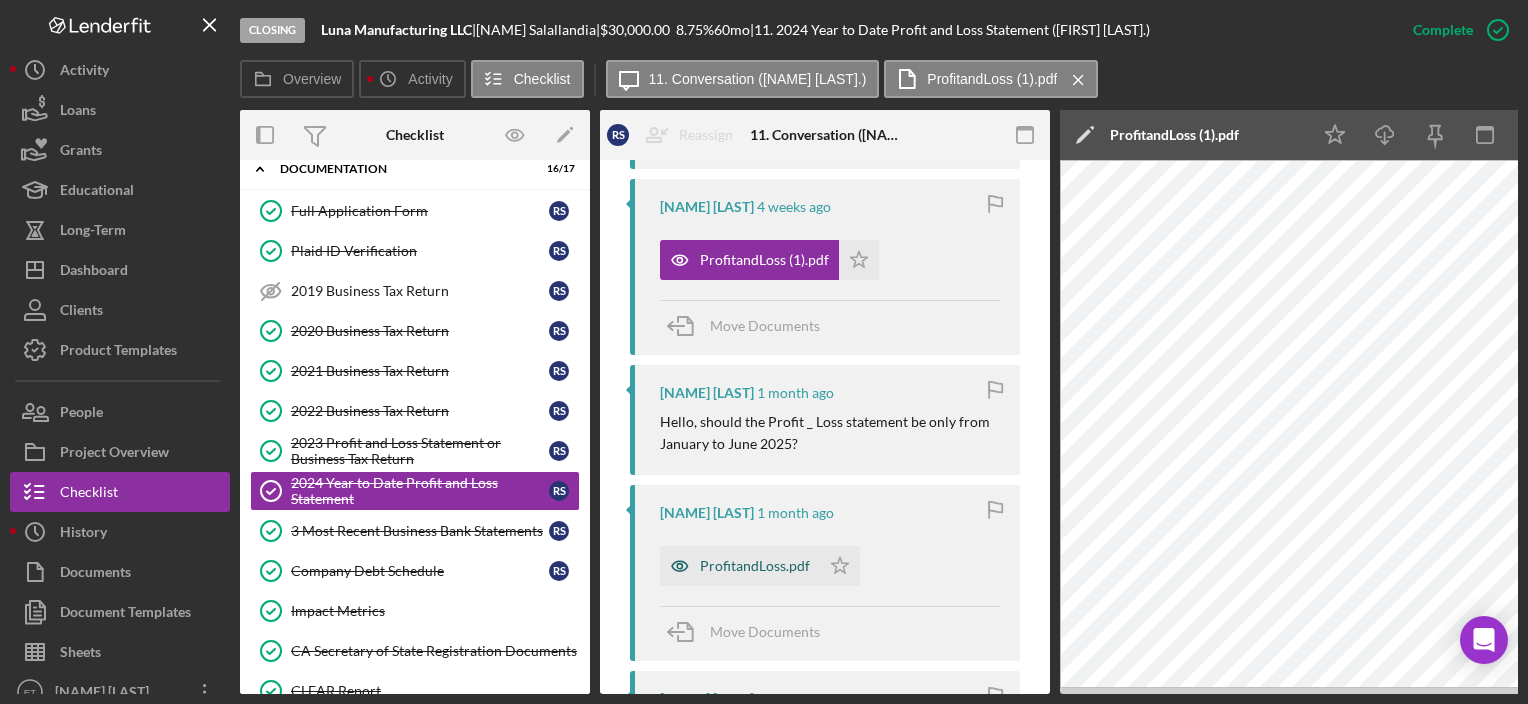 click on "ProfitandLoss.pdf" at bounding box center (755, 566) 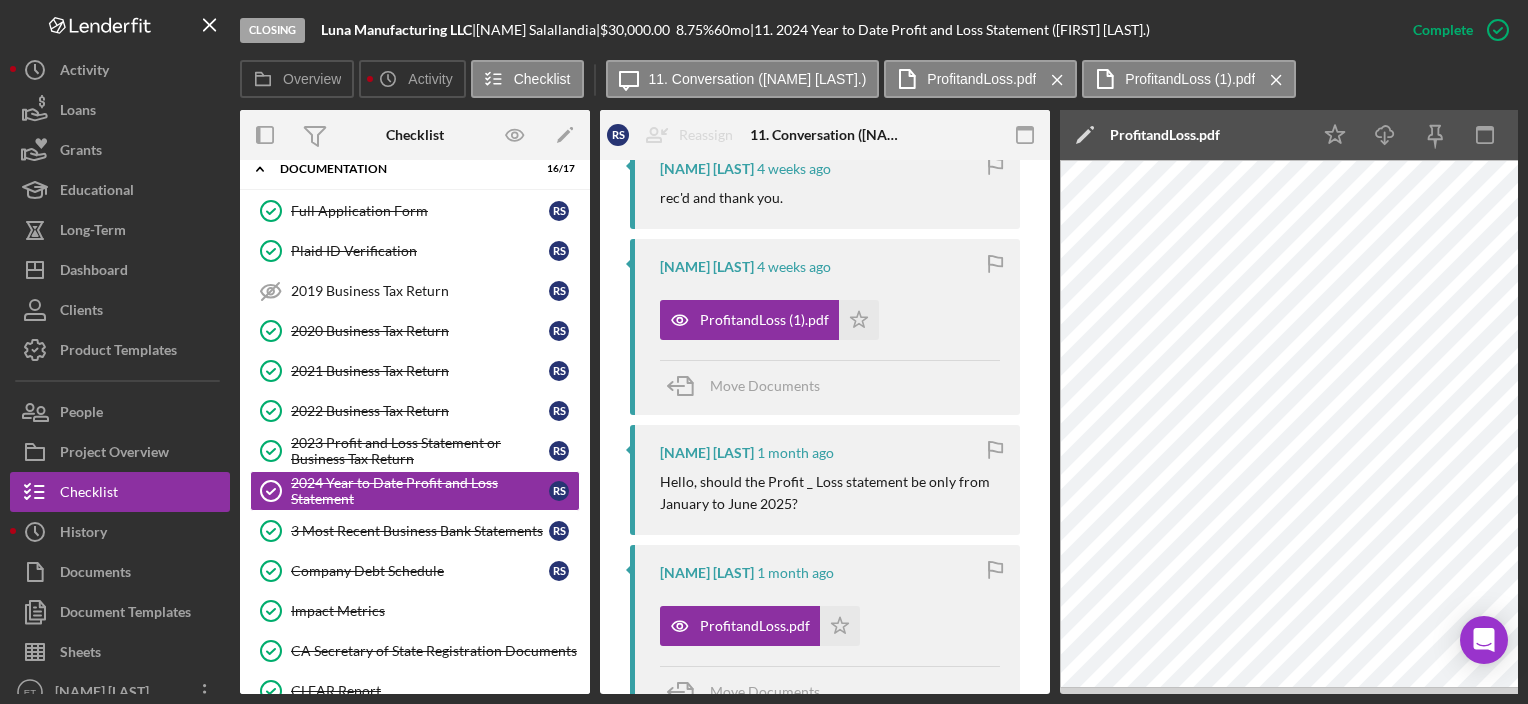 scroll, scrollTop: 1104, scrollLeft: 0, axis: vertical 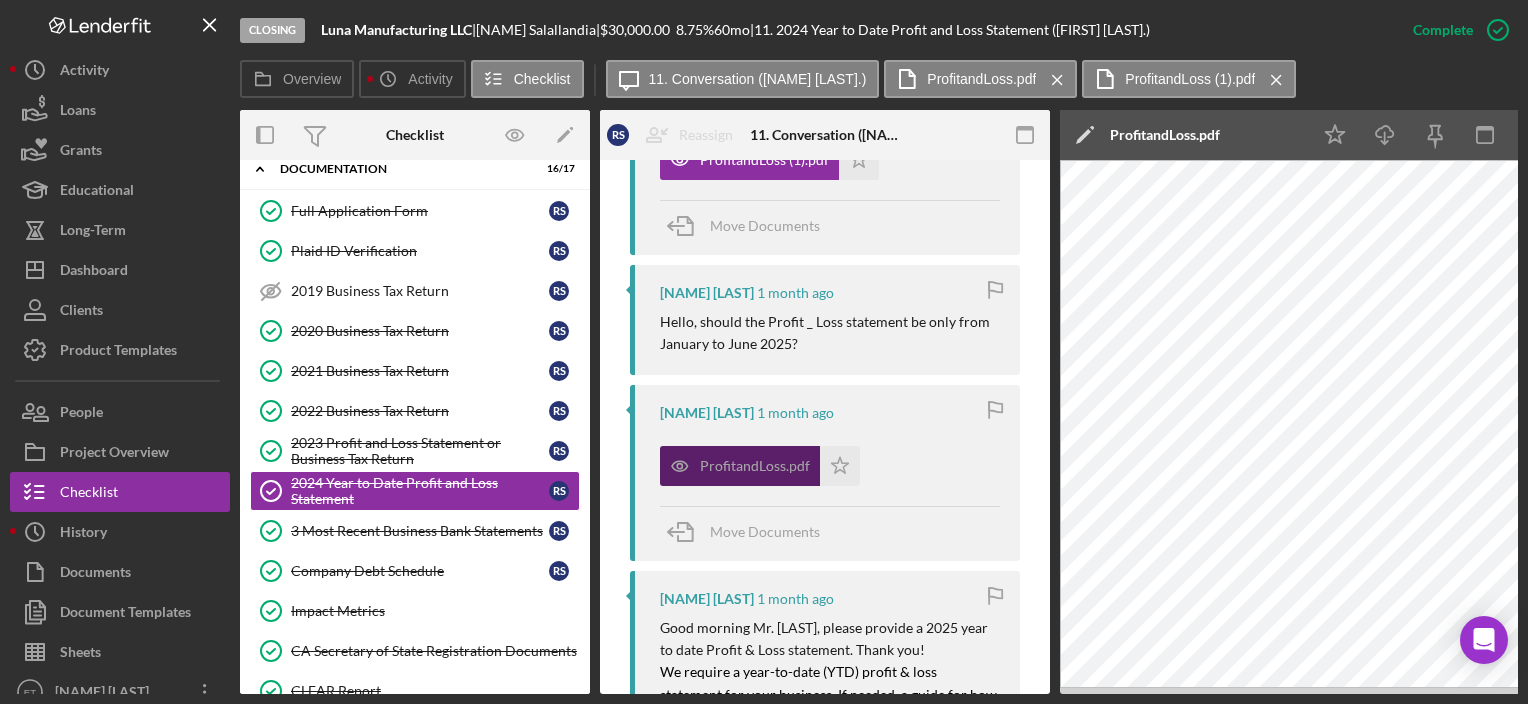 click on "ProfitandLoss.pdf" at bounding box center [755, 466] 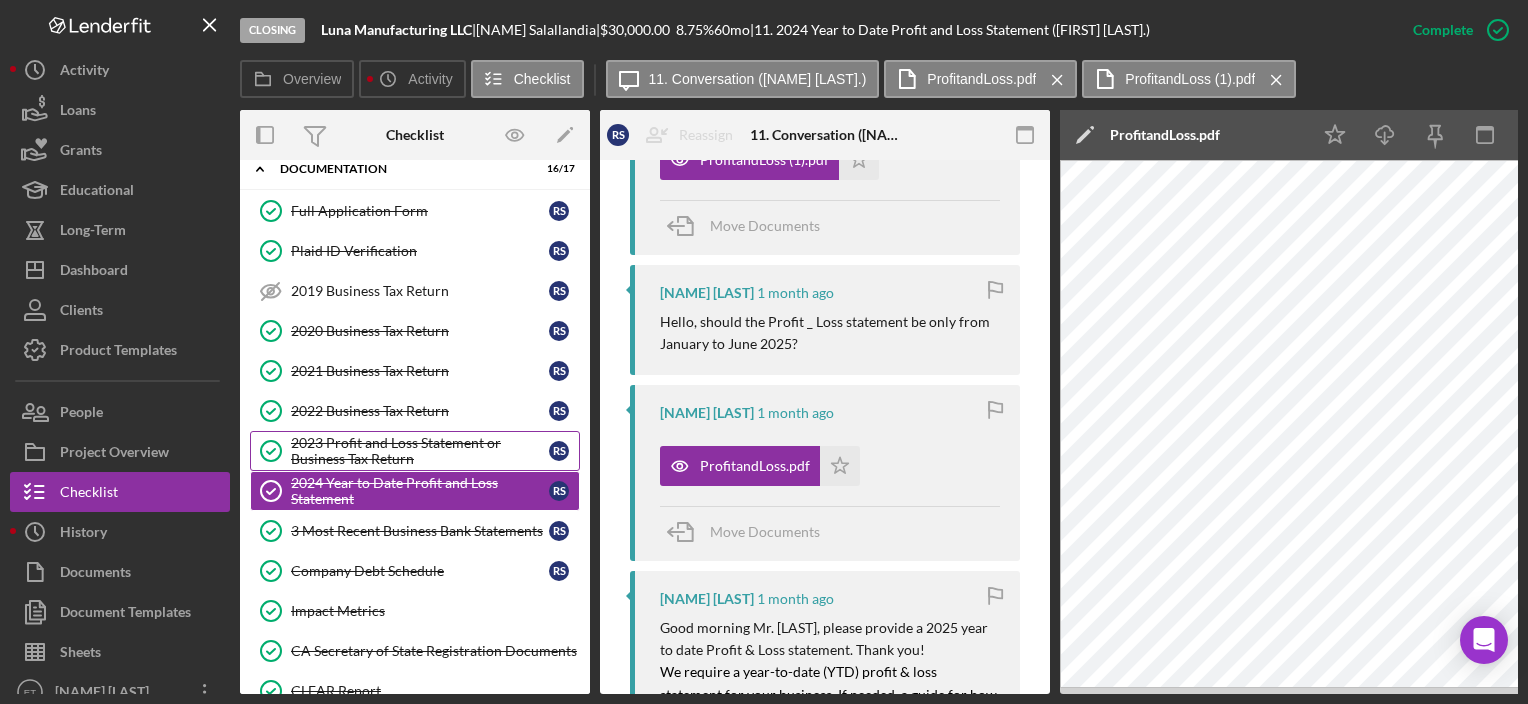 drag, startPoint x: 345, startPoint y: 434, endPoint x: 368, endPoint y: 434, distance: 23 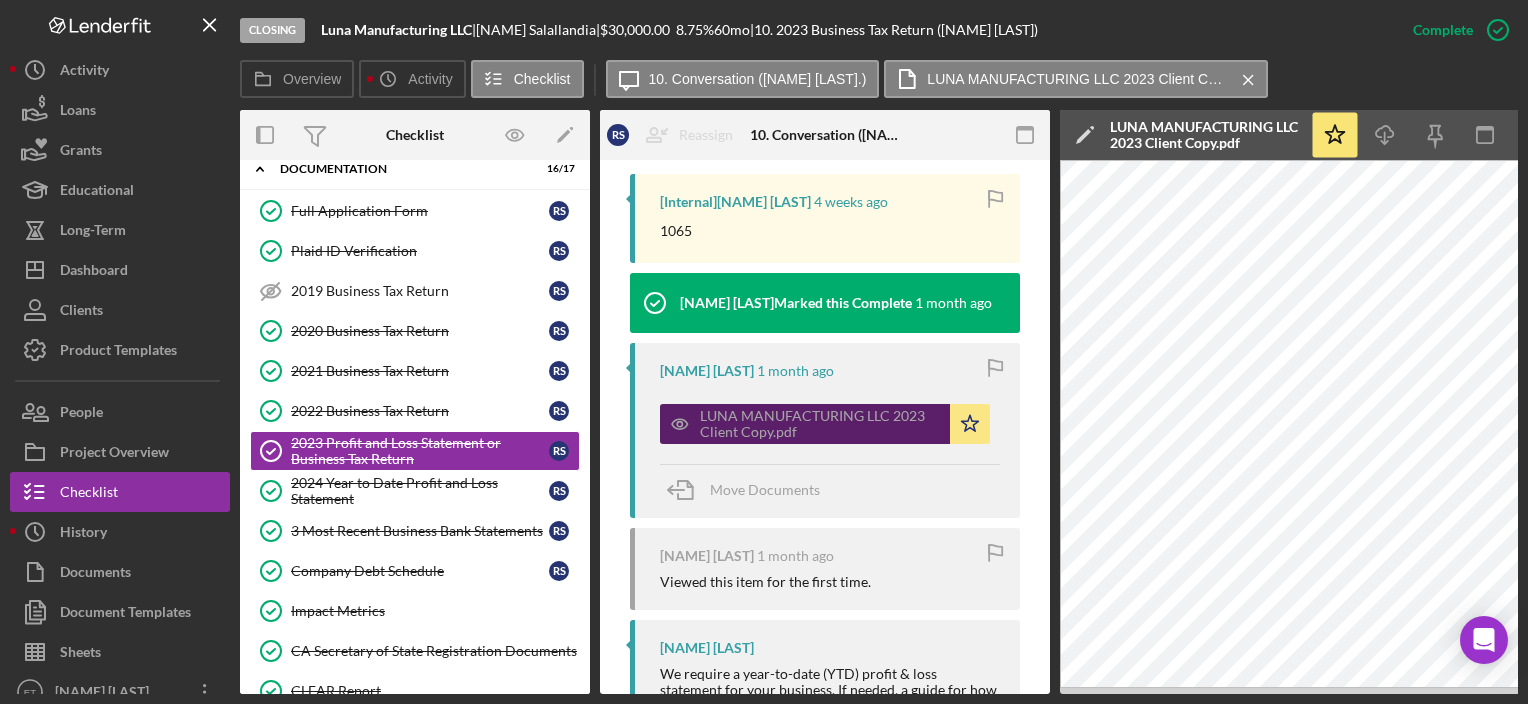 scroll, scrollTop: 800, scrollLeft: 0, axis: vertical 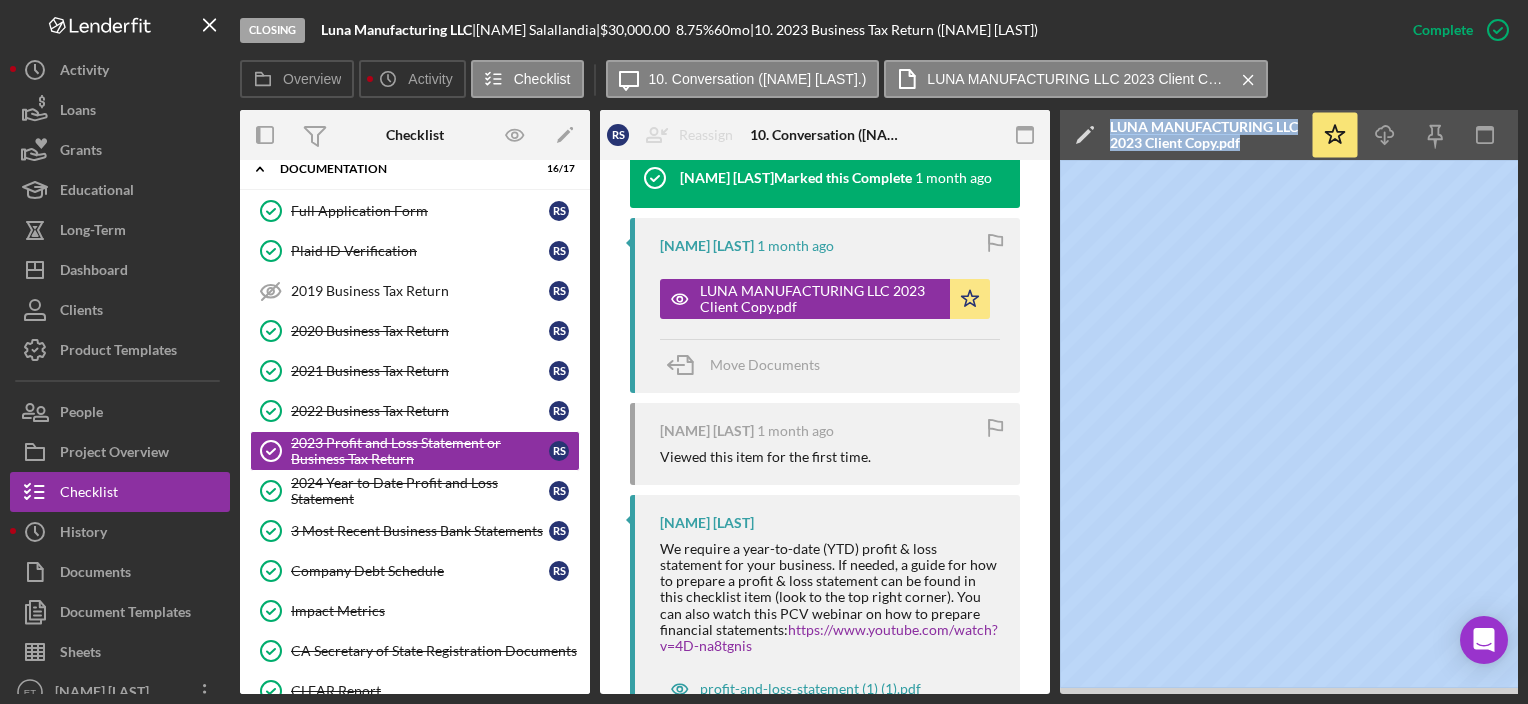 drag, startPoint x: 1048, startPoint y: 696, endPoint x: 1186, endPoint y: 691, distance: 138.09055 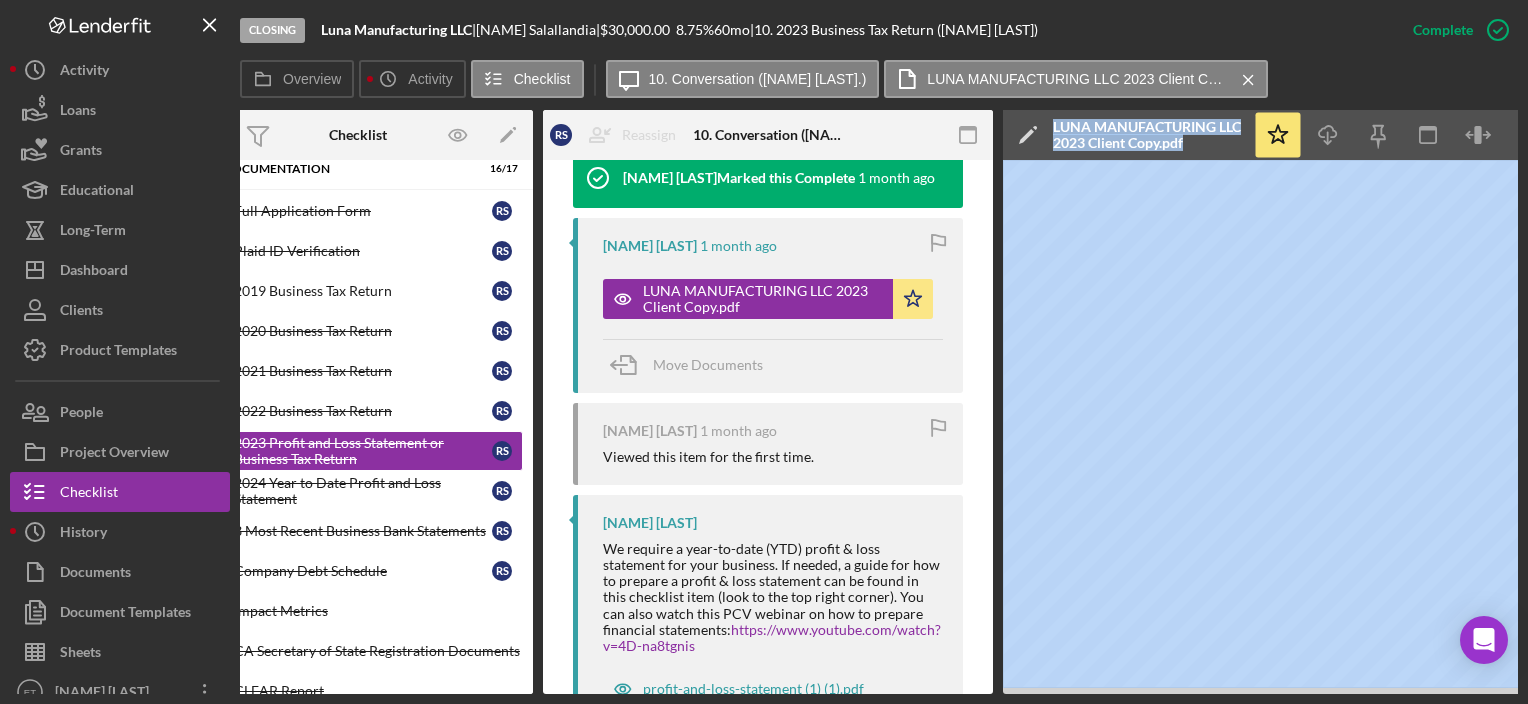 scroll, scrollTop: 0, scrollLeft: 141, axis: horizontal 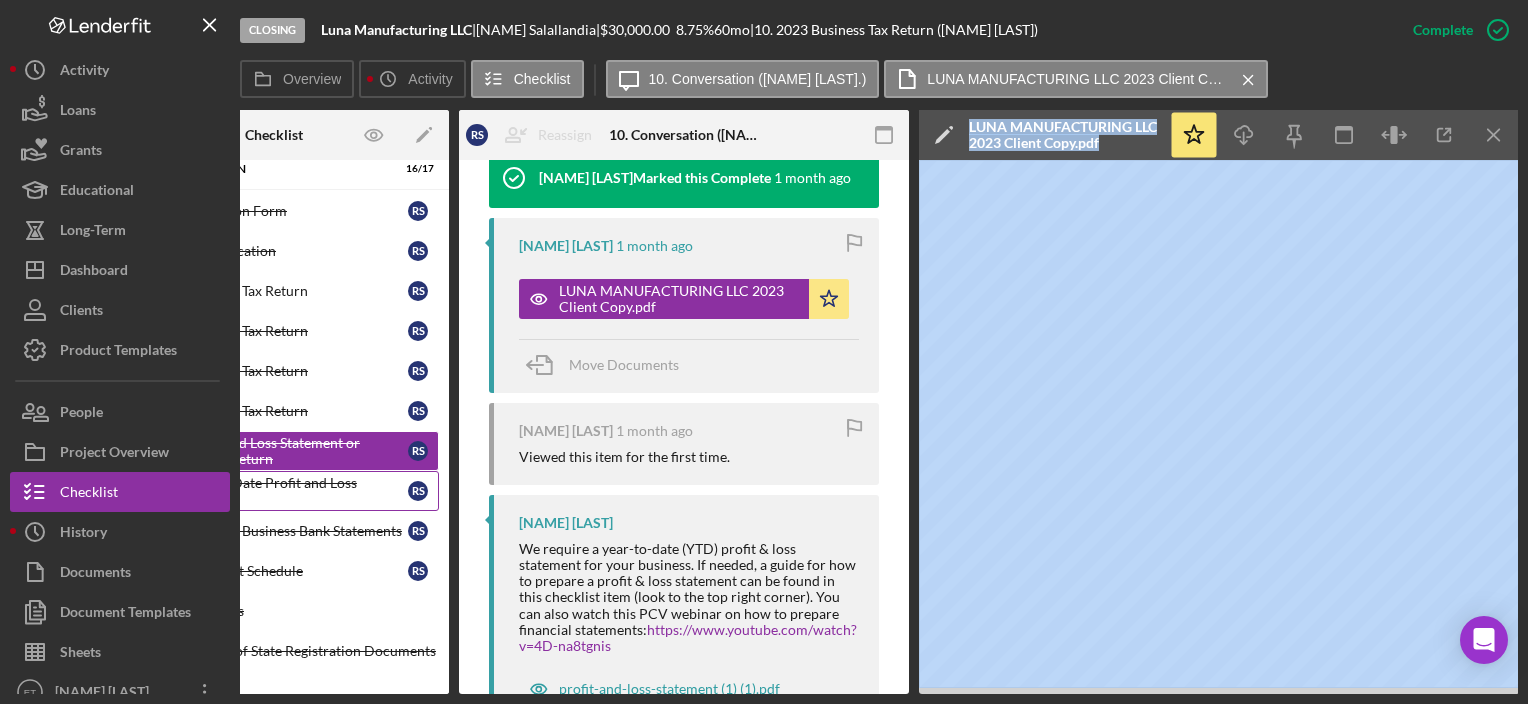click on "2024 Year to Date Profit and Loss Statement" at bounding box center [279, 491] 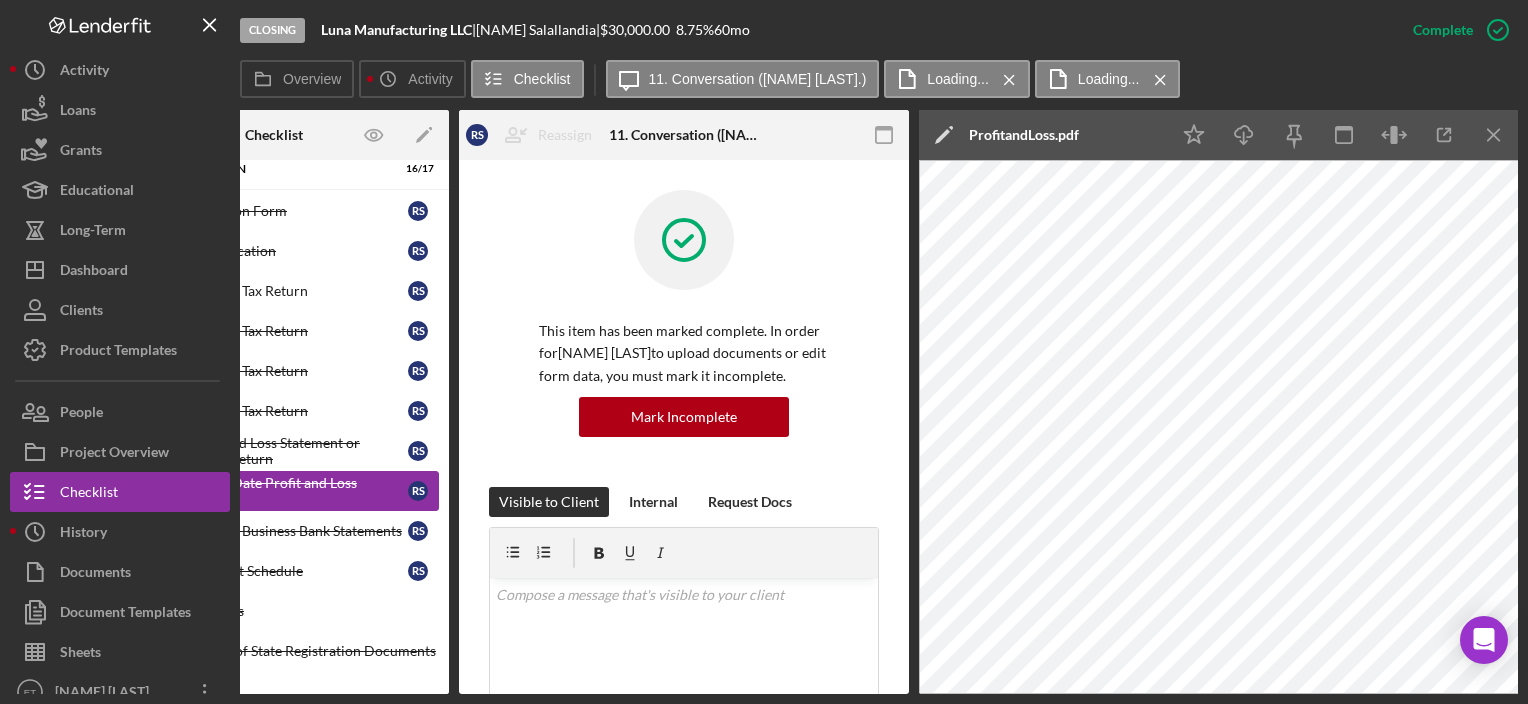 scroll, scrollTop: 0, scrollLeft: 0, axis: both 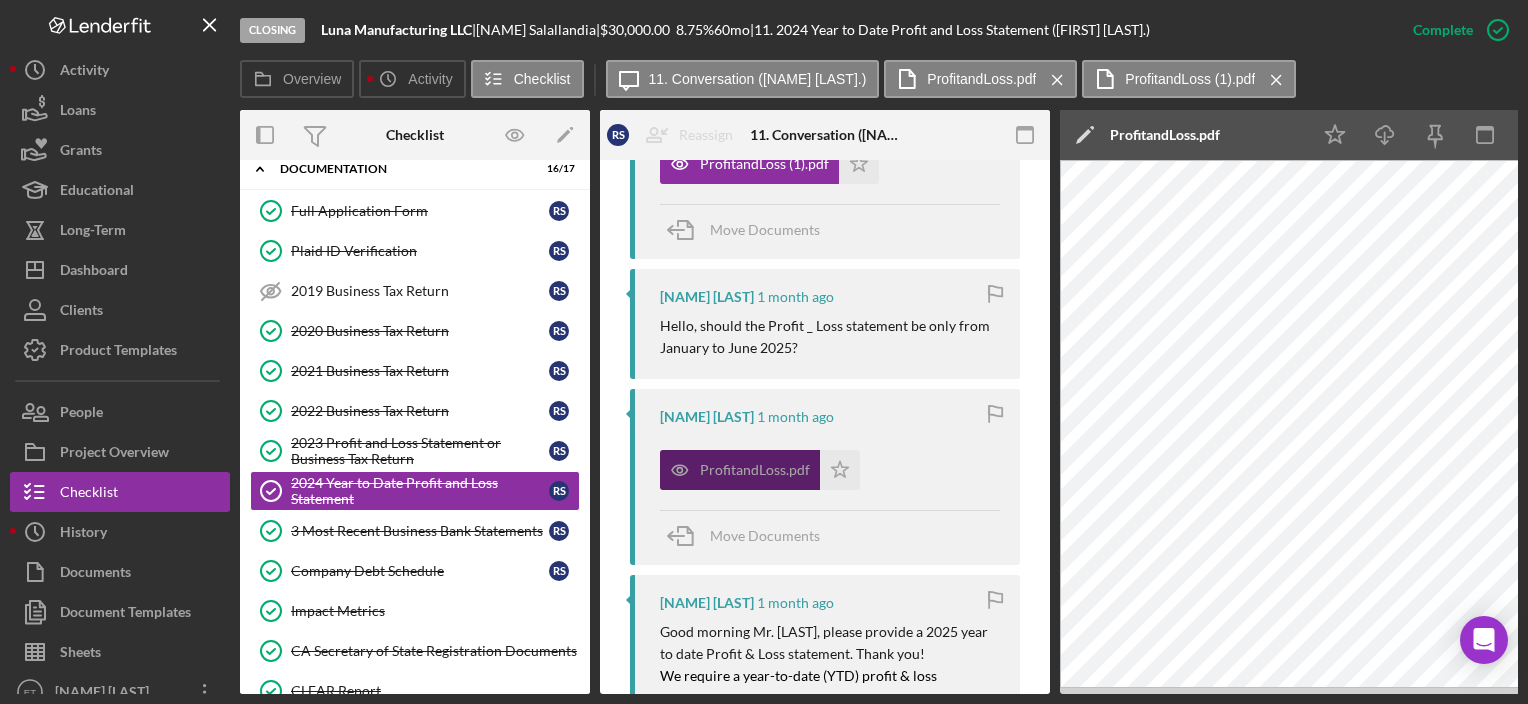 click on "ProfitandLoss.pdf" at bounding box center [755, 470] 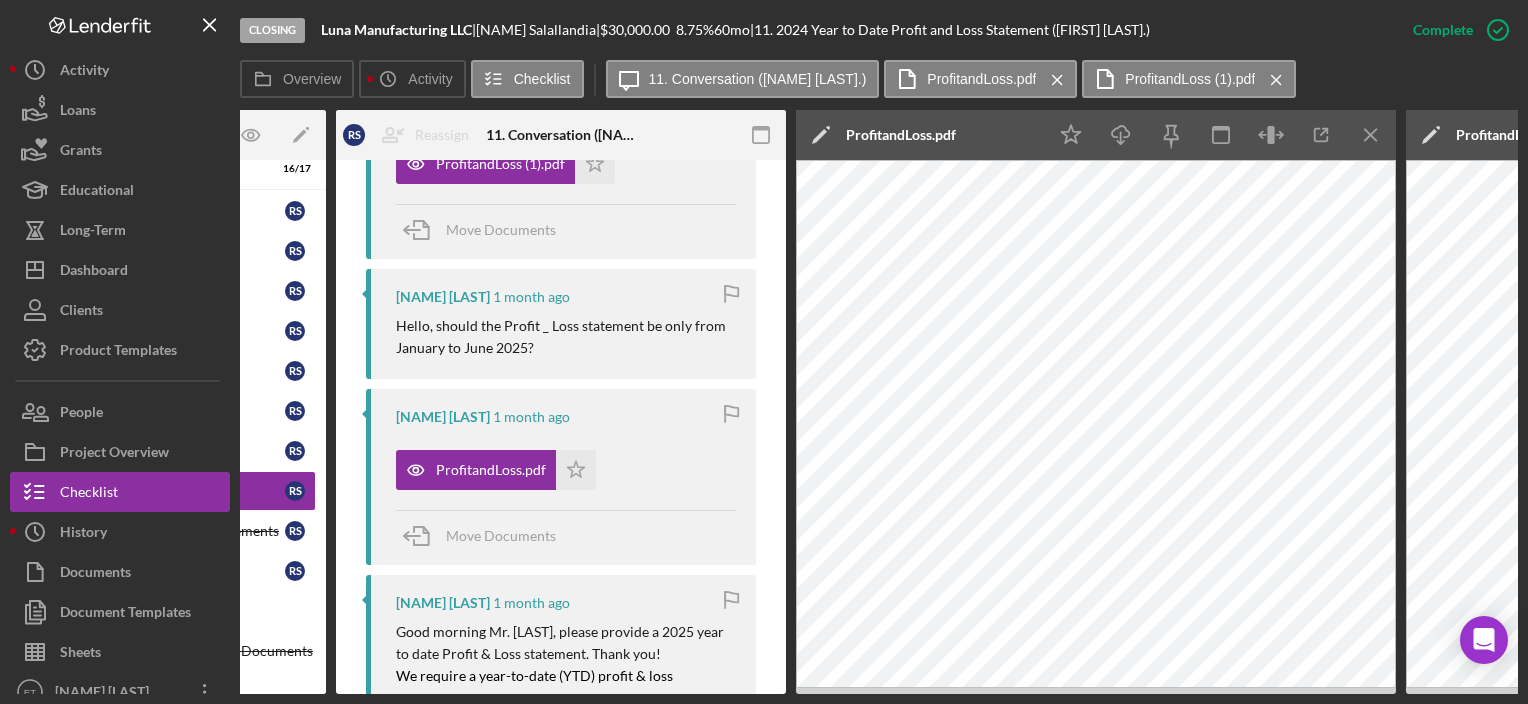 scroll, scrollTop: 0, scrollLeft: 264, axis: horizontal 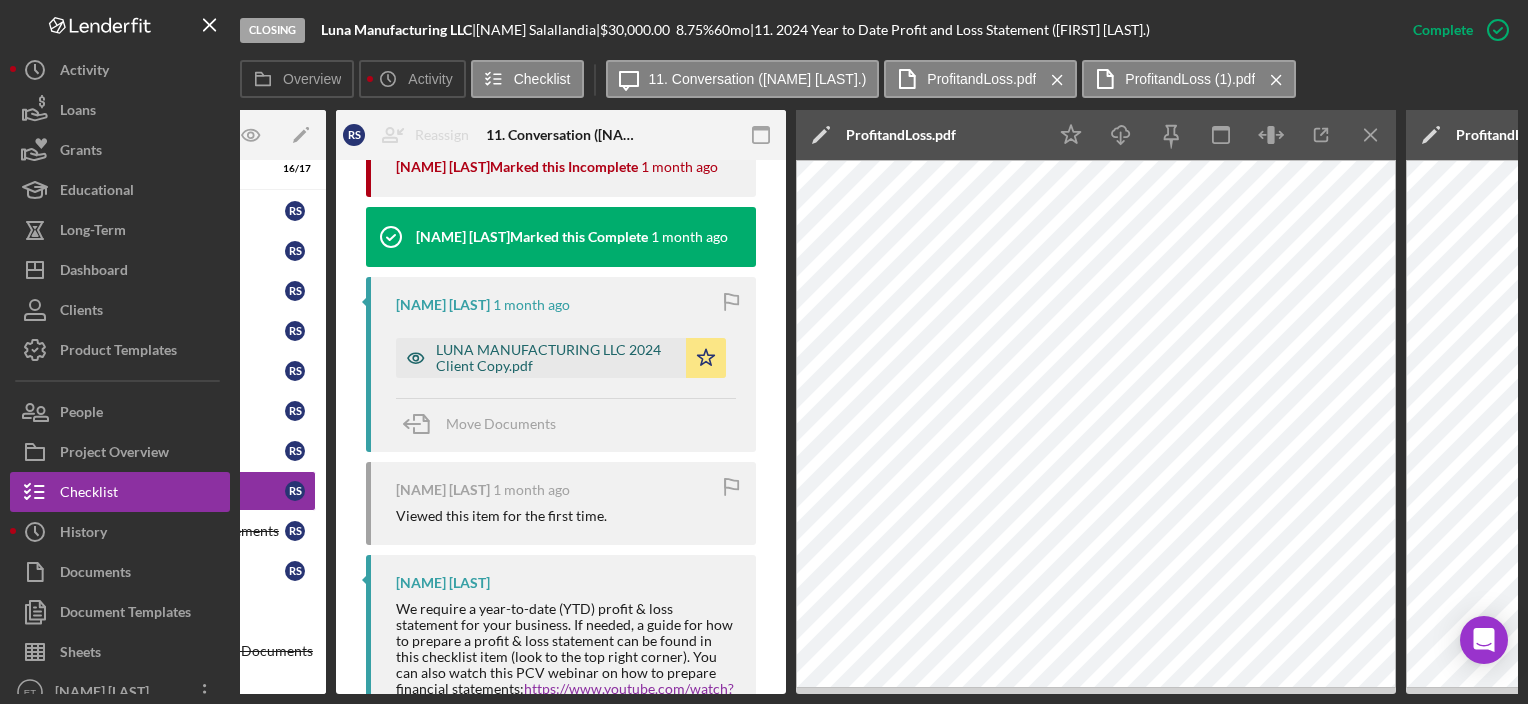 click on "LUNA MANUFACTURING LLC 2024 Client Copy.pdf" at bounding box center [556, 358] 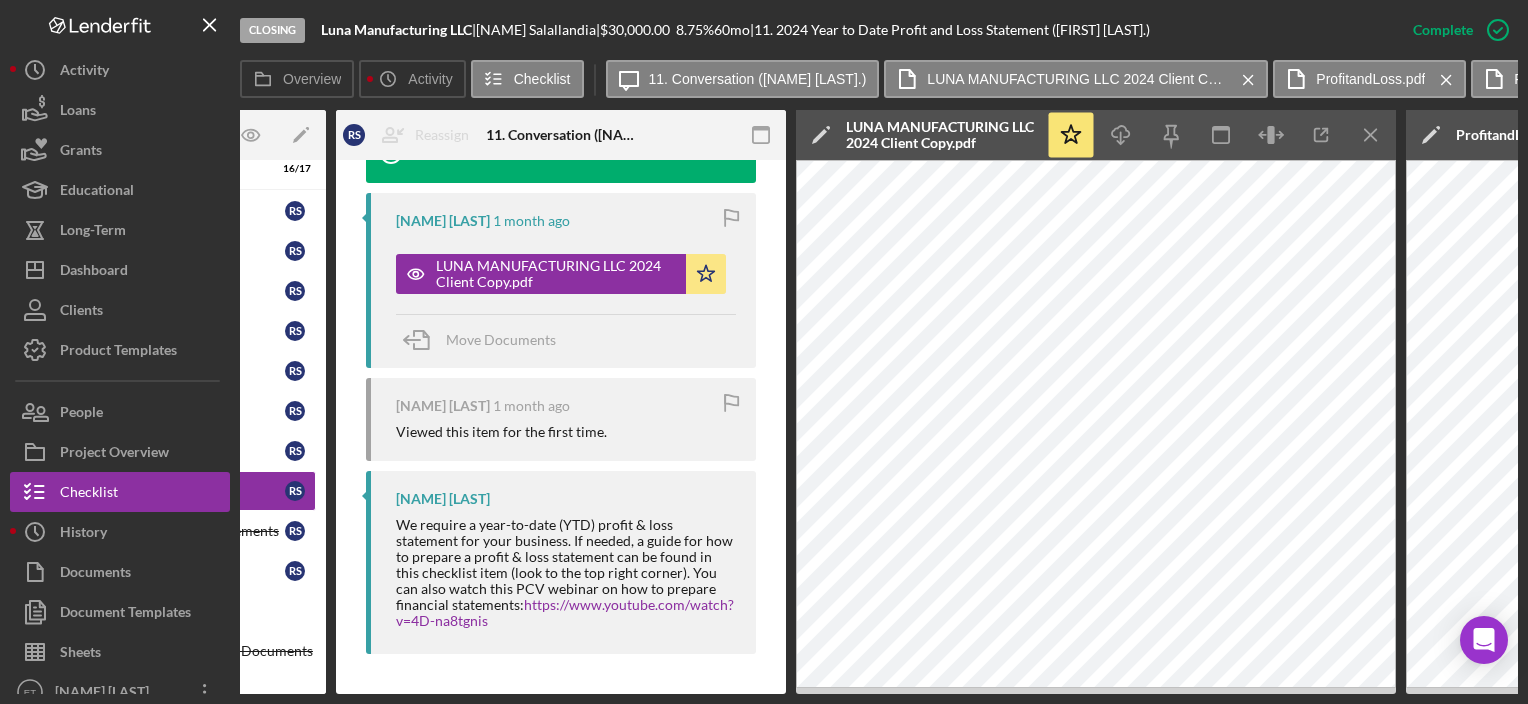 scroll, scrollTop: 1901, scrollLeft: 0, axis: vertical 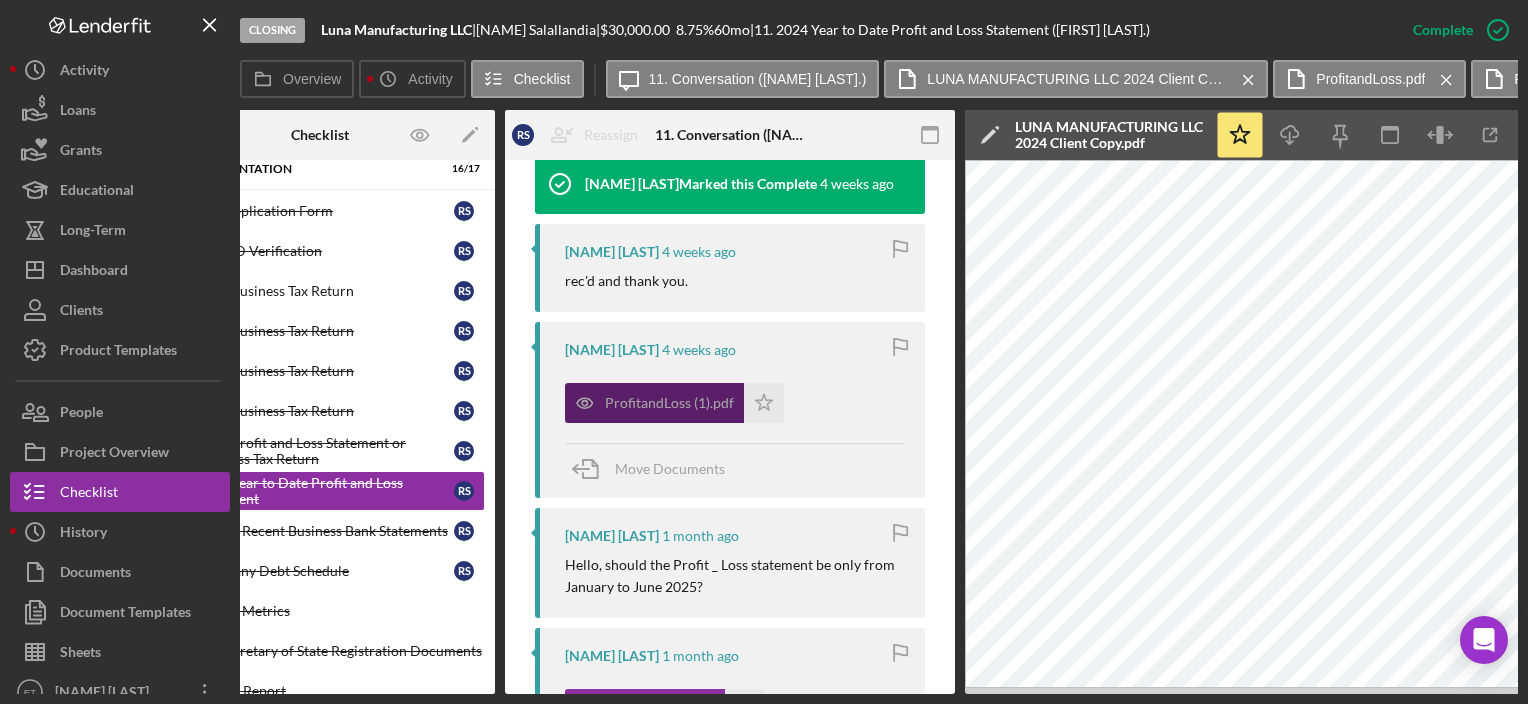 click on "ProfitandLoss (1).pdf" at bounding box center [669, 403] 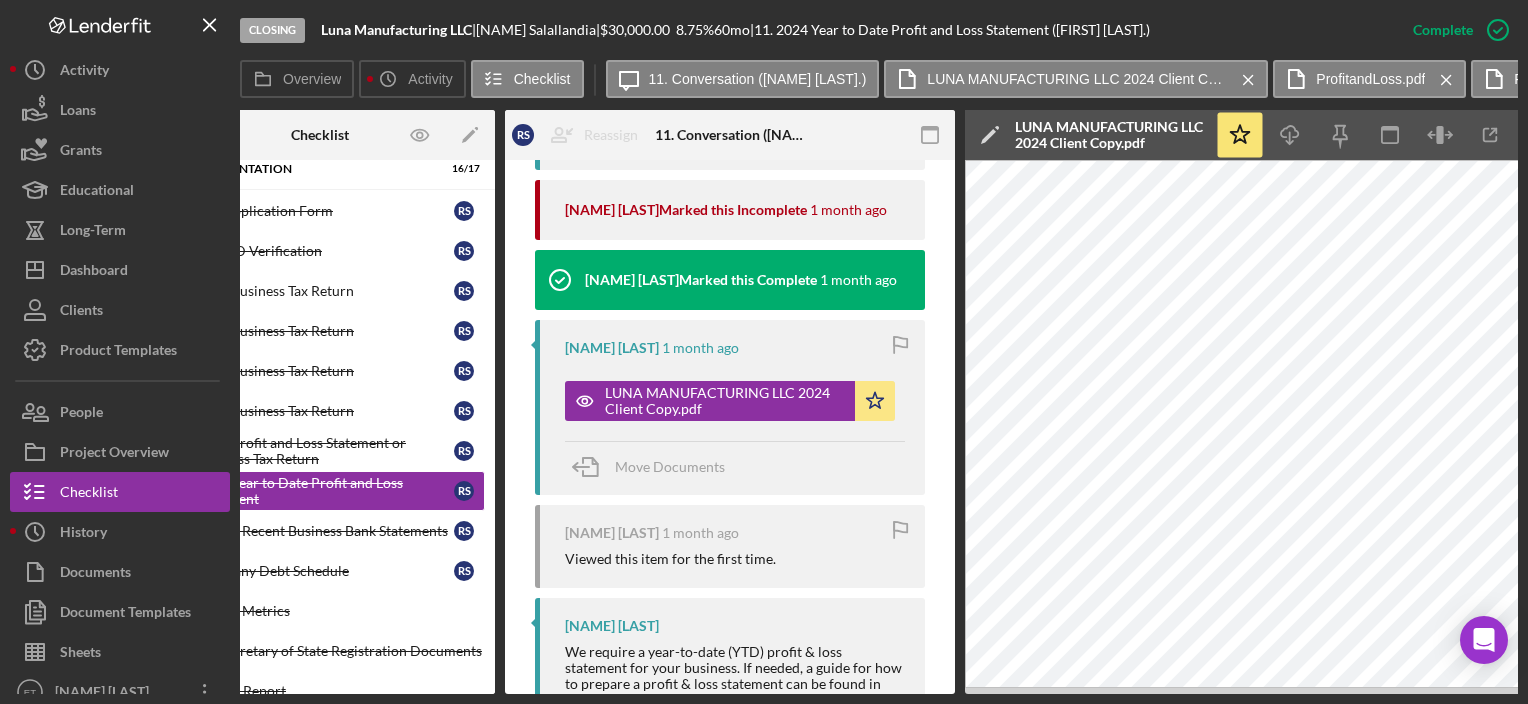 scroll, scrollTop: 1904, scrollLeft: 0, axis: vertical 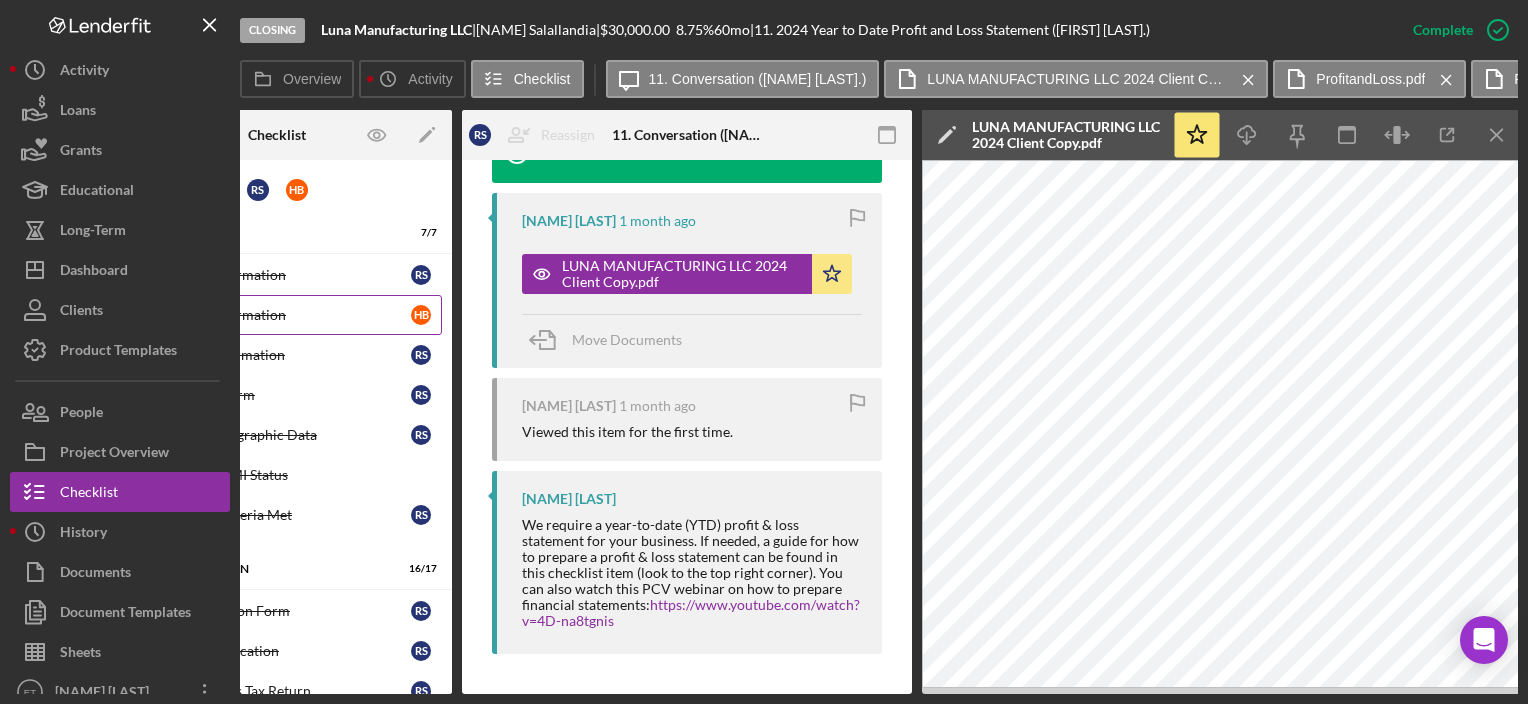 click on "Personal Information [NAME] [LAST]" at bounding box center [277, 315] 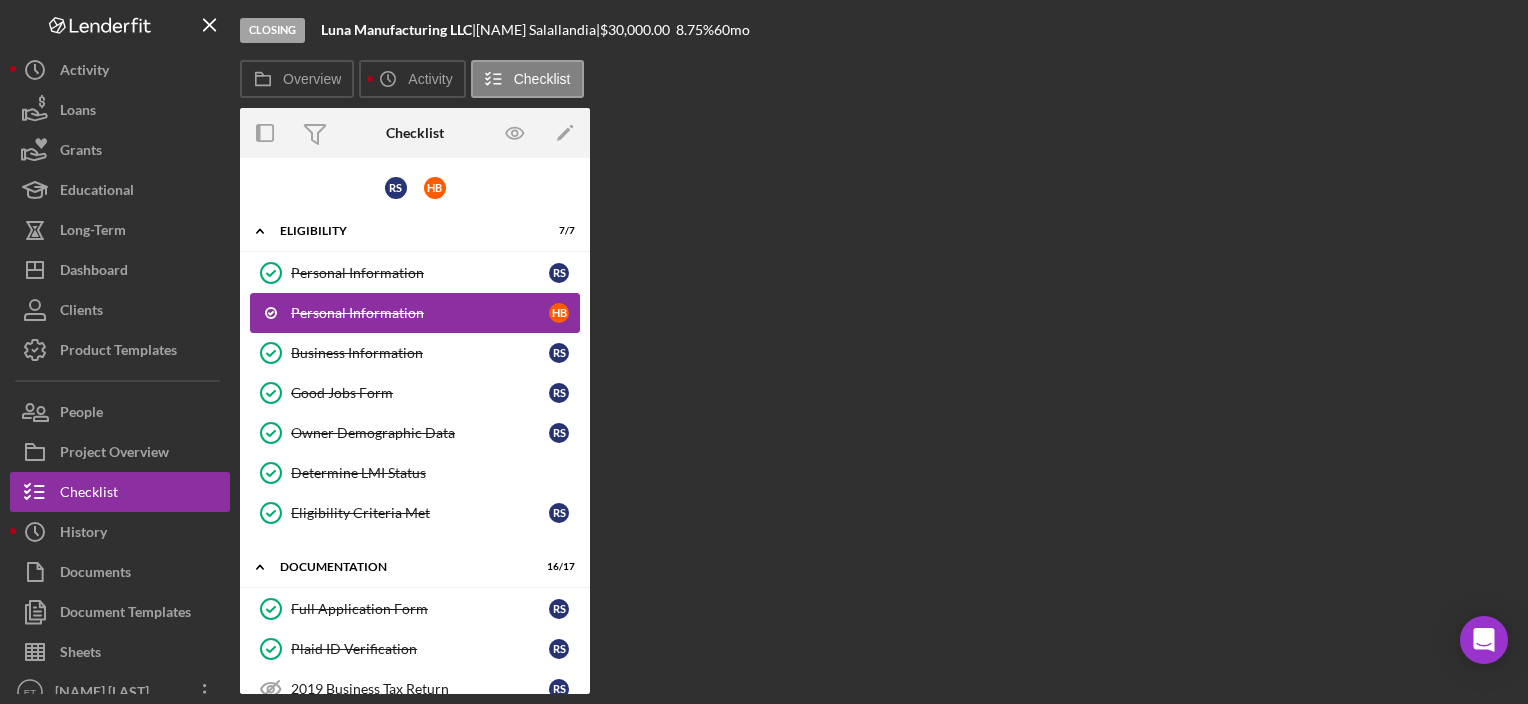scroll, scrollTop: 0, scrollLeft: 0, axis: both 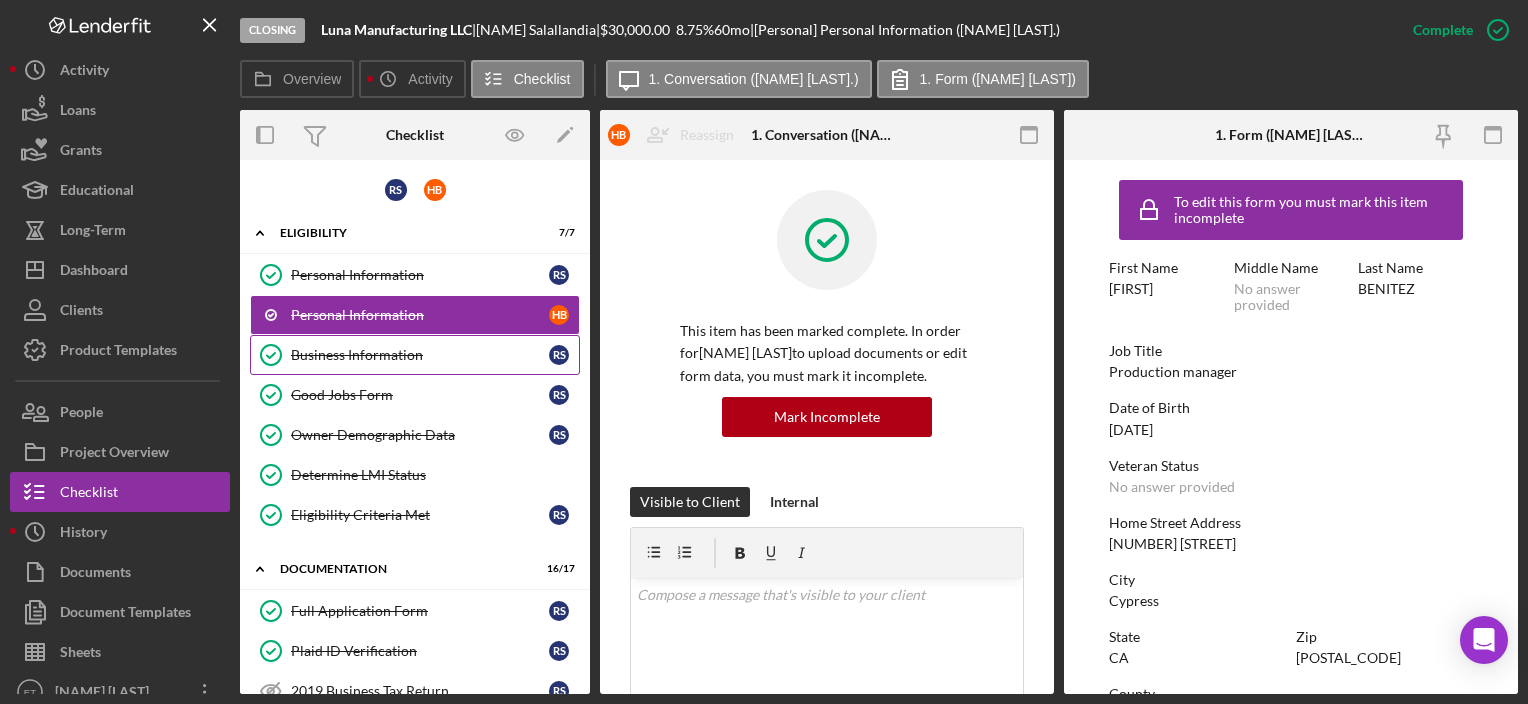click on "Business Information" at bounding box center (420, 355) 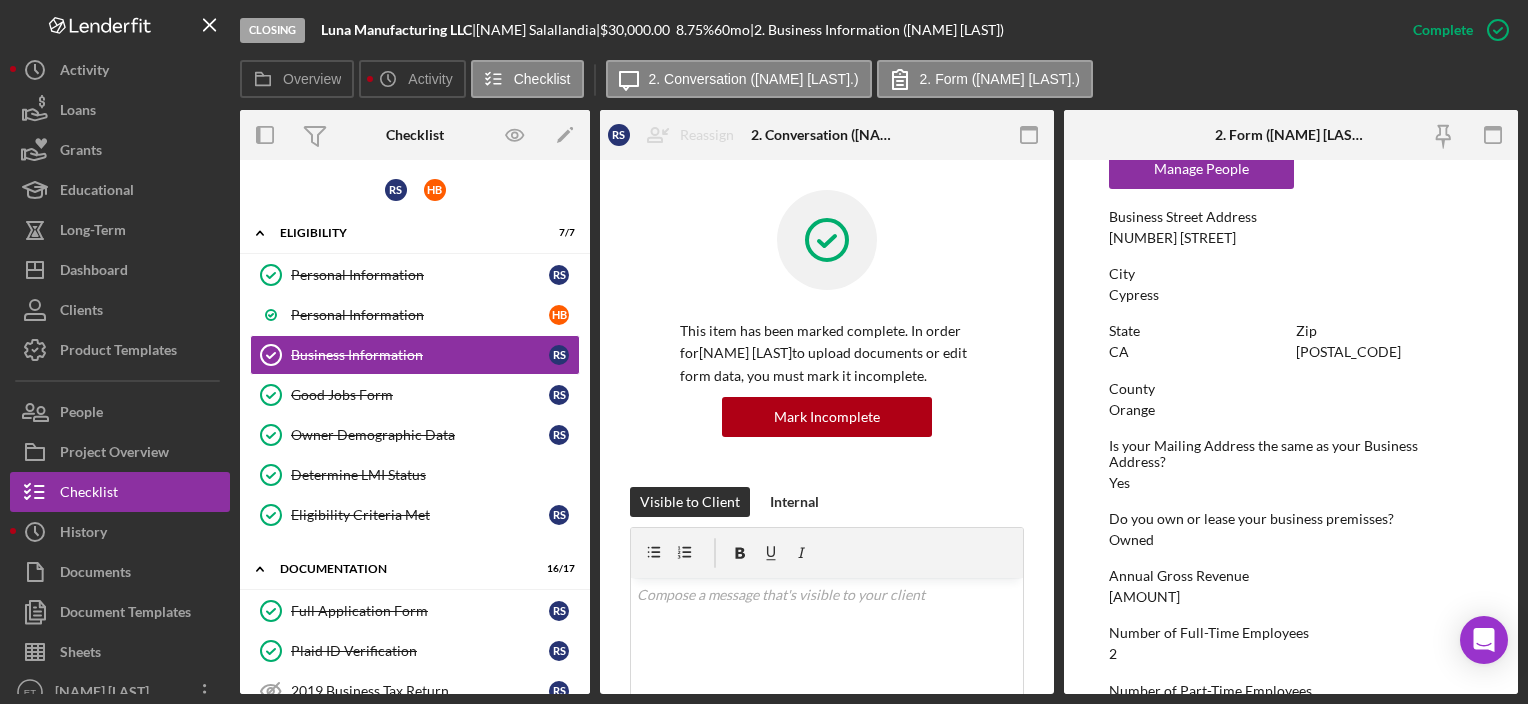 scroll, scrollTop: 1055, scrollLeft: 0, axis: vertical 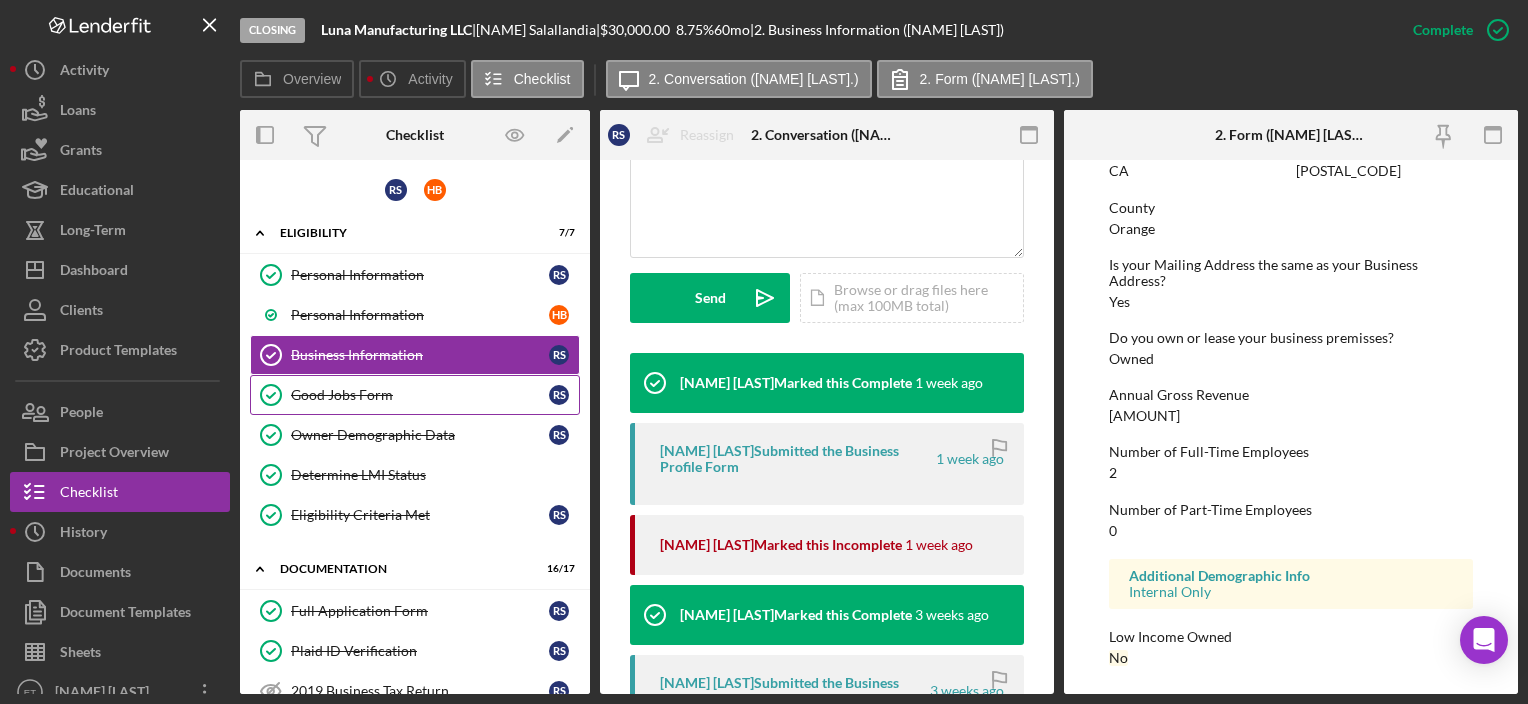 click on "Good Jobs Form" at bounding box center (420, 395) 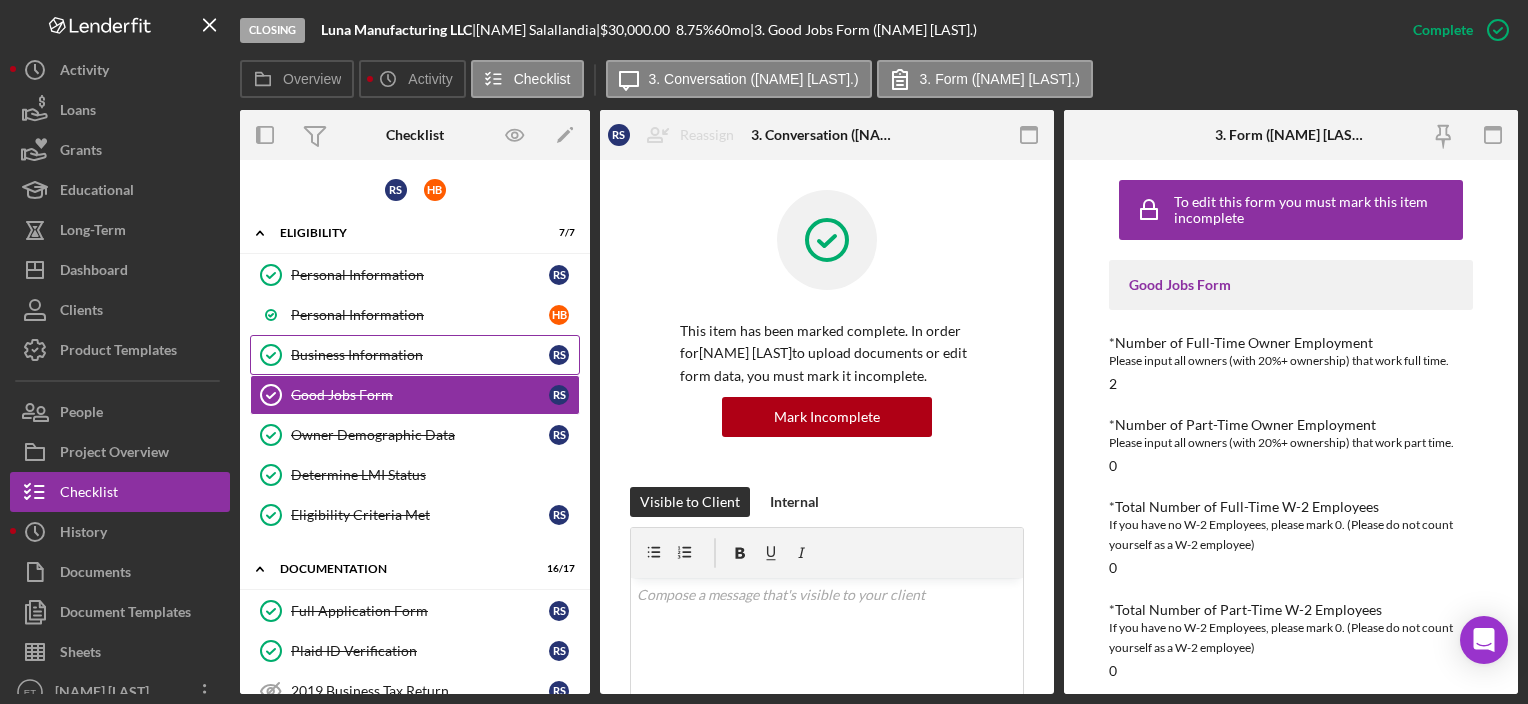 click on "Business Information Business Information R S" at bounding box center (415, 355) 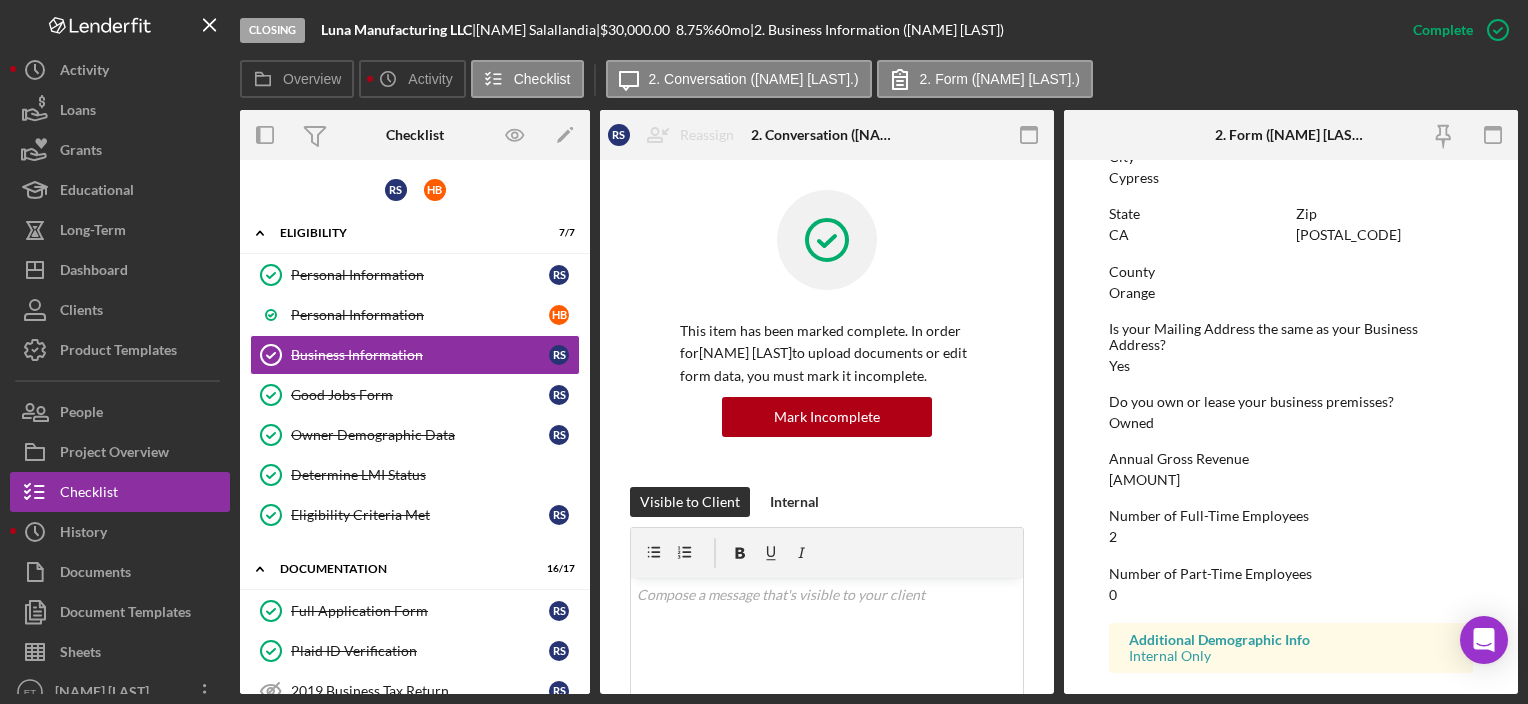 scroll, scrollTop: 1154, scrollLeft: 0, axis: vertical 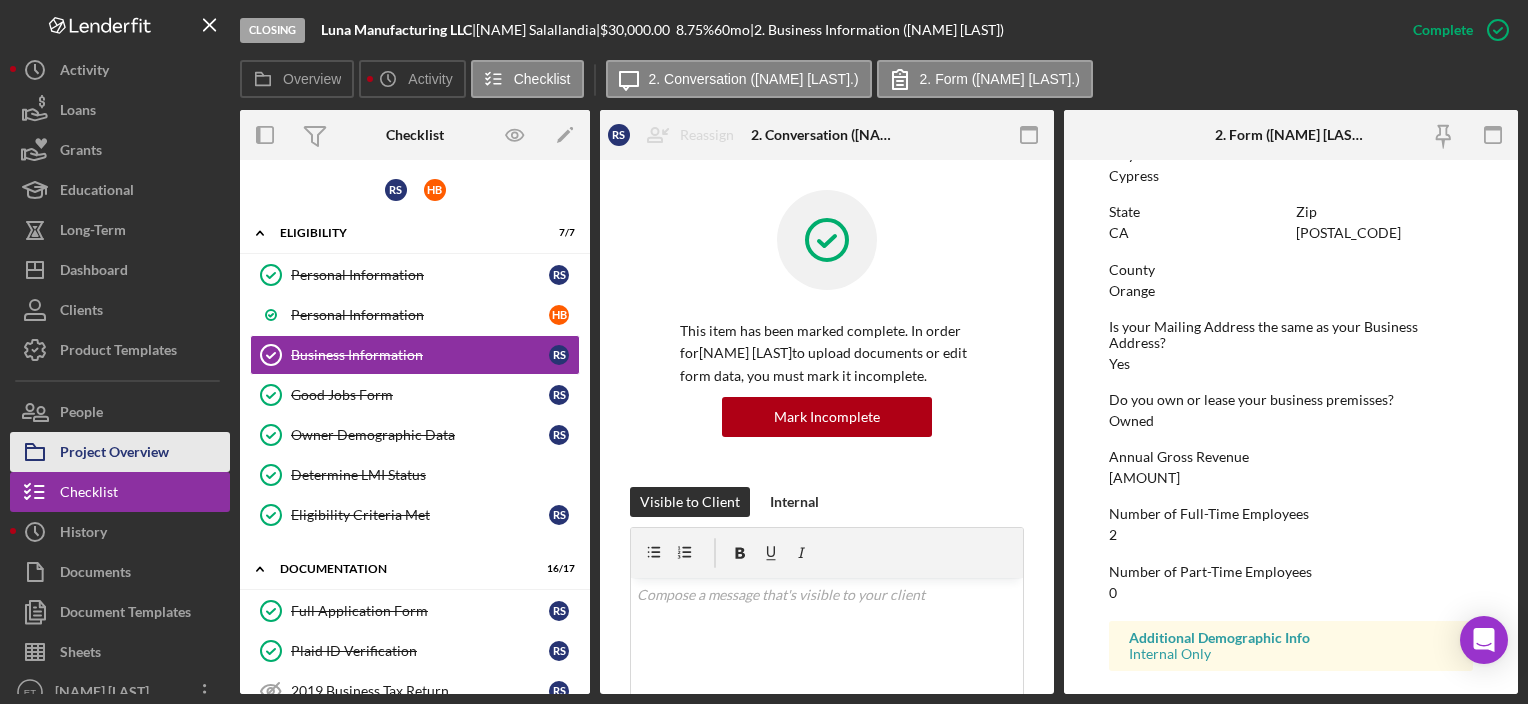 click 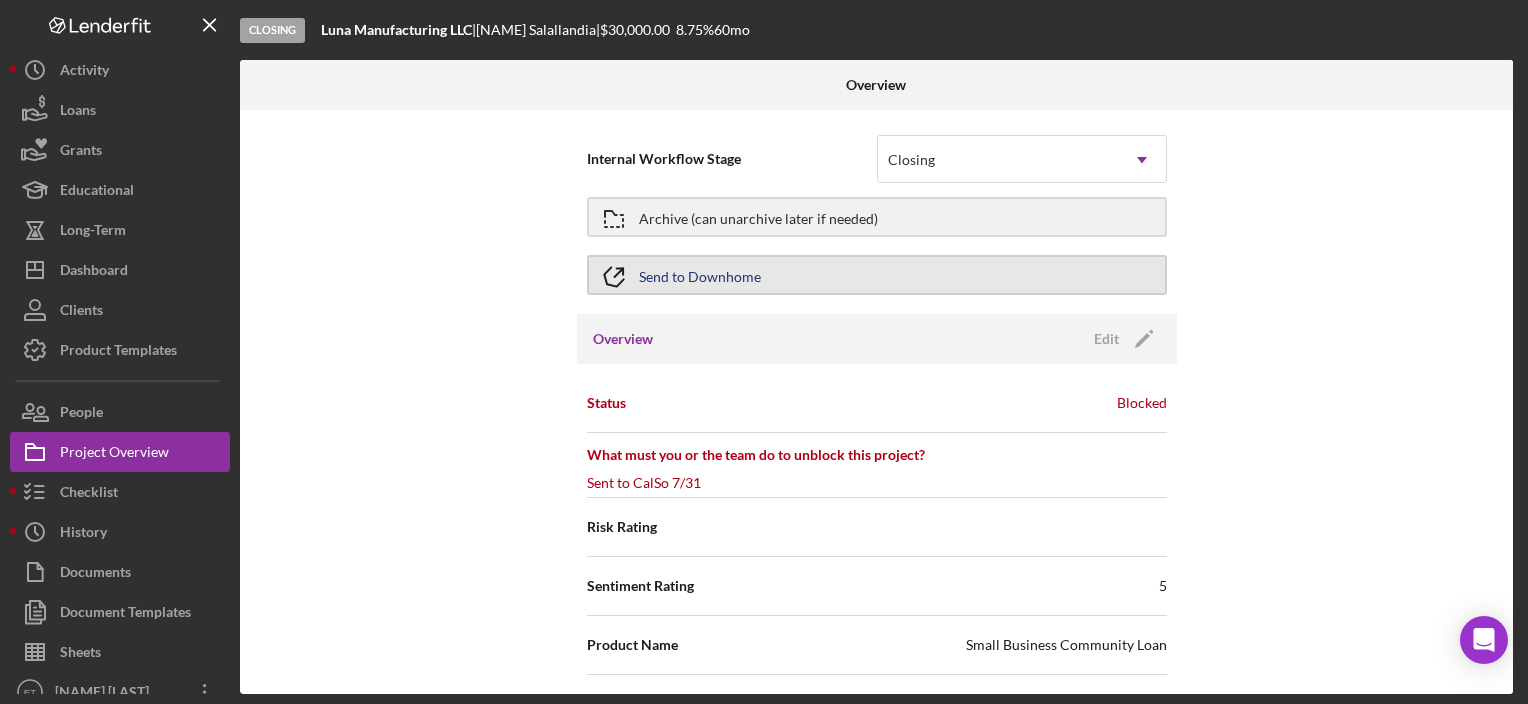 click on "Send to Downhome" at bounding box center [877, 275] 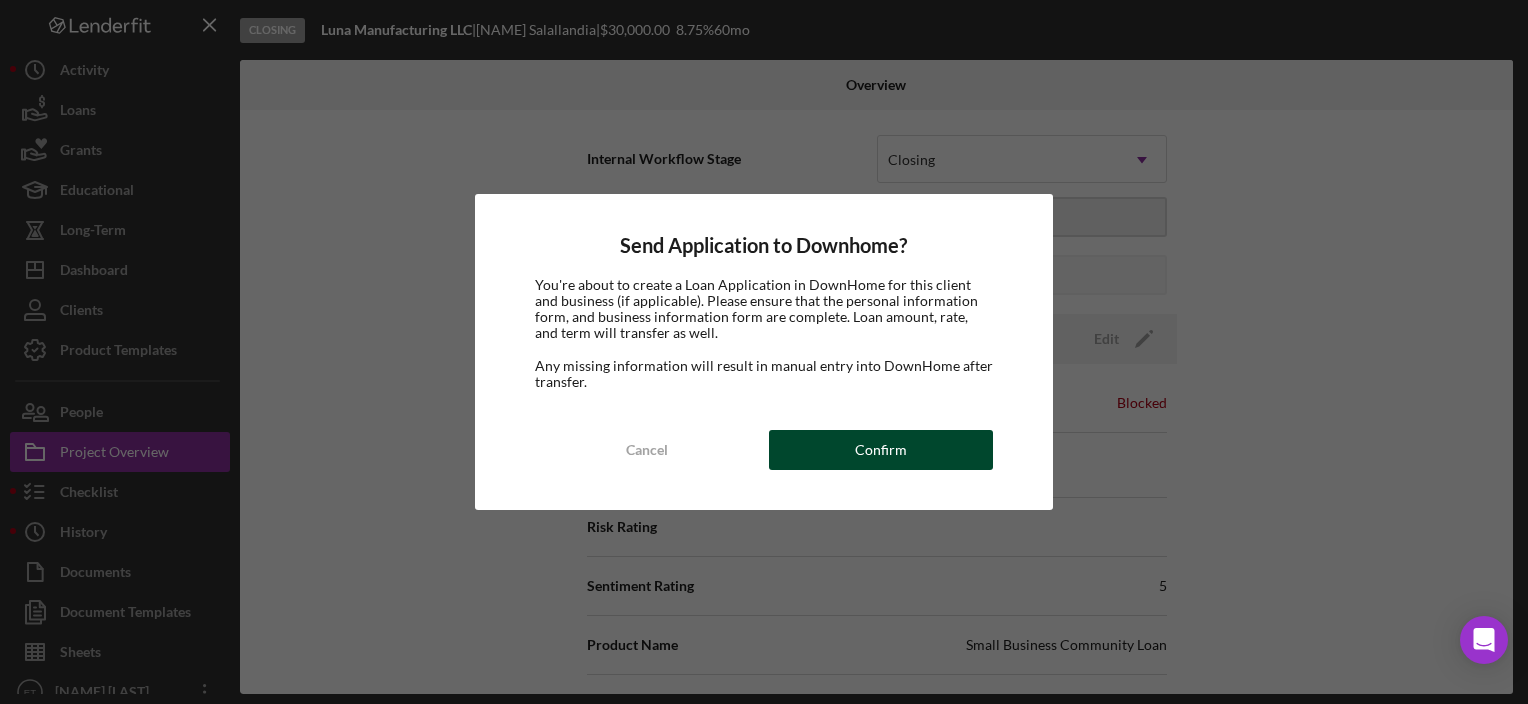 click on "Confirm" at bounding box center [881, 450] 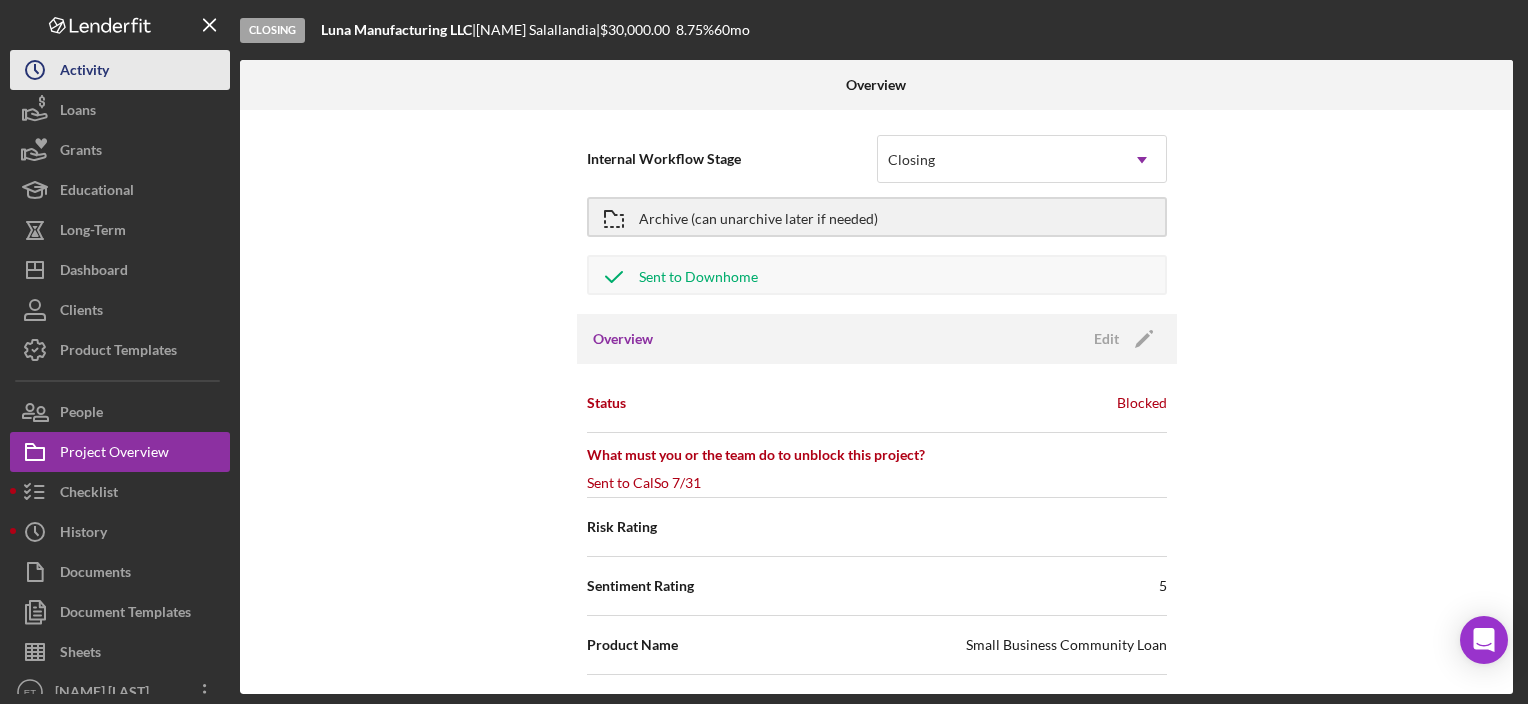 click on "Icon/History Activity" at bounding box center [120, 70] 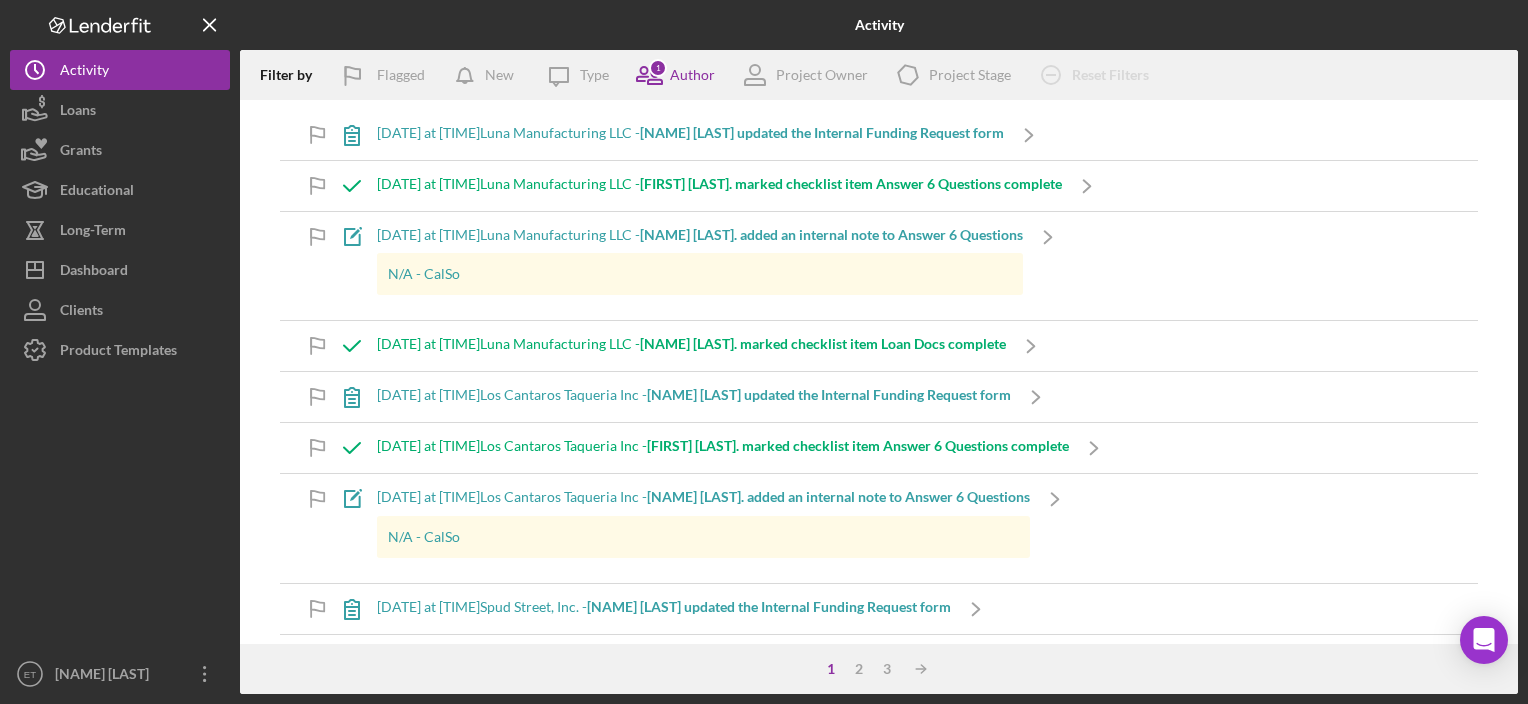 click on "[DATE] at [TIME]   Luna Manufacturing LLC  -  [NAME] [LAST]. updated the Internal Funding Request form" at bounding box center (690, 135) 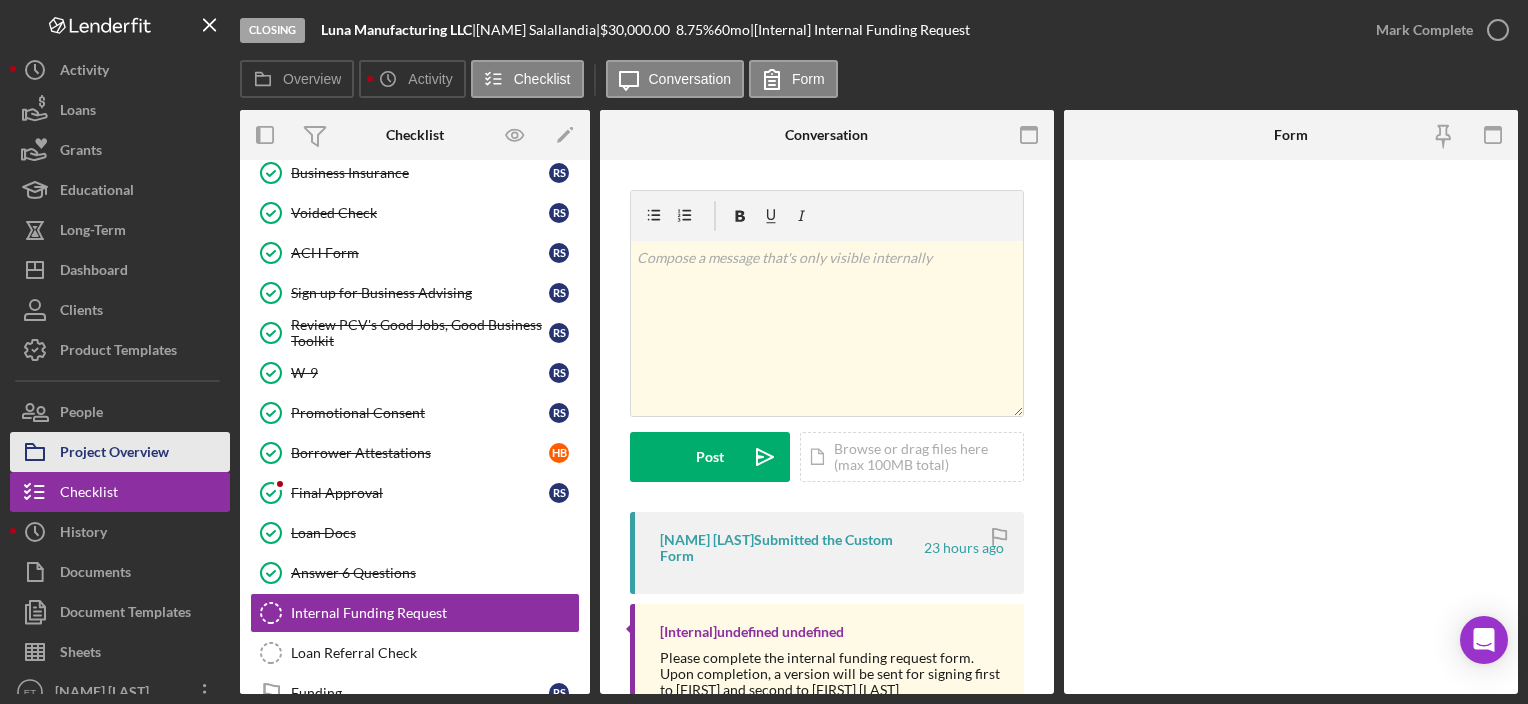scroll, scrollTop: 268, scrollLeft: 0, axis: vertical 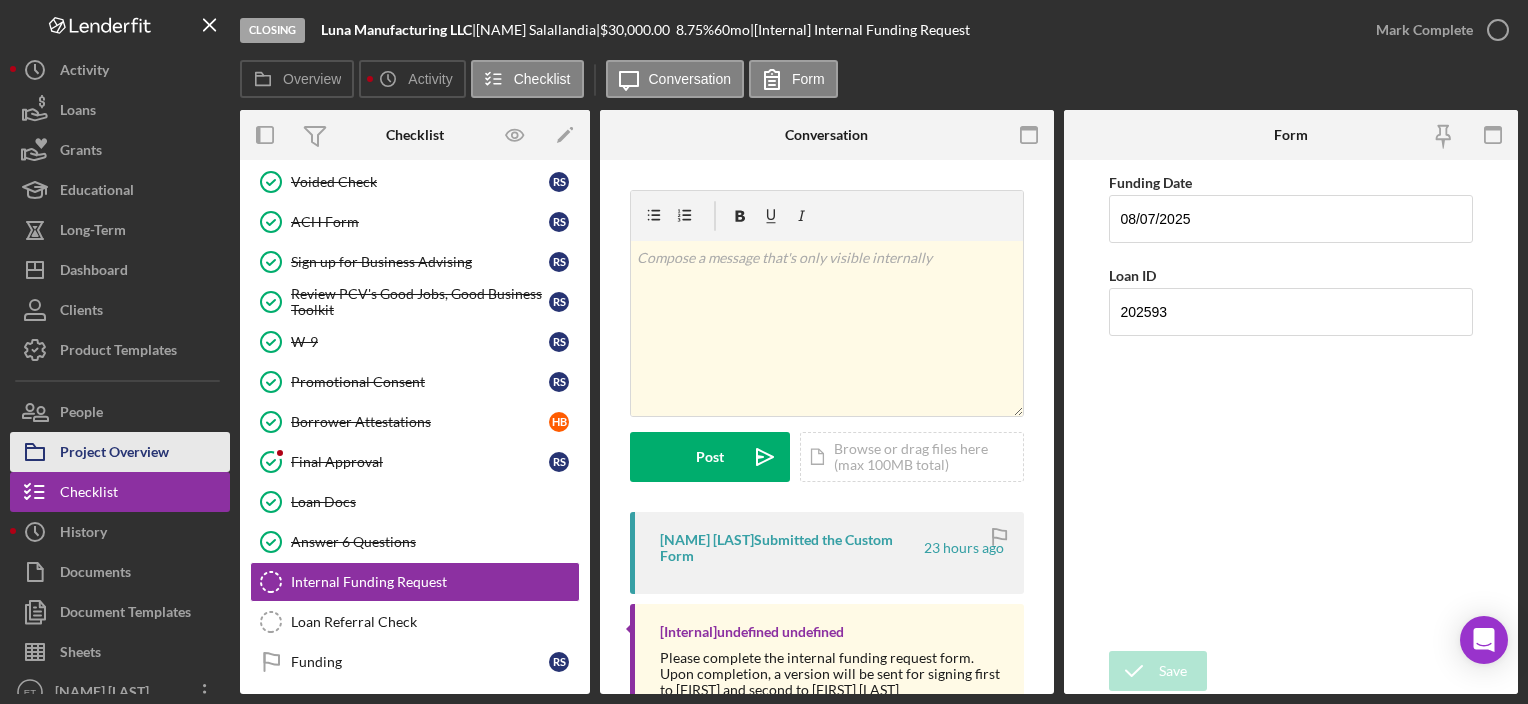 click on "Project Overview" at bounding box center (114, 454) 